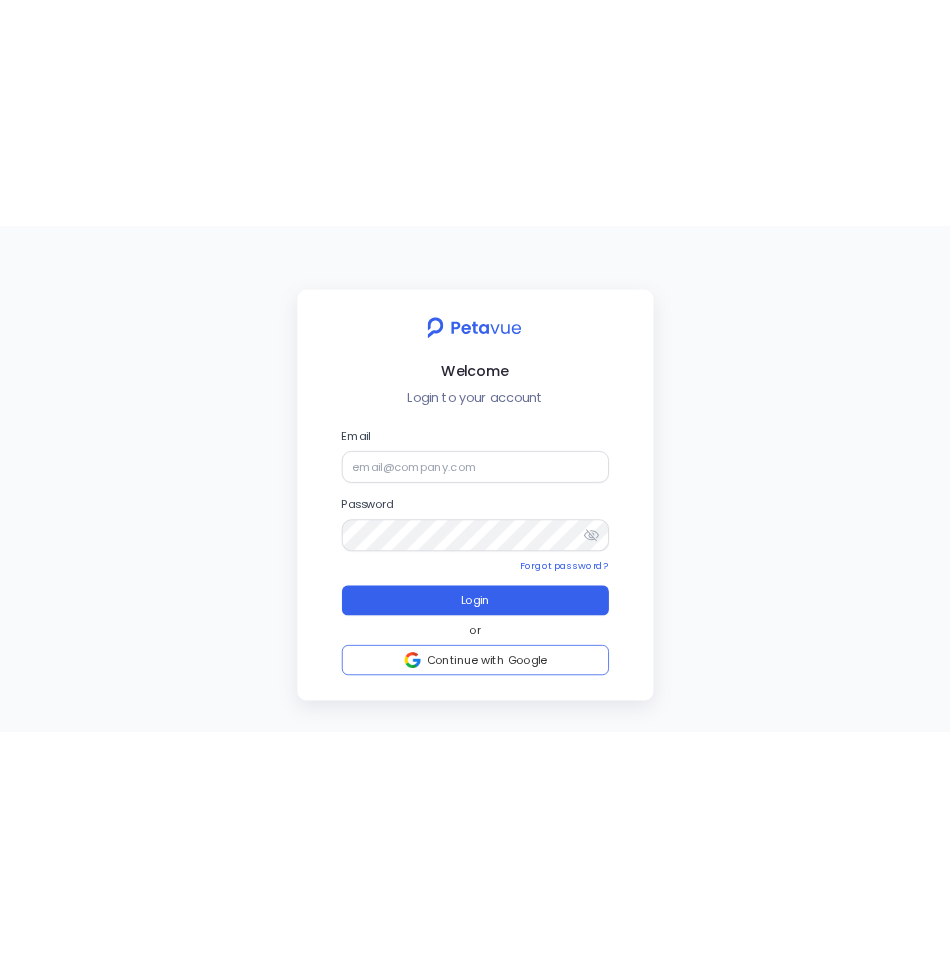 scroll, scrollTop: 0, scrollLeft: 0, axis: both 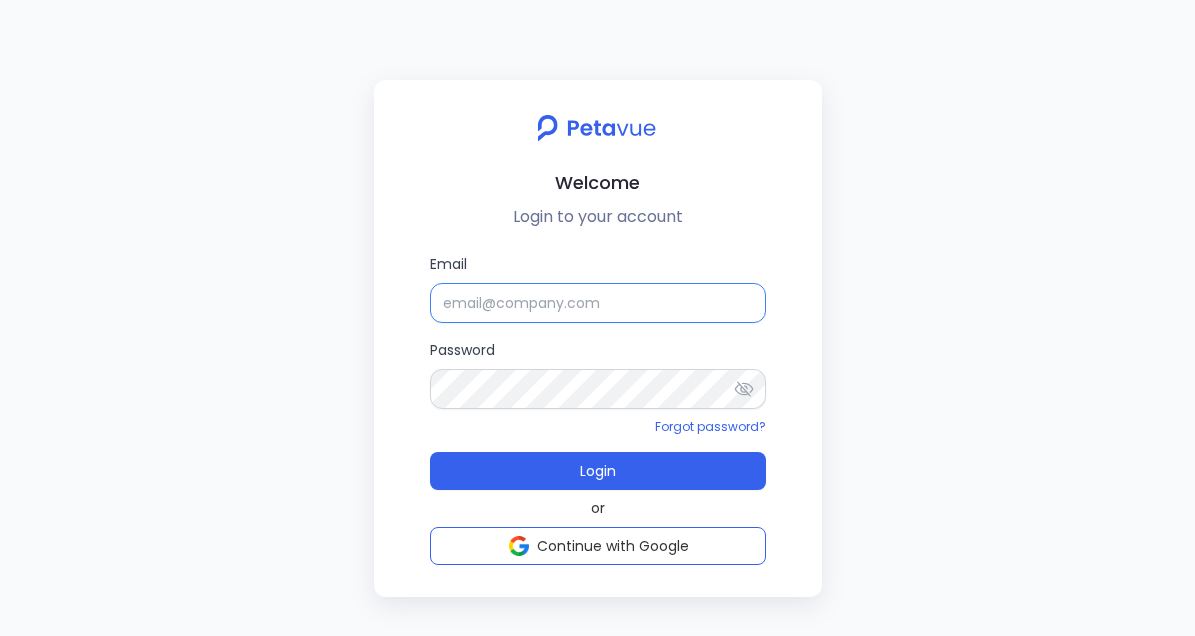 click on "Email" at bounding box center (598, 303) 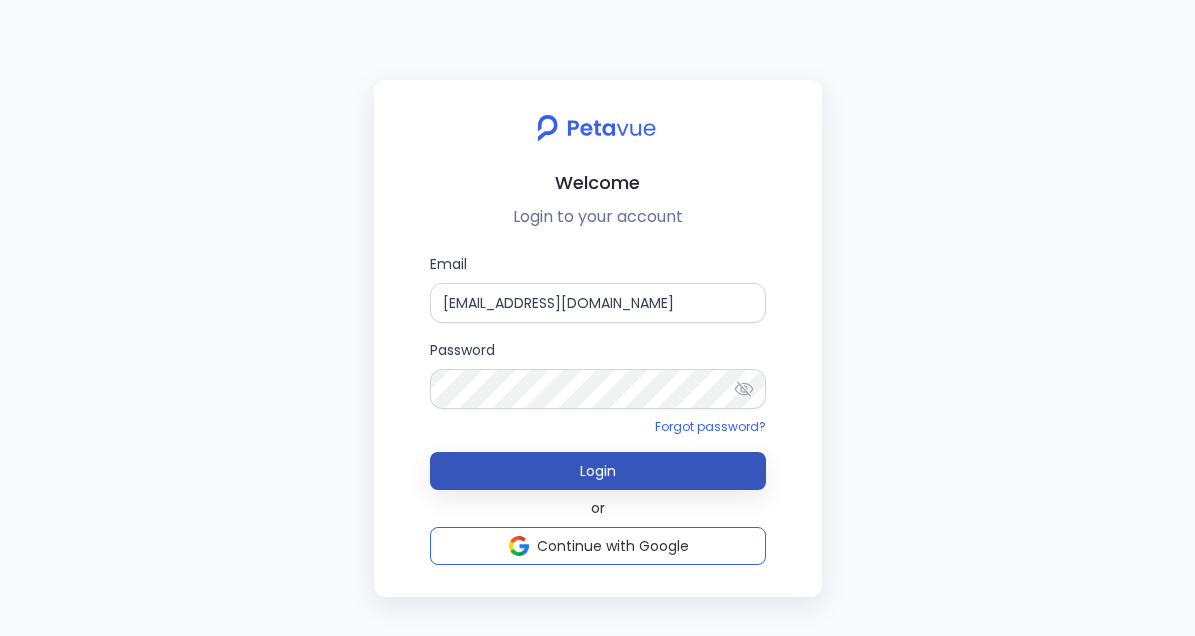 click on "Login" at bounding box center [598, 471] 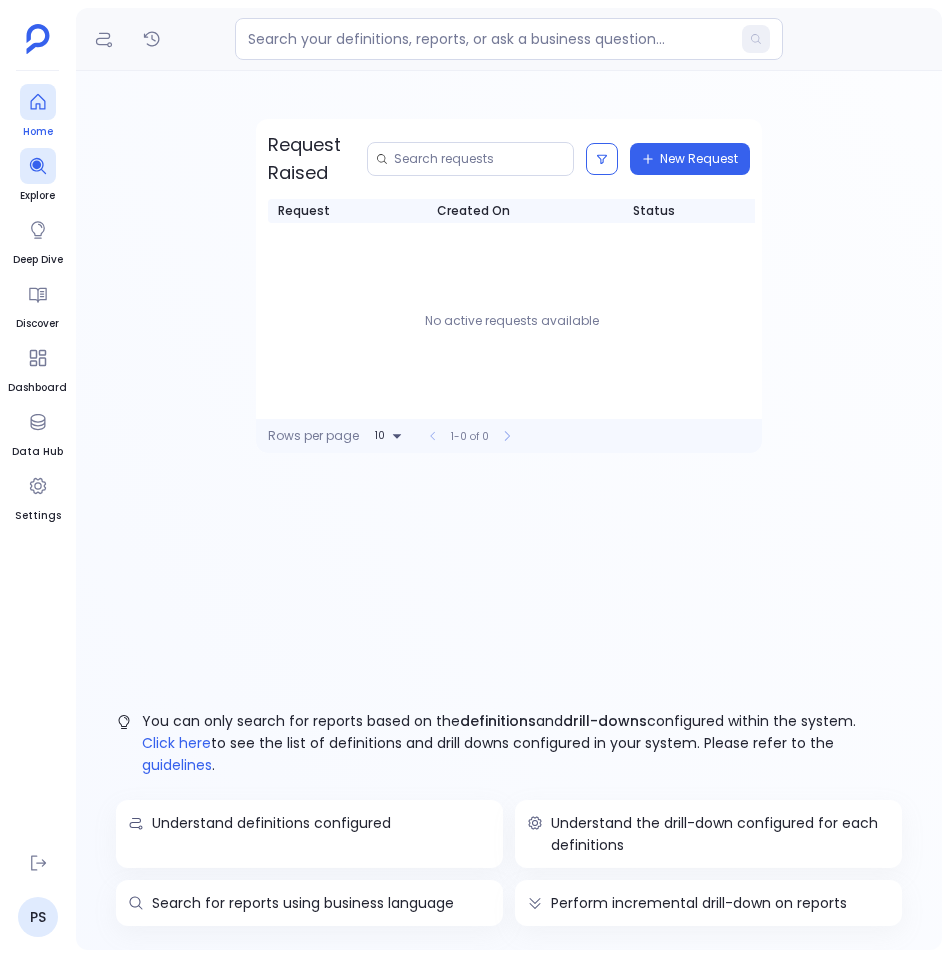 click 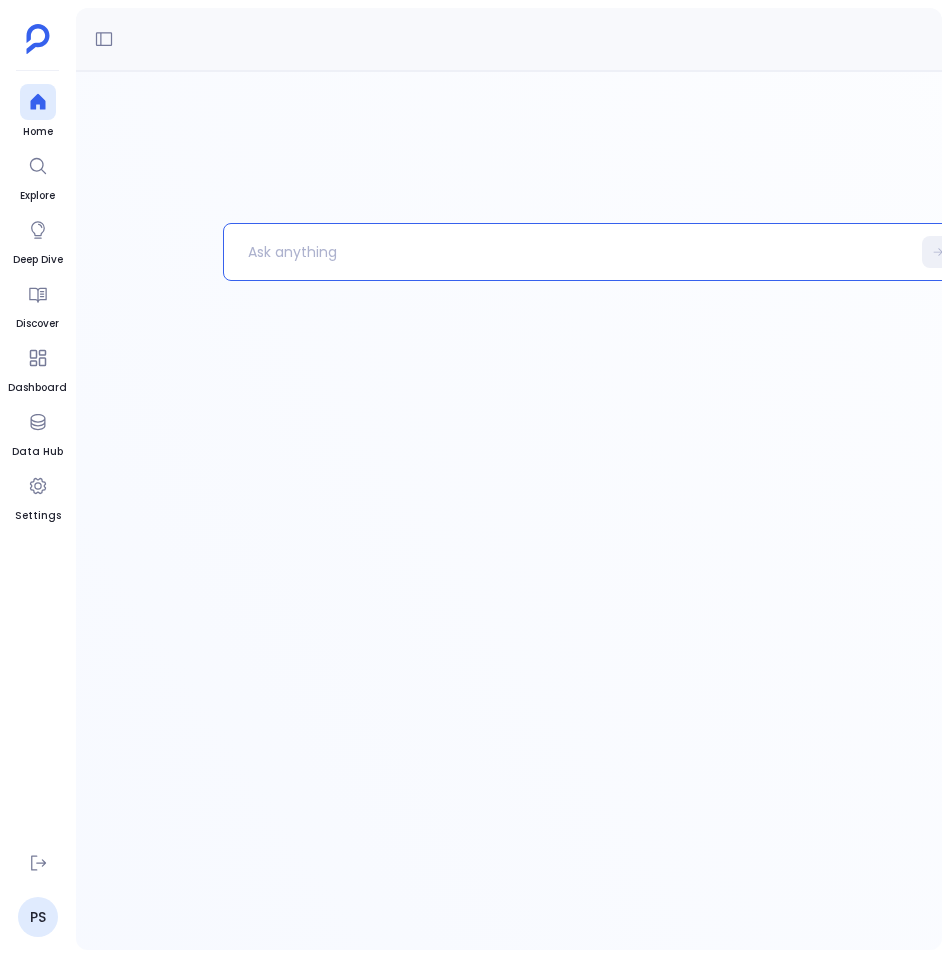click at bounding box center [567, 252] 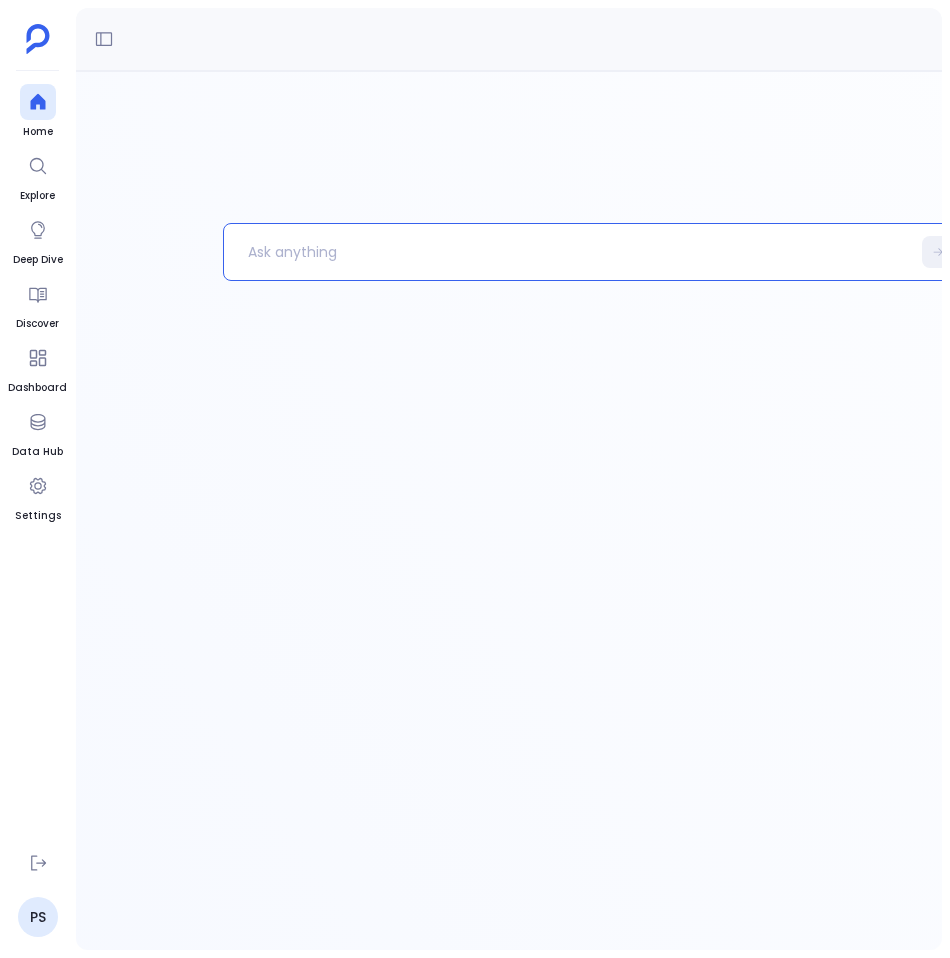 type 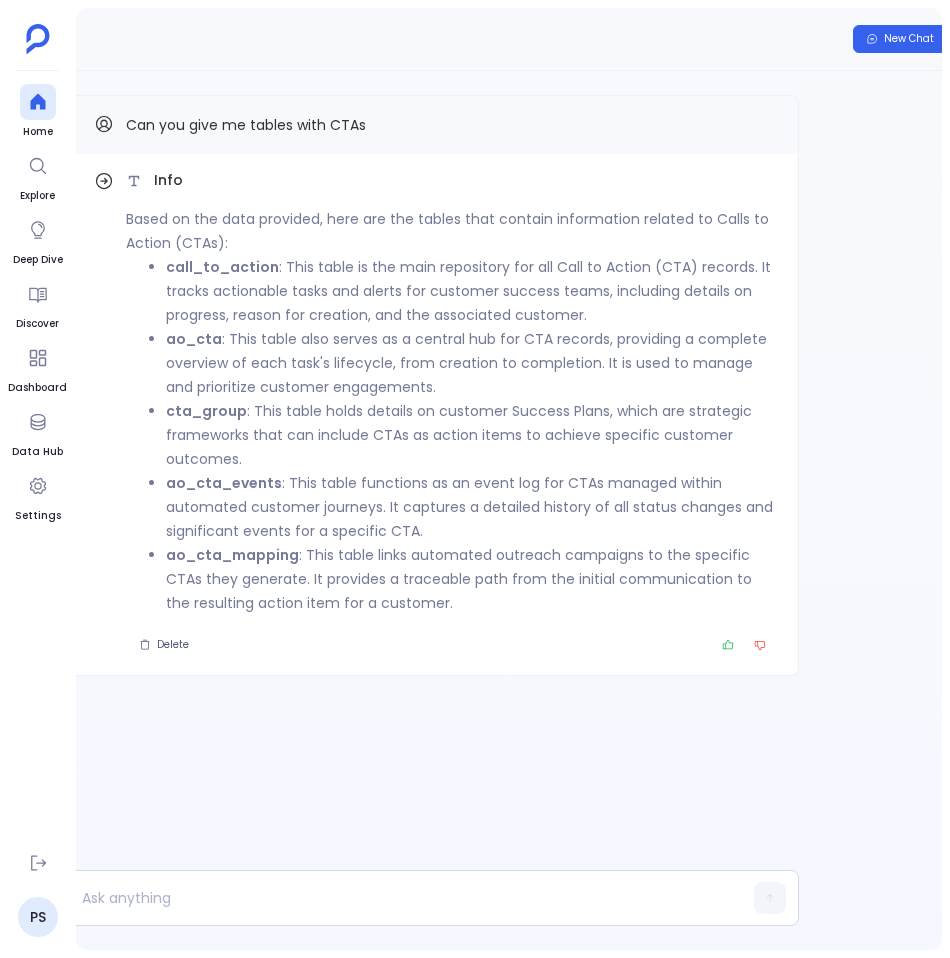 scroll, scrollTop: 0, scrollLeft: 0, axis: both 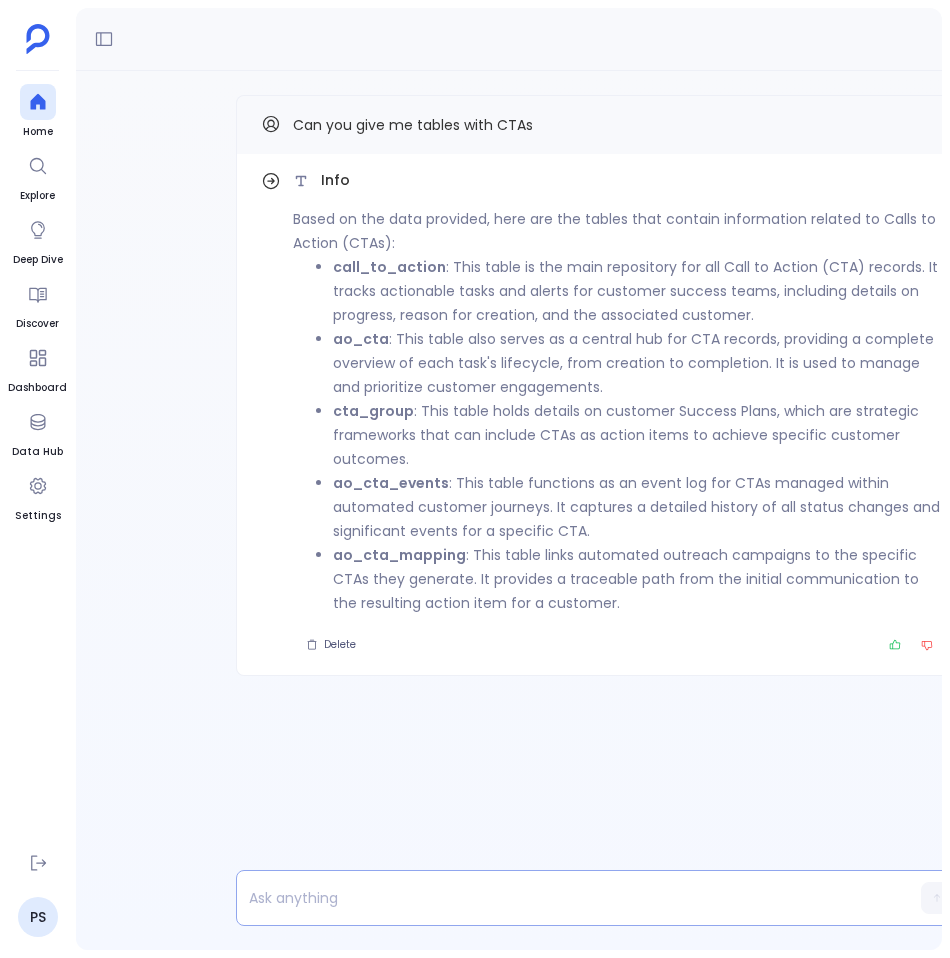 click at bounding box center (562, 898) 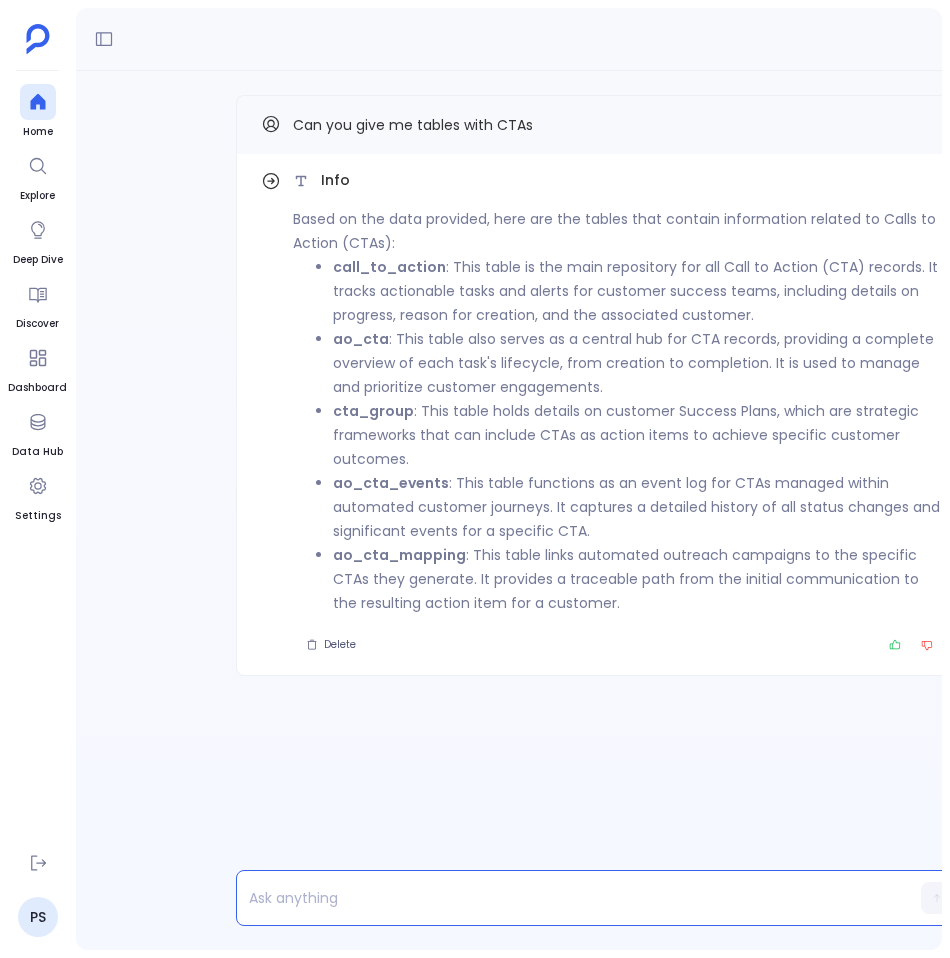 type 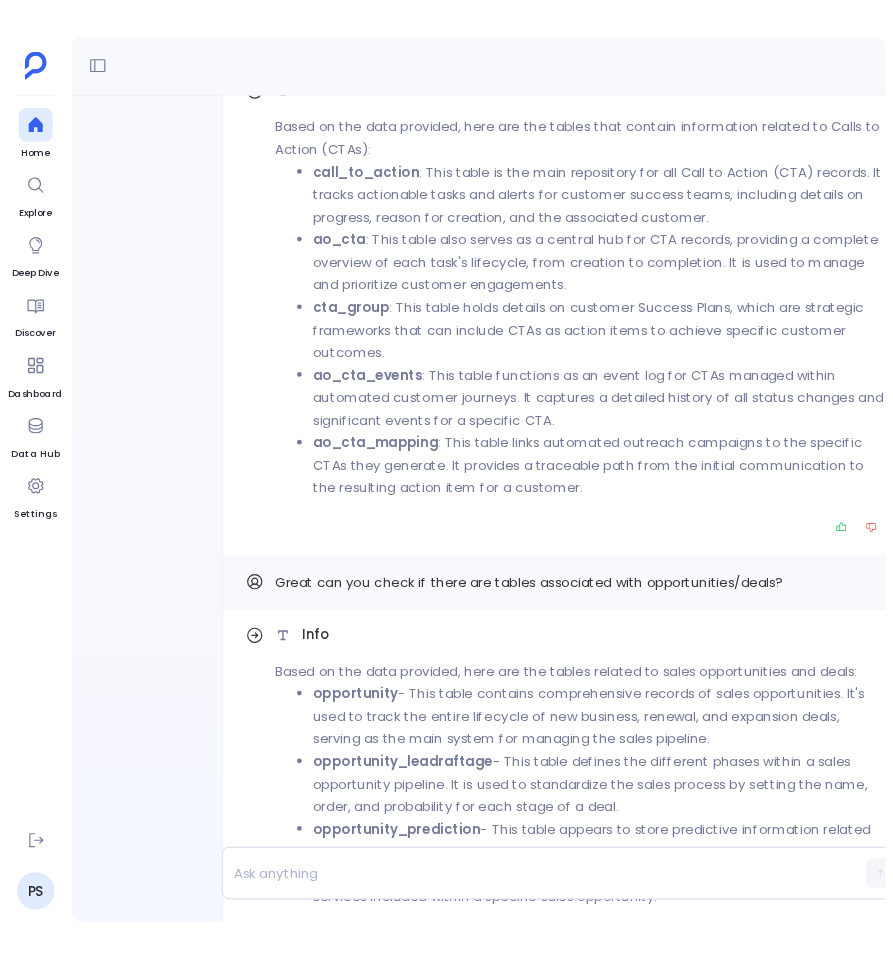 scroll, scrollTop: 0, scrollLeft: 0, axis: both 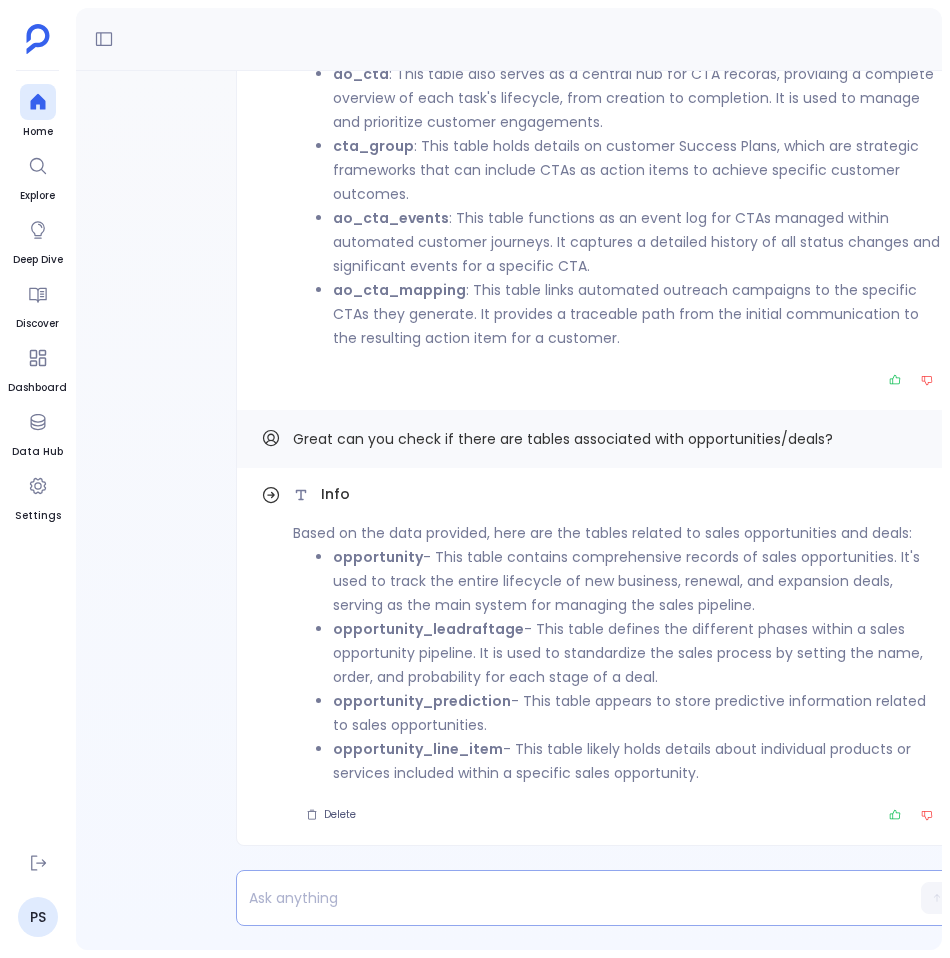 click at bounding box center [562, 898] 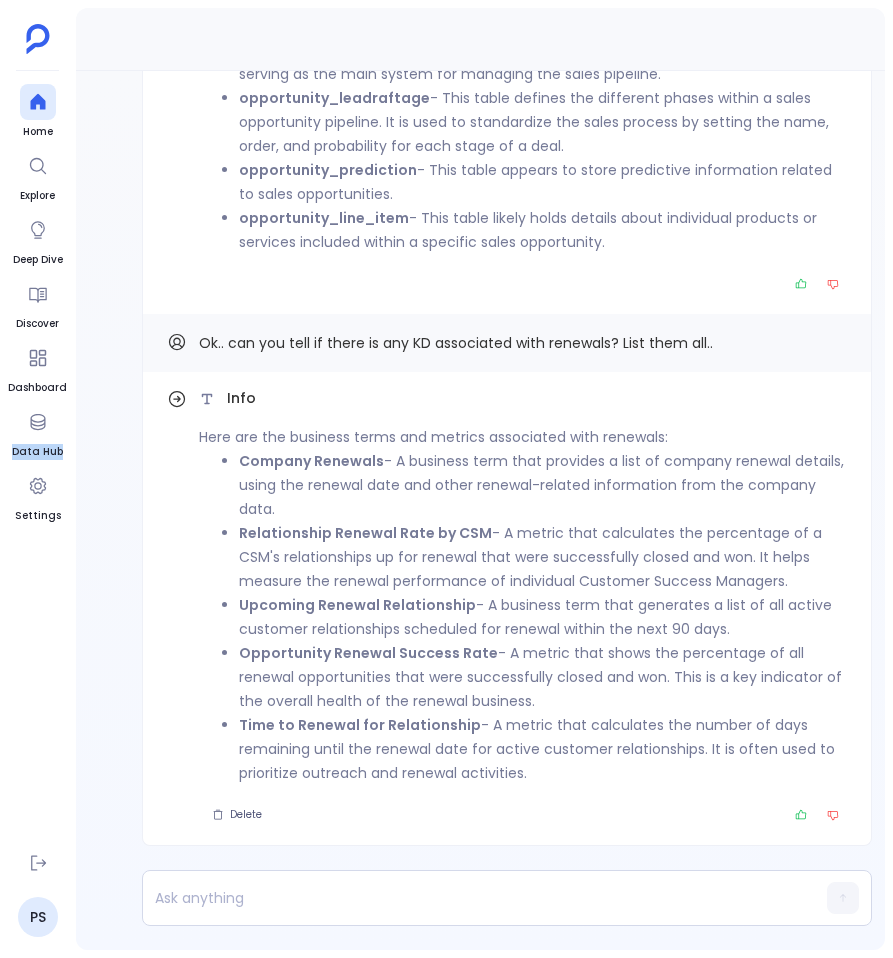scroll, scrollTop: 0, scrollLeft: 135, axis: horizontal 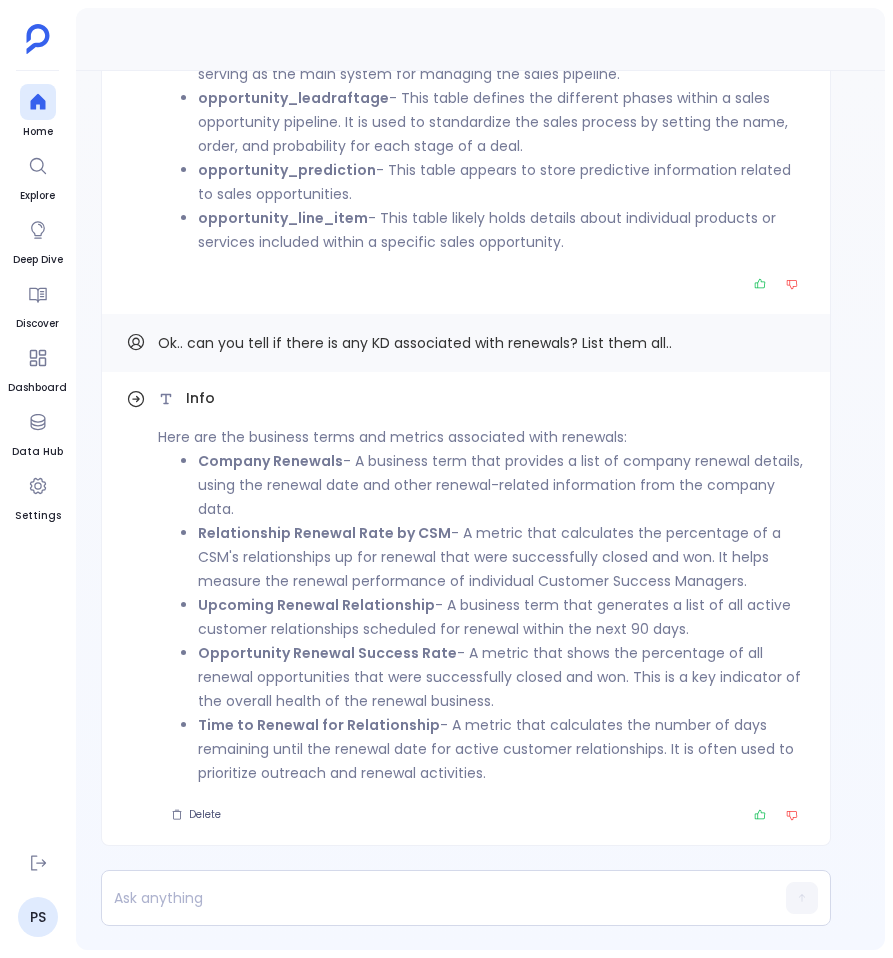 click on "Ok.. can you tell if there is any KD associated with renewals? List them all.." at bounding box center (415, 343) 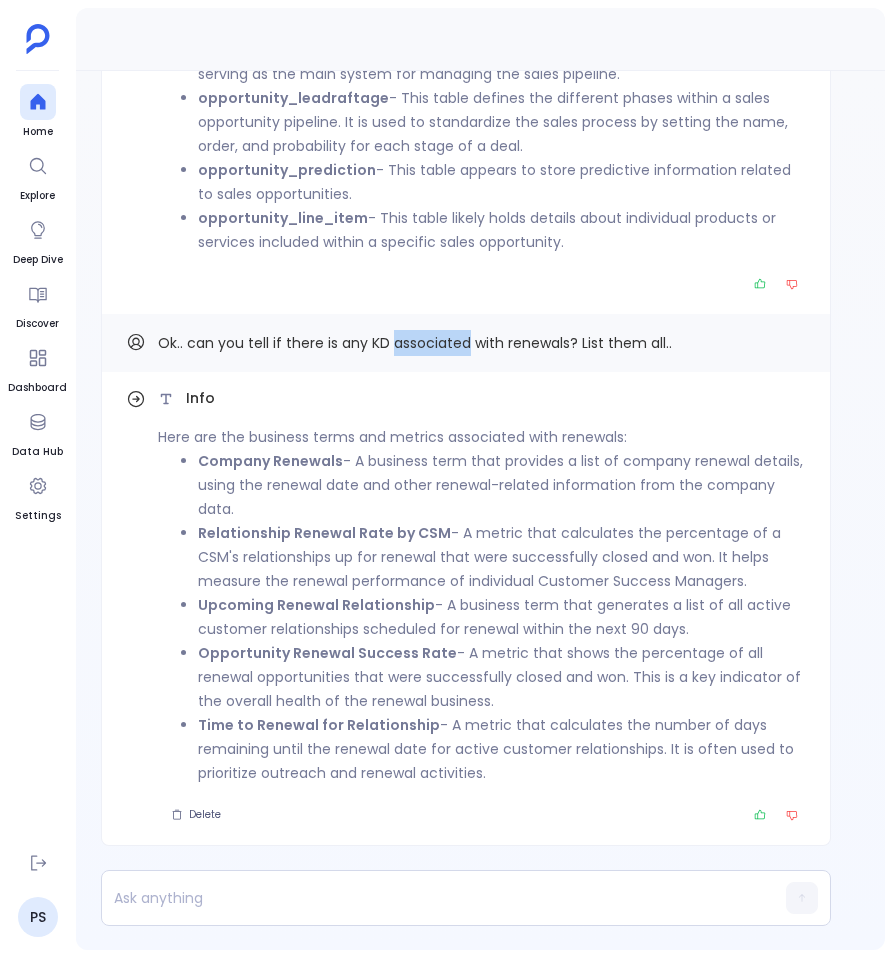 click on "Ok.. can you tell if there is any KD associated with renewals? List them all.." at bounding box center [415, 343] 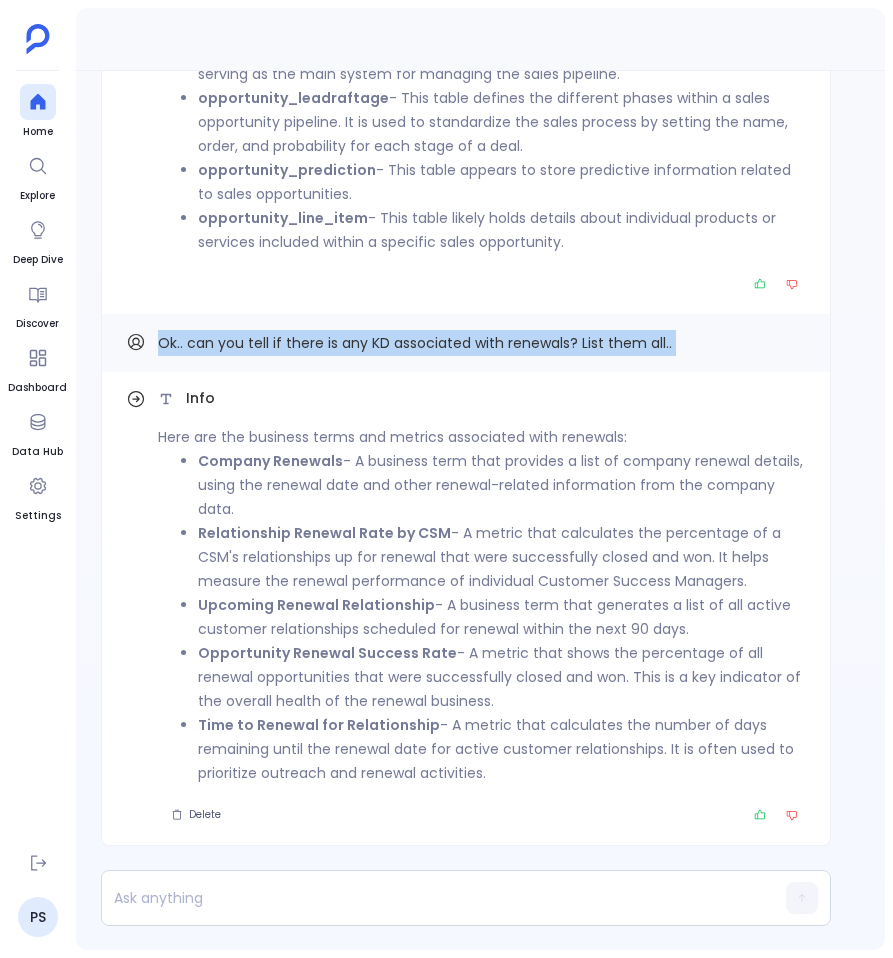 click on "Ok.. can you tell if there is any KD associated with renewals? List them all.." at bounding box center (415, 343) 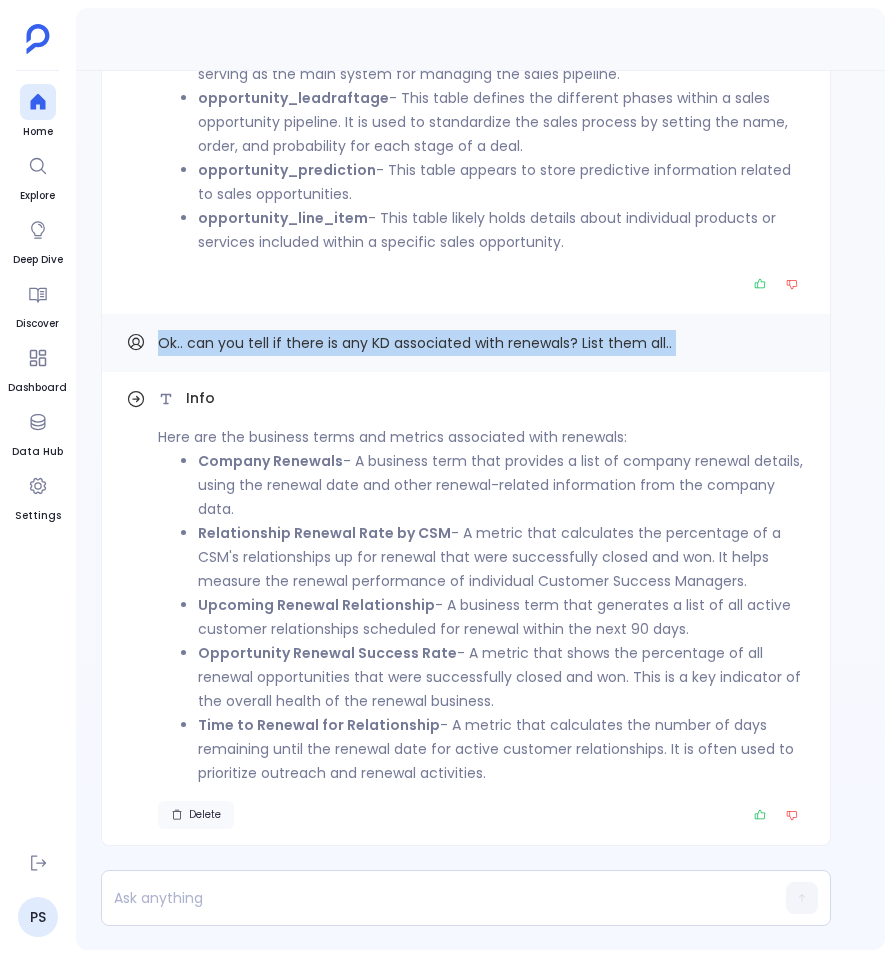 click on "Delete" at bounding box center [205, 815] 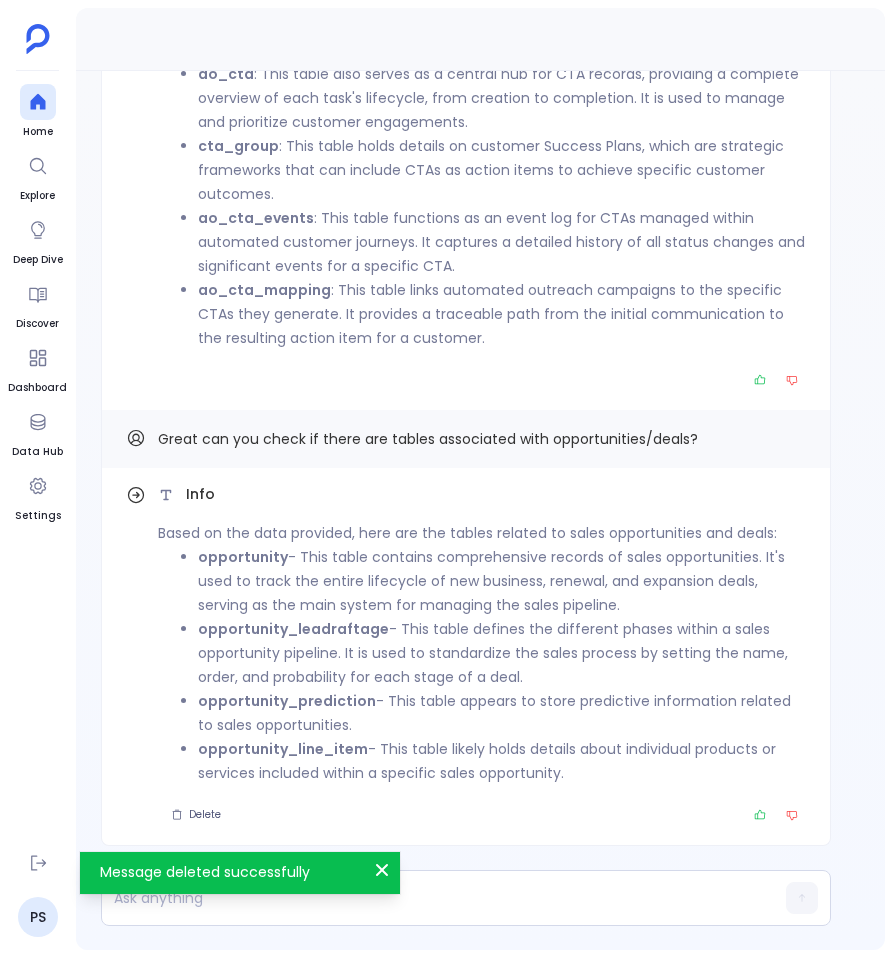 click on "Info Based on the data provided, here are the tables related to sales opportunities and deals:
opportunity  - This table contains comprehensive records of sales opportunities. It's used to track the entire lifecycle of new business, renewal, and expansion deals, serving as the main system for managing the sales pipeline.
opportunity_leadraftage  - This table defines the different phases within a sales opportunity pipeline. It is used to standardize the sales process by setting the name, order, and probability for each stage of a deal.
opportunity_prediction  - This table appears to store predictive information related to sales opportunities.
opportunity_line_item  - This table likely holds details about individual products or services included within a specific sales opportunity." at bounding box center (482, 634) 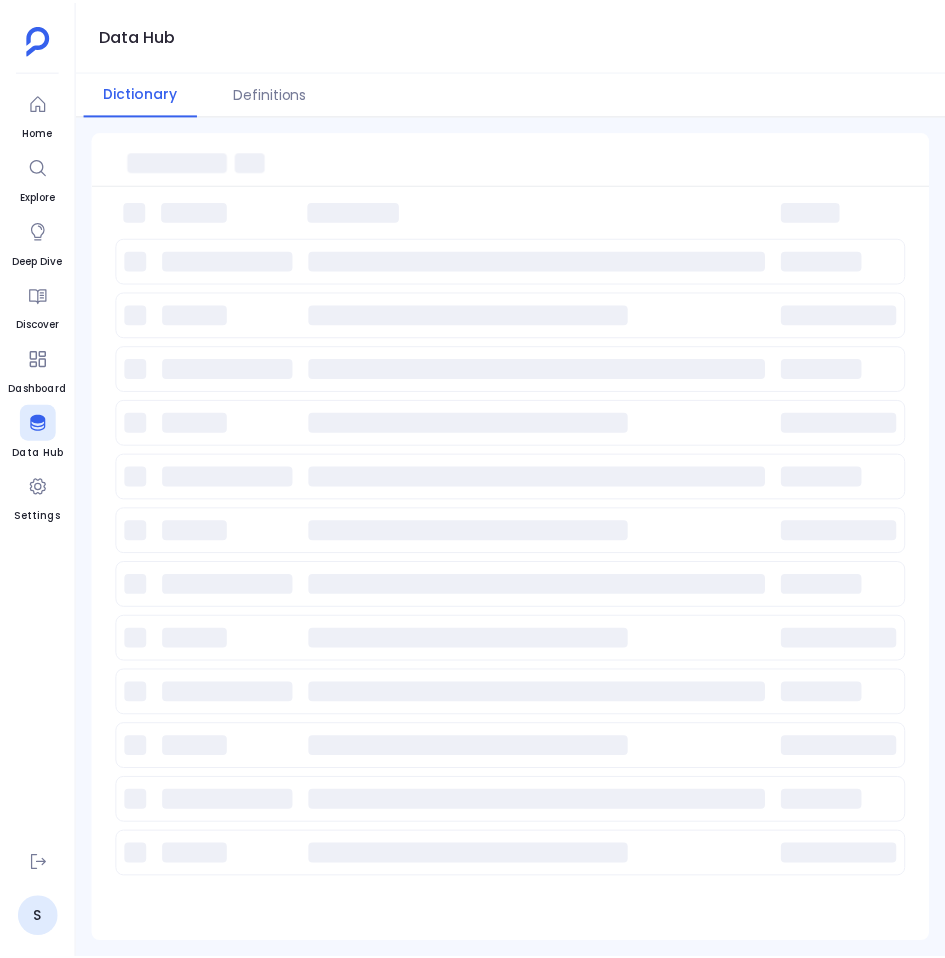 scroll, scrollTop: 0, scrollLeft: 0, axis: both 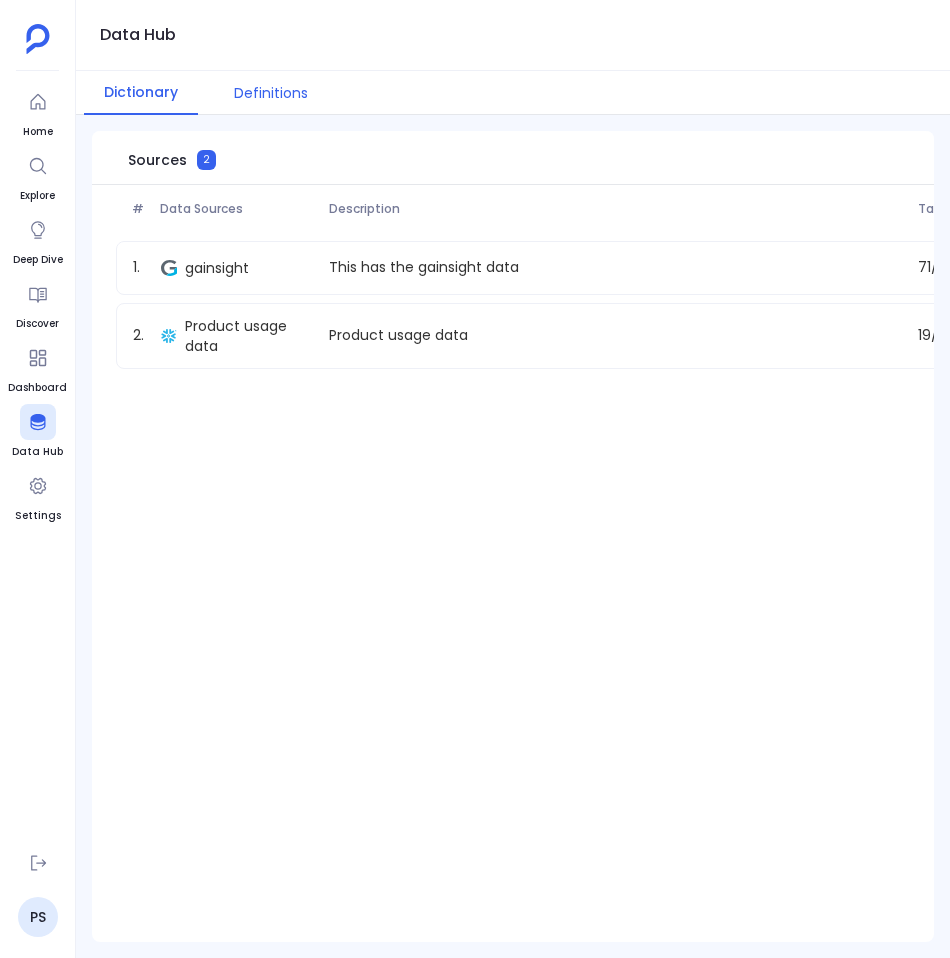 click on "Definitions" at bounding box center [271, 93] 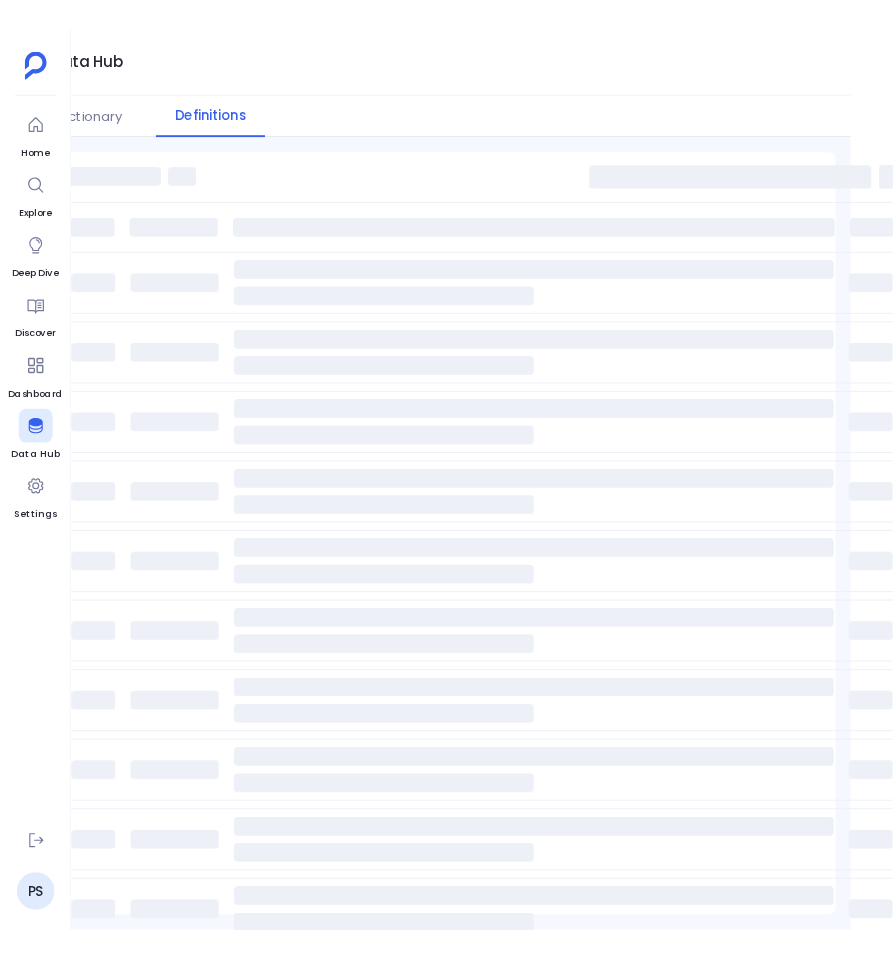scroll, scrollTop: 0, scrollLeft: 0, axis: both 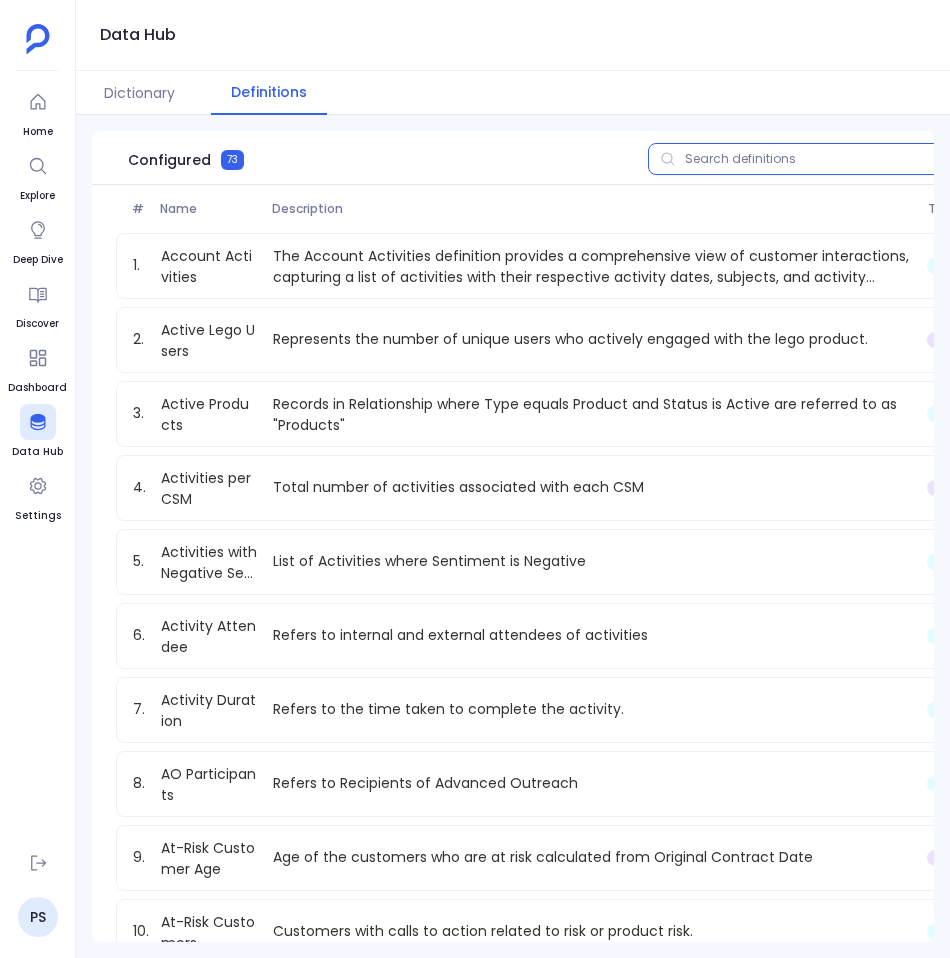 click at bounding box center (808, 159) 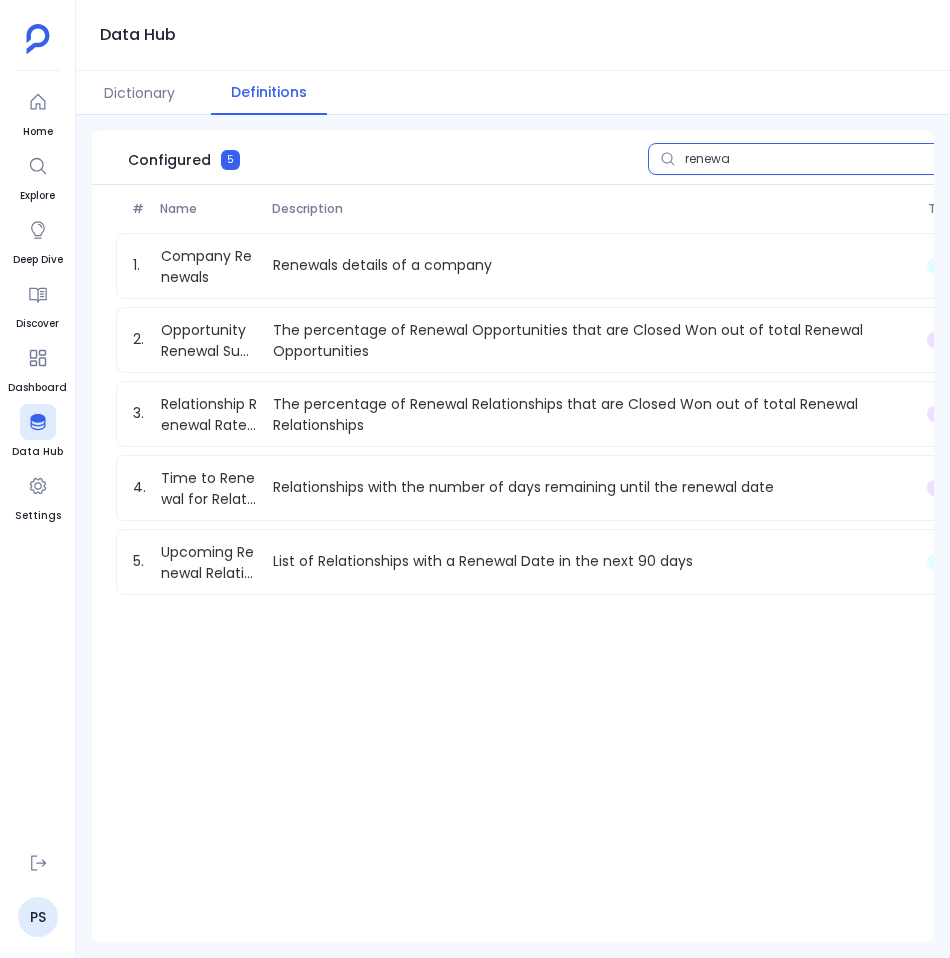 click on "renewa" at bounding box center [808, 159] 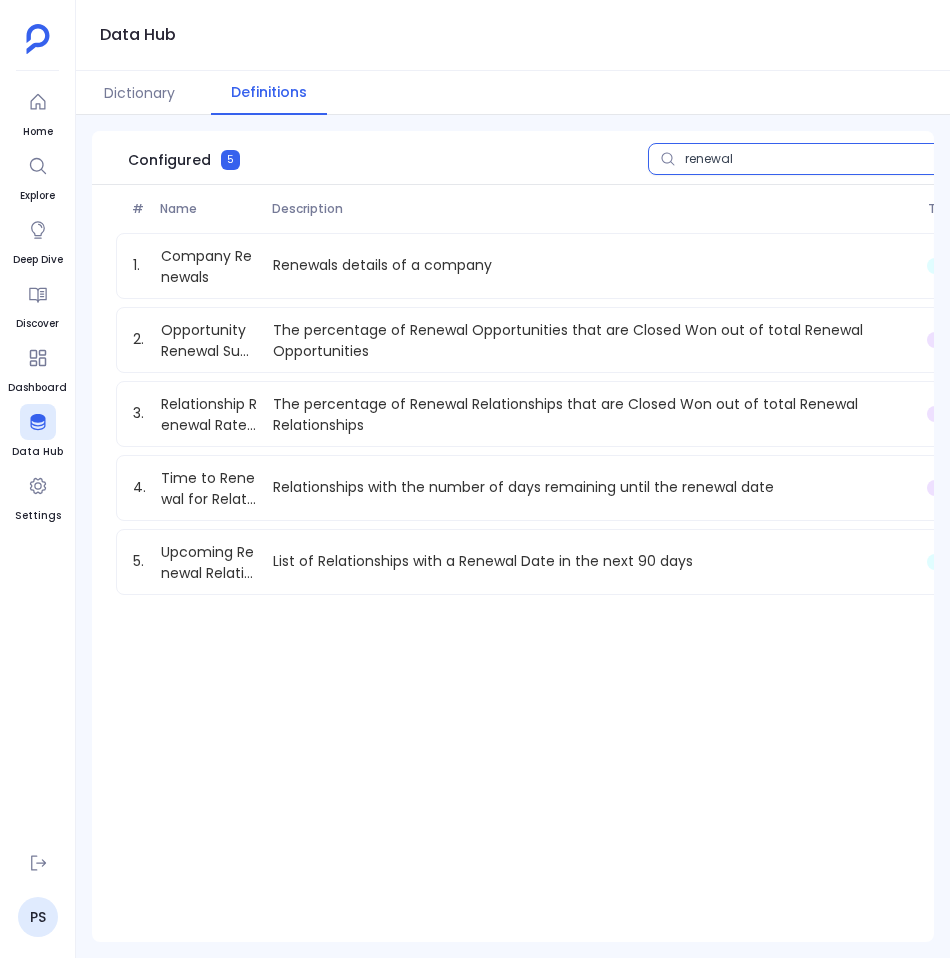type 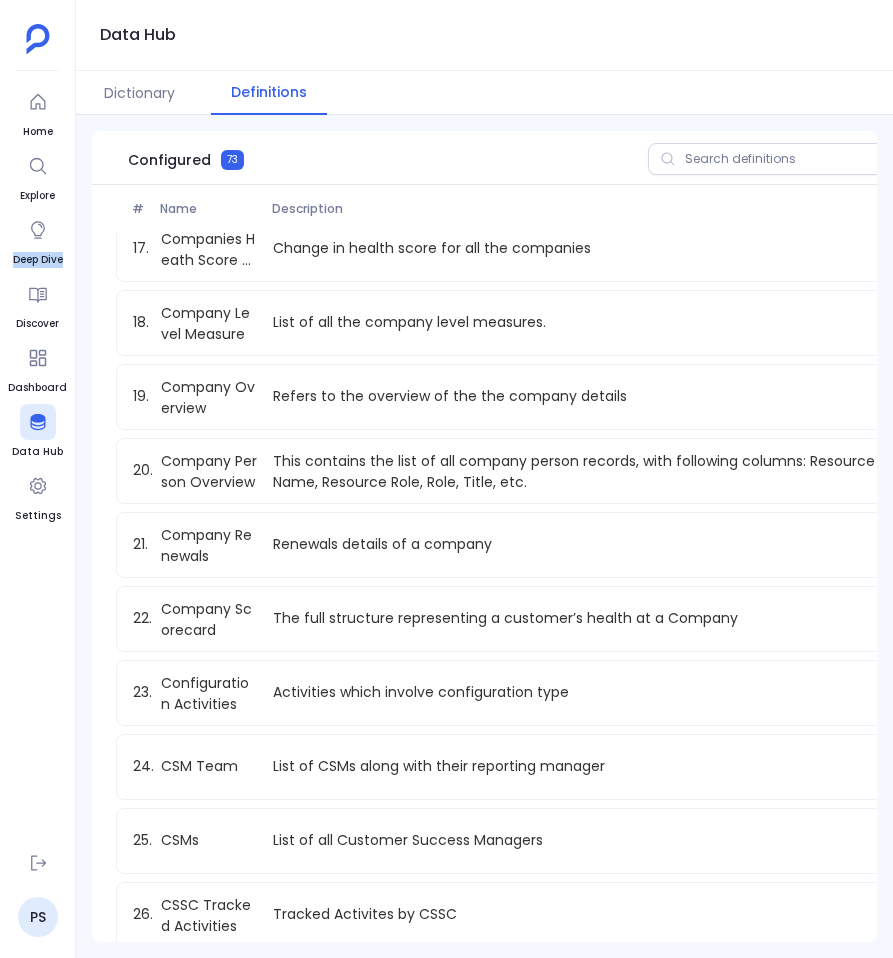 scroll, scrollTop: 1470, scrollLeft: 0, axis: vertical 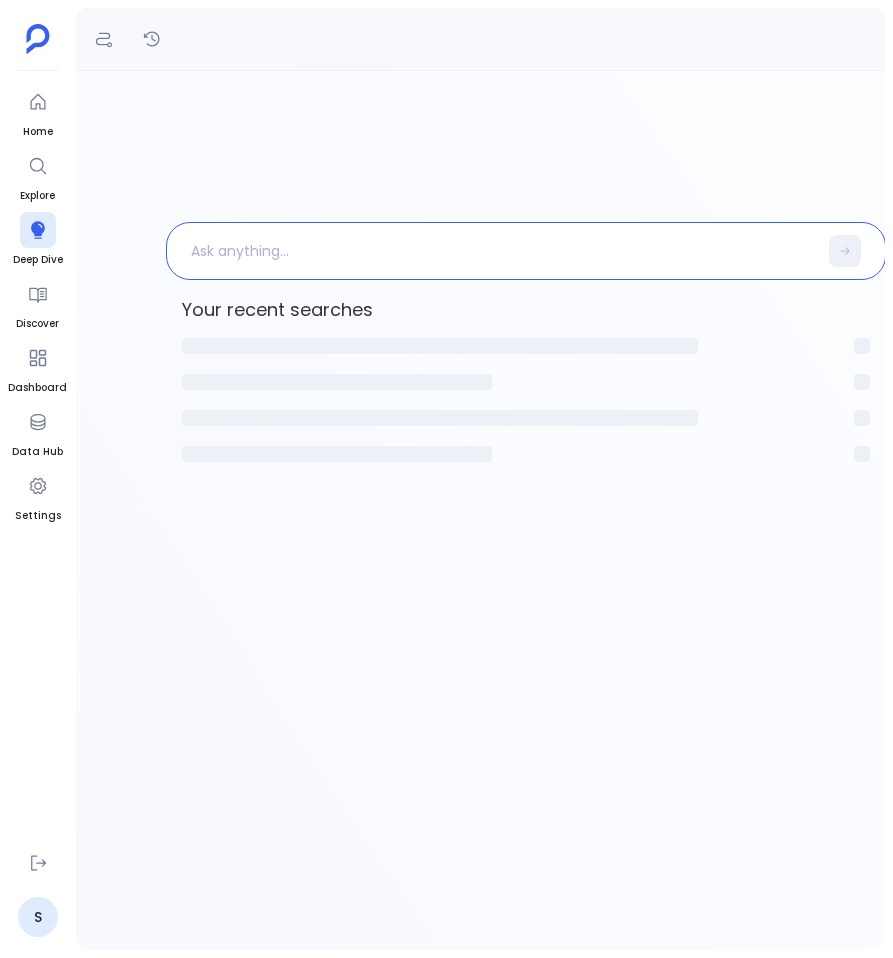 click at bounding box center [492, 251] 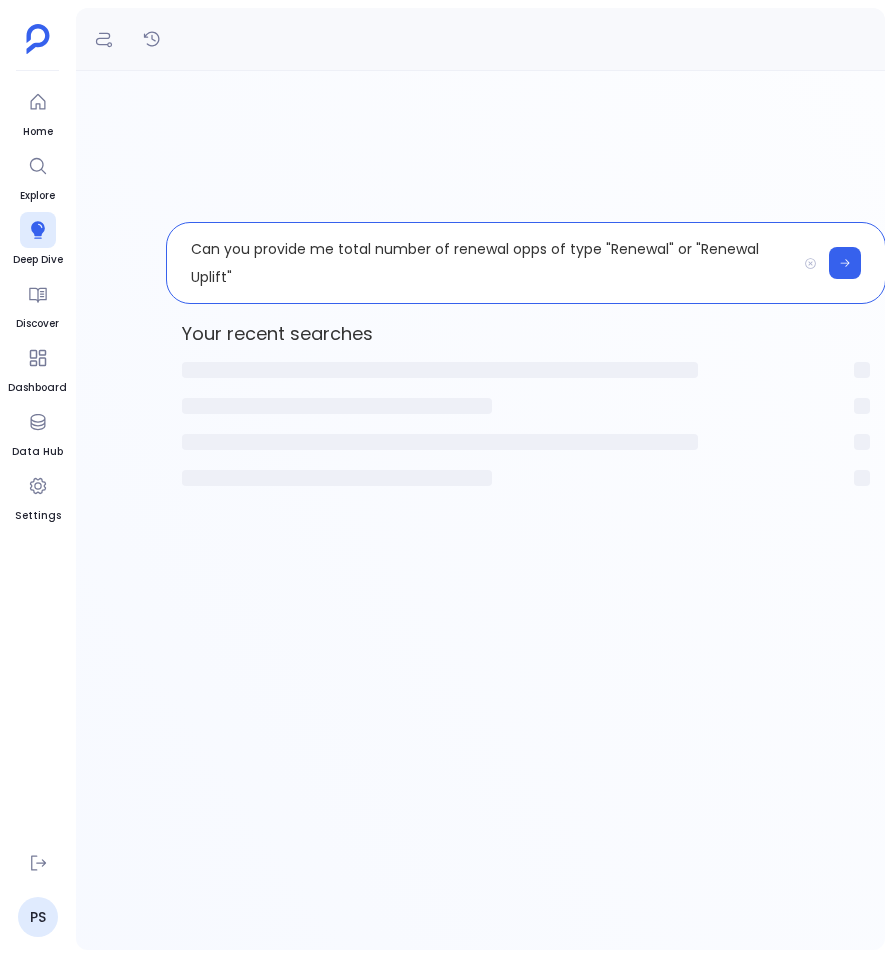 click on "Can you provide me total number of renewal opps of type "Renewal" or "Renewal Uplift"" at bounding box center (481, 263) 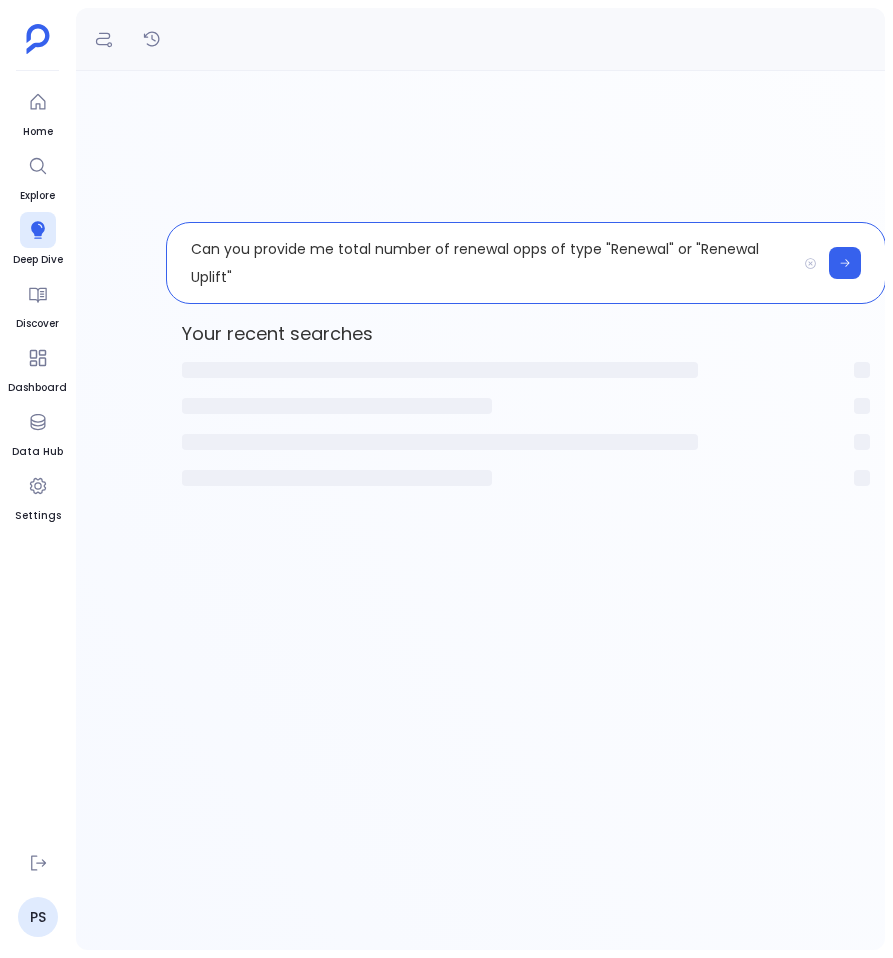 click on "Can you provide me total number of renewal opps of type "Renewal" or "Renewal Uplift"" at bounding box center [481, 263] 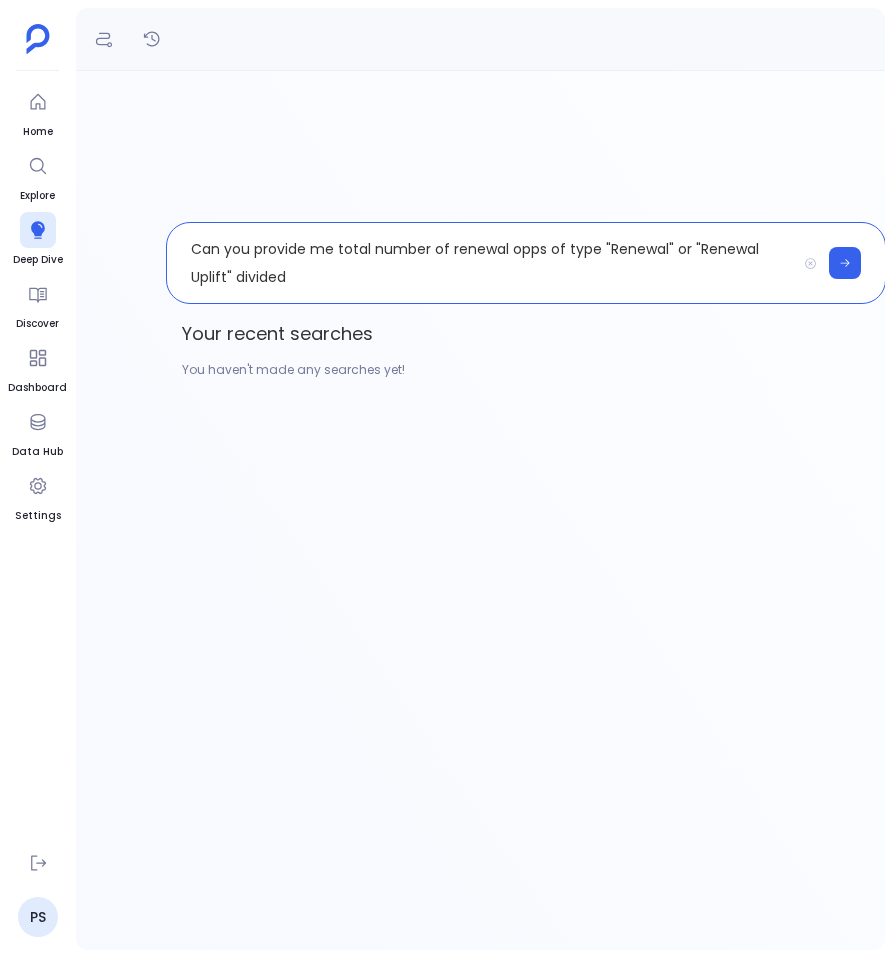 click on "Can you provide me total number of renewal opps of type "Renewal" or "Renewal Uplift" divided" at bounding box center (481, 263) 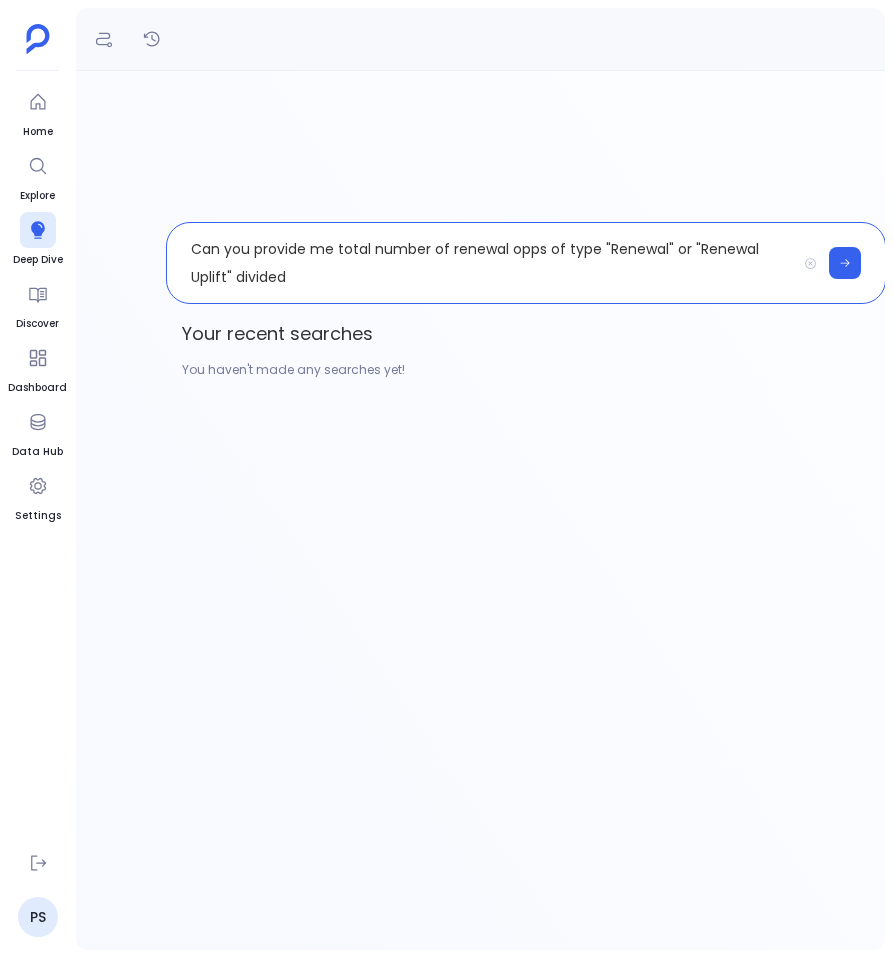 click on "Can you provide me total number of renewal opps of type "Renewal" or "Renewal Uplift" divided" at bounding box center [481, 263] 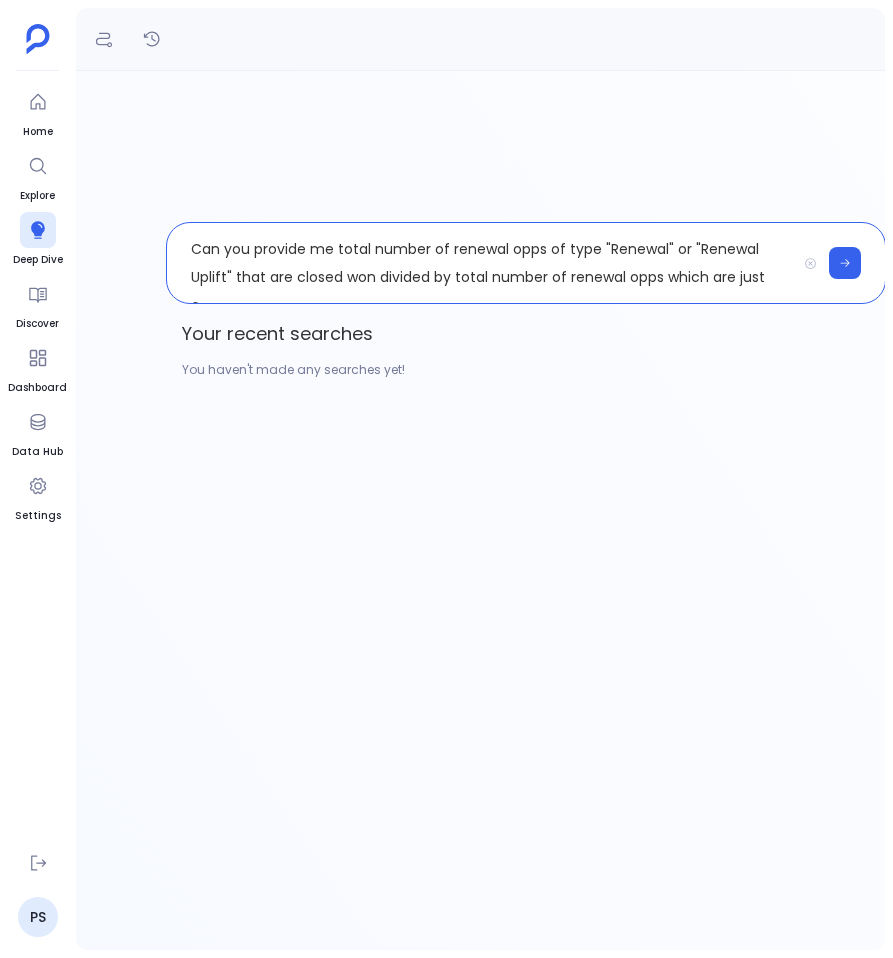scroll, scrollTop: 12, scrollLeft: 0, axis: vertical 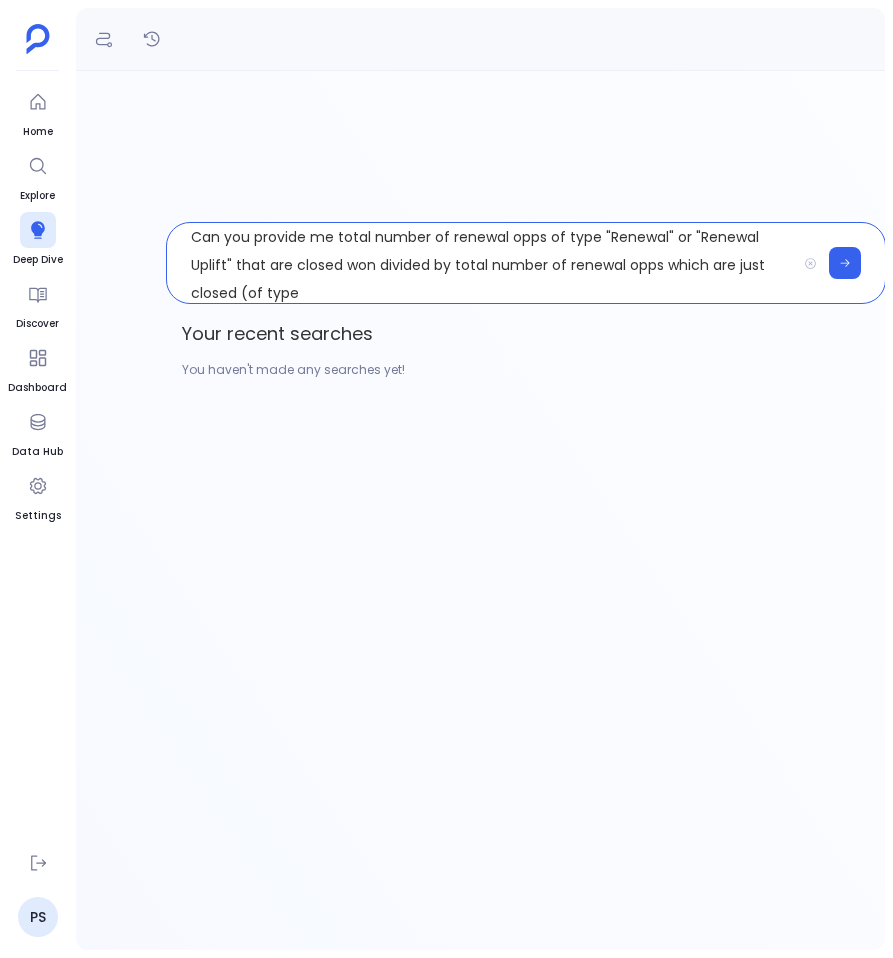 click on "Can you provide me total number of renewal opps of type "Renewal" or "Renewal Uplift" that are closed won divided by total number of renewal opps which are just closed (of type" at bounding box center [481, 263] 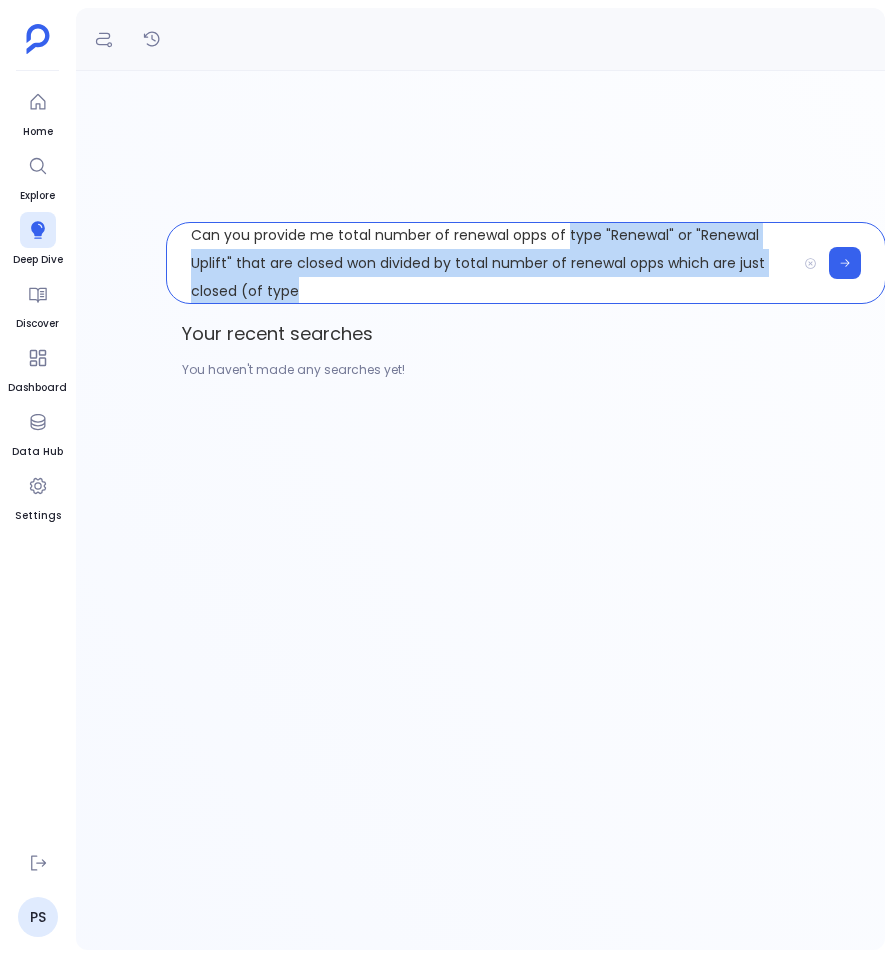 scroll, scrollTop: 28, scrollLeft: 0, axis: vertical 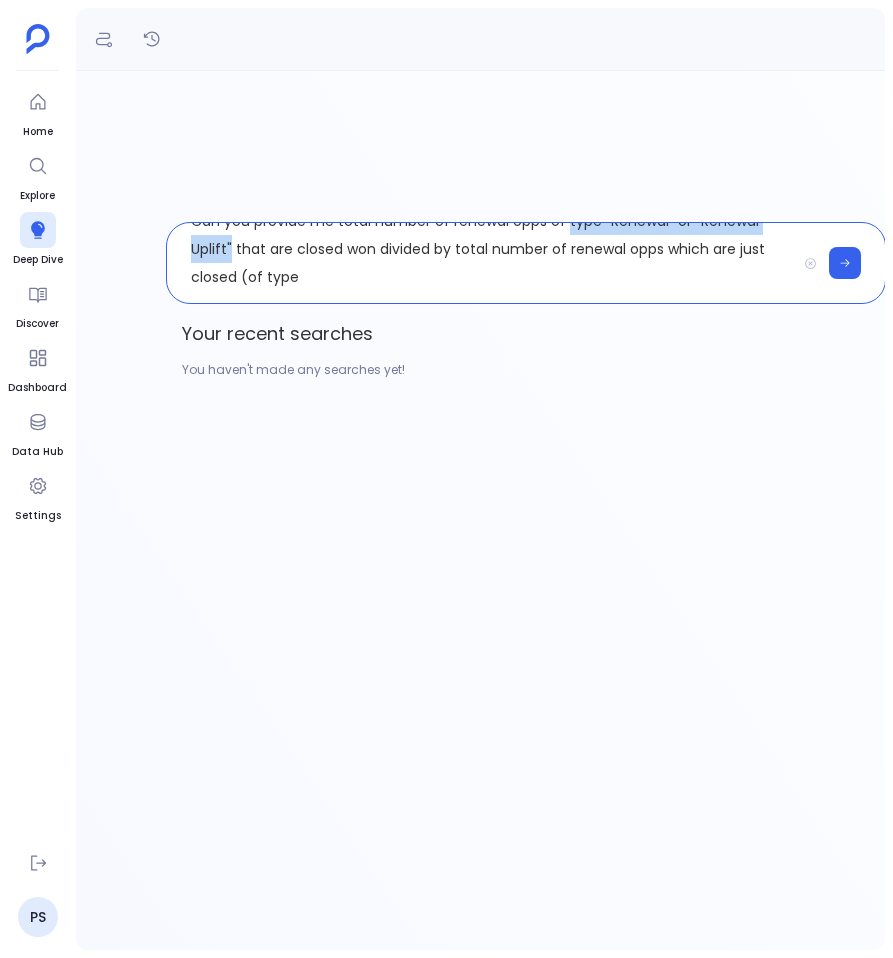 drag, startPoint x: 564, startPoint y: 238, endPoint x: 232, endPoint y: 242, distance: 332.0241 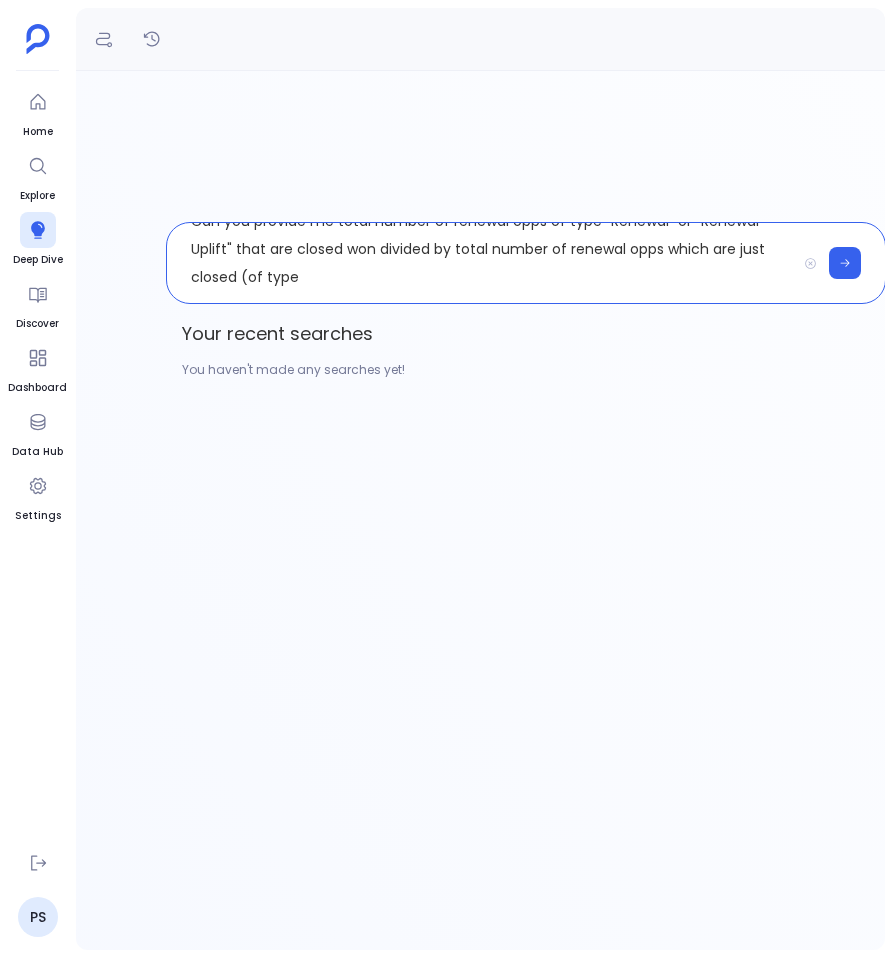 click on "Can you provide me total number of renewal opps of type "Renewal" or "Renewal Uplift" that are closed won divided by total number of renewal opps which are just closed (of type" at bounding box center (481, 263) 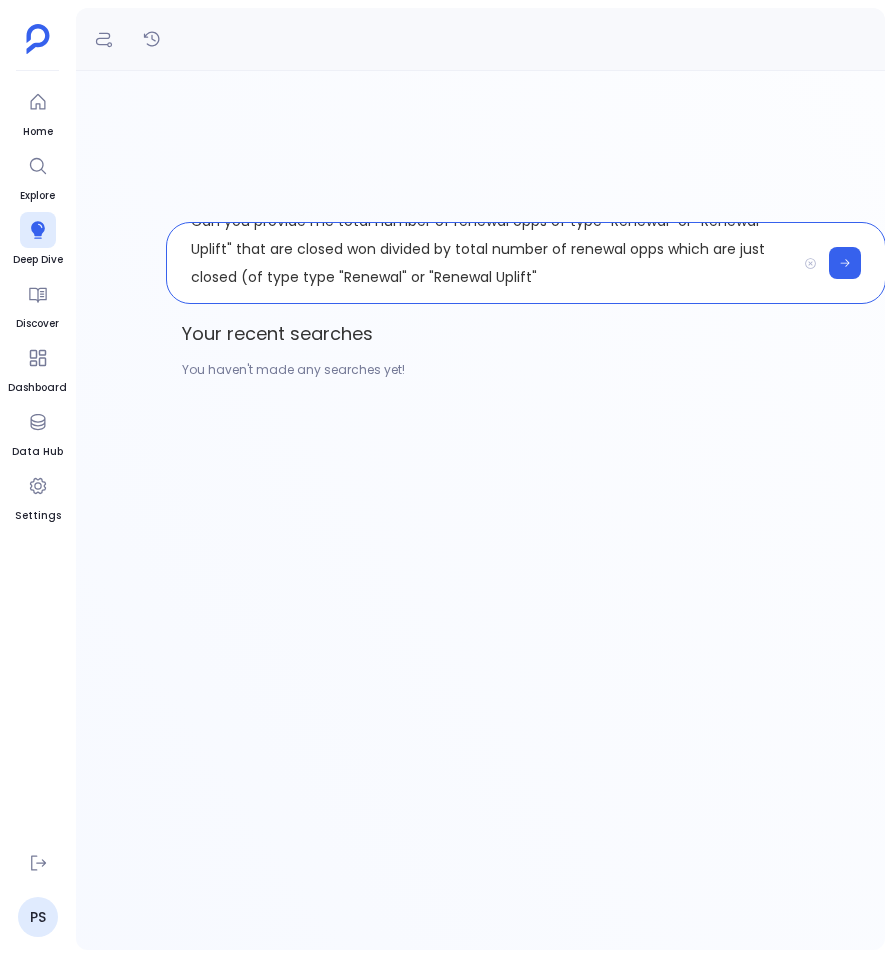 click on "Can you provide me total number of renewal opps of type "Renewal" or "Renewal Uplift" that are closed won divided by total number of renewal opps which are just closed (of type type "Renewal" or "Renewal Uplift"" at bounding box center [481, 263] 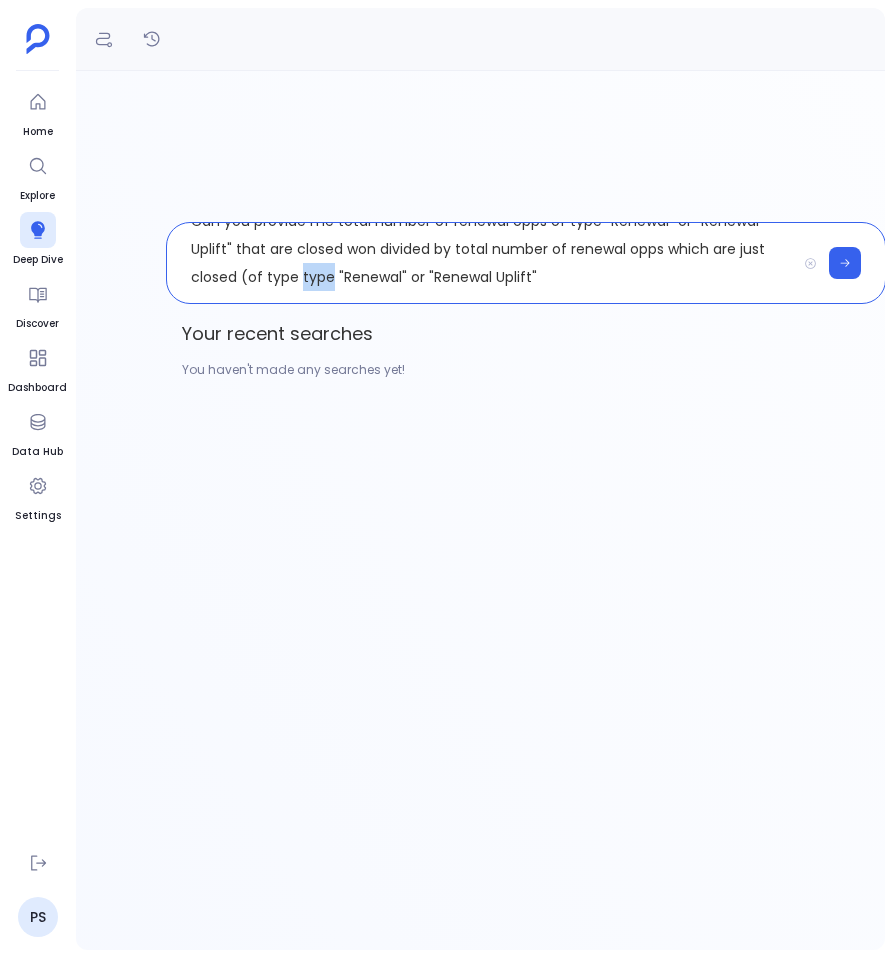 click on "Can you provide me total number of renewal opps of type "Renewal" or "Renewal Uplift" that are closed won divided by total number of renewal opps which are just closed (of type type "Renewal" or "Renewal Uplift"" at bounding box center (481, 263) 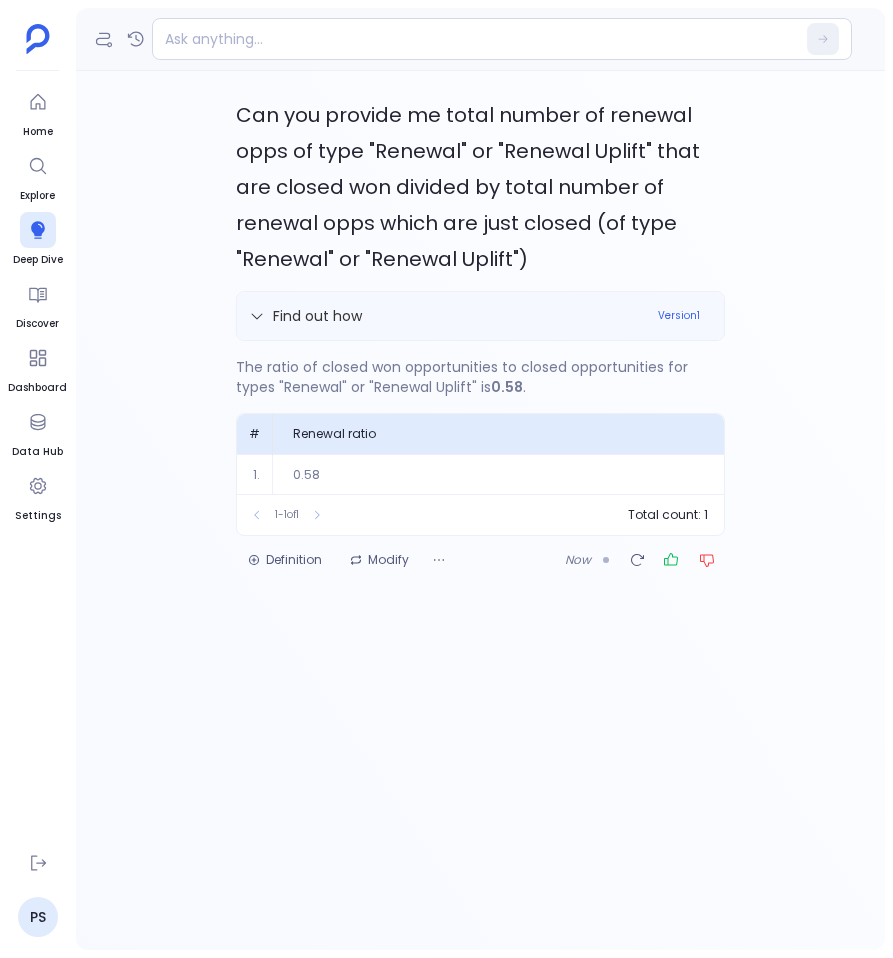 click on "Find out how" at bounding box center (447, 316) 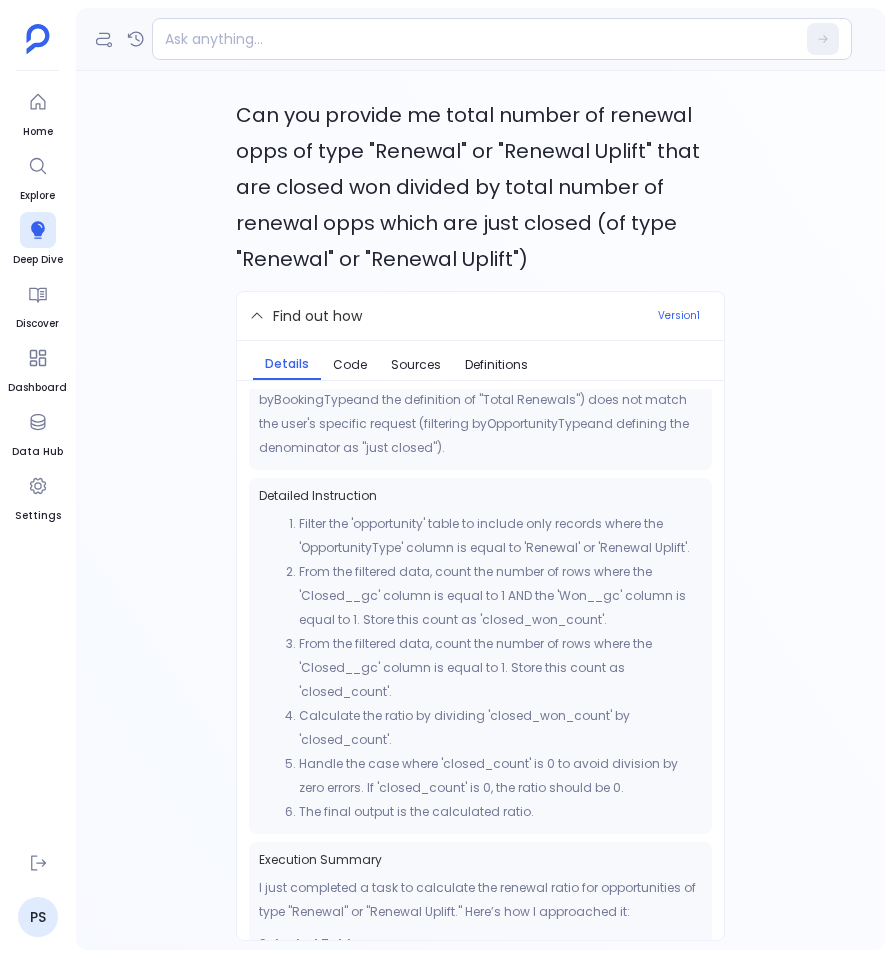 scroll, scrollTop: 1172, scrollLeft: 0, axis: vertical 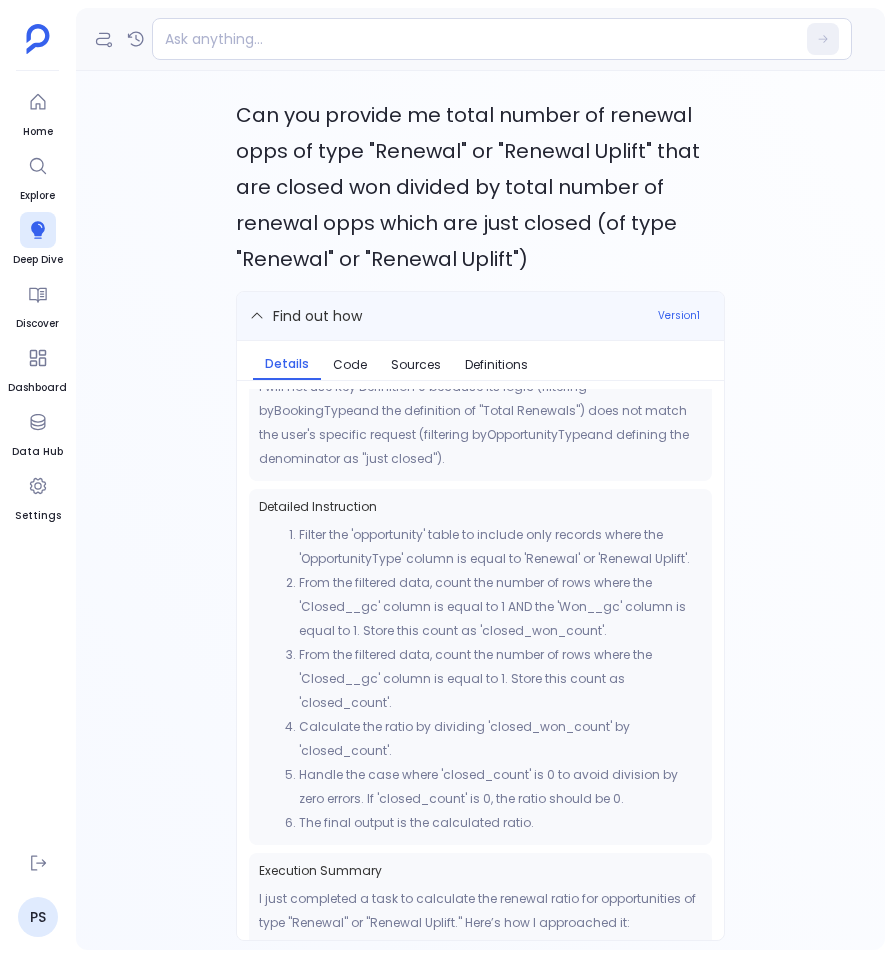 click on "Find out how Version  1" at bounding box center (480, 316) 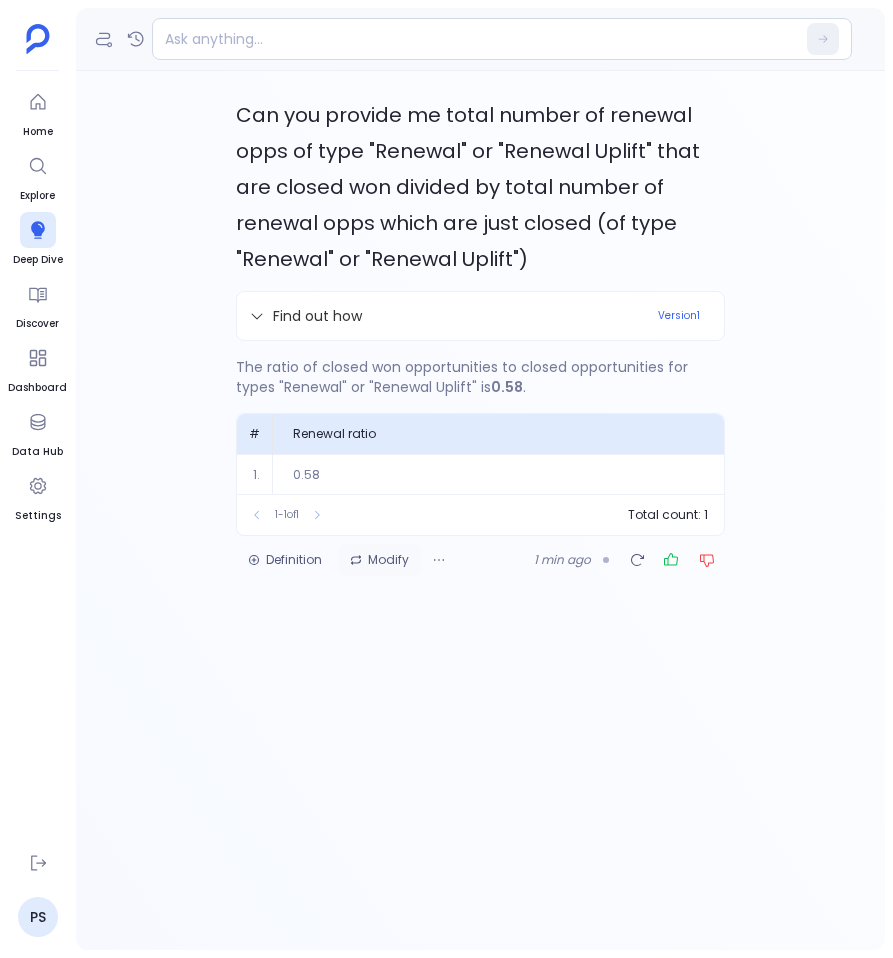 click on "Modify" at bounding box center [379, 560] 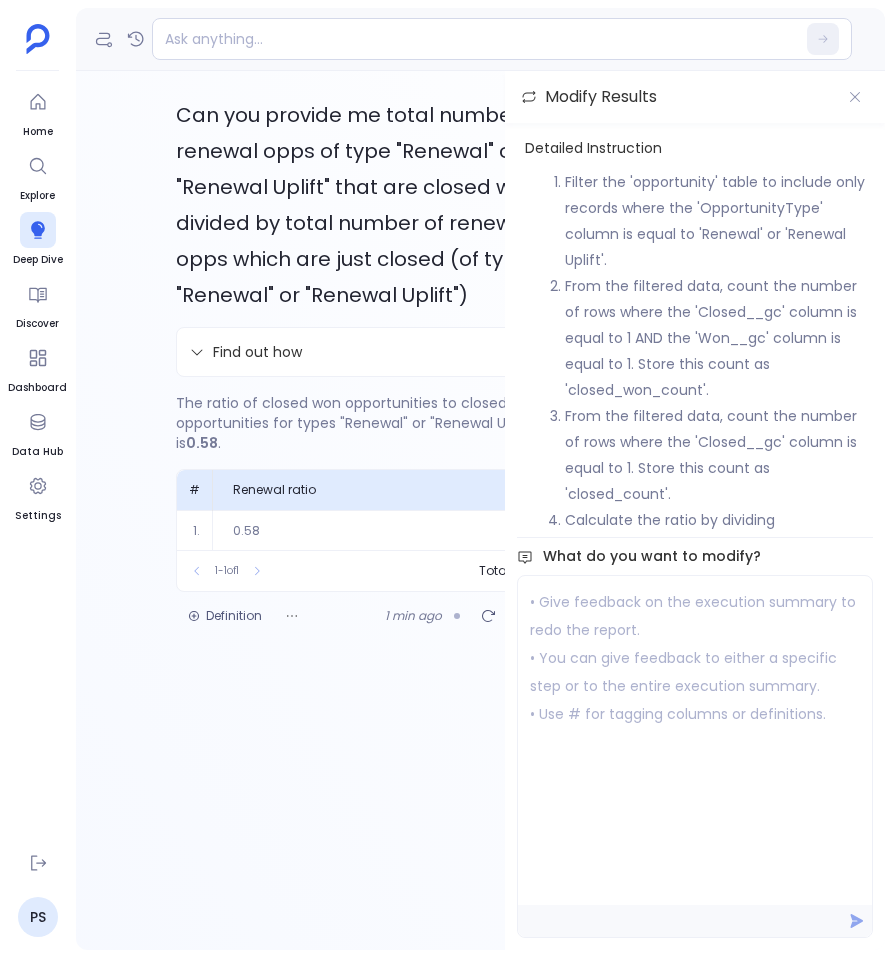 scroll, scrollTop: 1436, scrollLeft: 0, axis: vertical 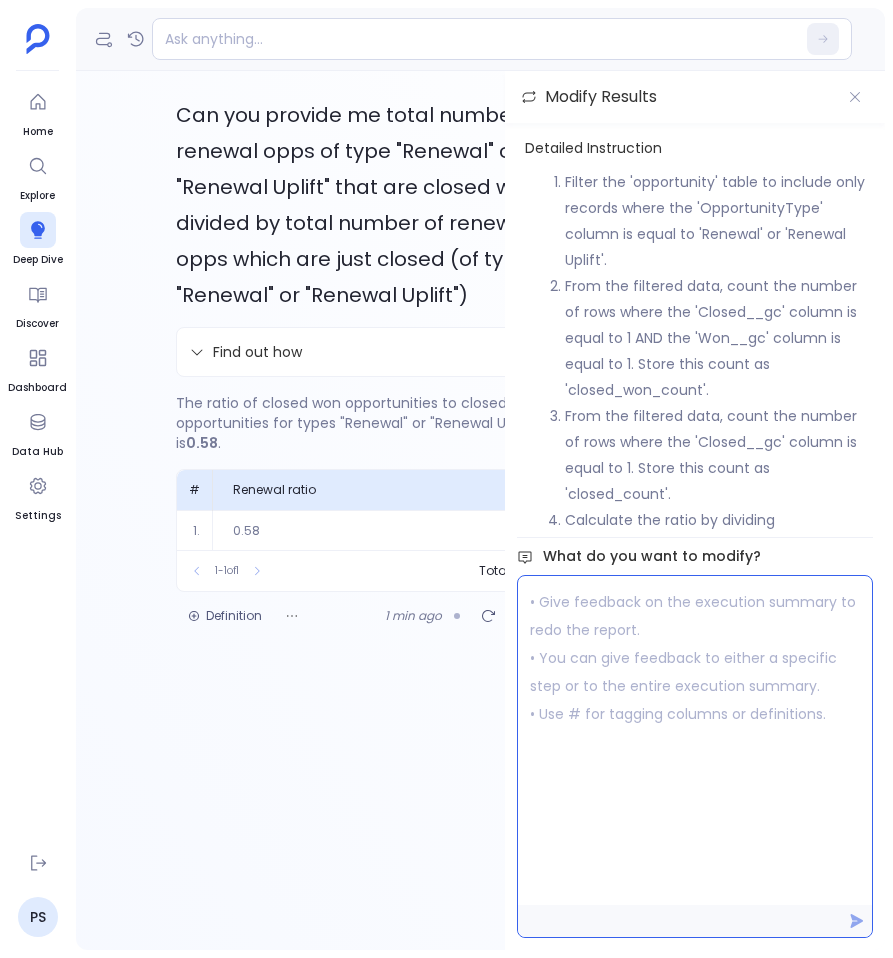 click at bounding box center [695, 740] 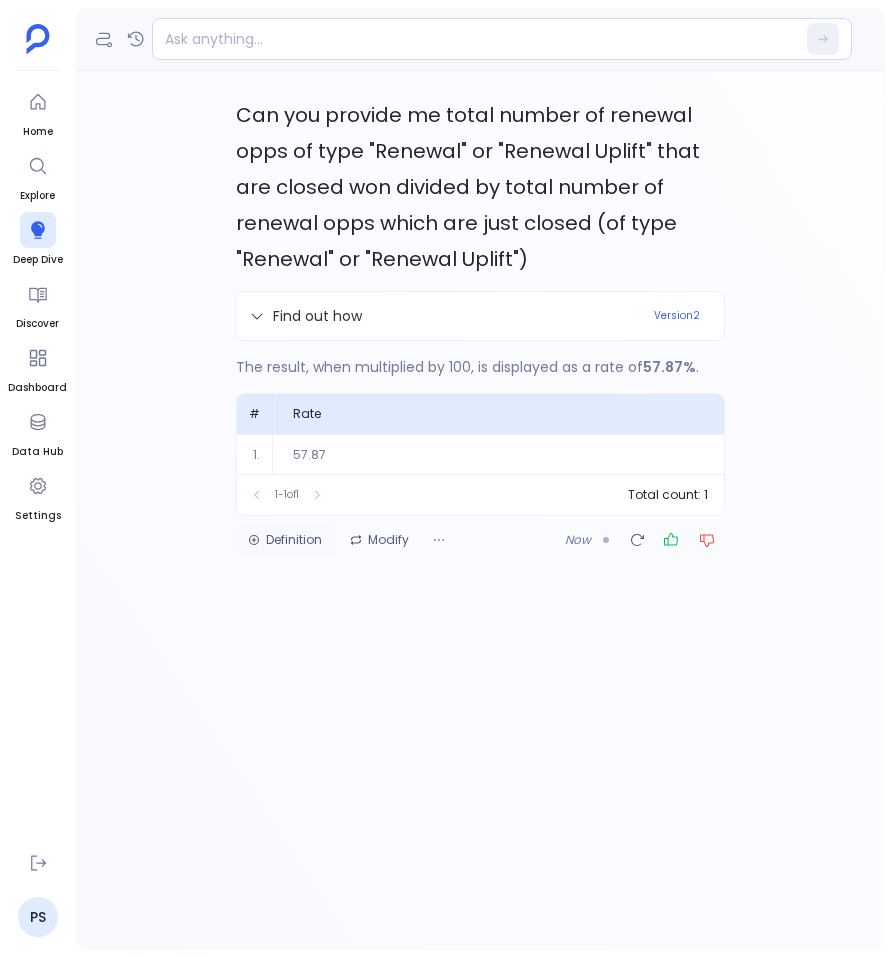 click on "Definition" at bounding box center (285, 540) 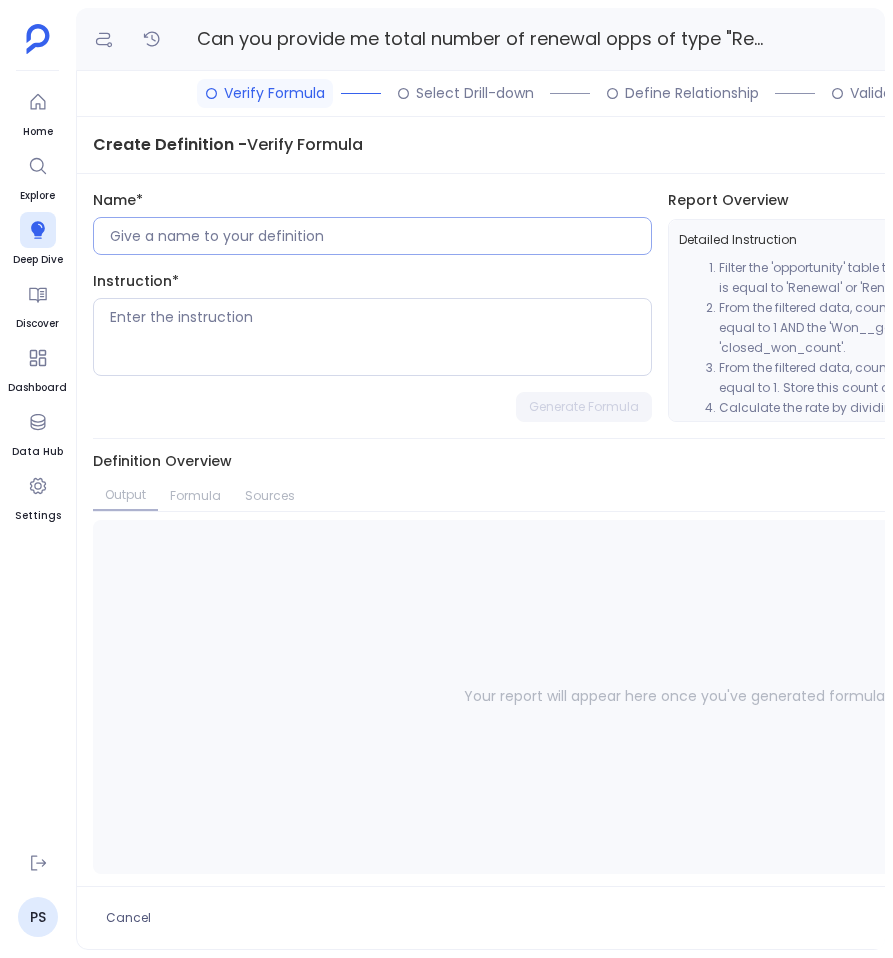 click at bounding box center [380, 236] 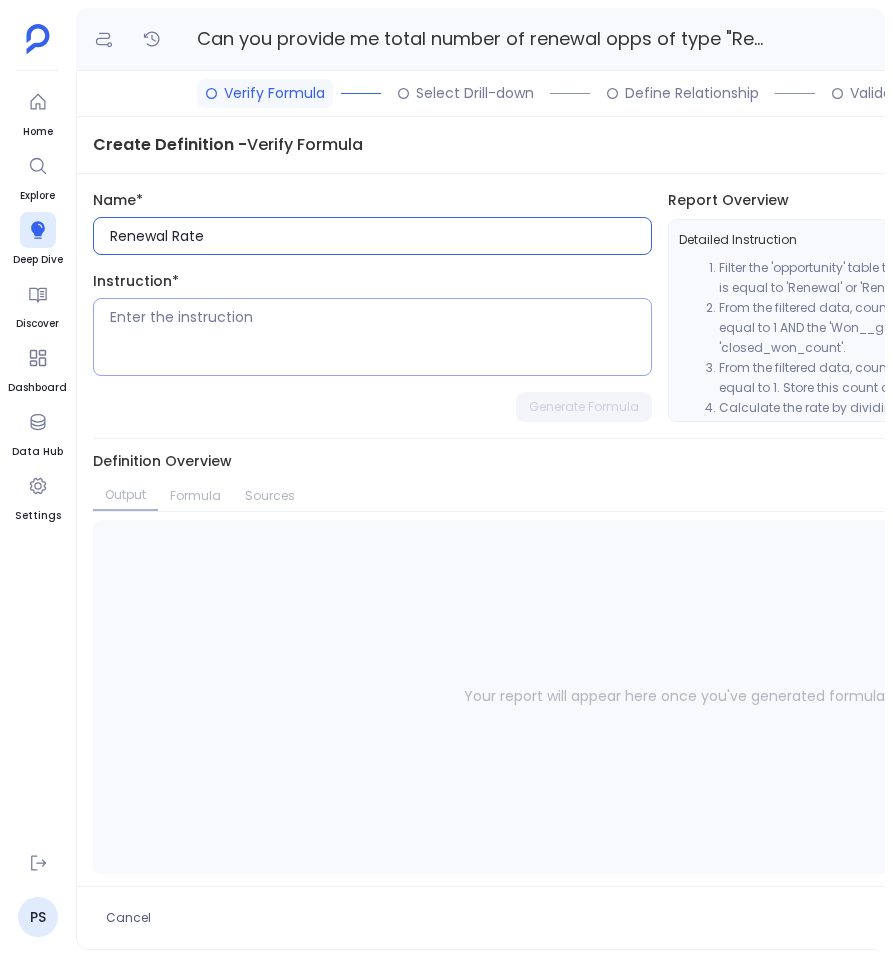 type on "Renewal Rate" 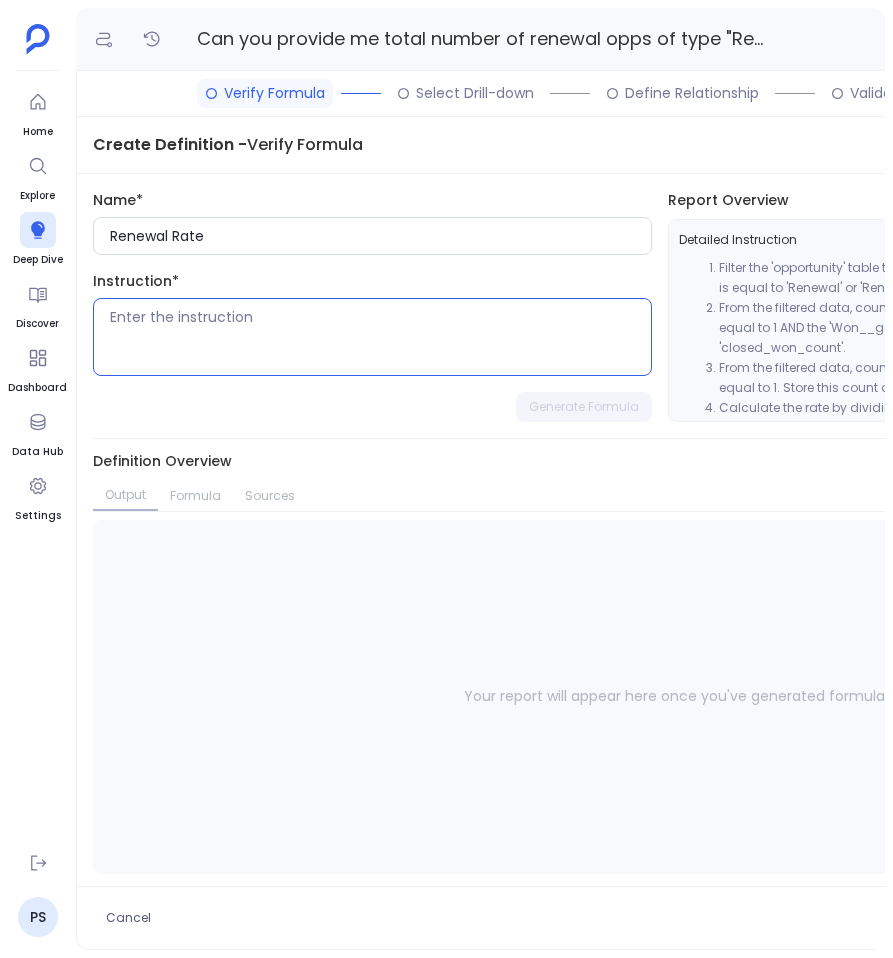 click at bounding box center [380, 337] 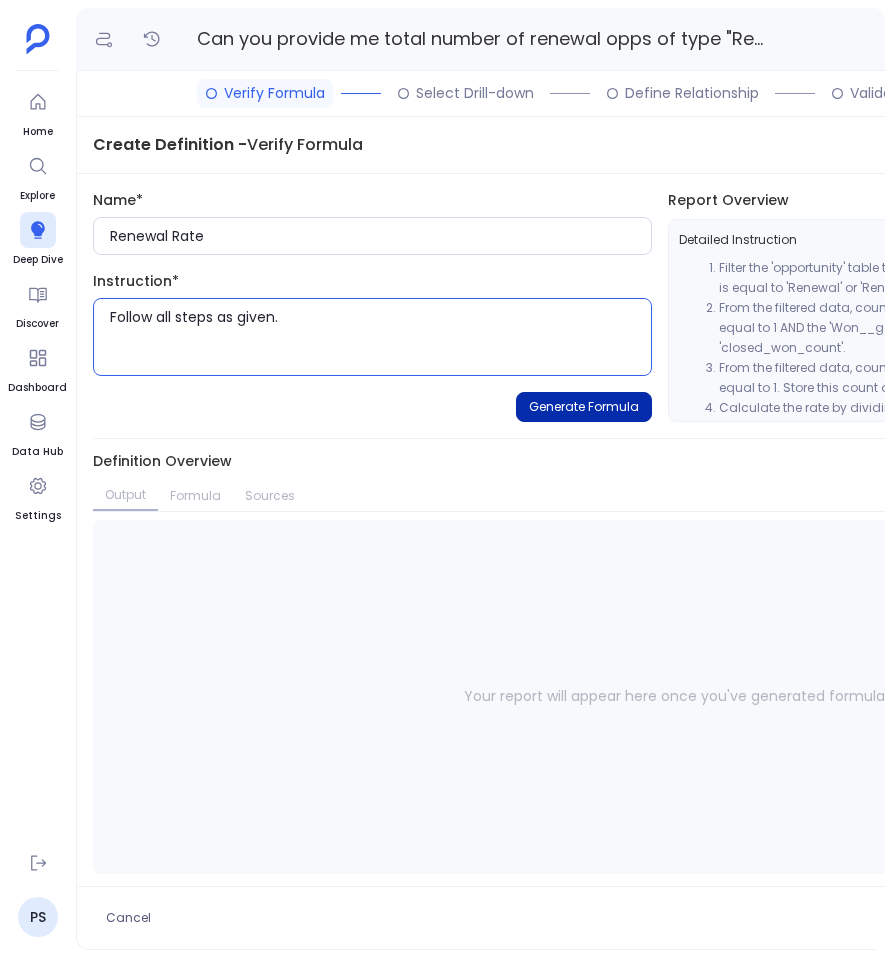 type on "Follow all steps as given." 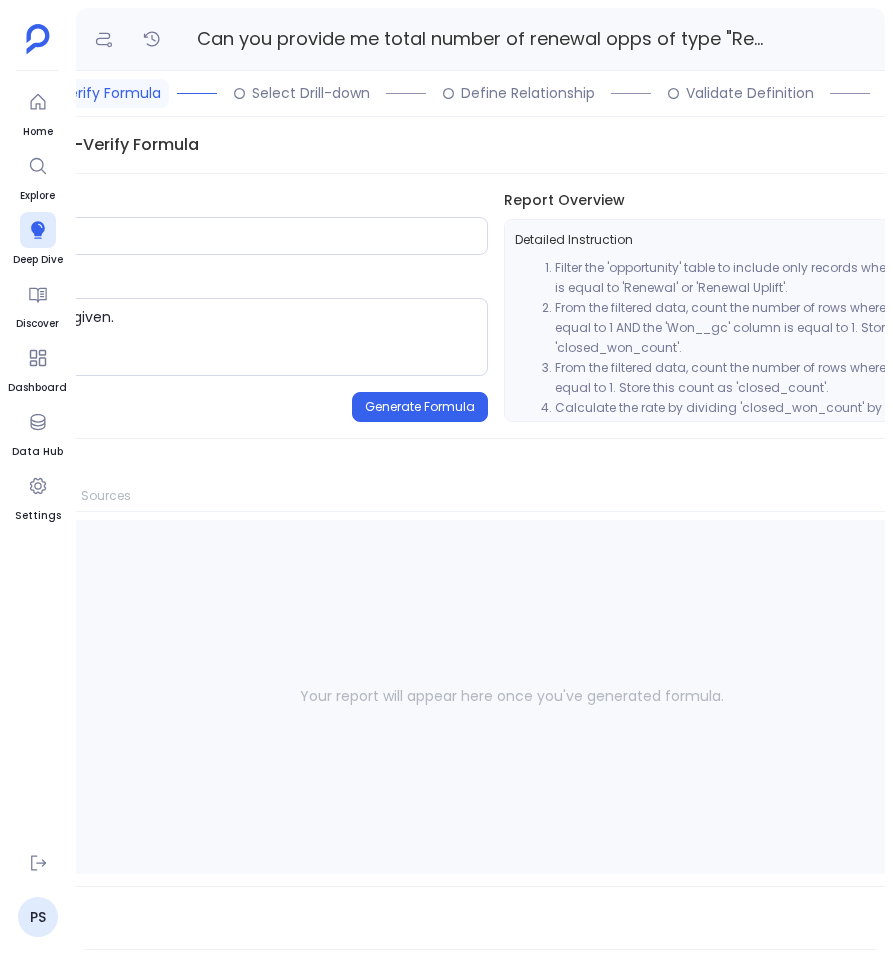 scroll, scrollTop: 0, scrollLeft: 0, axis: both 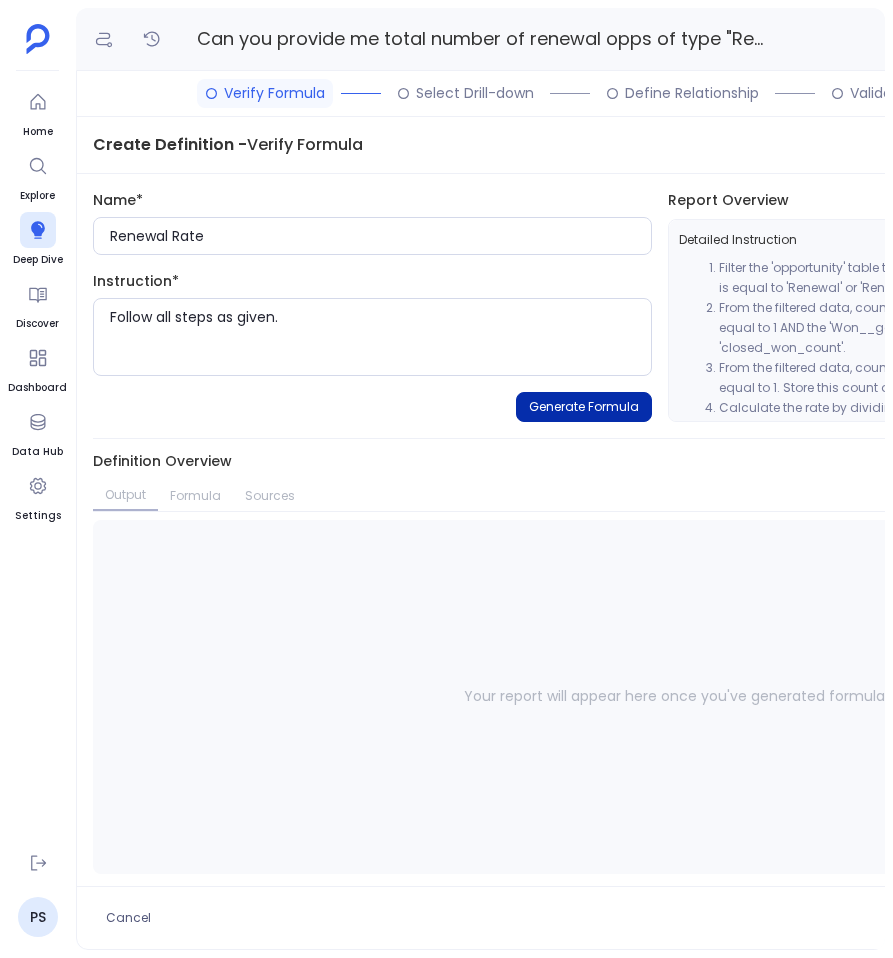 click on "Generate Formula" at bounding box center [584, 407] 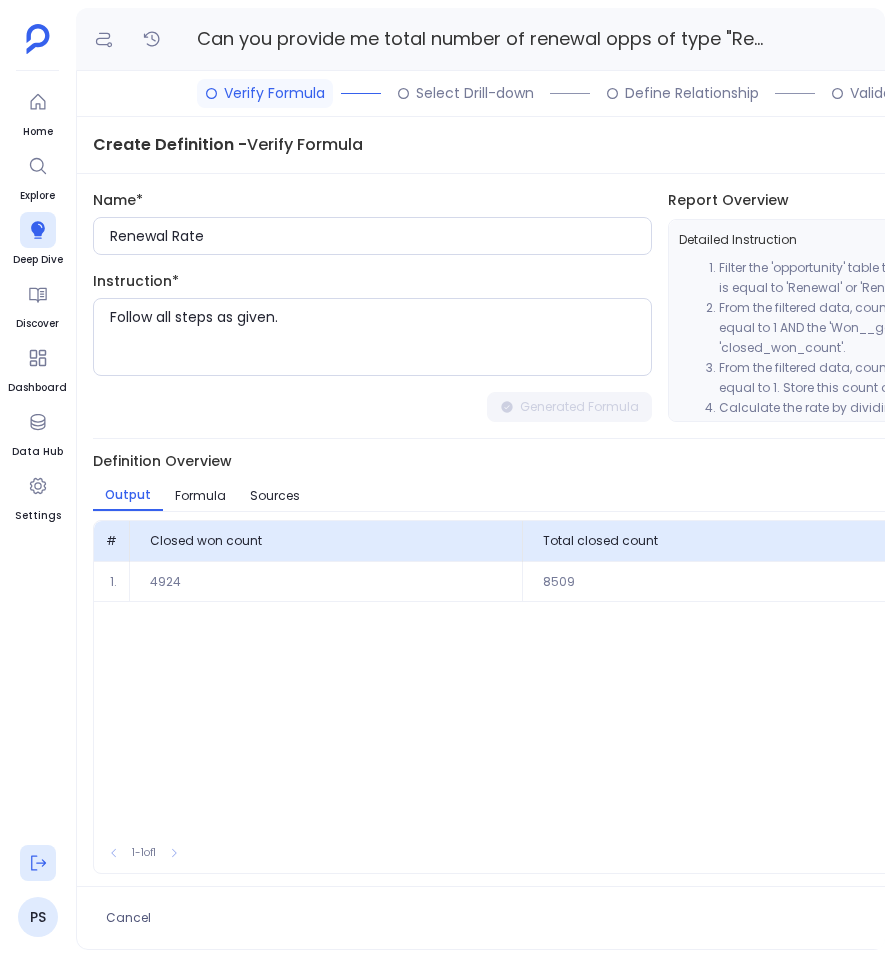 scroll, scrollTop: 0, scrollLeft: 391, axis: horizontal 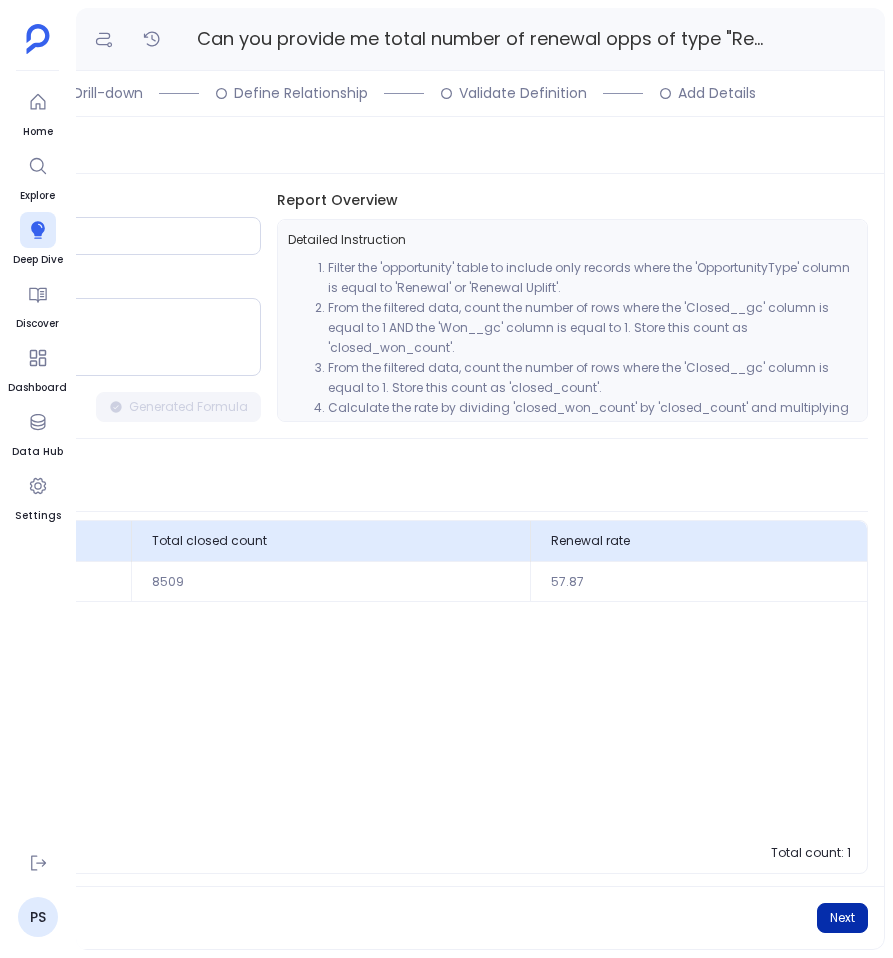 click on "Next" at bounding box center [842, 918] 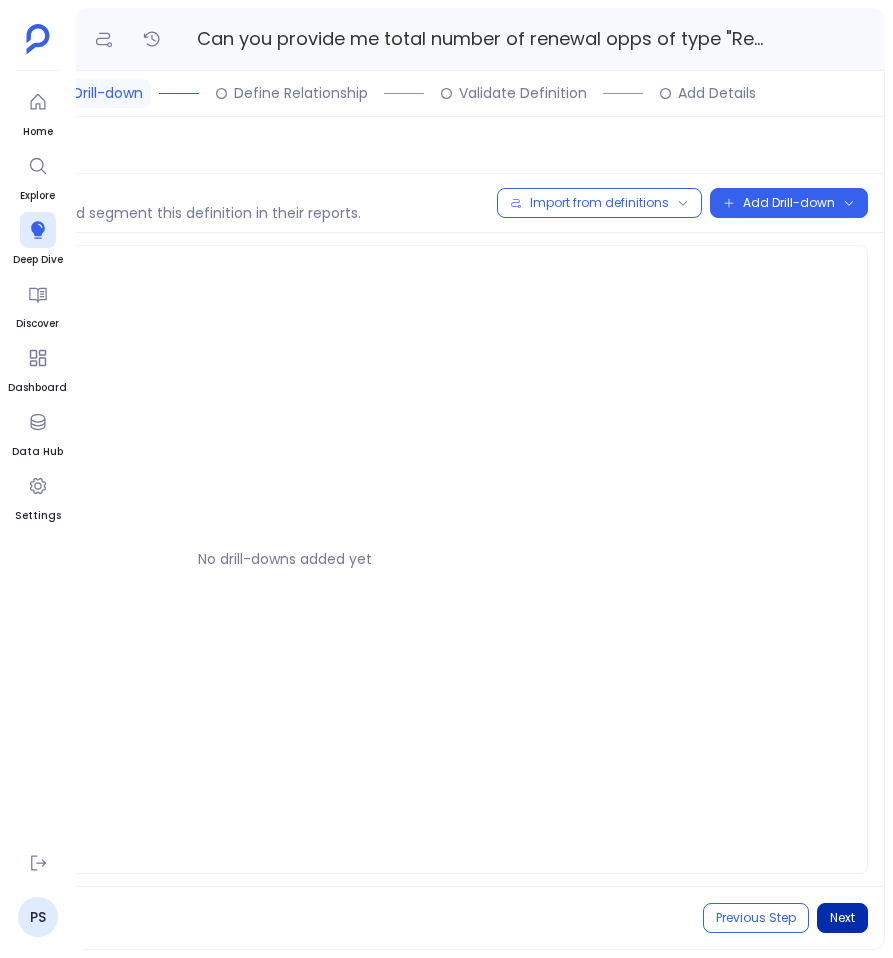 click on "Next" at bounding box center [842, 918] 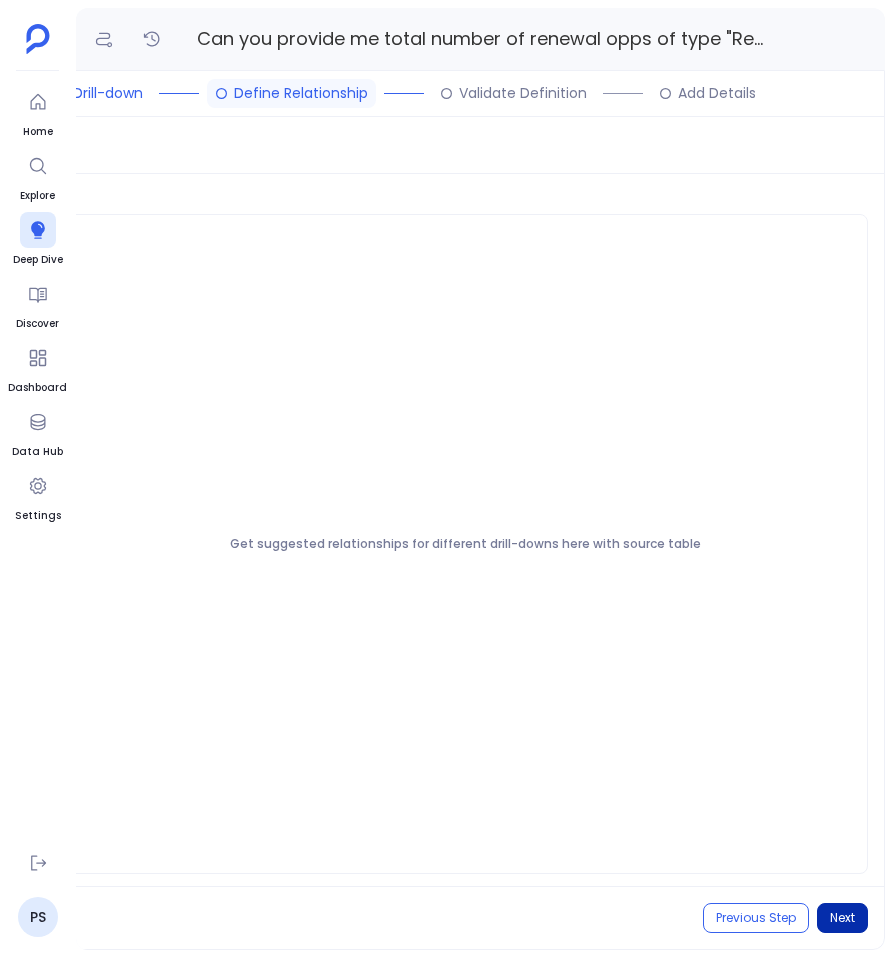 click on "Next" at bounding box center (842, 918) 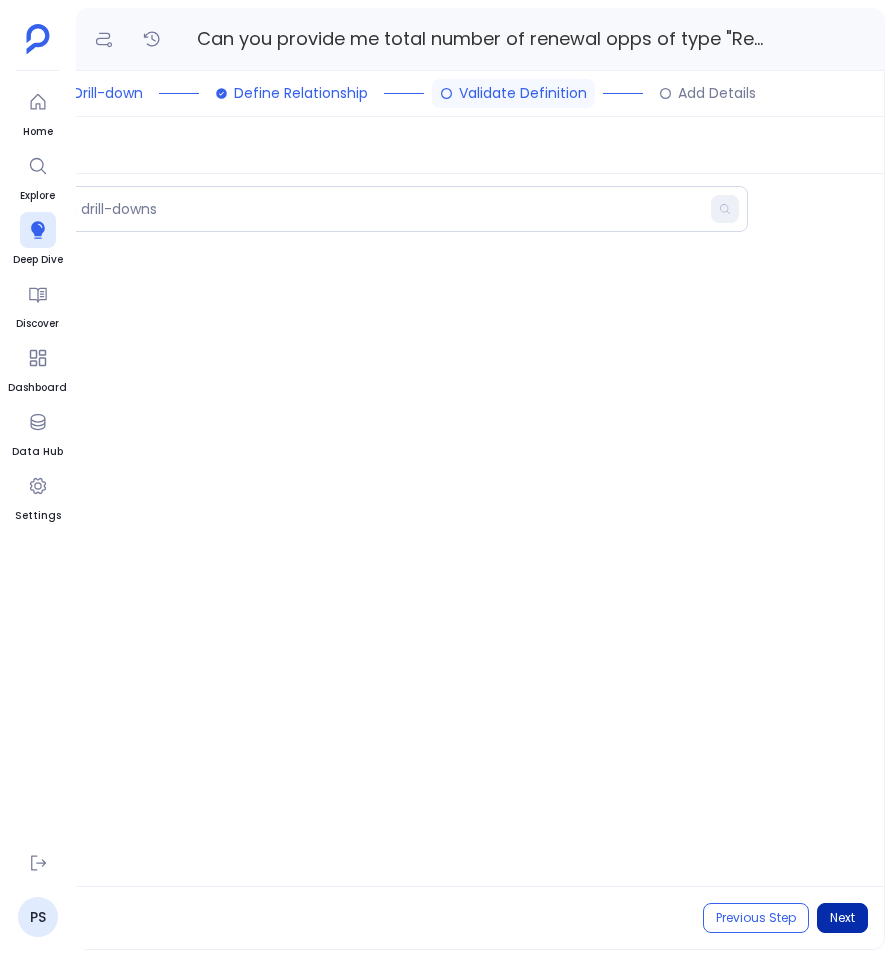 click on "Next" at bounding box center (842, 918) 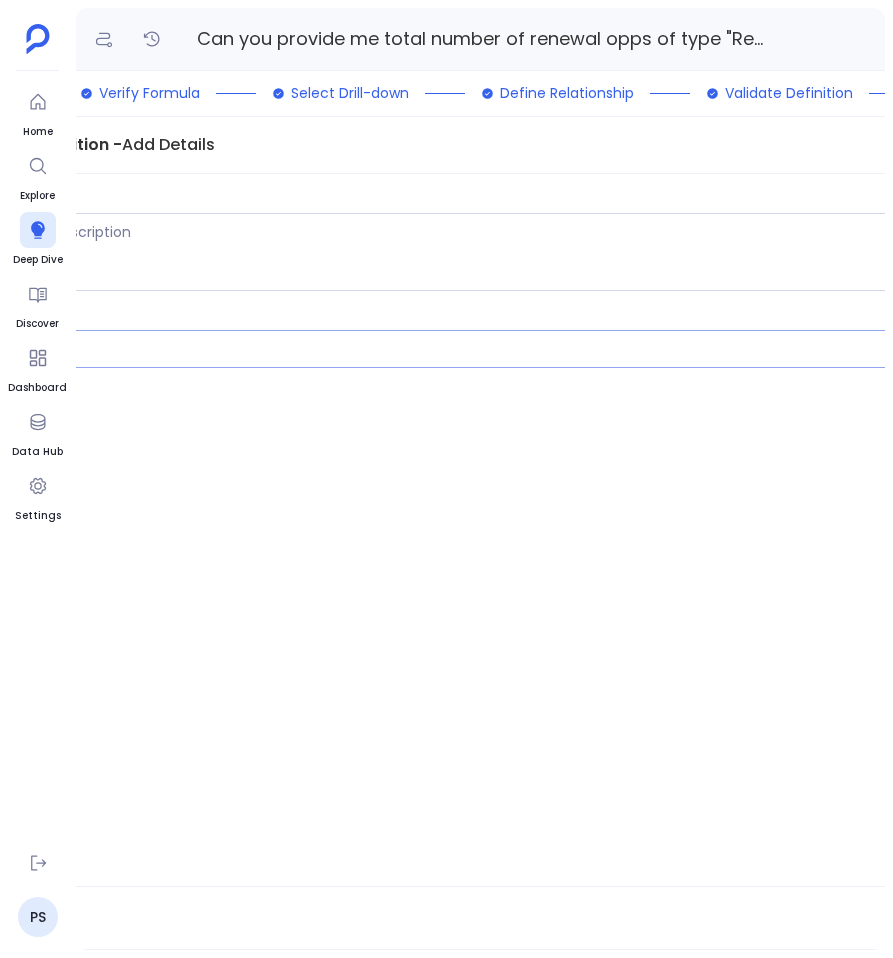 scroll, scrollTop: 0, scrollLeft: 0, axis: both 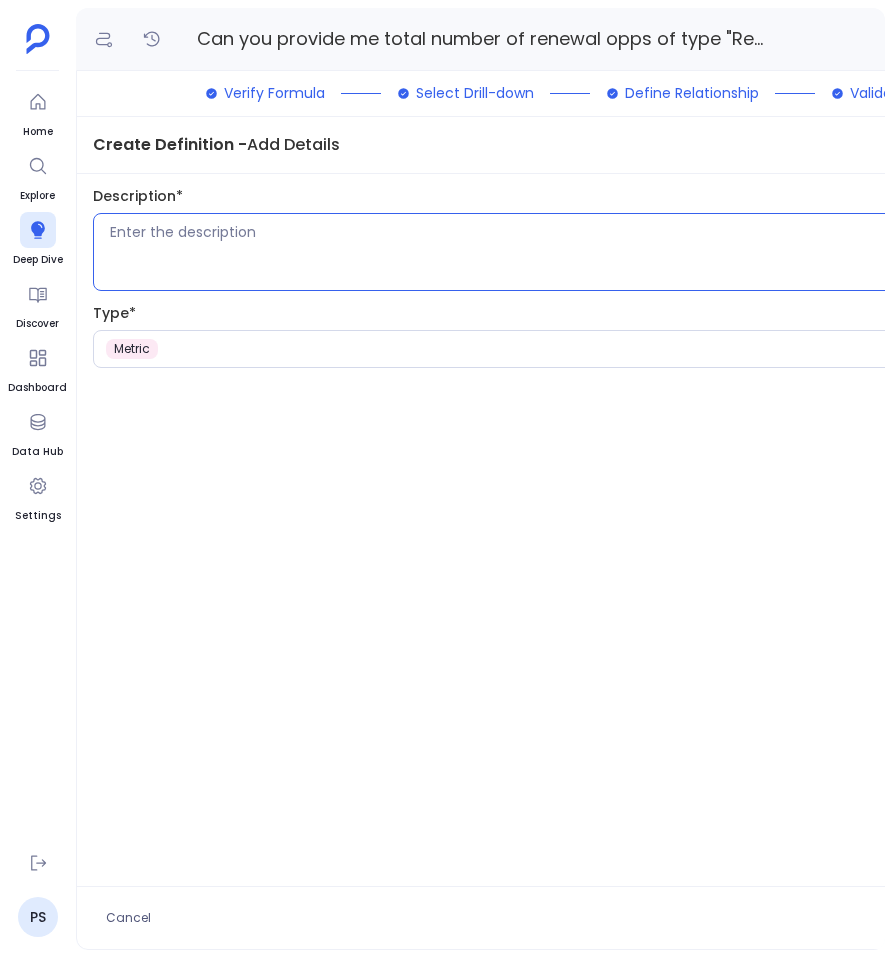 click at bounding box center (684, 252) 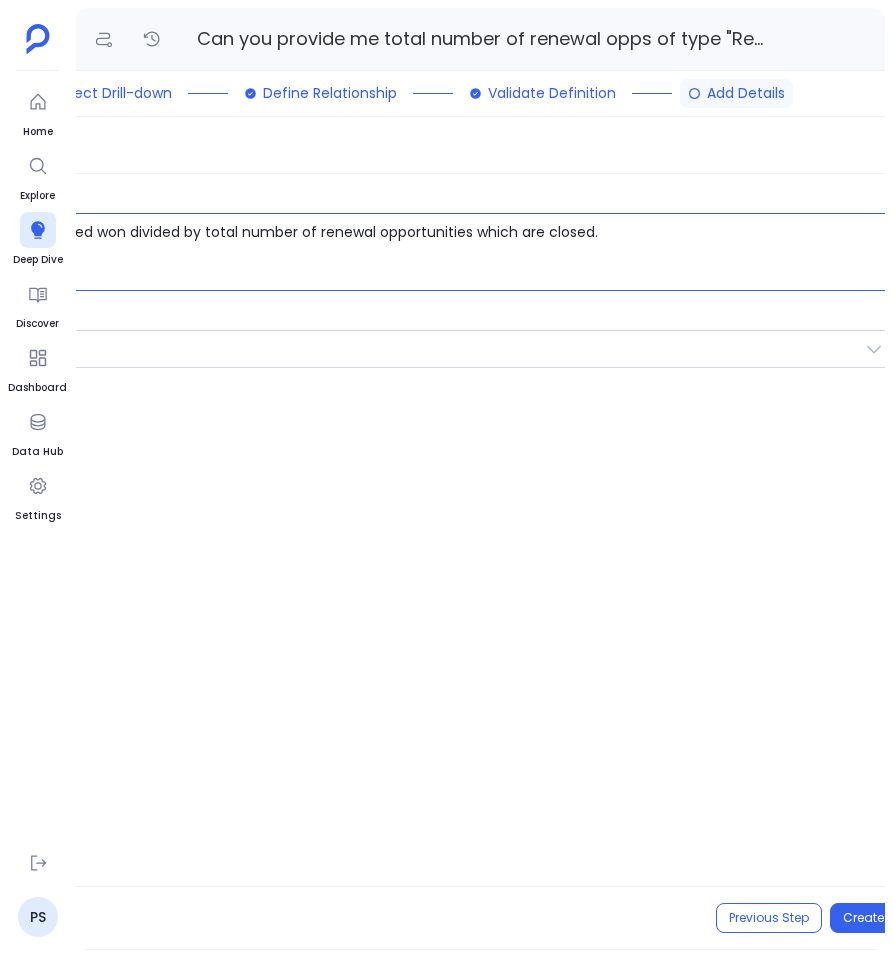 scroll, scrollTop: 0, scrollLeft: 391, axis: horizontal 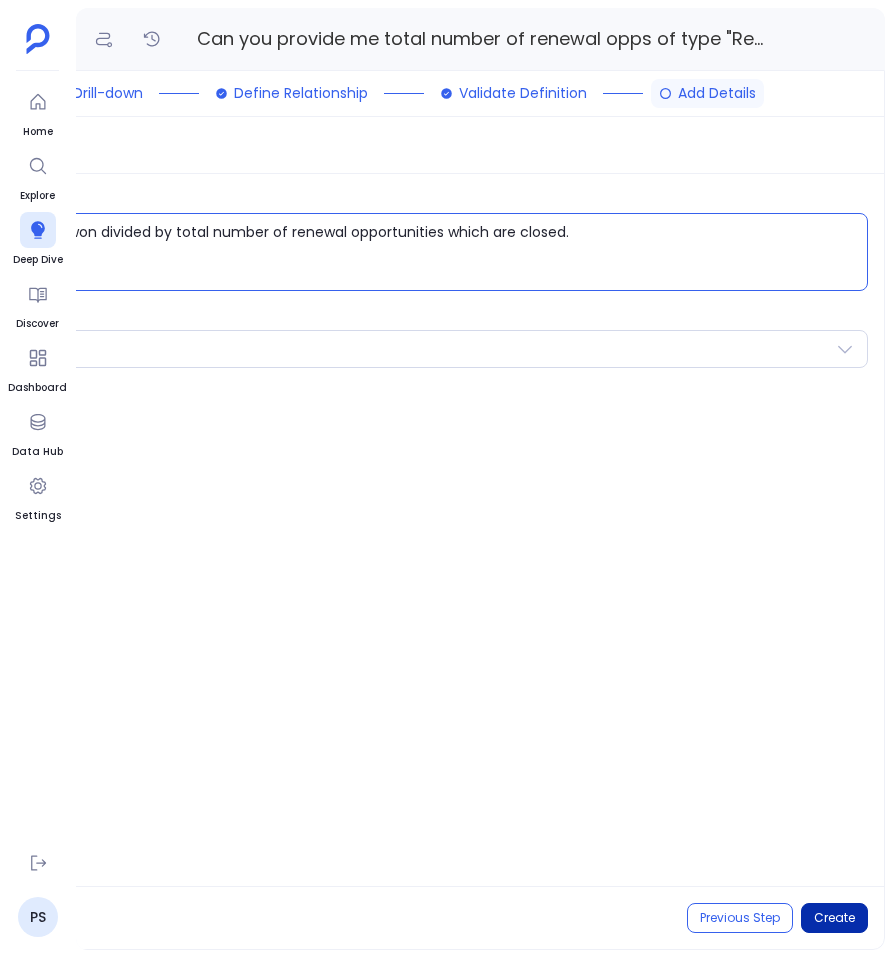 type on "Number of Renewal opportunities that are closed won divided by total number of renewal opportunities which are closed." 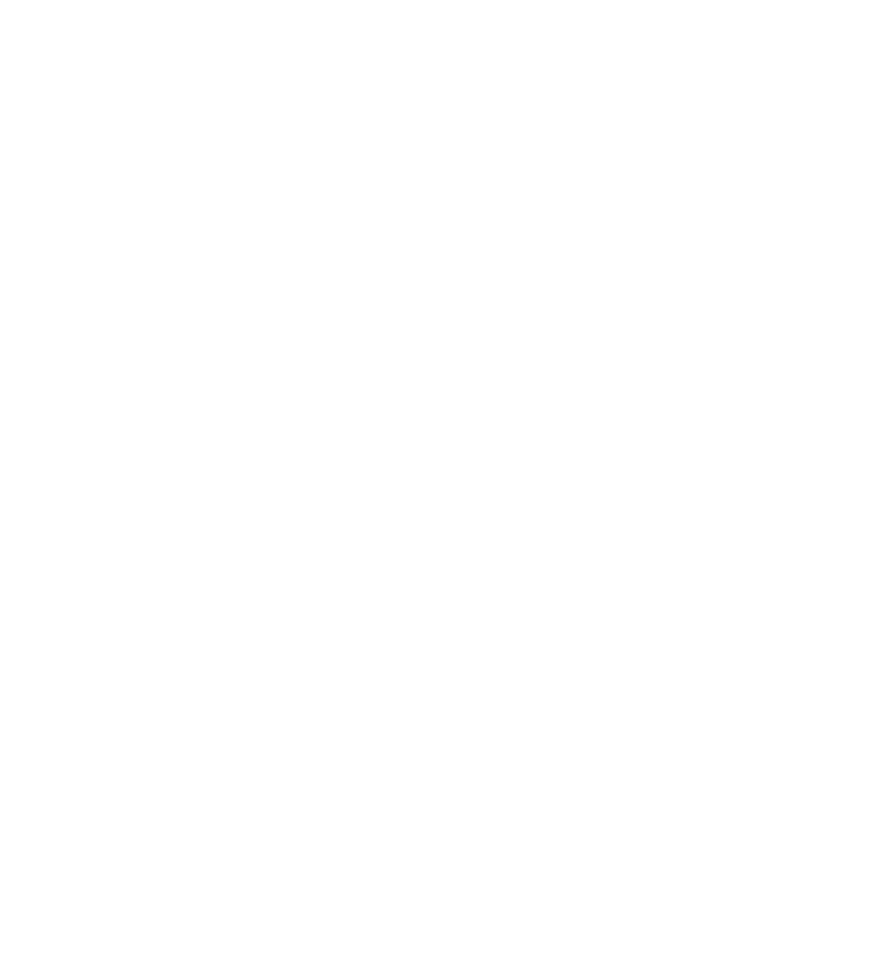 scroll, scrollTop: 0, scrollLeft: 0, axis: both 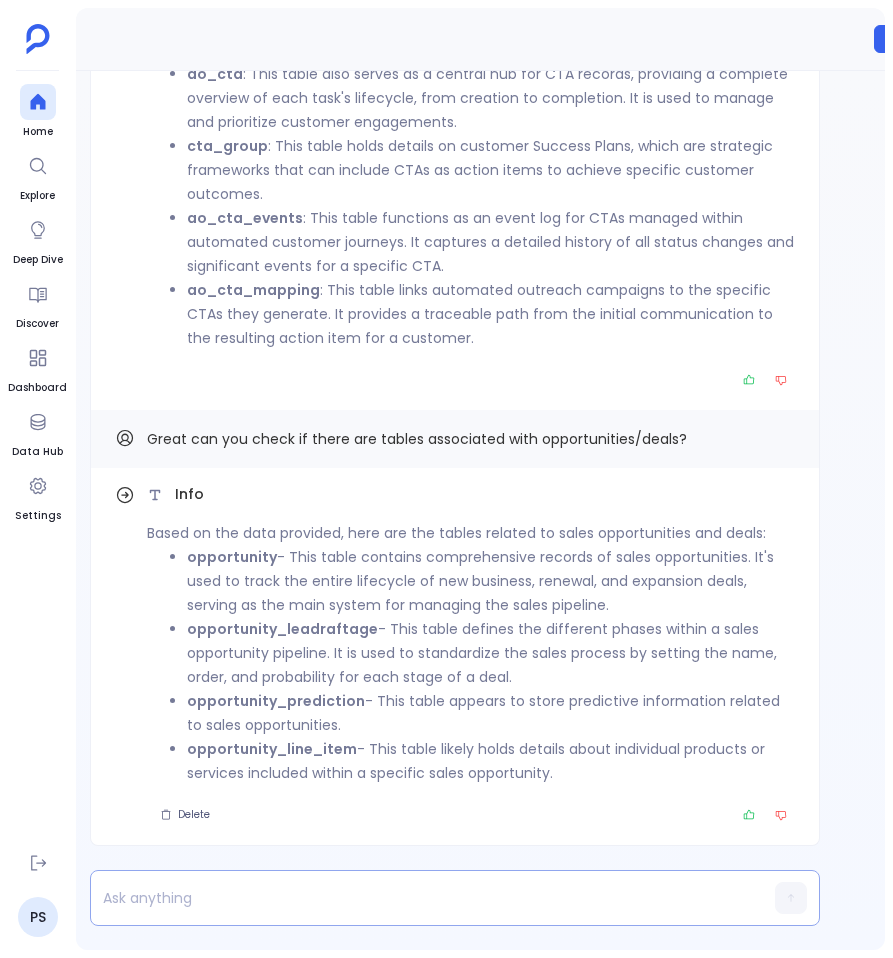 click at bounding box center (416, 898) 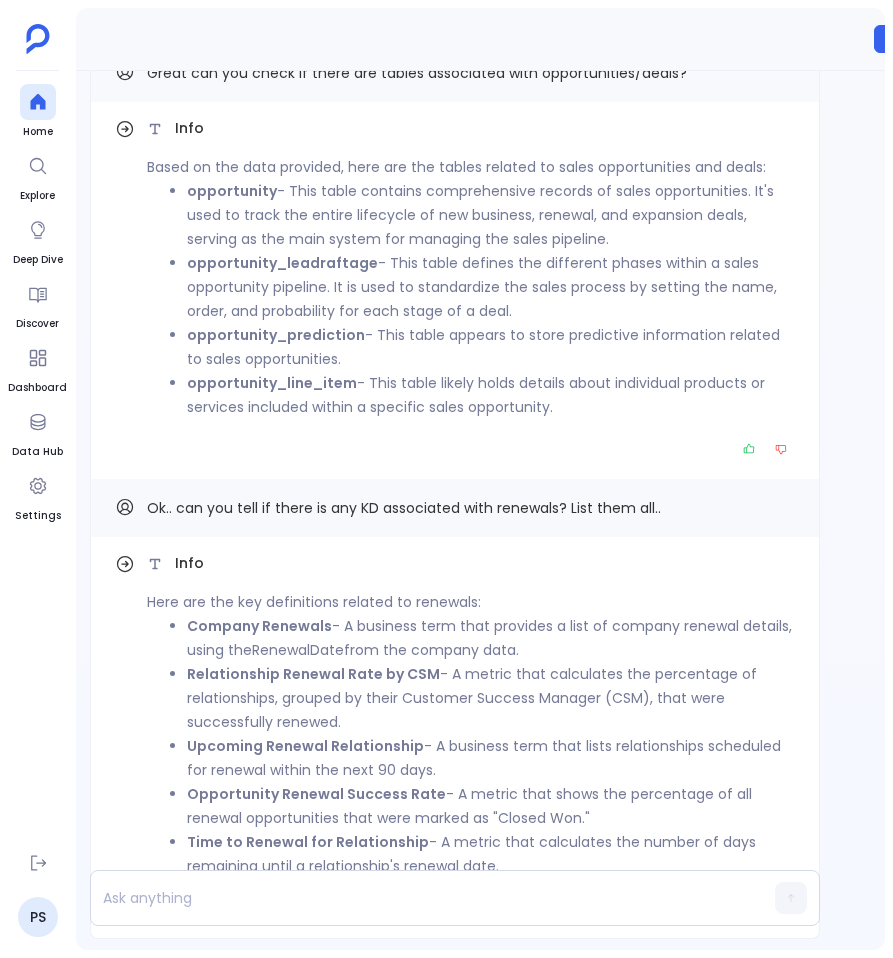 scroll, scrollTop: -117, scrollLeft: 0, axis: vertical 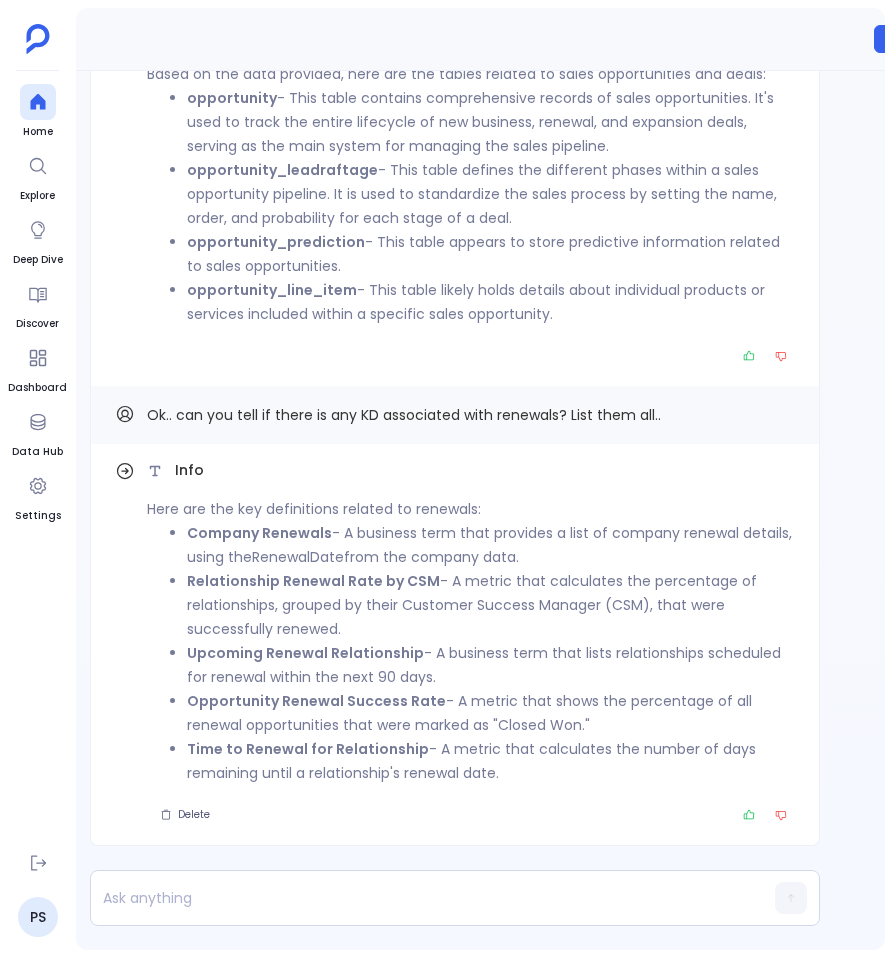 click on "Ok.. can you tell if there is any KD associated with renewals? List them all.." at bounding box center [404, 415] 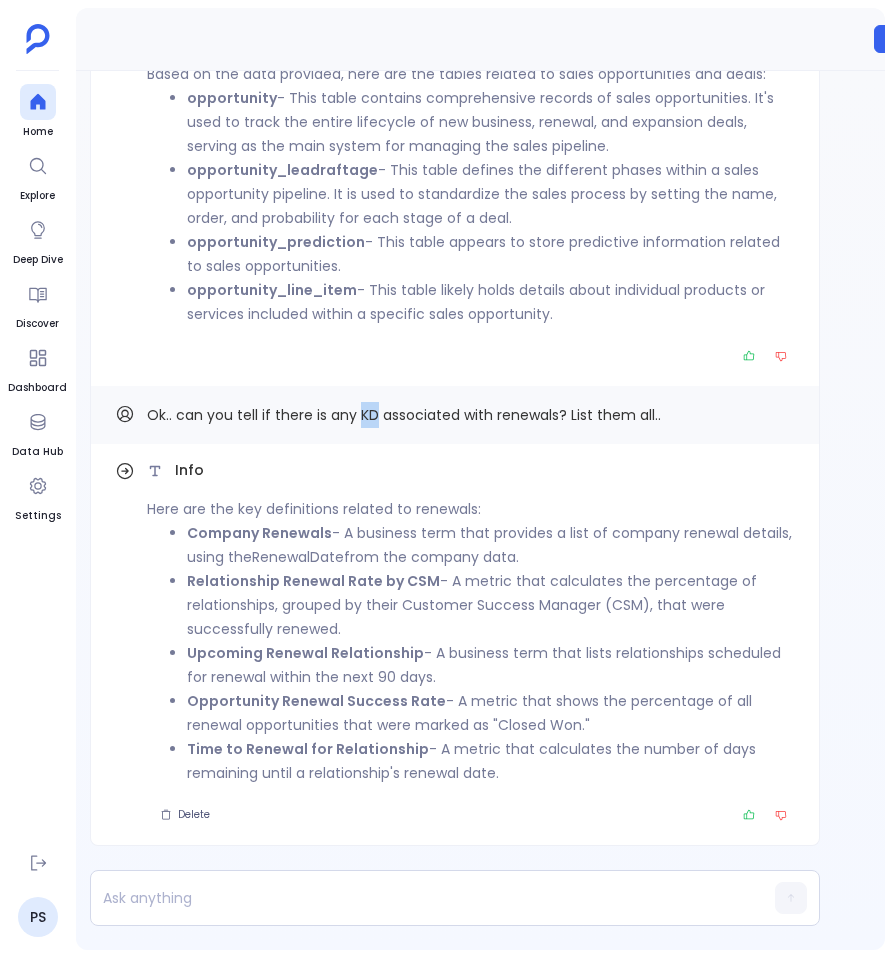 click on "Ok.. can you tell if there is any KD associated with renewals? List them all.." at bounding box center (404, 415) 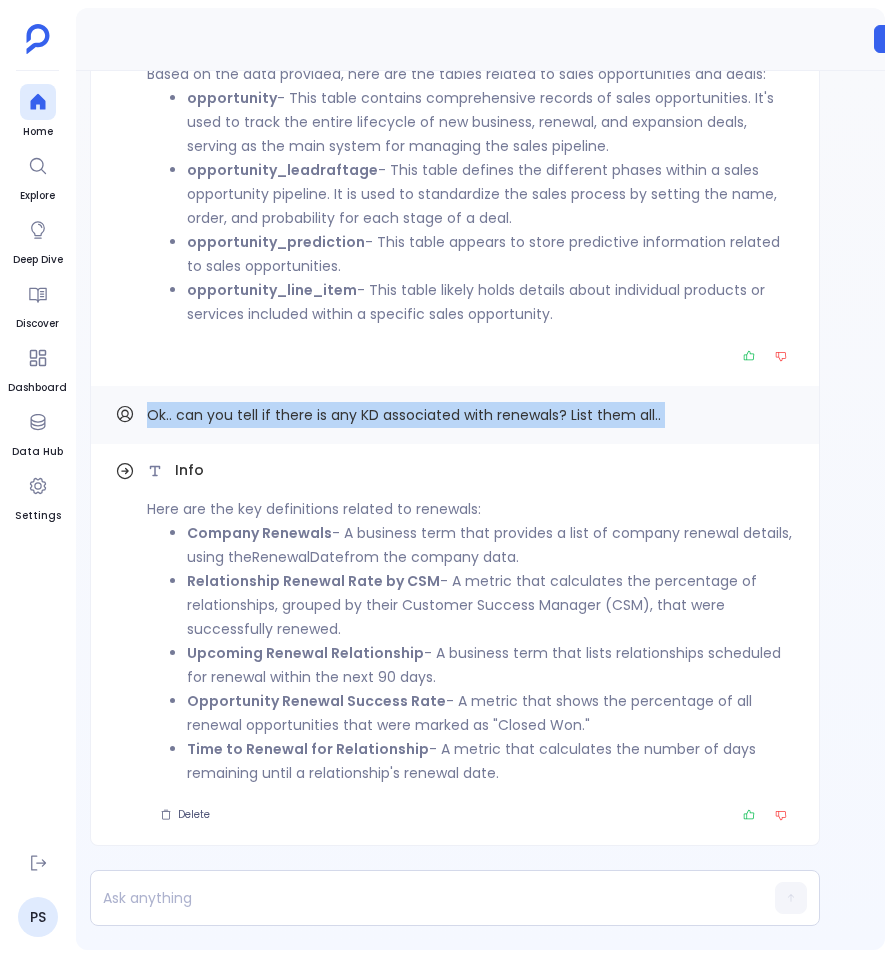click on "Ok.. can you tell if there is any KD associated with renewals? List them all.." at bounding box center (404, 415) 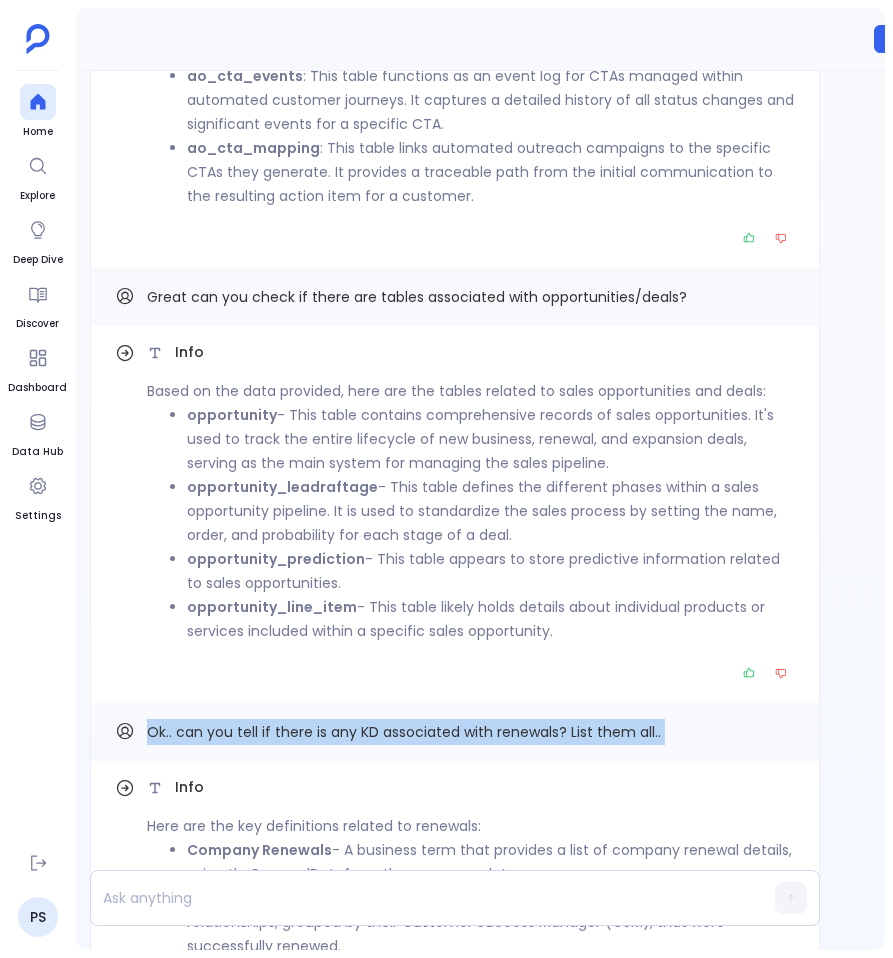 scroll, scrollTop: -729, scrollLeft: 0, axis: vertical 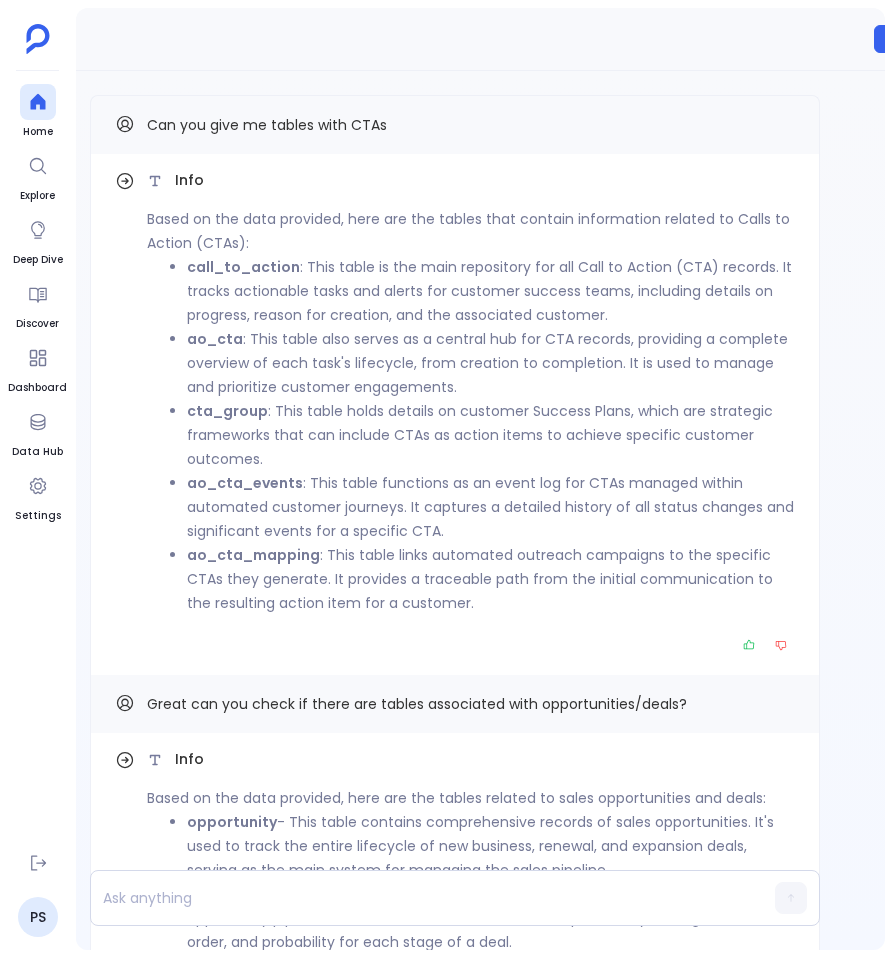 click on "Can you give me tables with CTAs" at bounding box center [267, 125] 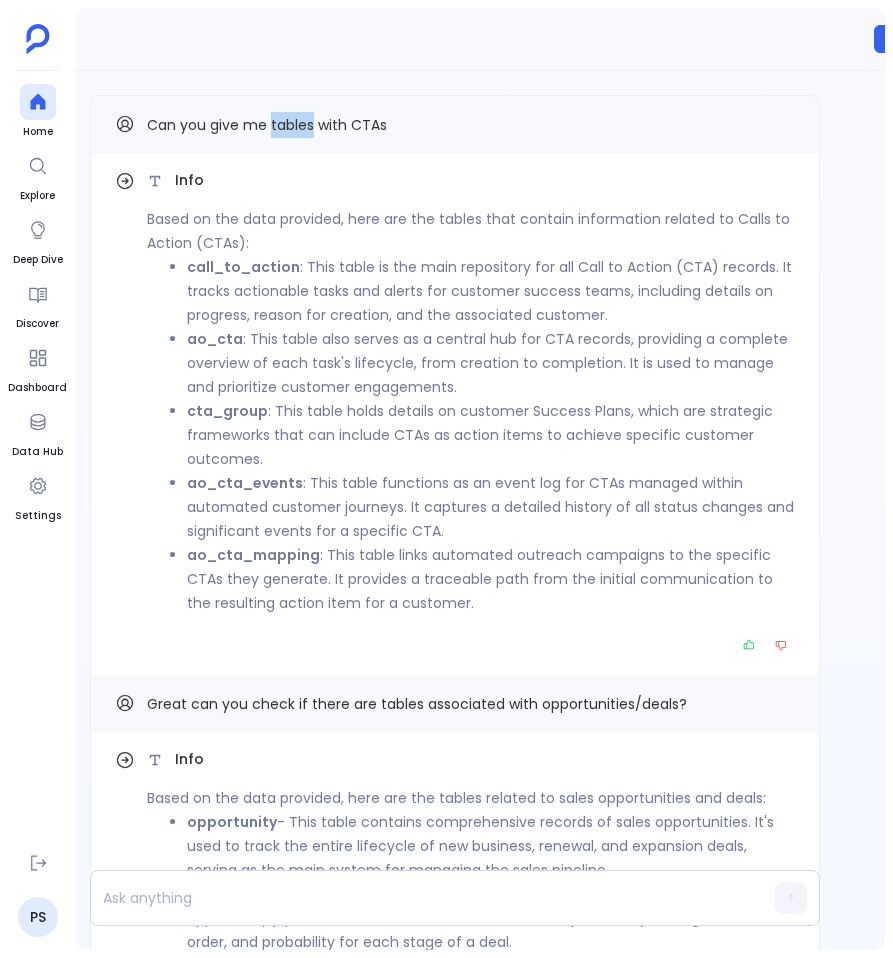 click on "Can you give me tables with CTAs" at bounding box center (267, 125) 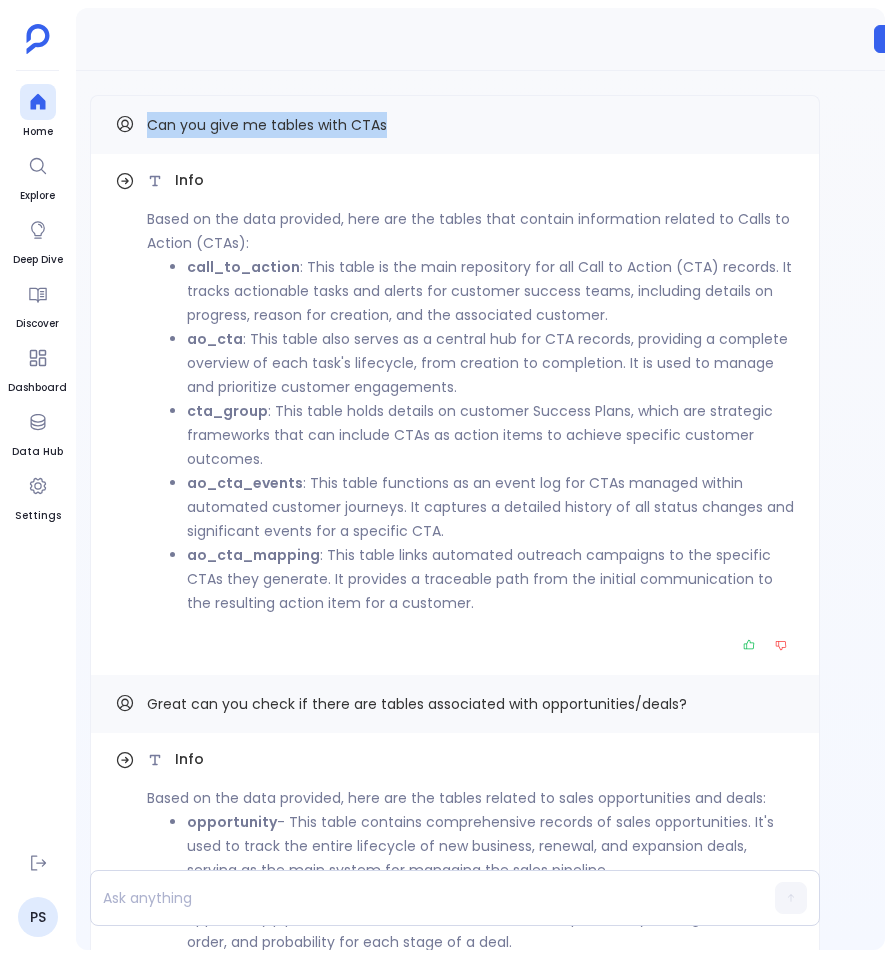 click on "Can you give me tables with CTAs" at bounding box center [267, 125] 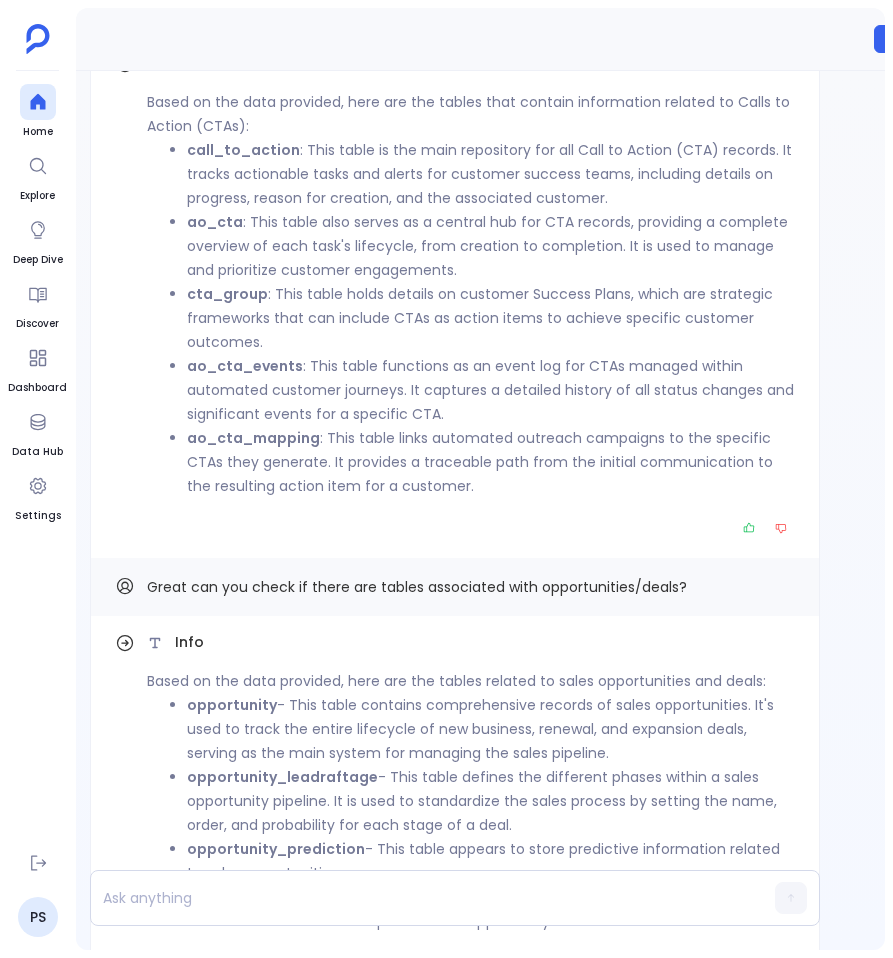 scroll, scrollTop: -441, scrollLeft: 0, axis: vertical 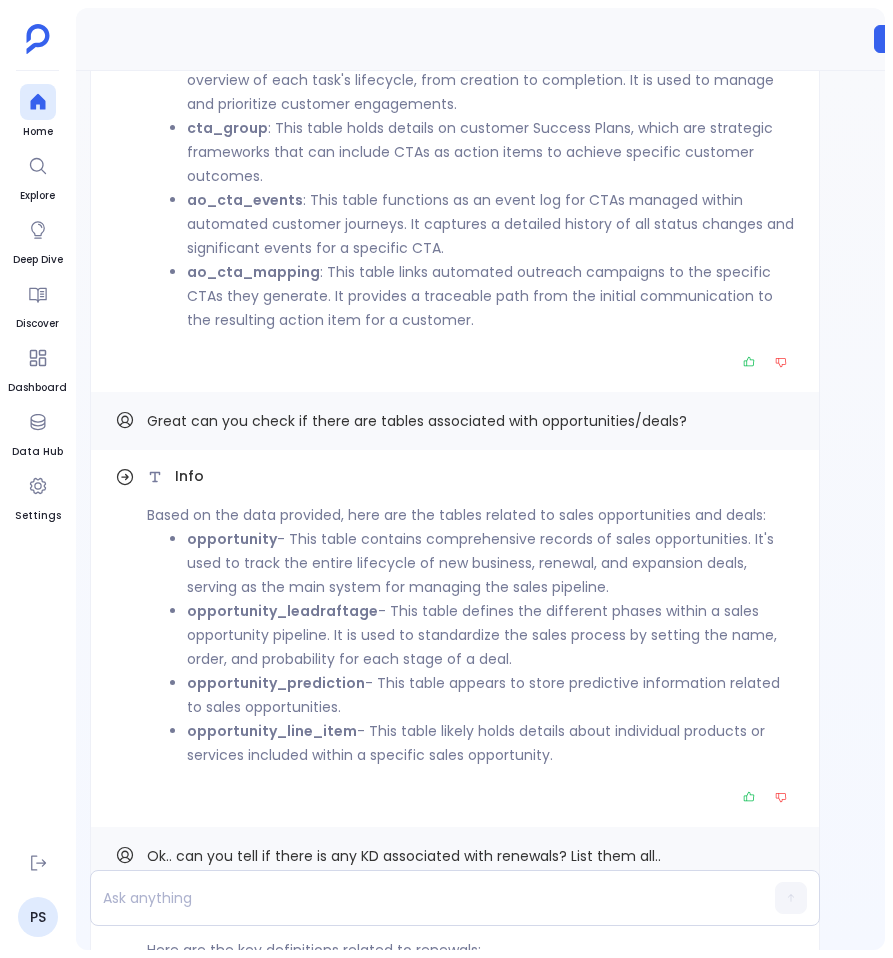 click on "Great can you check if there are tables associated with opportunities/deals?" at bounding box center (417, 421) 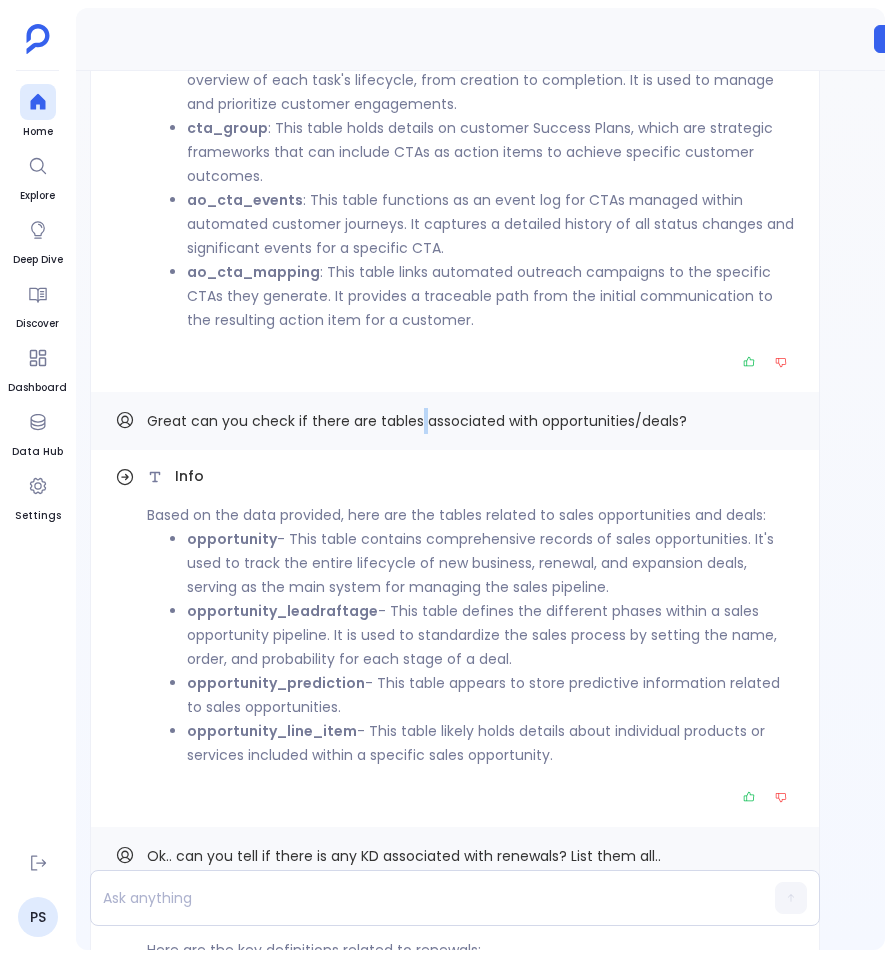 click on "Great can you check if there are tables associated with opportunities/deals?" at bounding box center [417, 421] 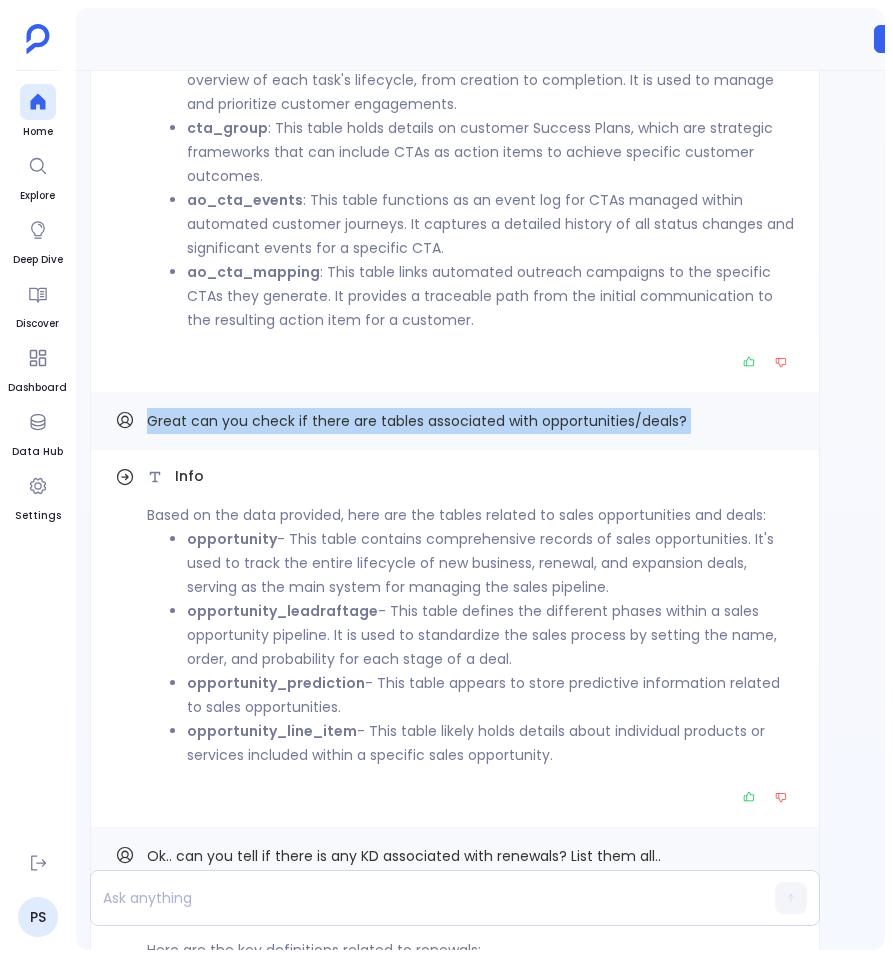 click on "Great can you check if there are tables associated with opportunities/deals?" at bounding box center [417, 421] 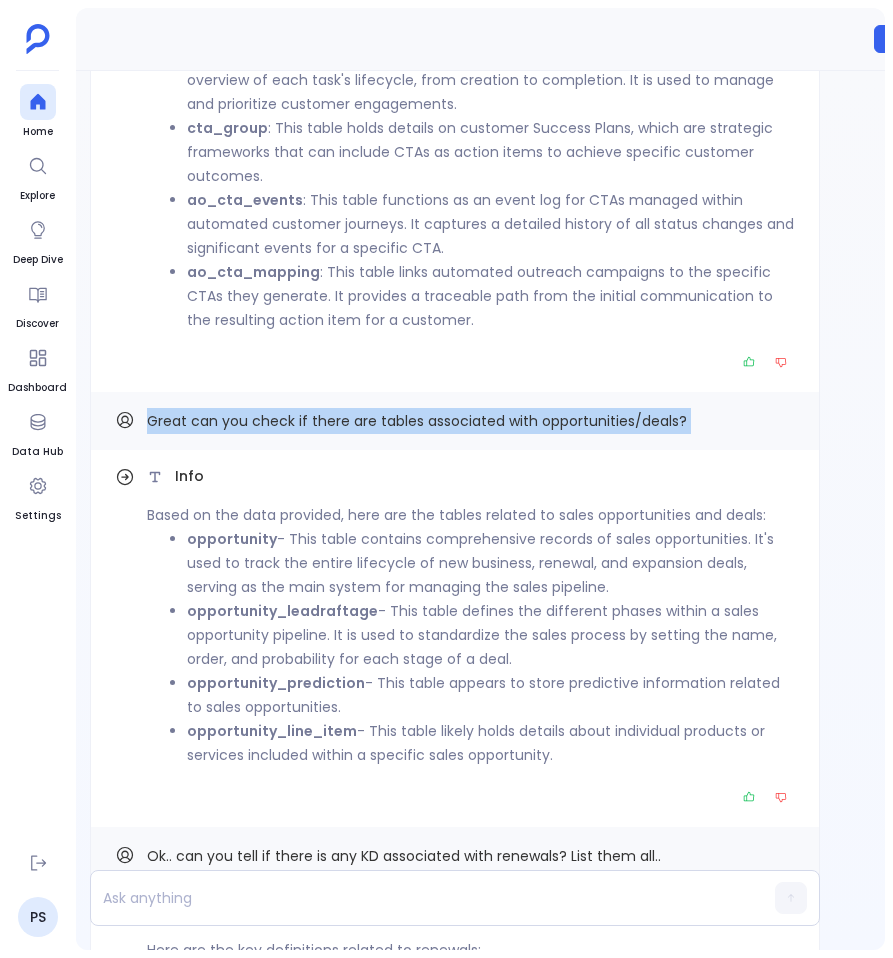 scroll, scrollTop: 0, scrollLeft: 0, axis: both 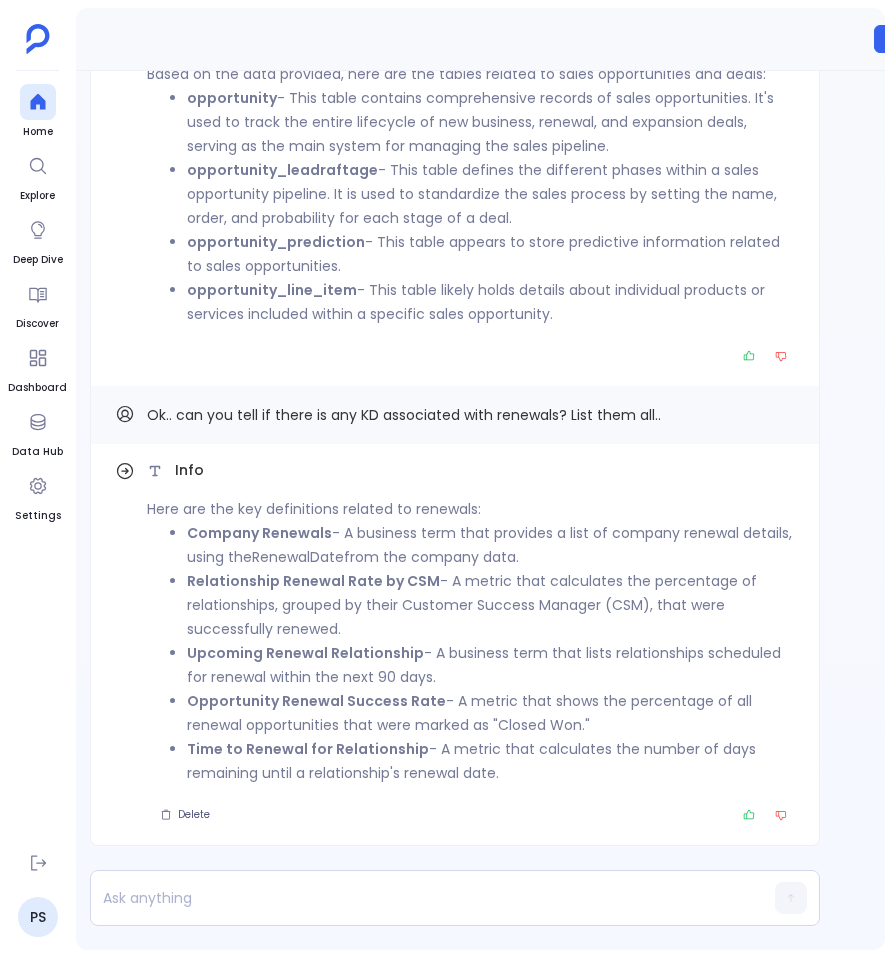 click on "Ok.. can you tell if there is any KD associated with renewals? List them all.." at bounding box center [404, 415] 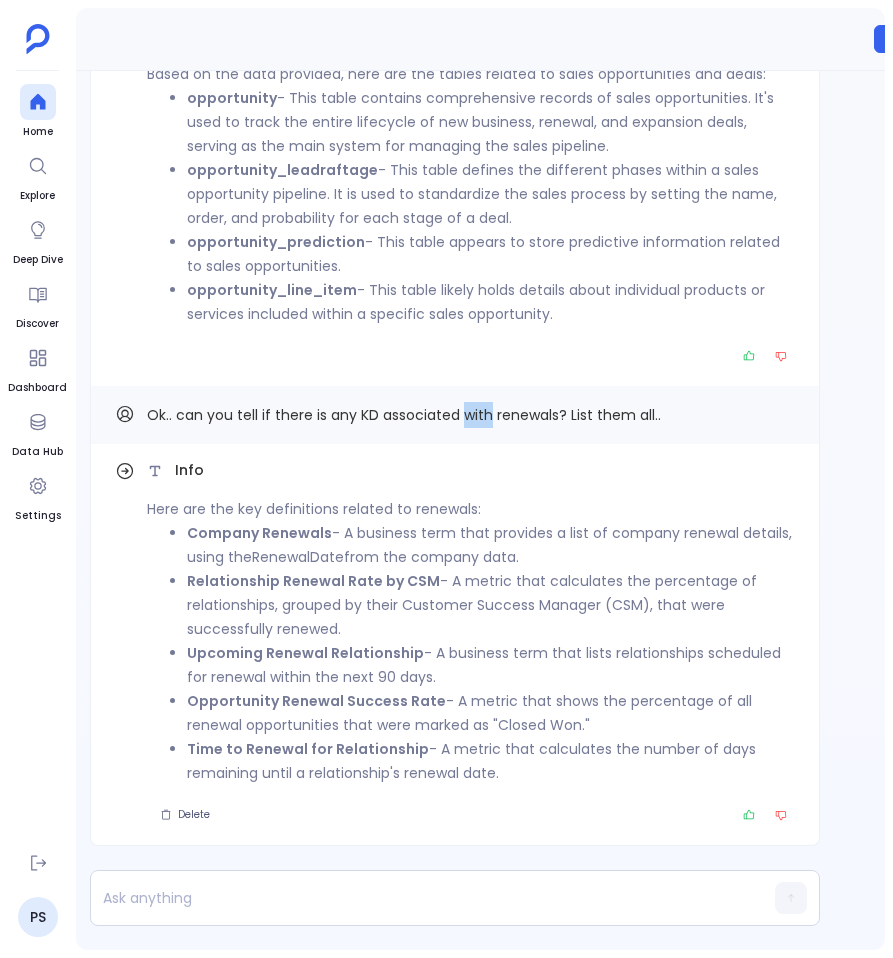 click on "Ok.. can you tell if there is any KD associated with renewals? List them all.." at bounding box center [404, 415] 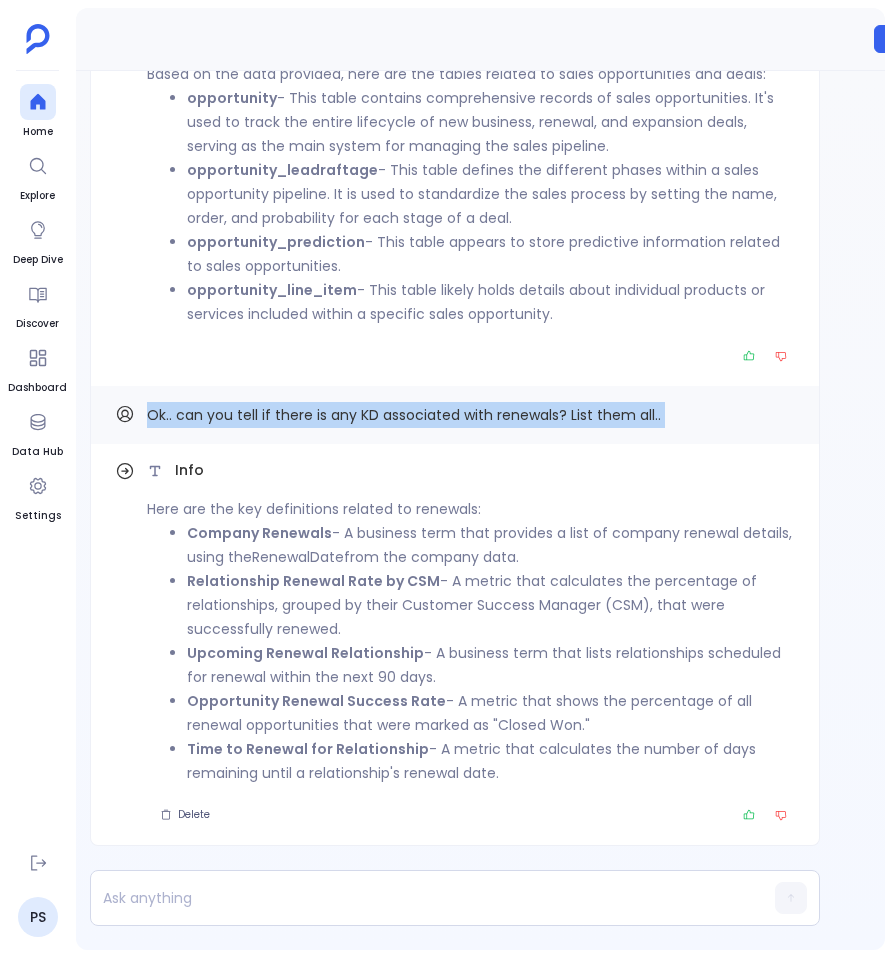 click on "Ok.. can you tell if there is any KD associated with renewals? List them all.." at bounding box center [404, 415] 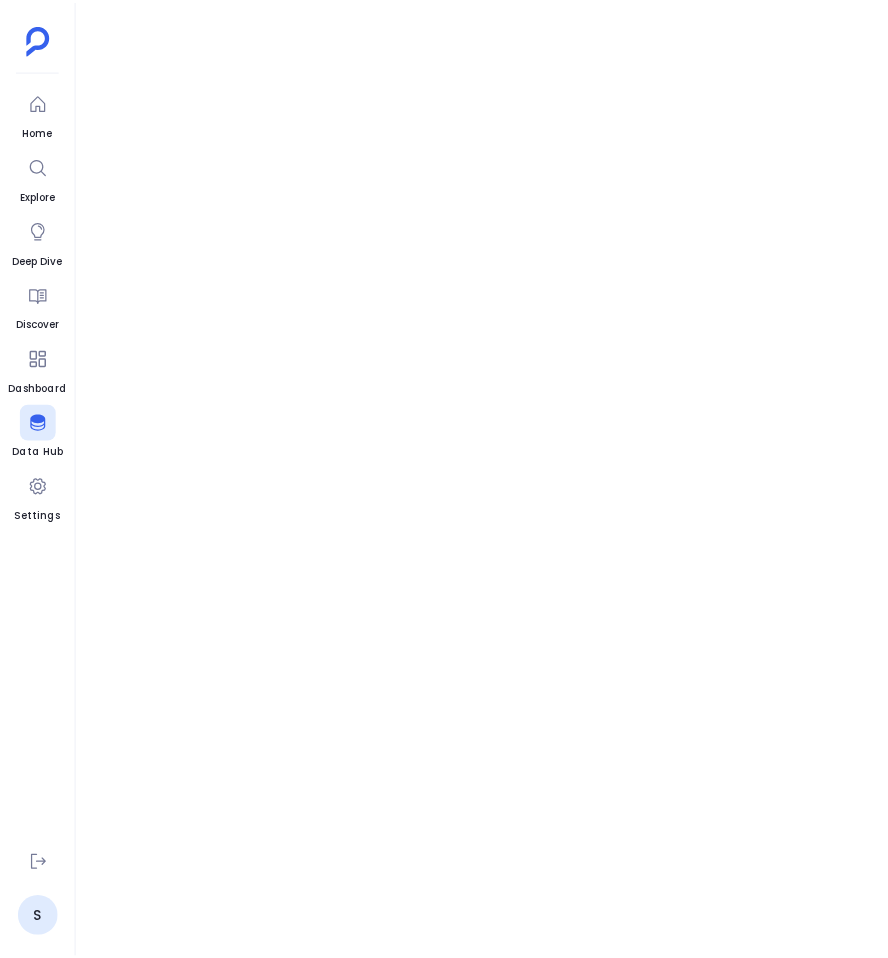 scroll, scrollTop: 0, scrollLeft: 0, axis: both 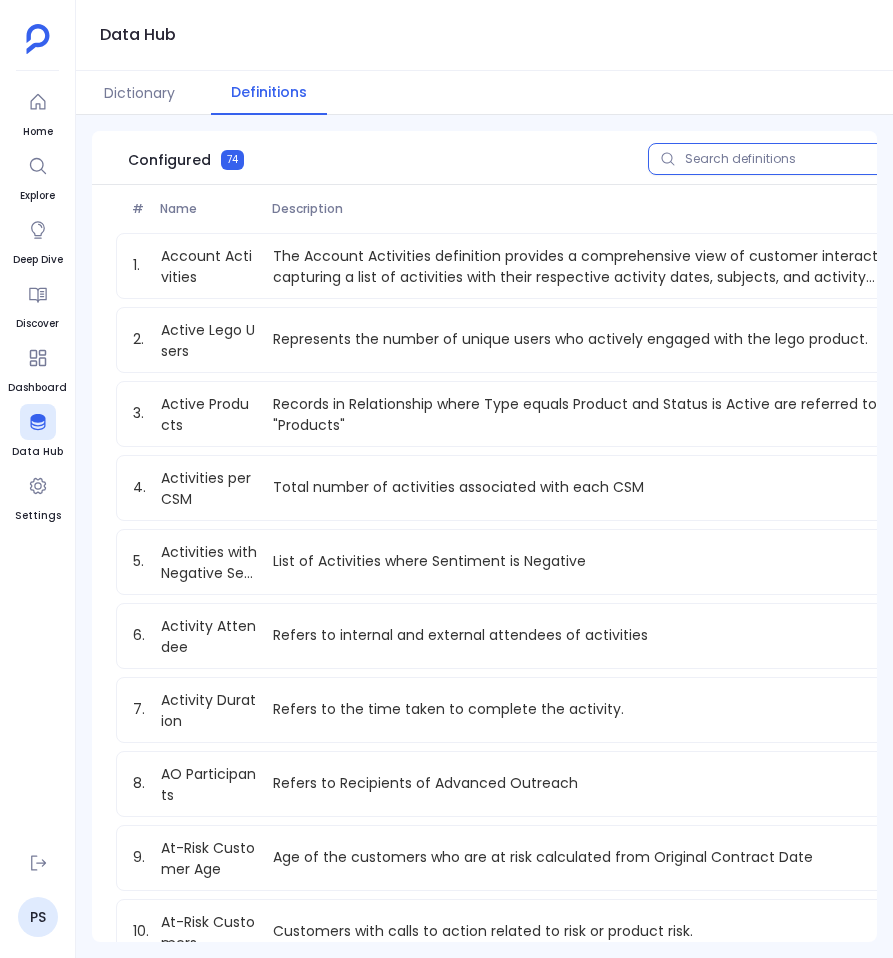 click at bounding box center [808, 159] 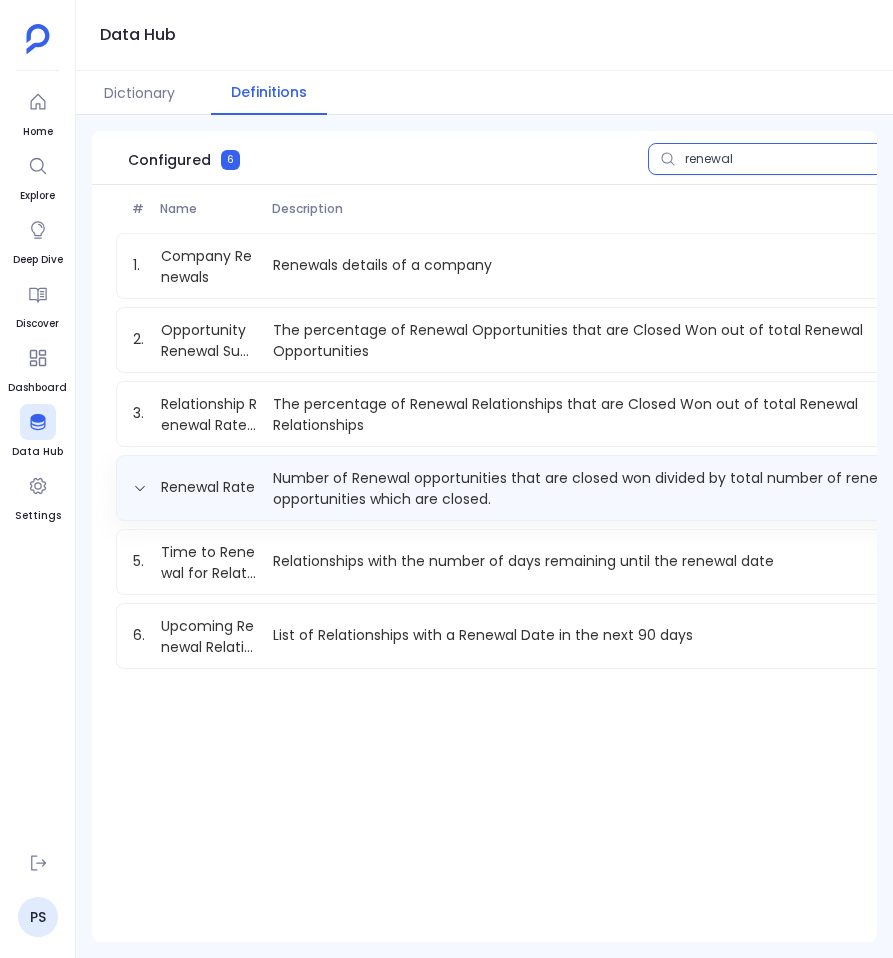 type on "renewal" 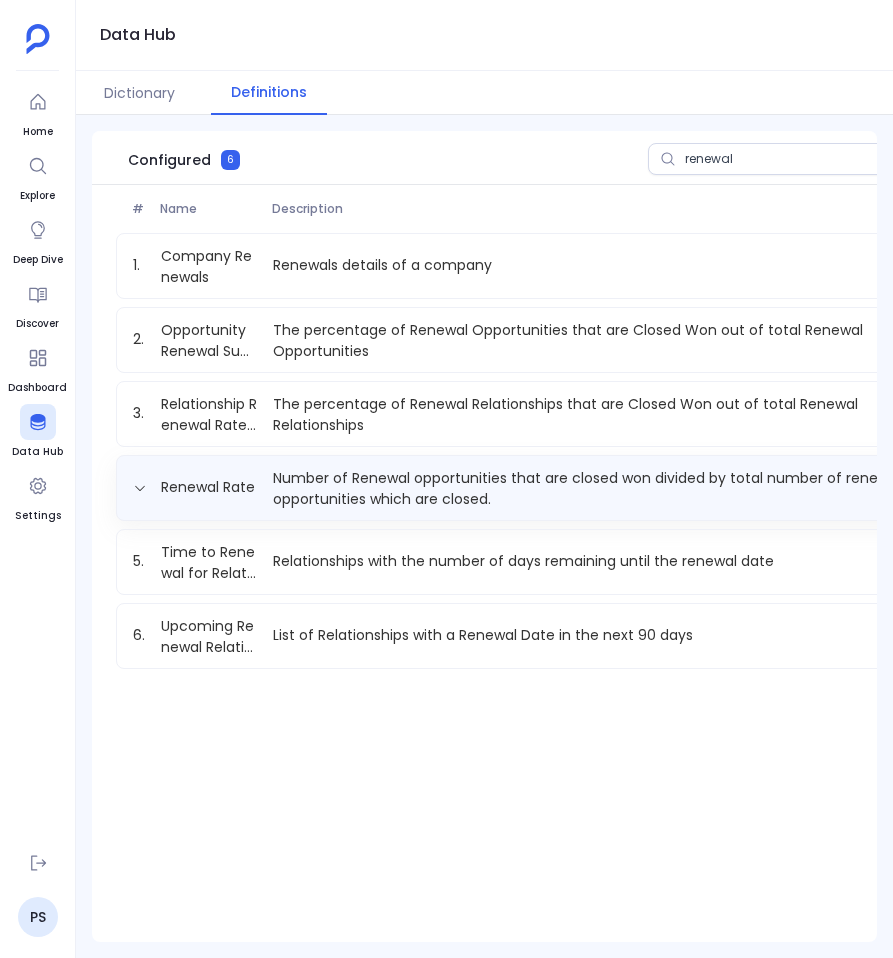 click on "Number of Renewal opportunities that are closed won divided by total number of renewal opportunities which are closed." at bounding box center (592, 488) 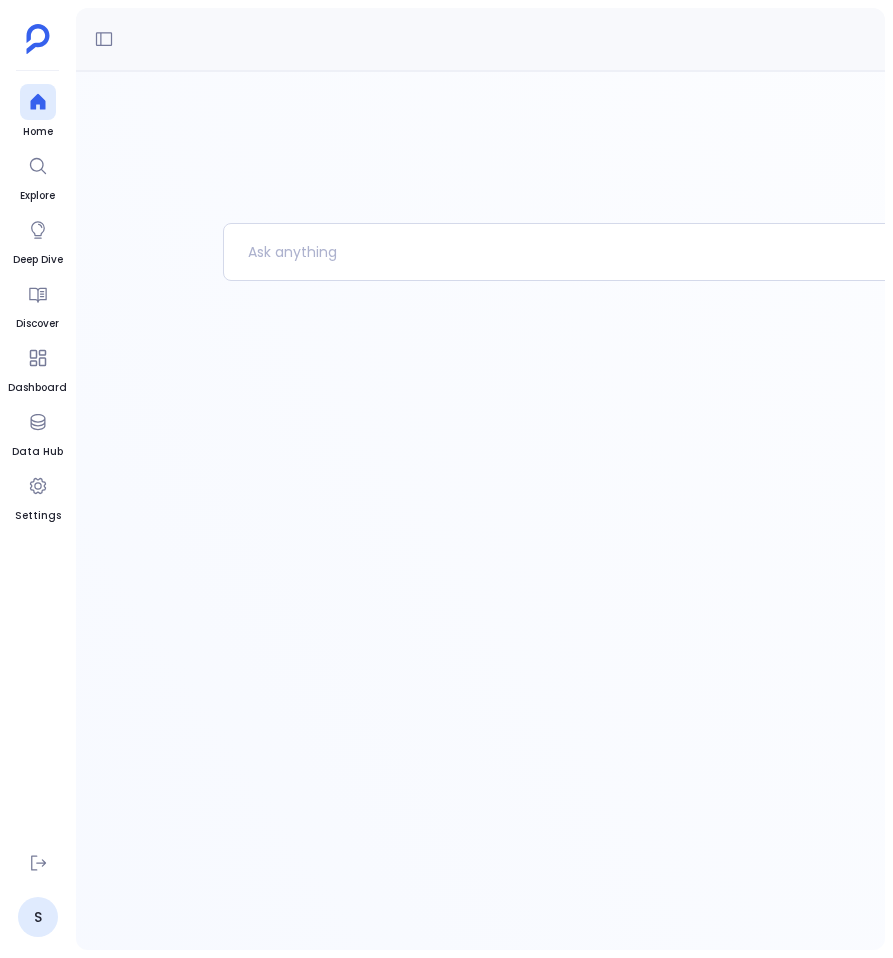 scroll, scrollTop: 0, scrollLeft: 0, axis: both 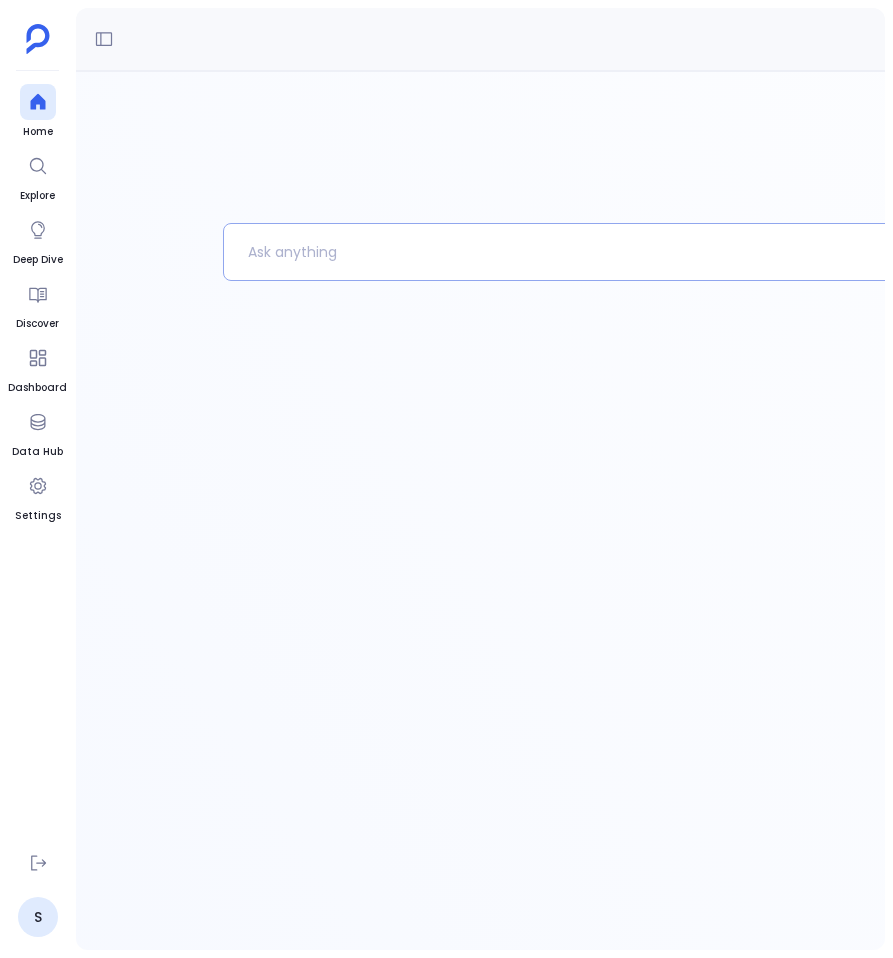click at bounding box center (567, 252) 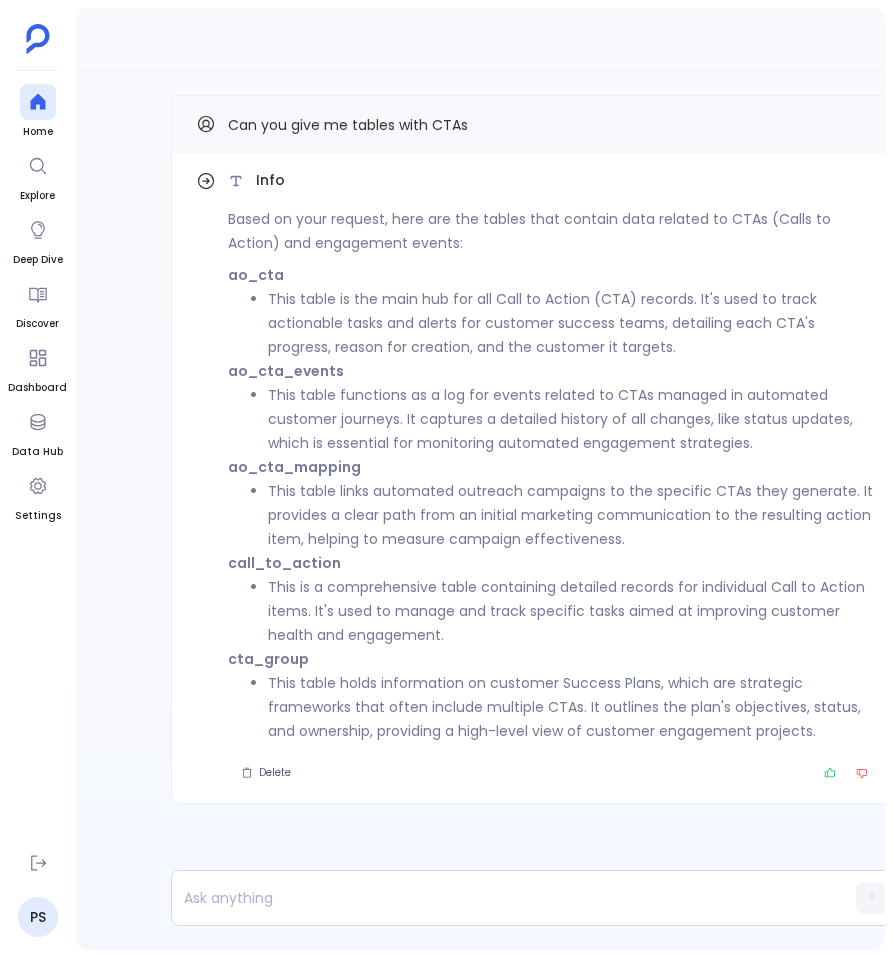 scroll, scrollTop: 0, scrollLeft: 83, axis: horizontal 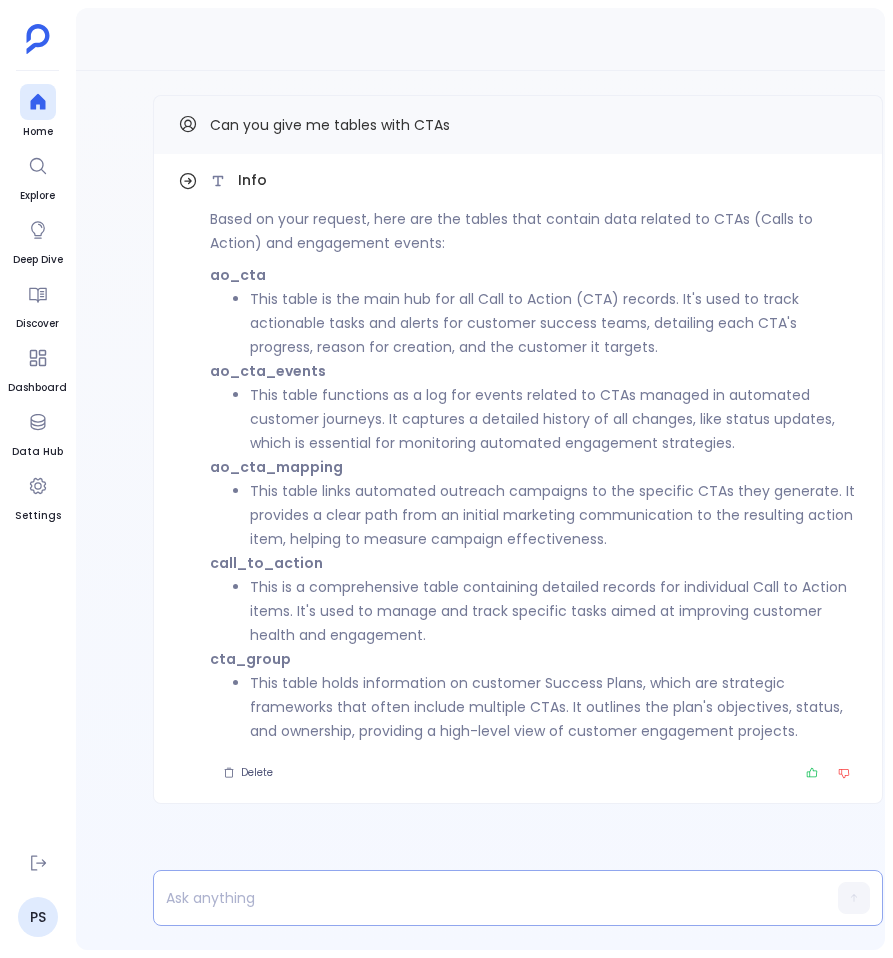 click at bounding box center (479, 898) 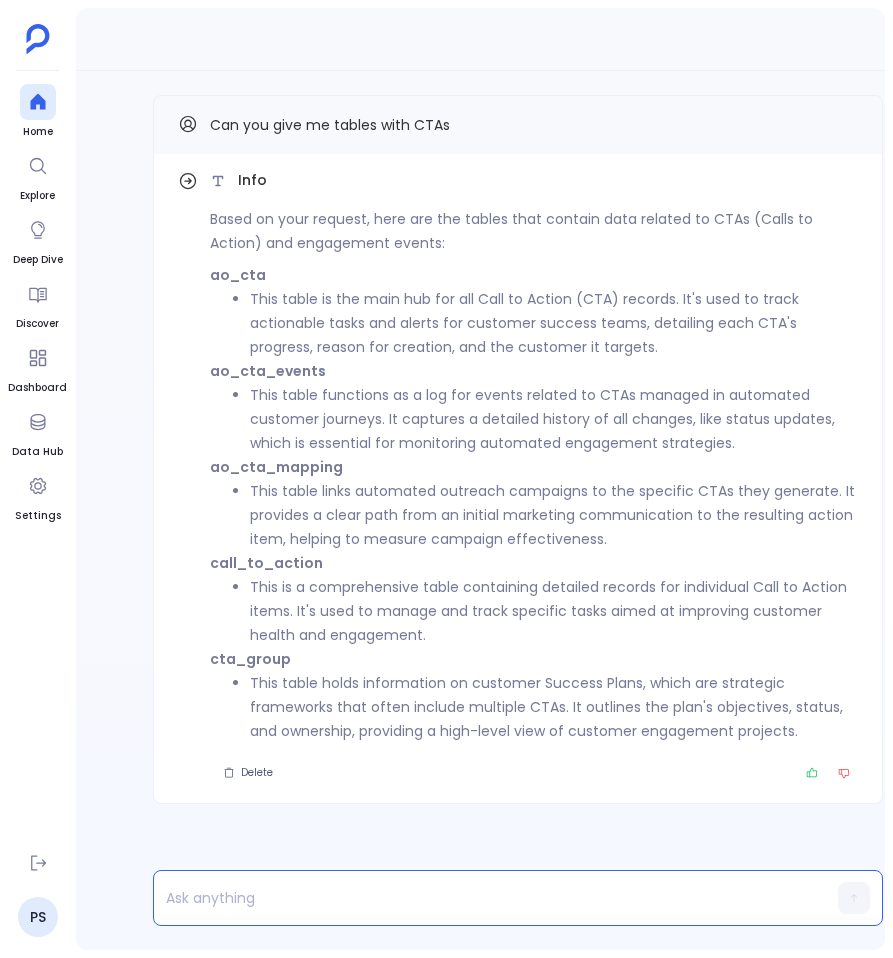 click at bounding box center (479, 898) 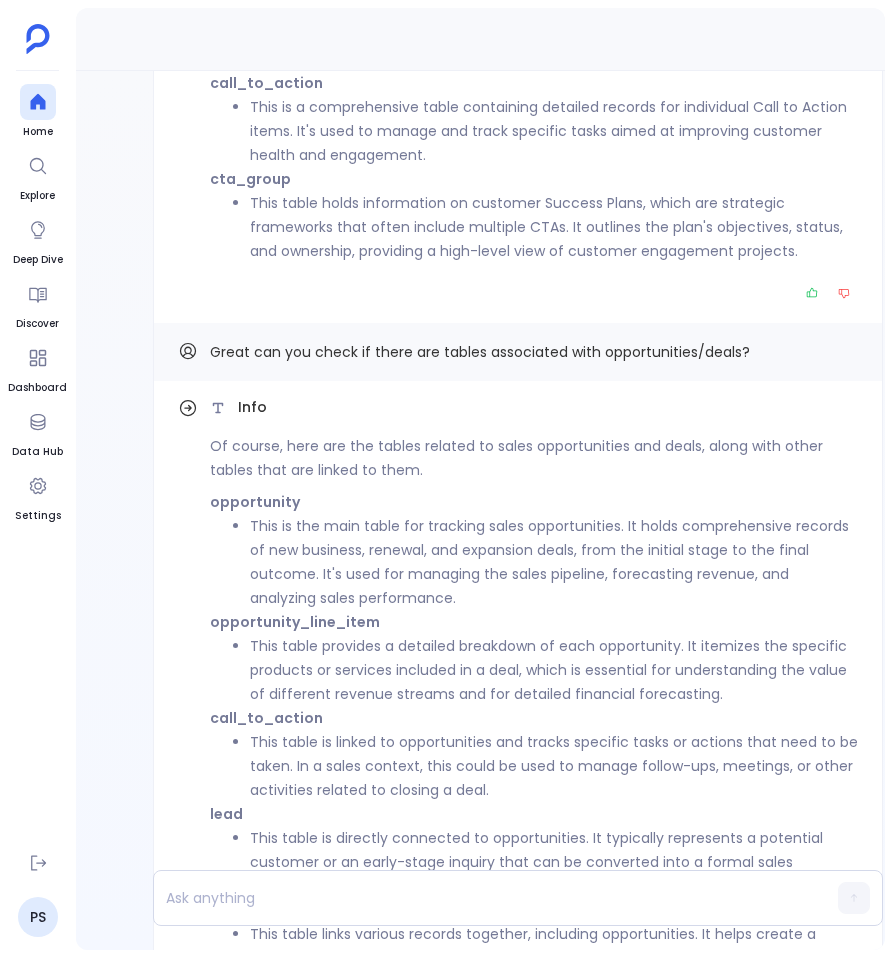 scroll, scrollTop: 0, scrollLeft: 0, axis: both 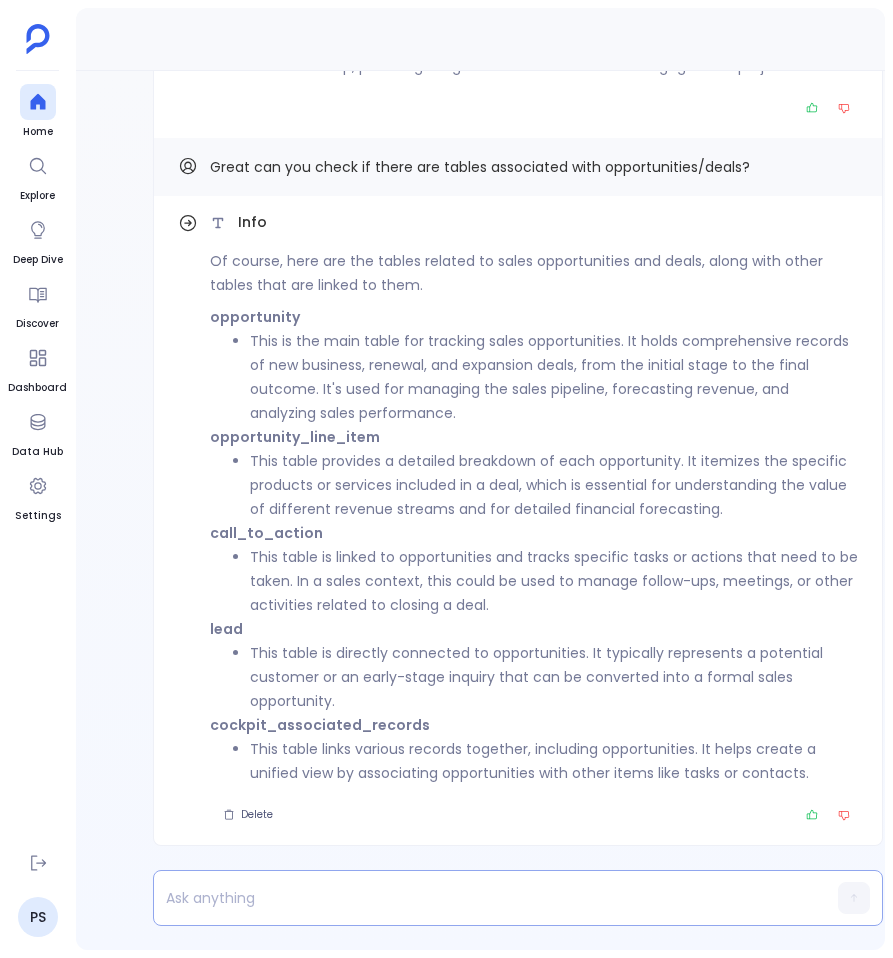 click at bounding box center [479, 898] 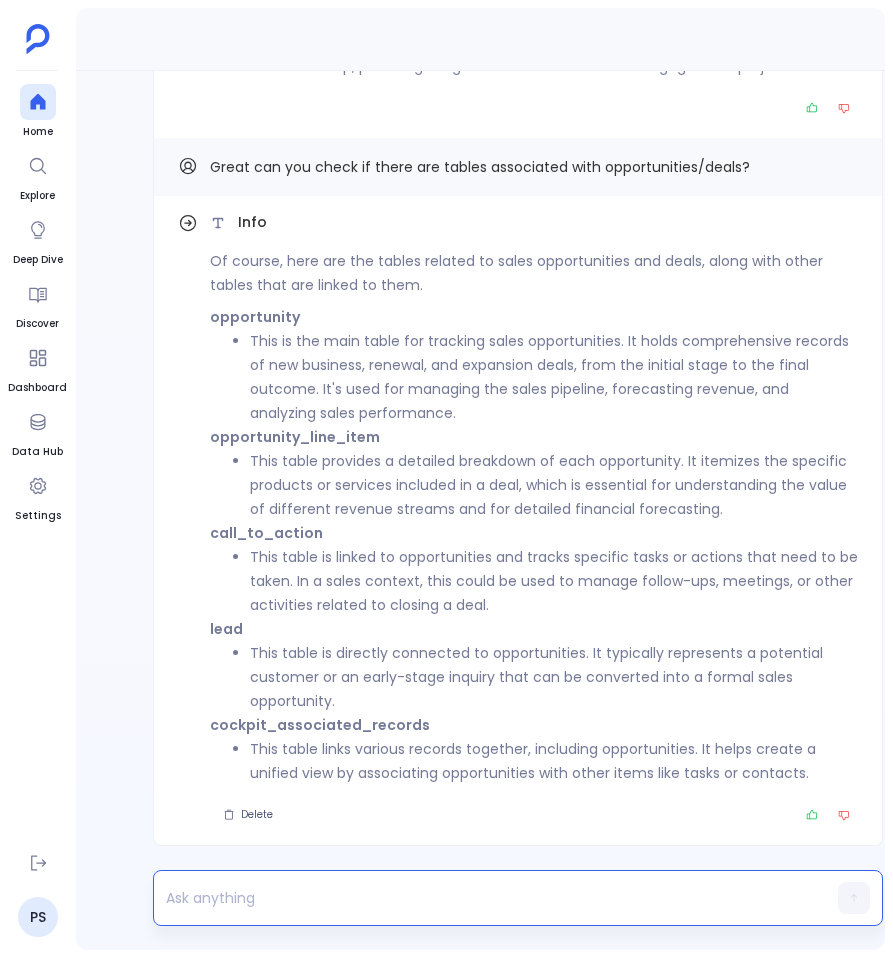 click at bounding box center (479, 898) 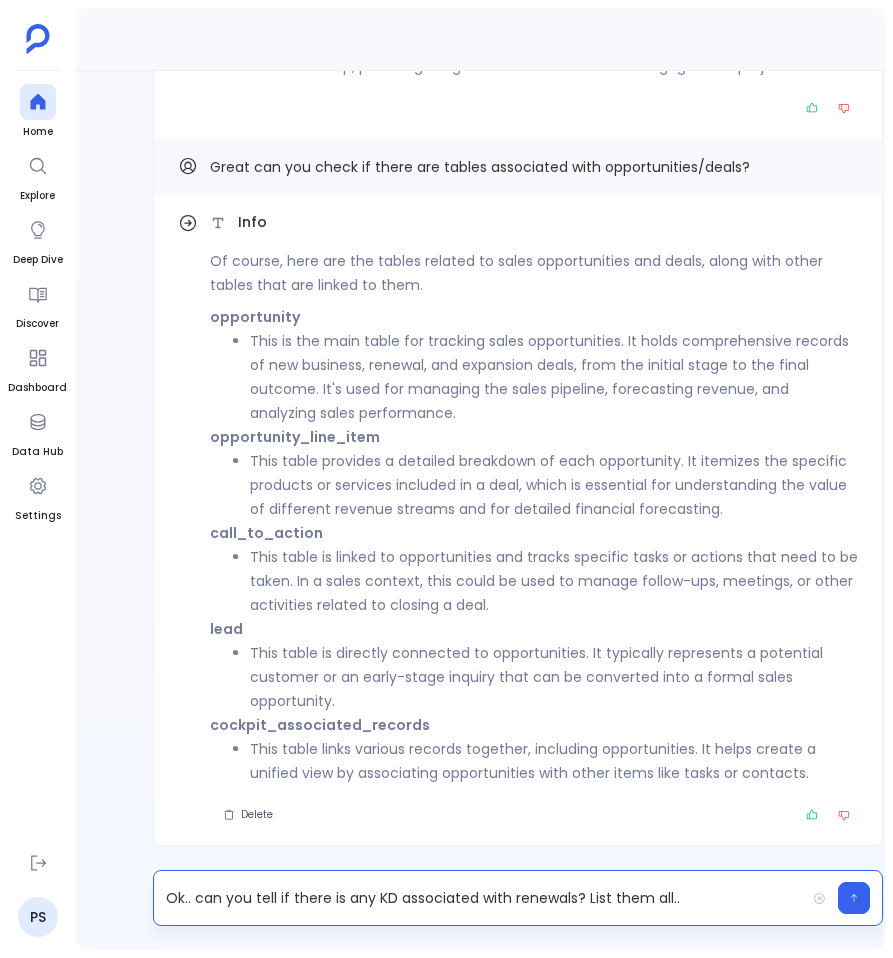 type 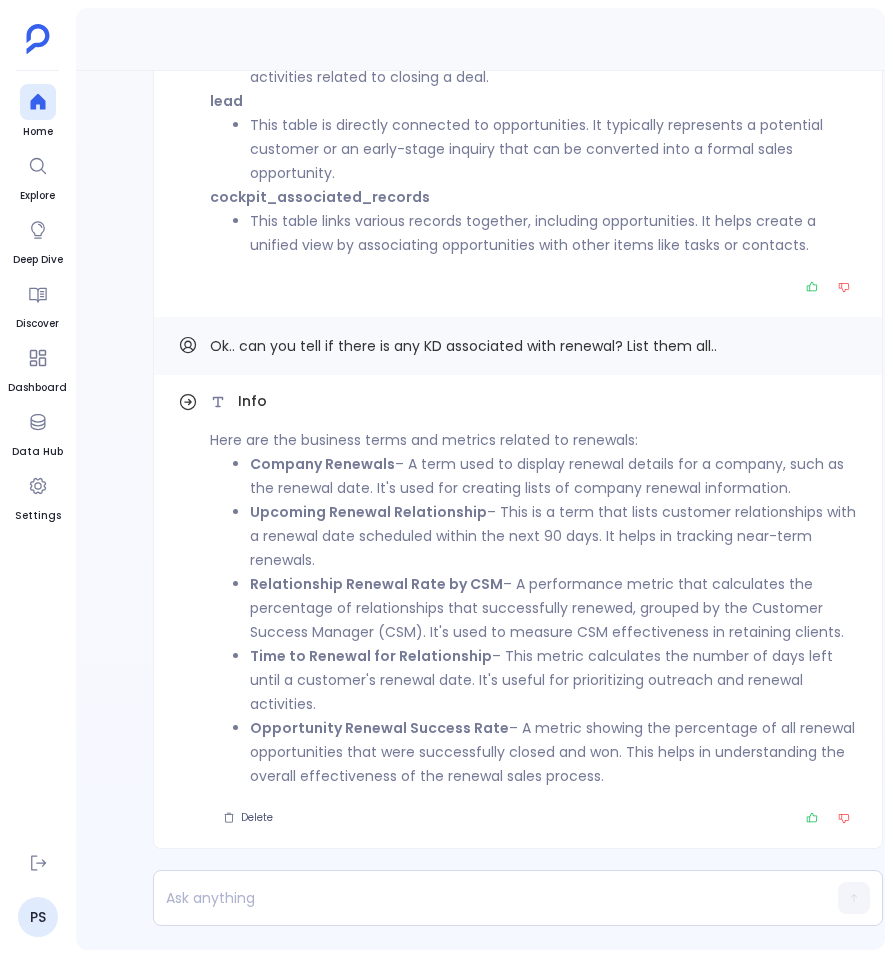 scroll, scrollTop: 0, scrollLeft: 0, axis: both 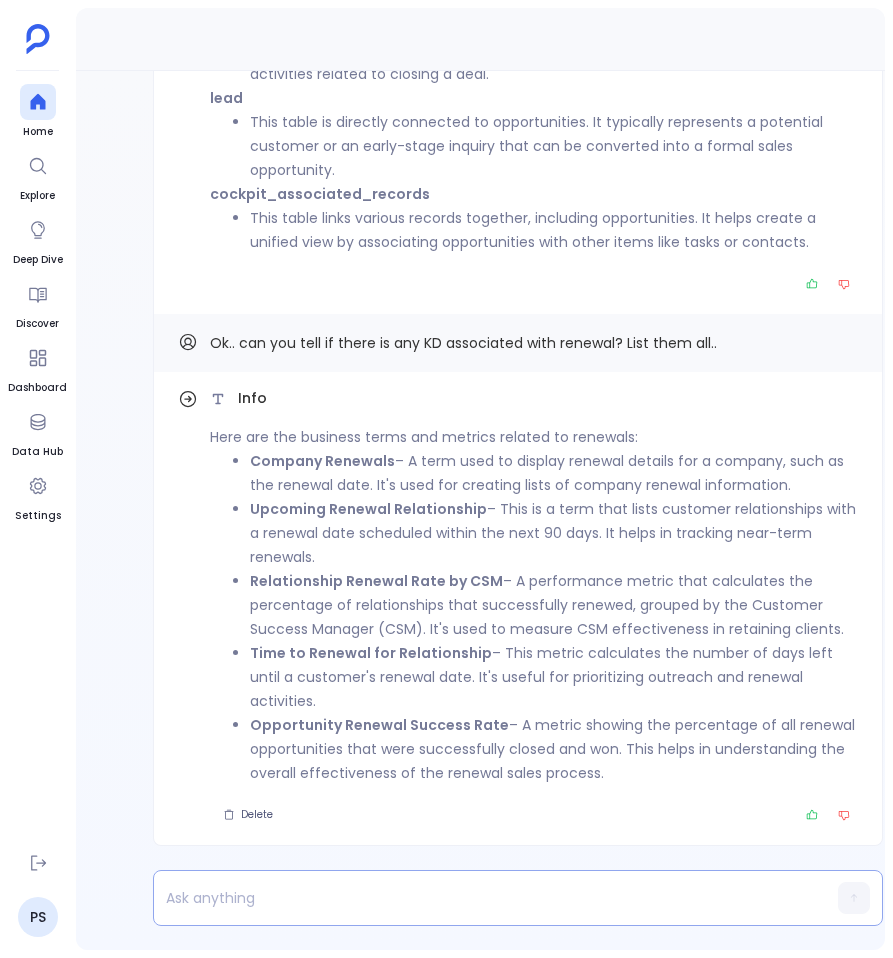 click at bounding box center [479, 898] 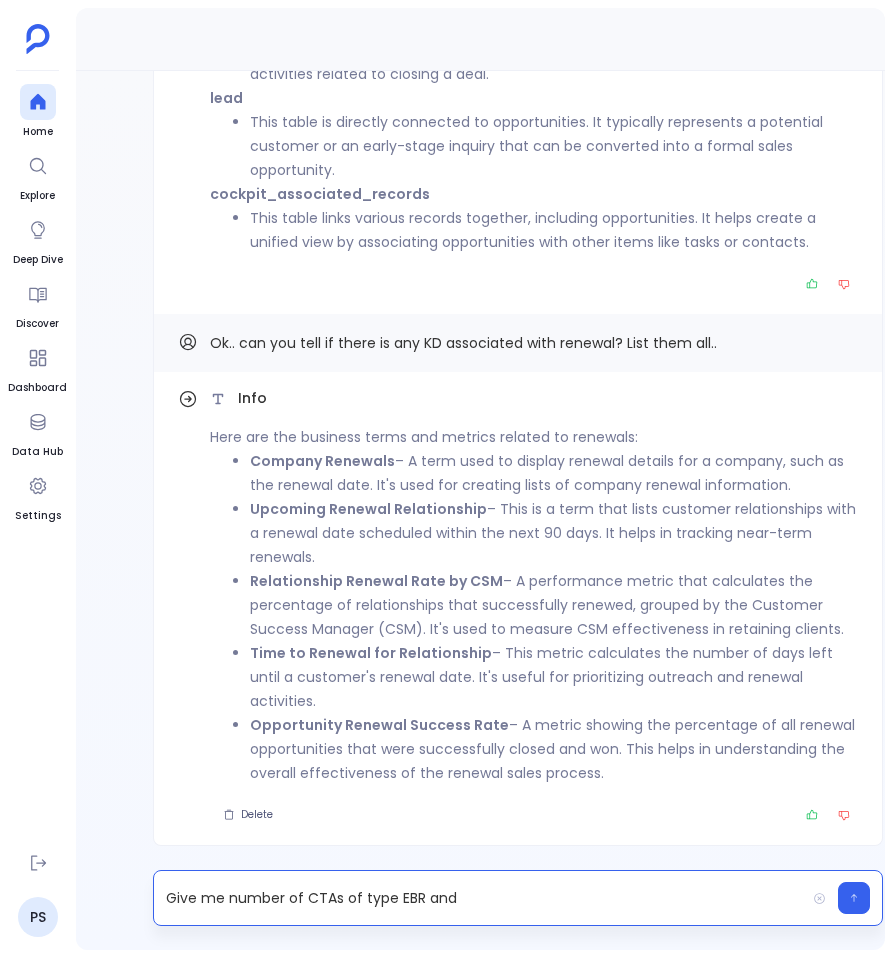 click on "Give me number of CTAs of type EBR and" at bounding box center [479, 898] 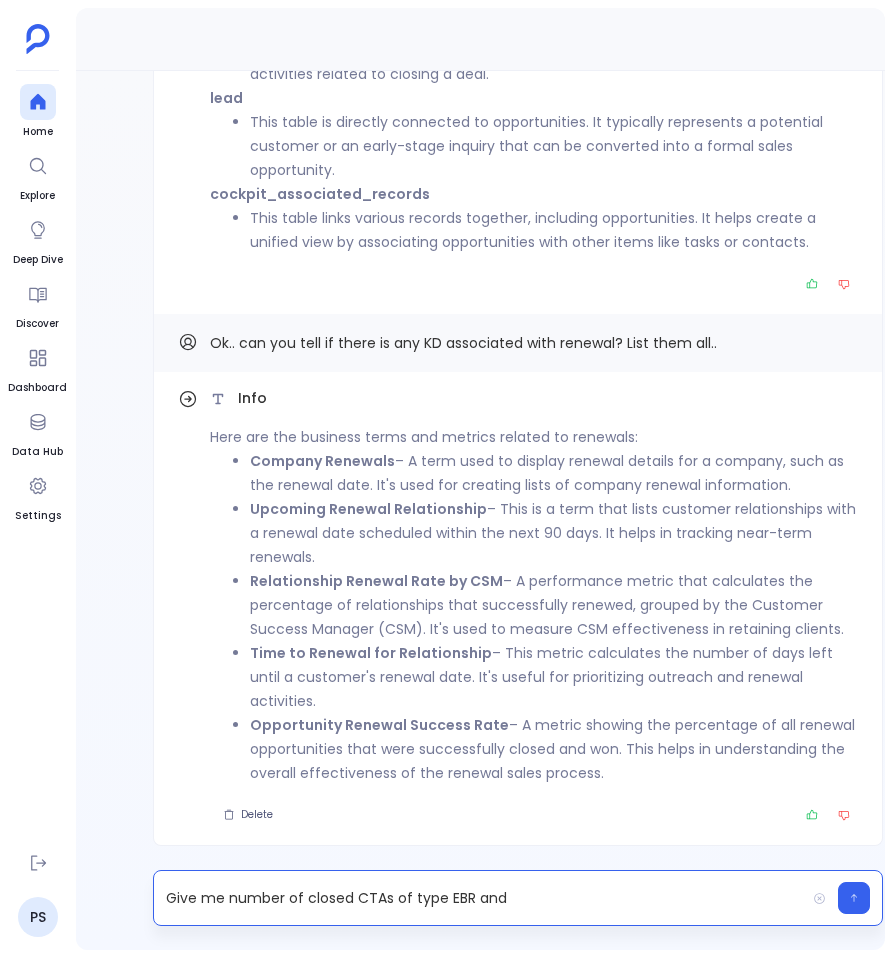 click on "Give me number of closed CTAs of type EBR and" at bounding box center (479, 898) 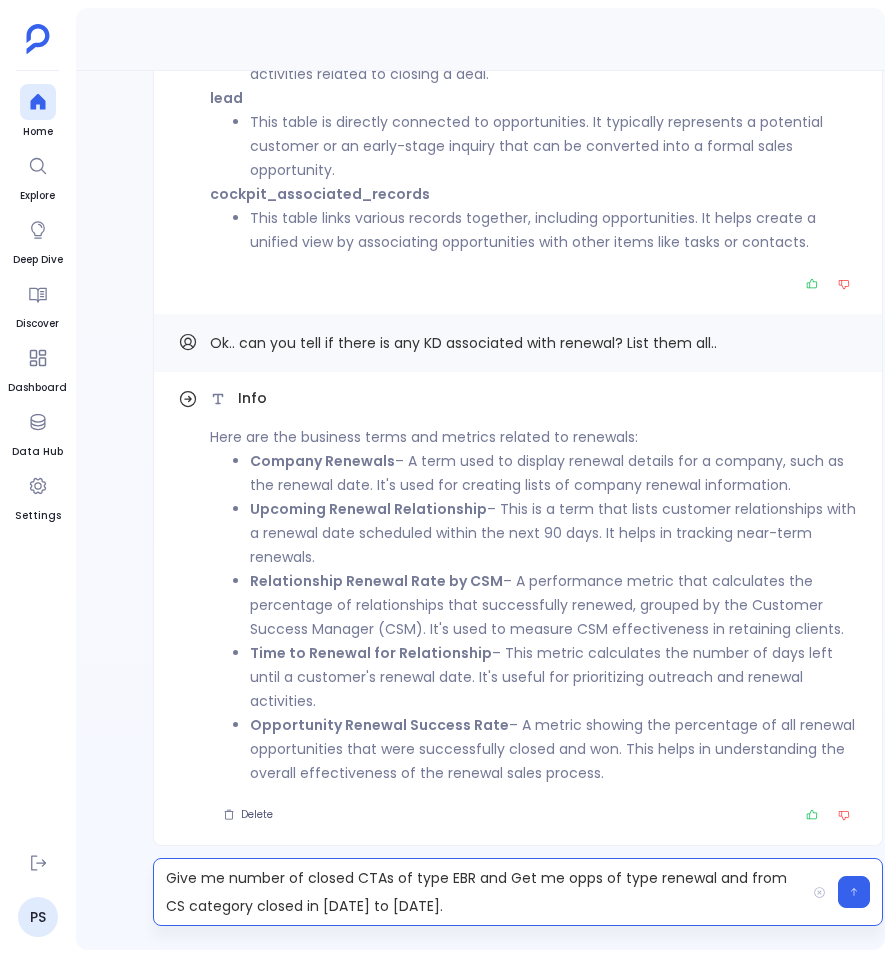 click on "Give me number of closed CTAs of type EBR and Get me opps of type renewal and from CS category closed in [DATE] to [DATE]." at bounding box center [479, 892] 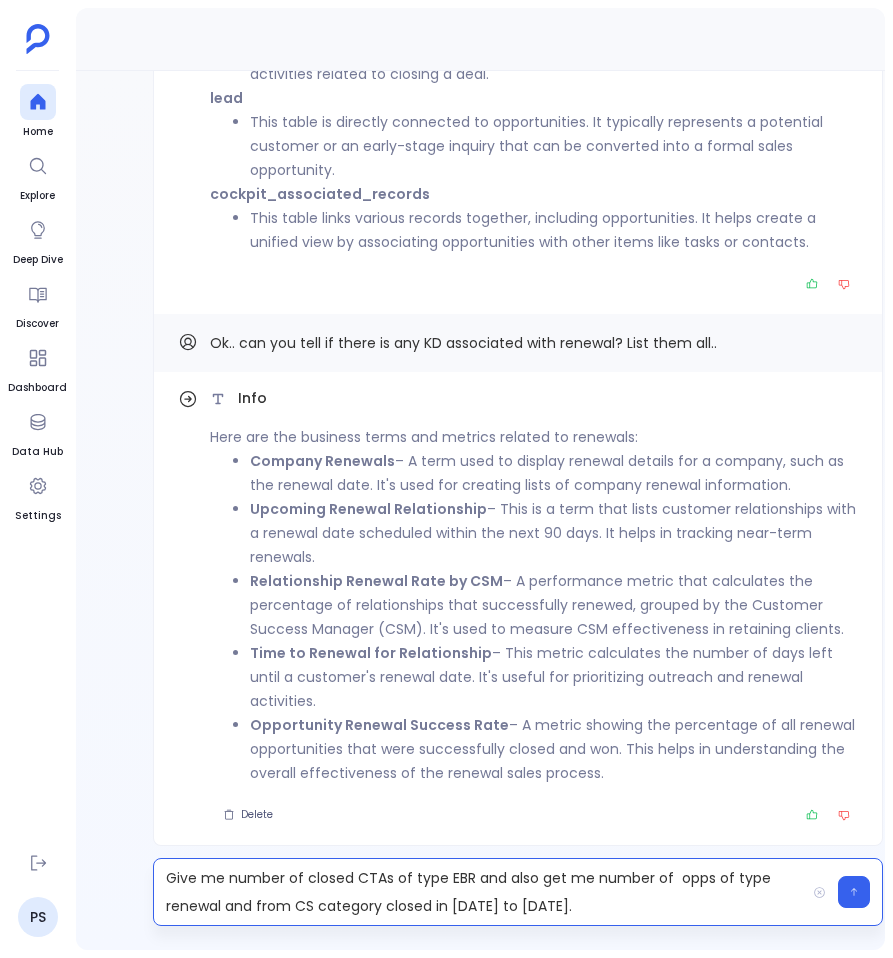 drag, startPoint x: 471, startPoint y: 873, endPoint x: 700, endPoint y: 954, distance: 242.90327 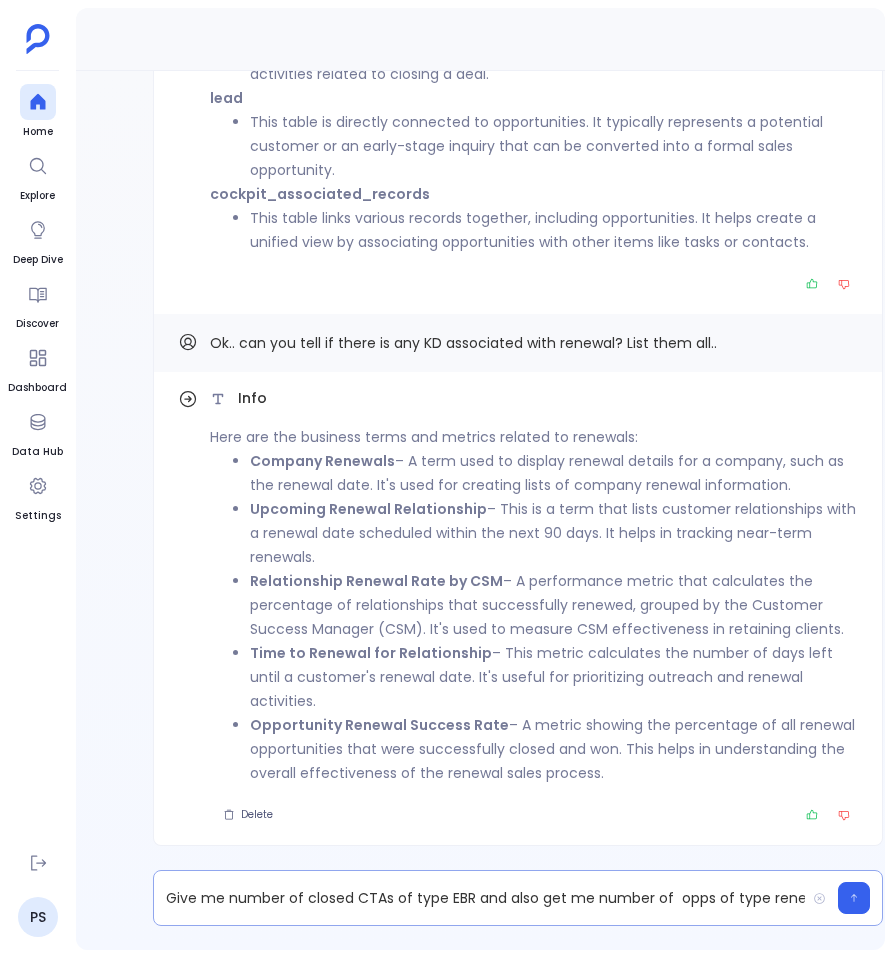 click on "Give me number of closed CTAs of type EBR and also get me number of  opps of type renewal and from CS category closed in [DATE] to [DATE]." at bounding box center (479, 898) 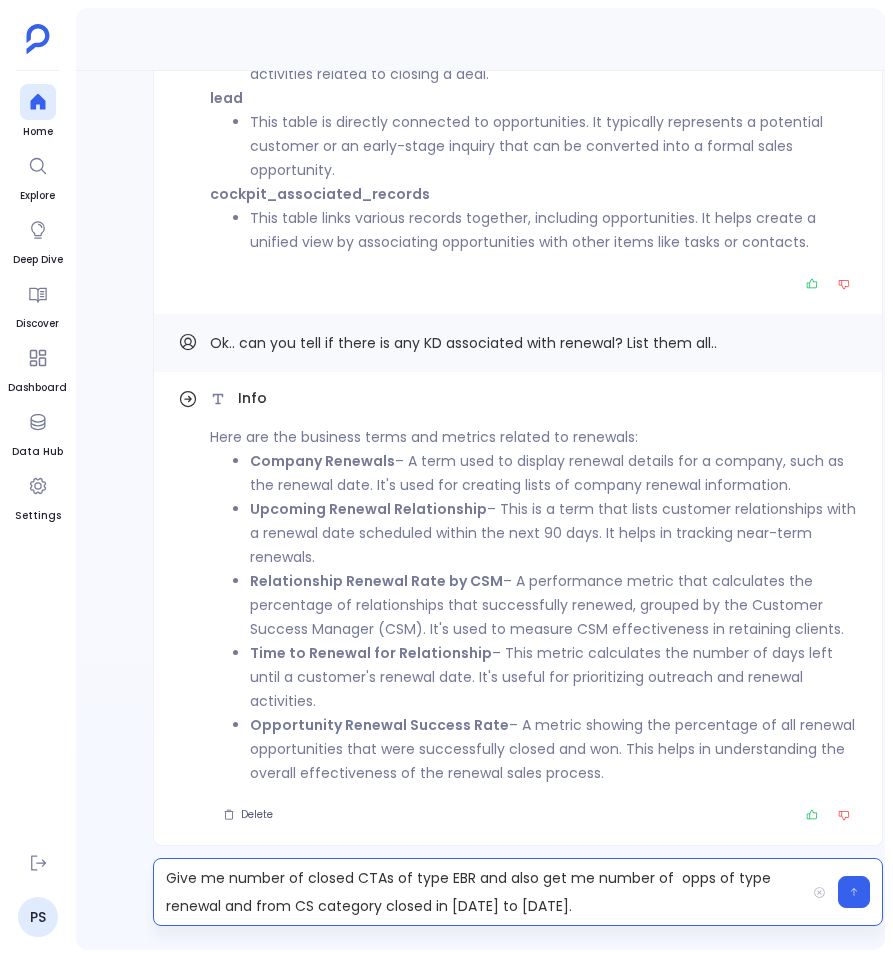 click on "Give me number of closed CTAs of type EBR and also get me number of  opps of type renewal and from CS category closed in [DATE] to [DATE]." at bounding box center [479, 892] 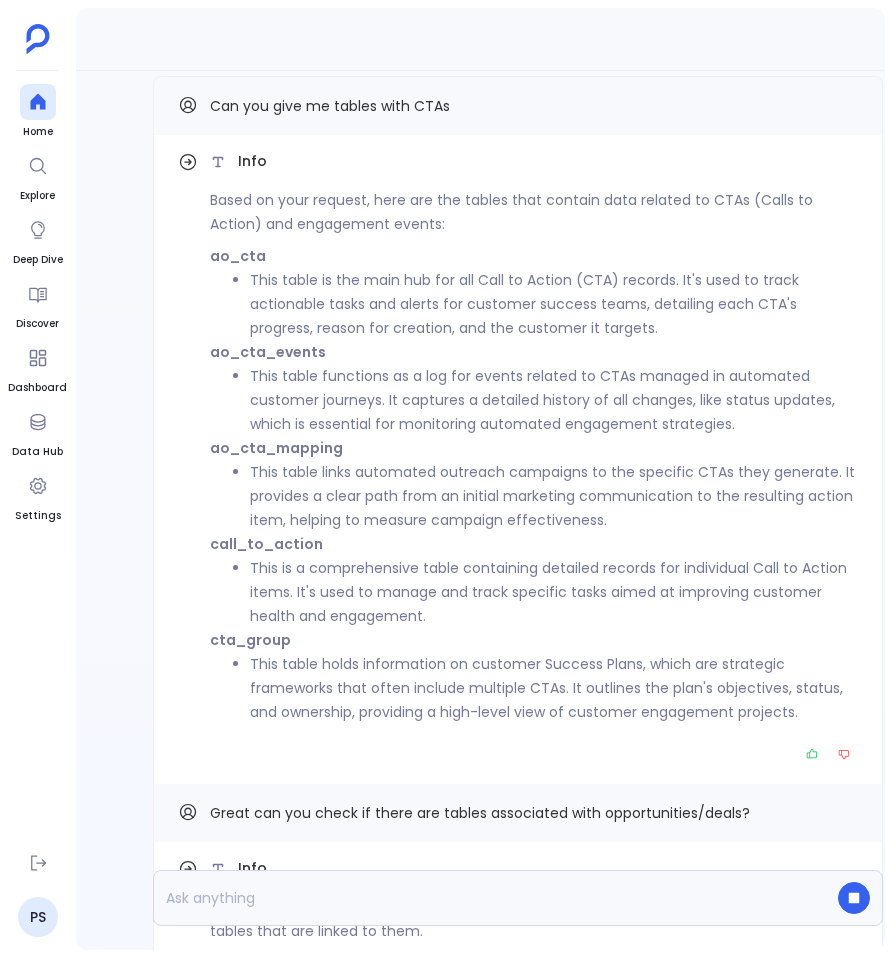 scroll, scrollTop: 0, scrollLeft: 0, axis: both 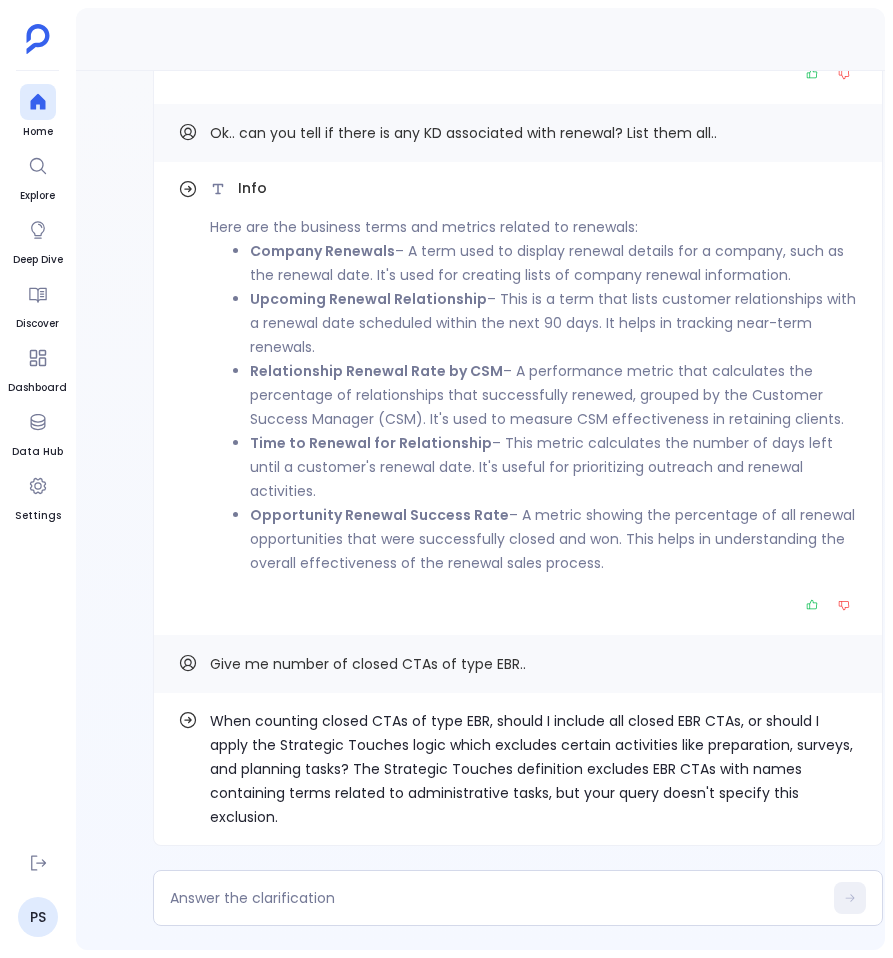 click on "When counting closed CTAs of type EBR, should I include all closed EBR CTAs, or should I apply the Strategic Touches logic which excludes certain activities like preparation, surveys, and planning tasks? The Strategic Touches definition excludes EBR CTAs with names containing terms related to administrative tasks, but your query doesn't specify this exclusion." at bounding box center [534, 769] 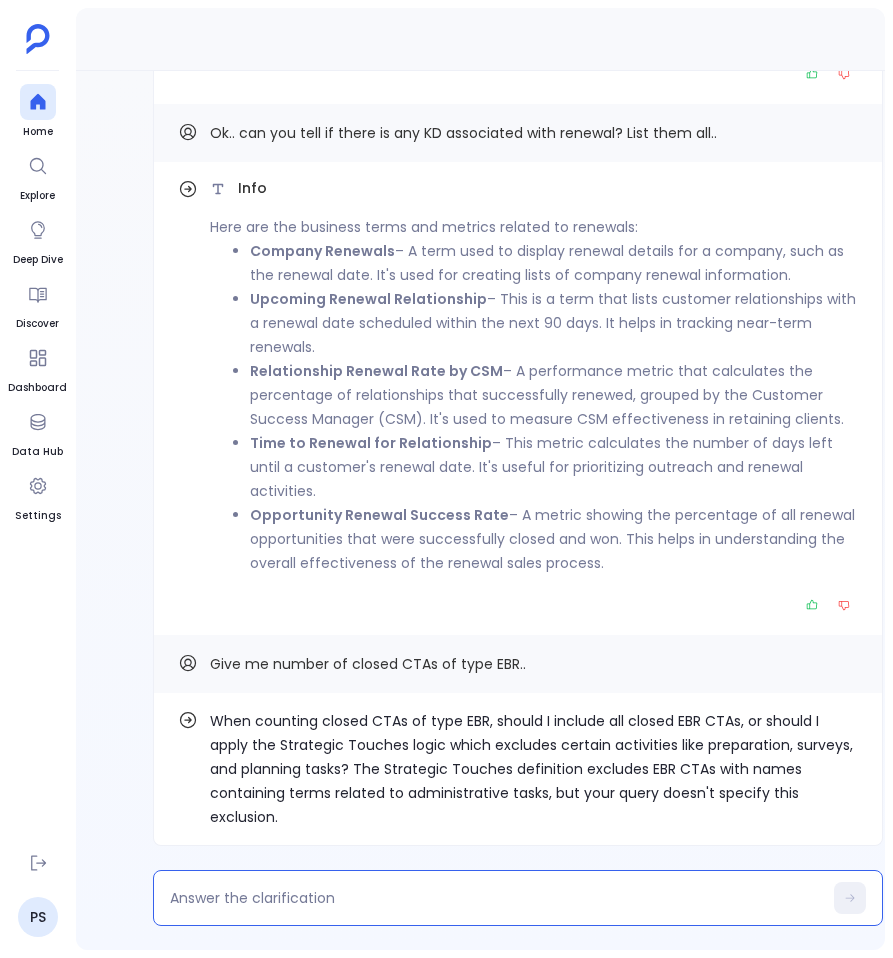 click at bounding box center [496, 898] 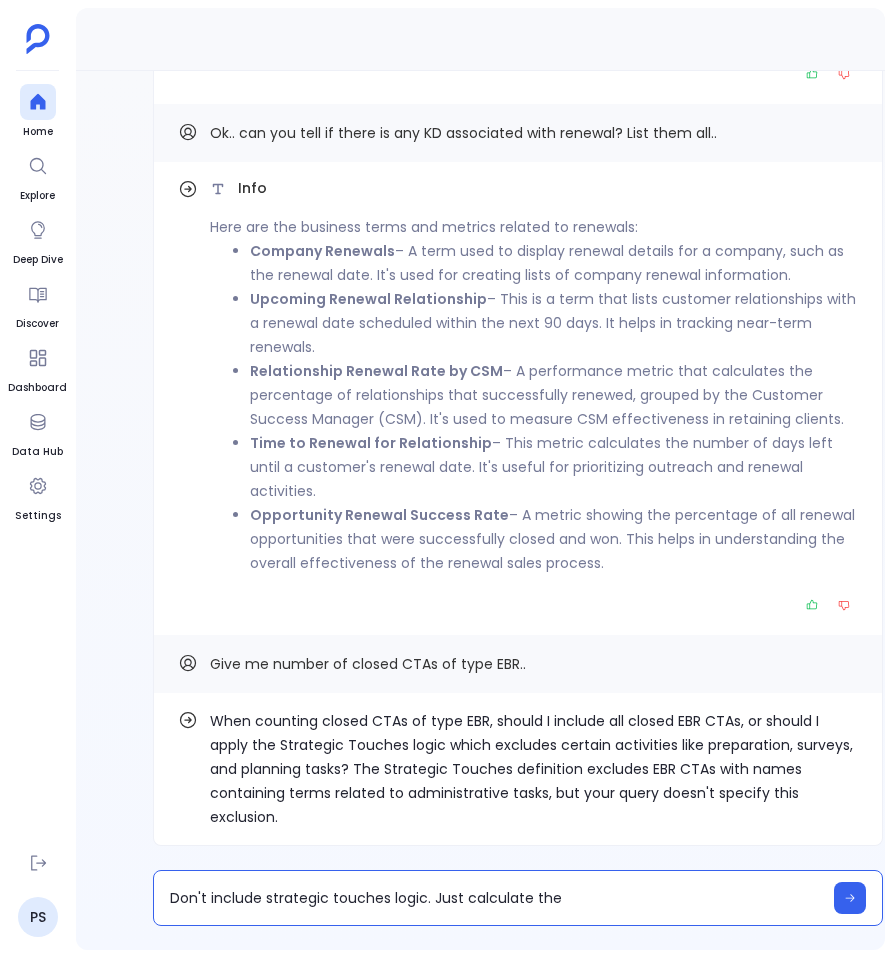 click on "Don't include strategic touches logic. Just calculate the" at bounding box center [496, 898] 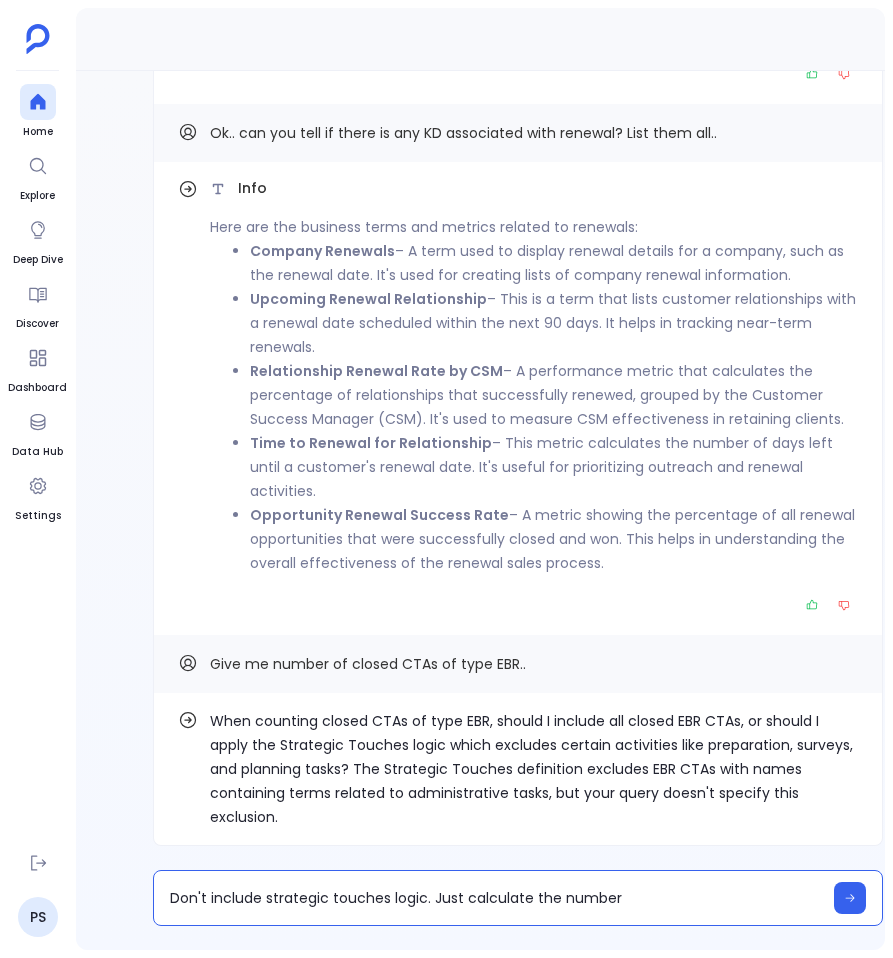 type on "Don't include strategic touches logic. Just calculate the number" 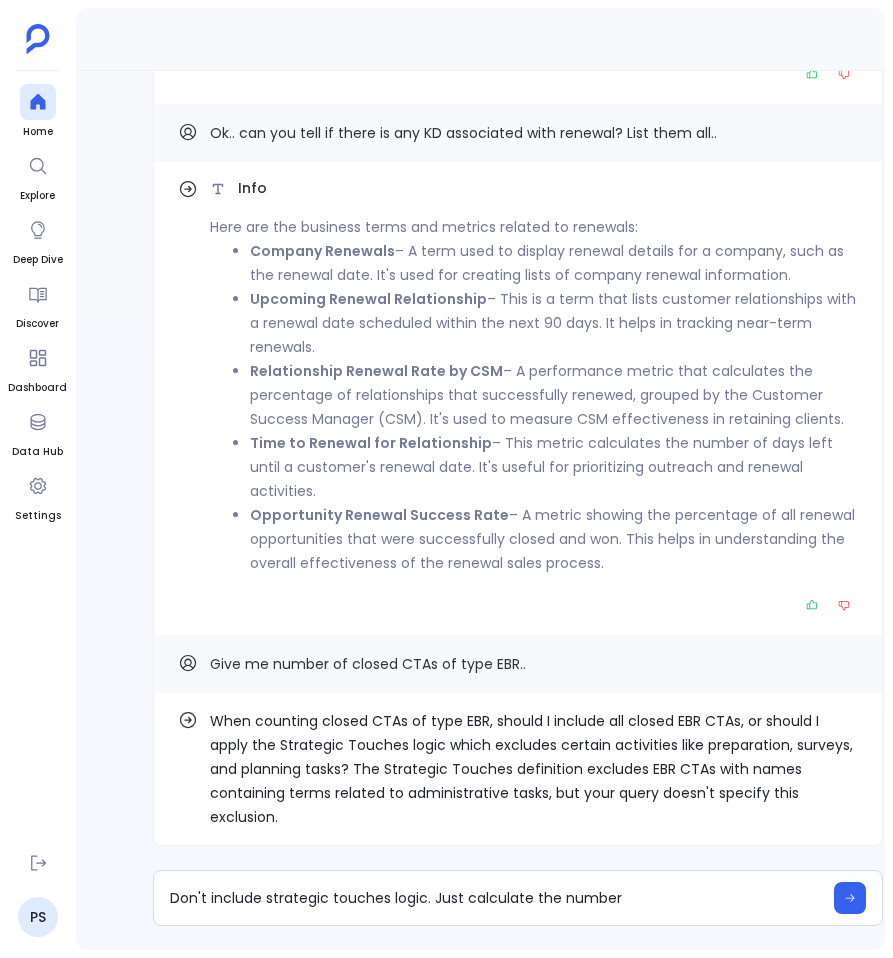 click on "Give me number of closed CTAs of type EBR.." at bounding box center (368, 664) 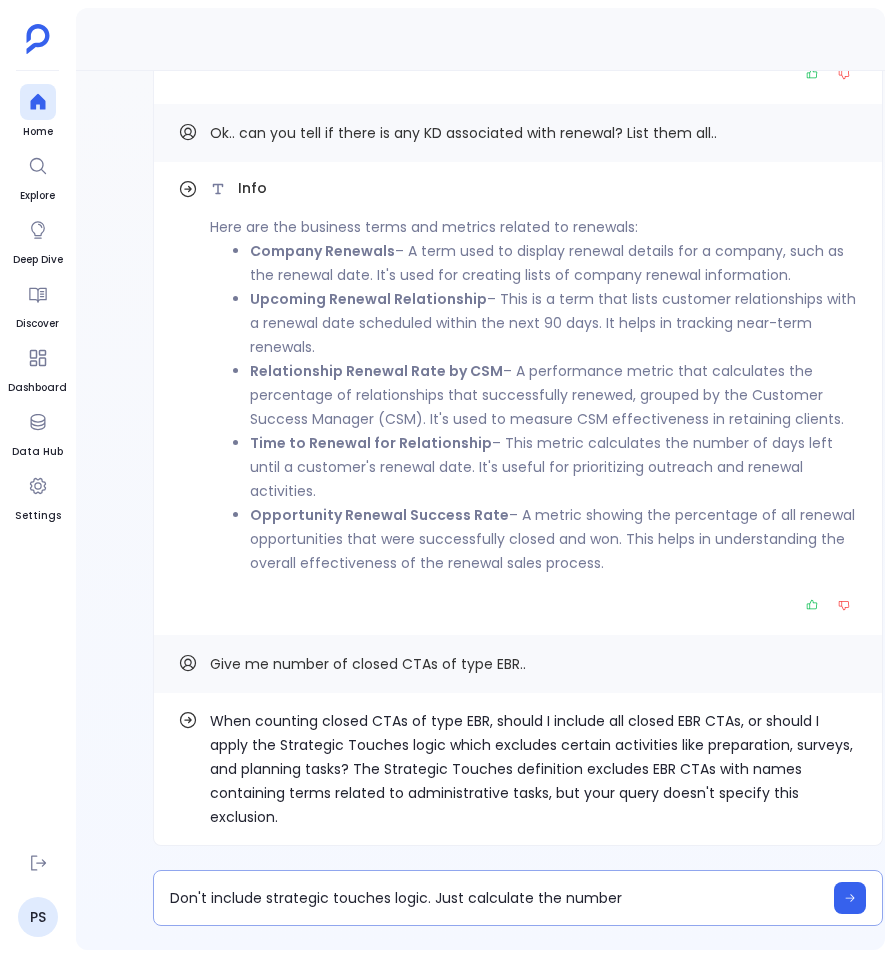 click on "Don't include strategic touches logic. Just calculate the number" at bounding box center [518, 898] 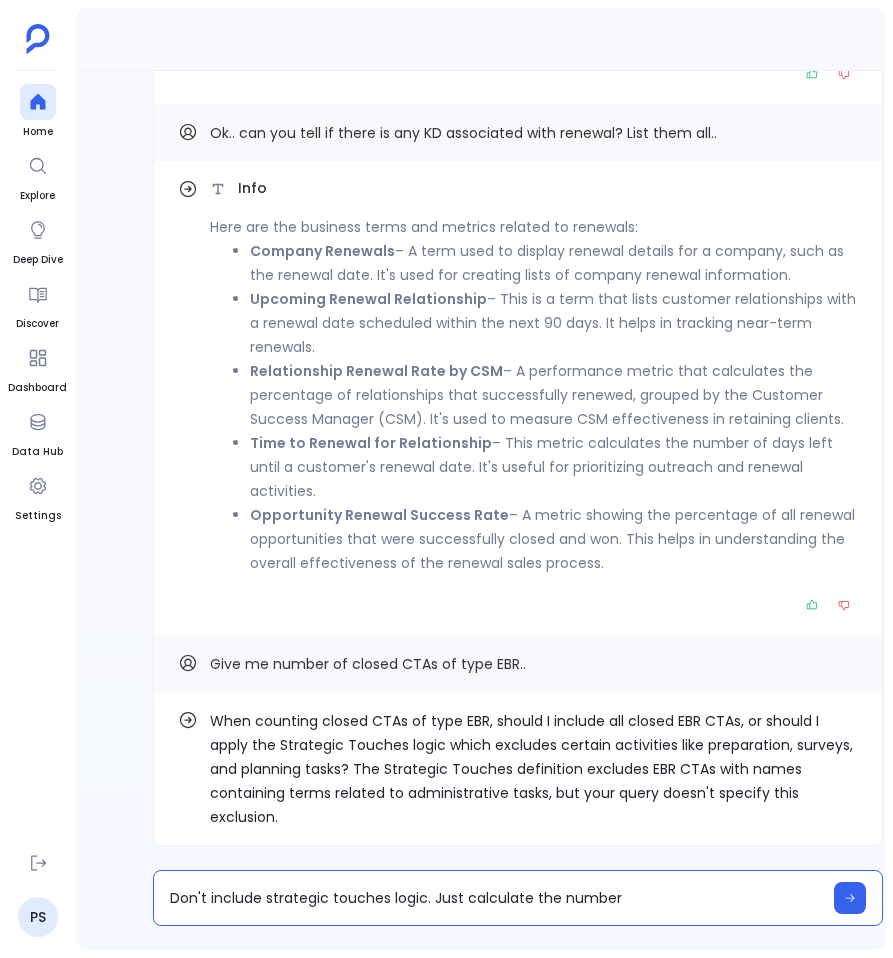 click on "Don't include strategic touches logic. Just calculate the number" at bounding box center (496, 898) 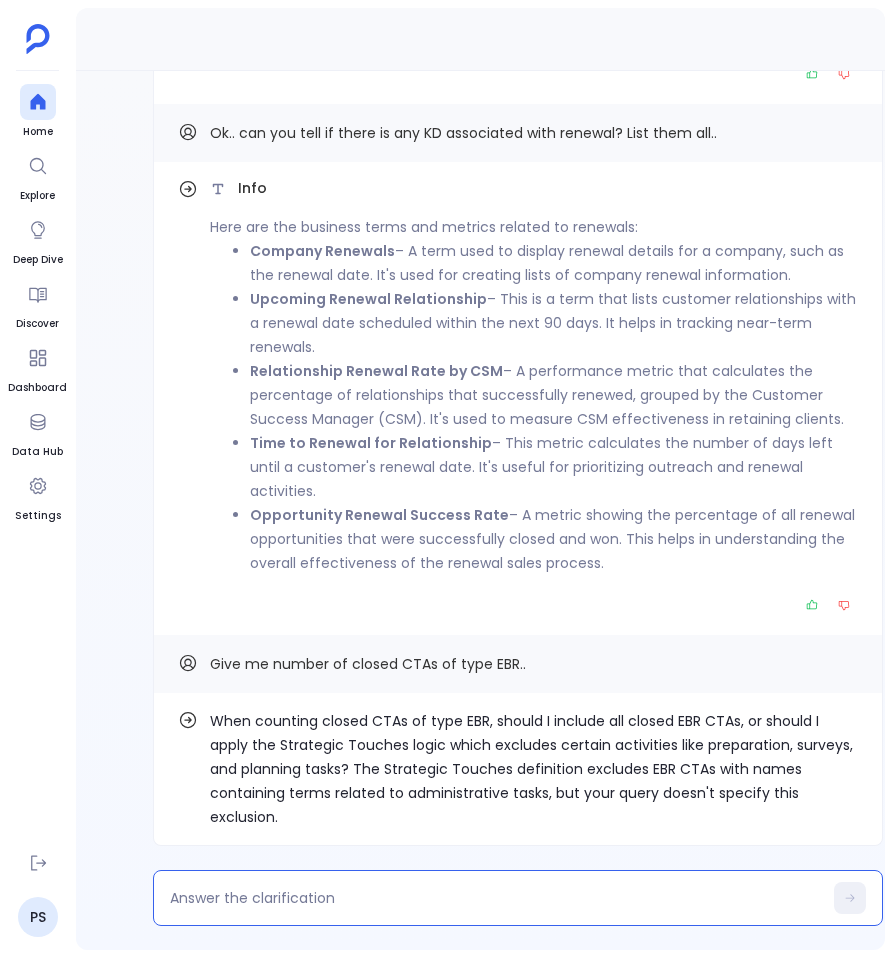 scroll, scrollTop: -41, scrollLeft: 0, axis: vertical 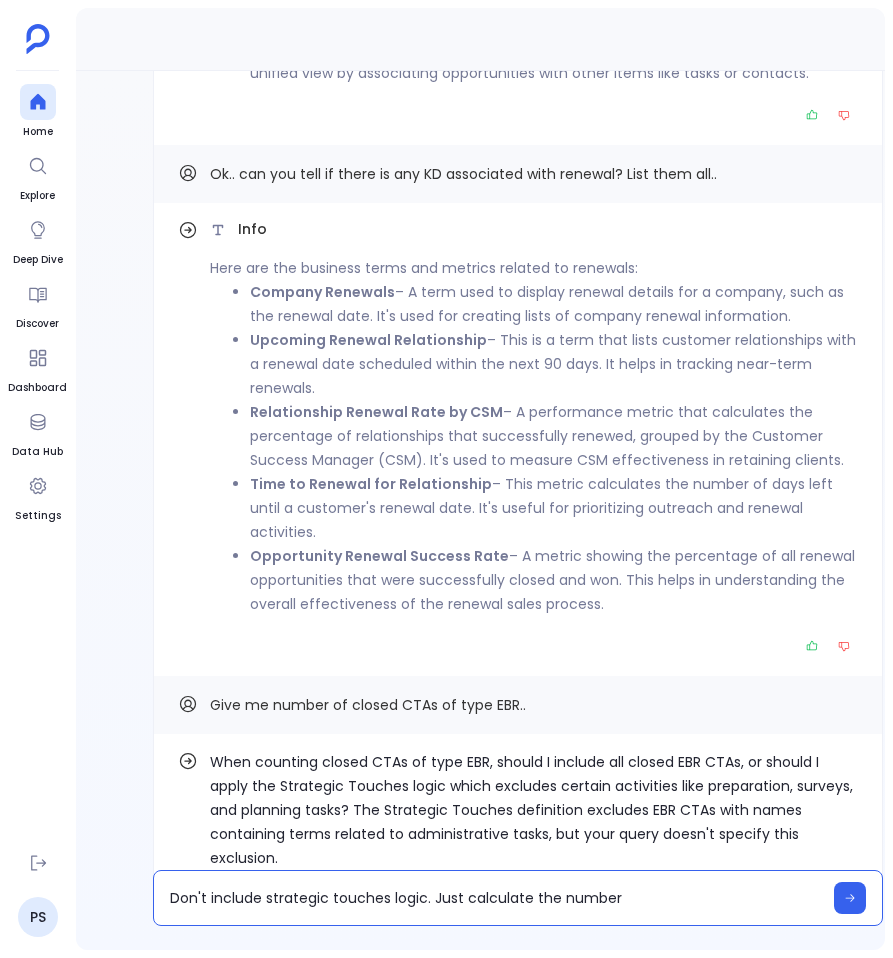 click on "Don't include strategic touches logic. Just calculate the number" at bounding box center (496, 898) 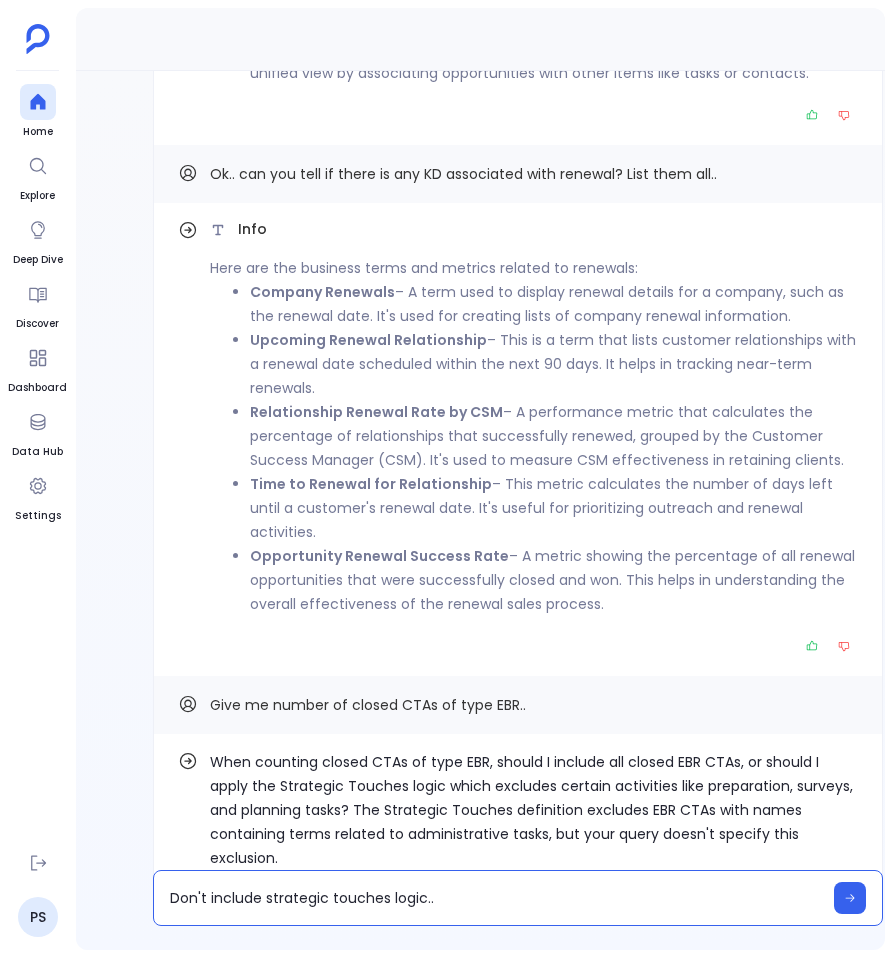 type on "Don't include strategic touches logic.." 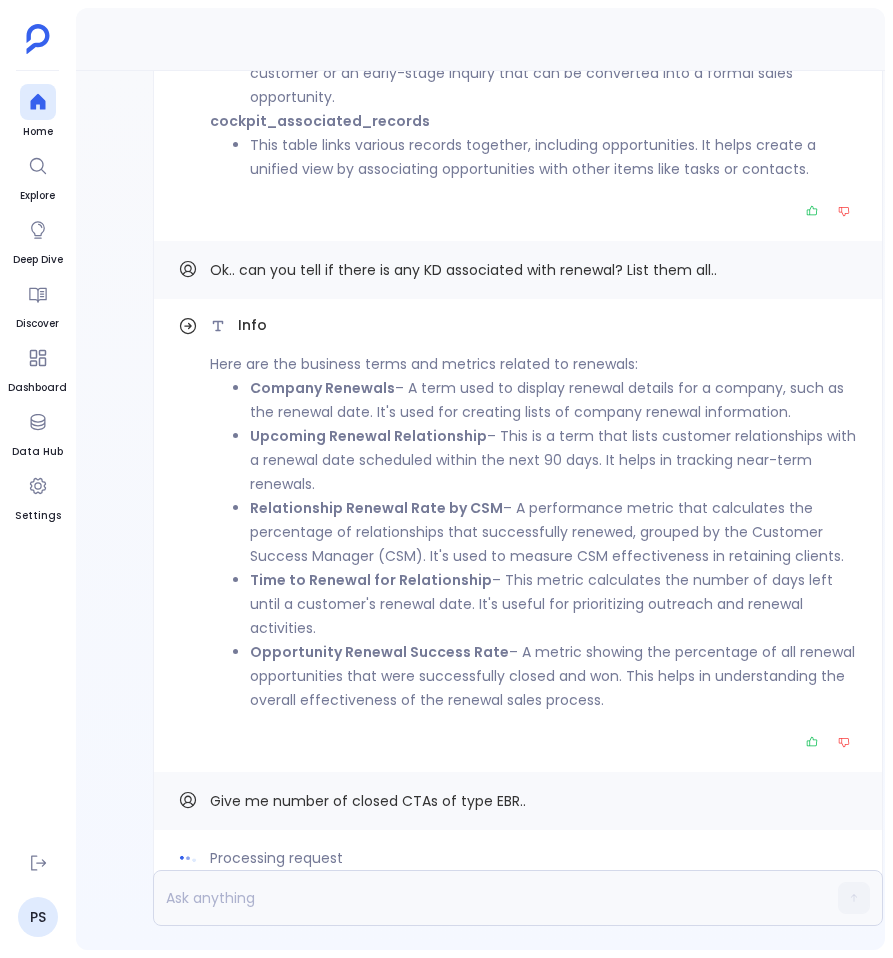 scroll, scrollTop: 0, scrollLeft: 0, axis: both 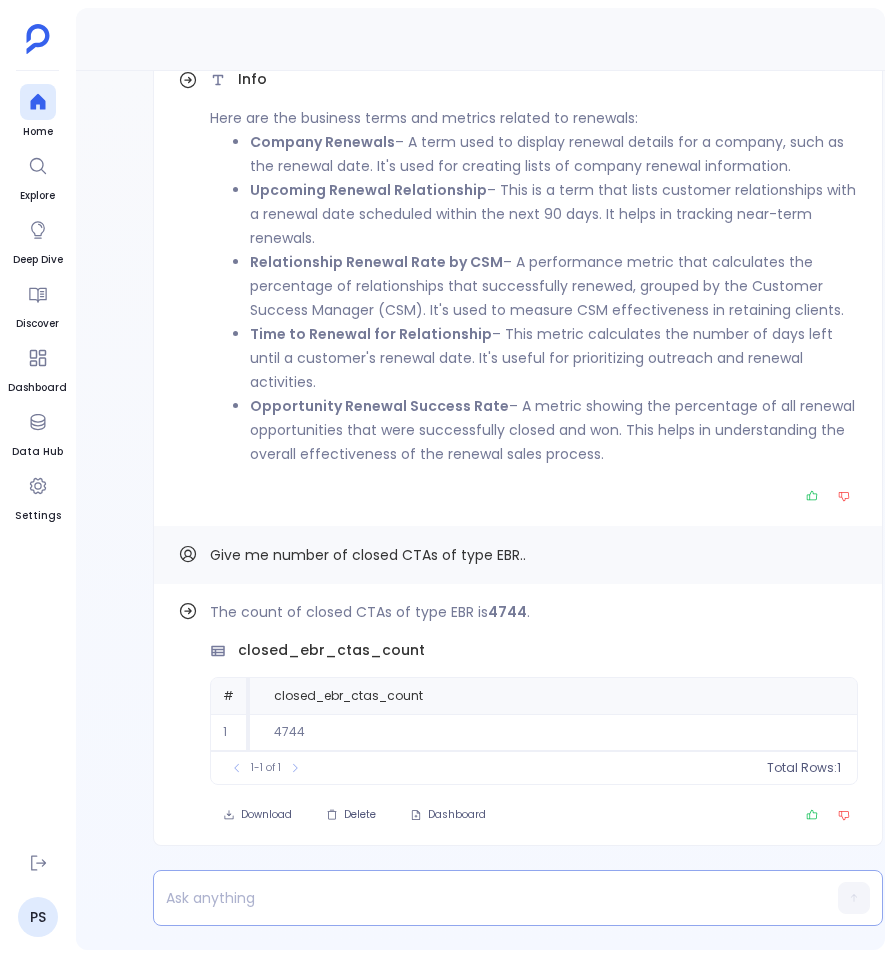 click at bounding box center [479, 898] 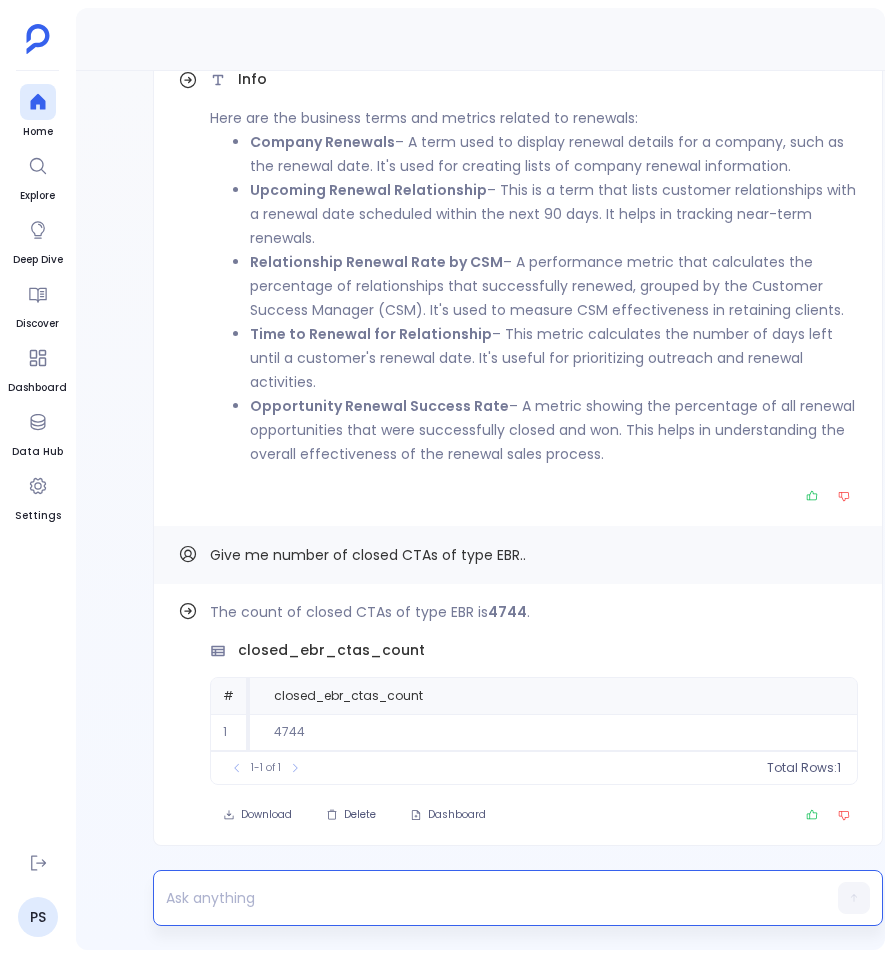 type 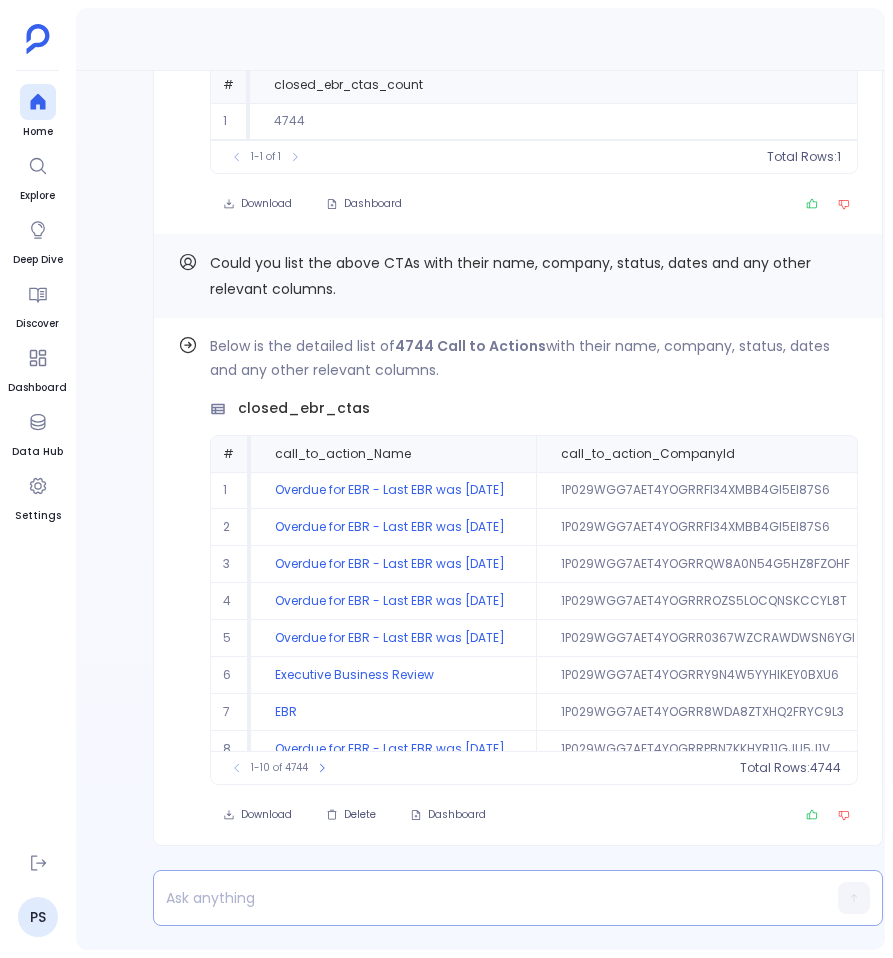 click at bounding box center (479, 898) 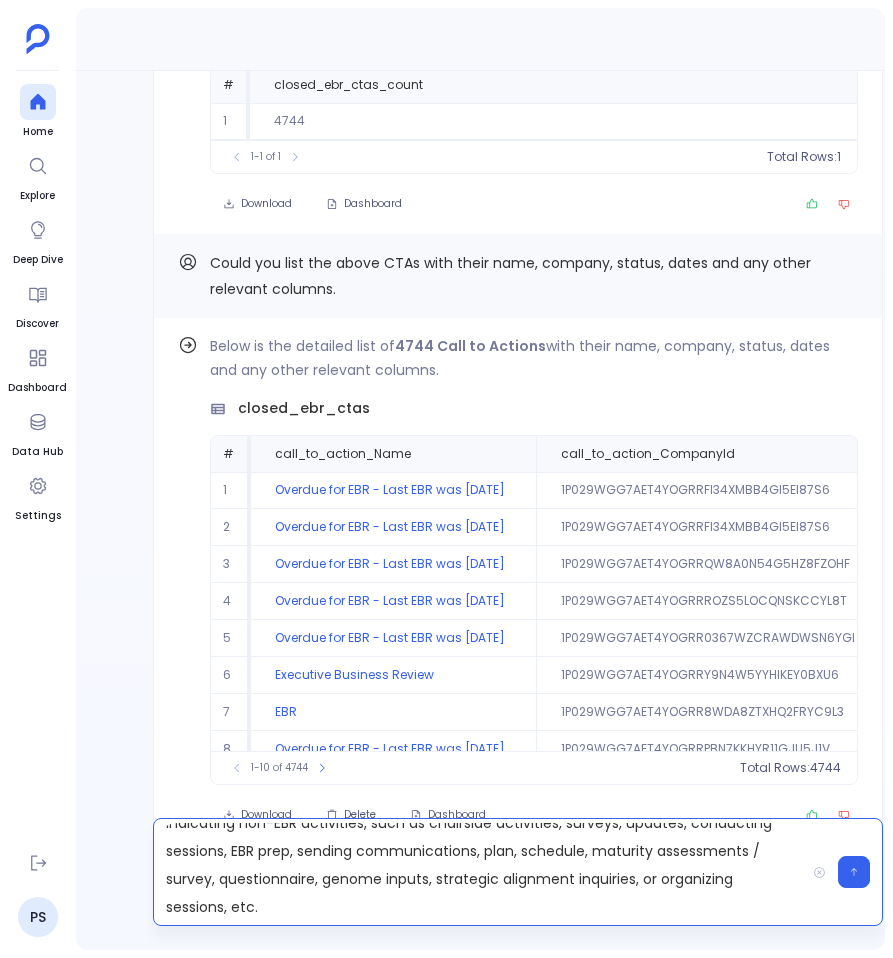 scroll, scrollTop: 0, scrollLeft: 0, axis: both 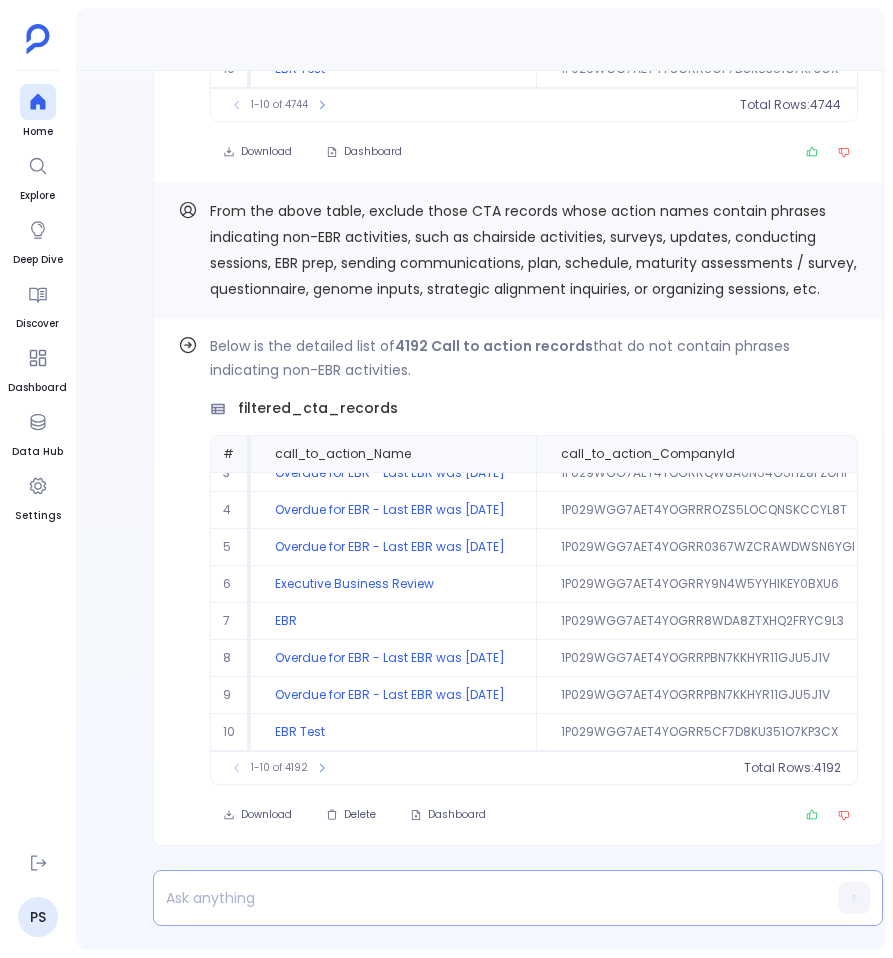 click at bounding box center [479, 898] 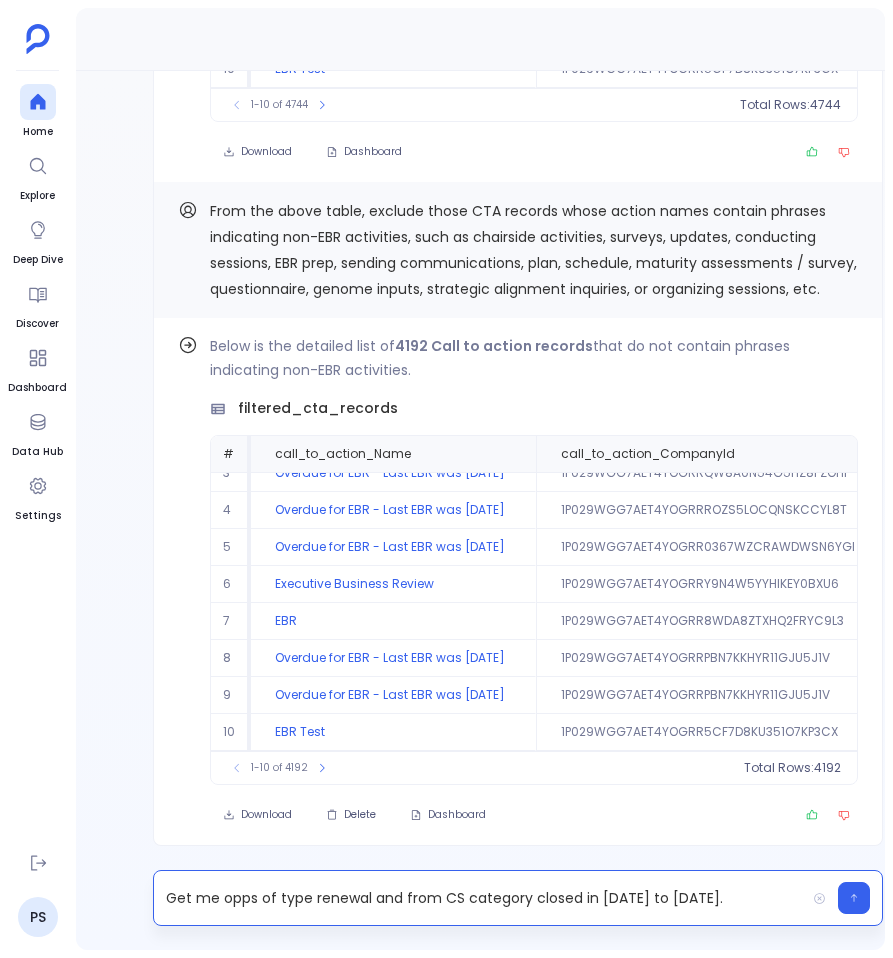 click on "Get me opps of type renewal and from CS category closed in [DATE] to [DATE]." at bounding box center (479, 898) 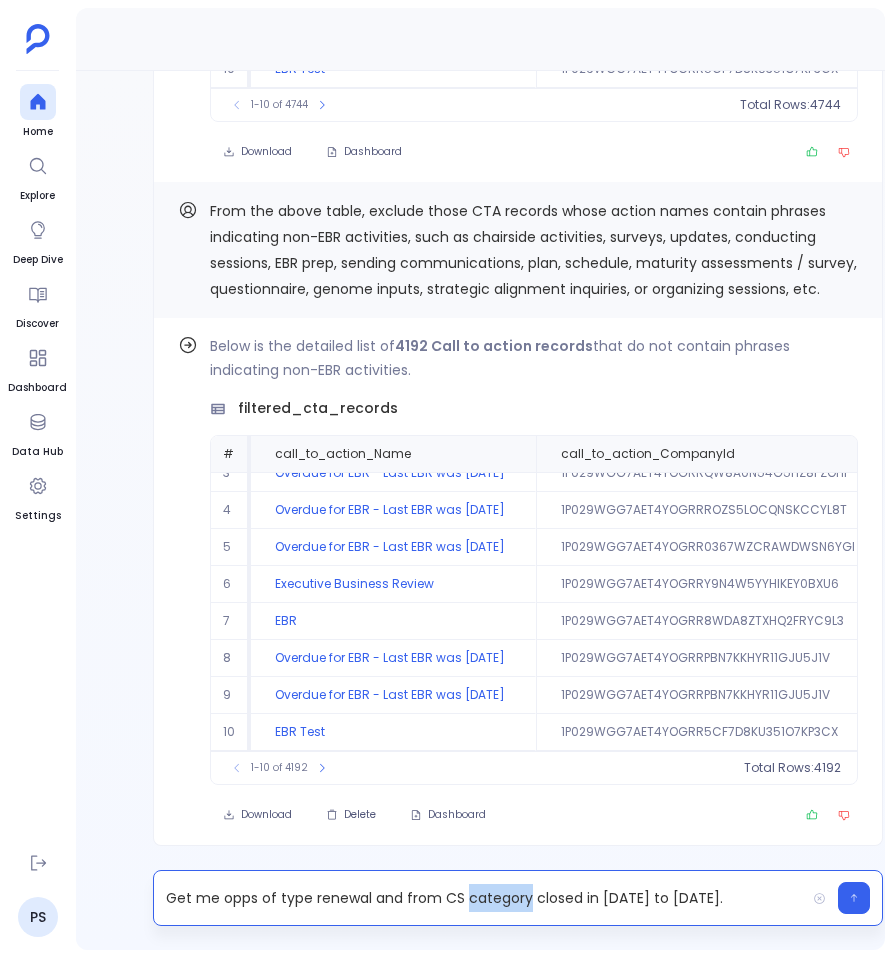 click on "Get me opps of type renewal and from CS category closed in [DATE] to [DATE]." at bounding box center (479, 898) 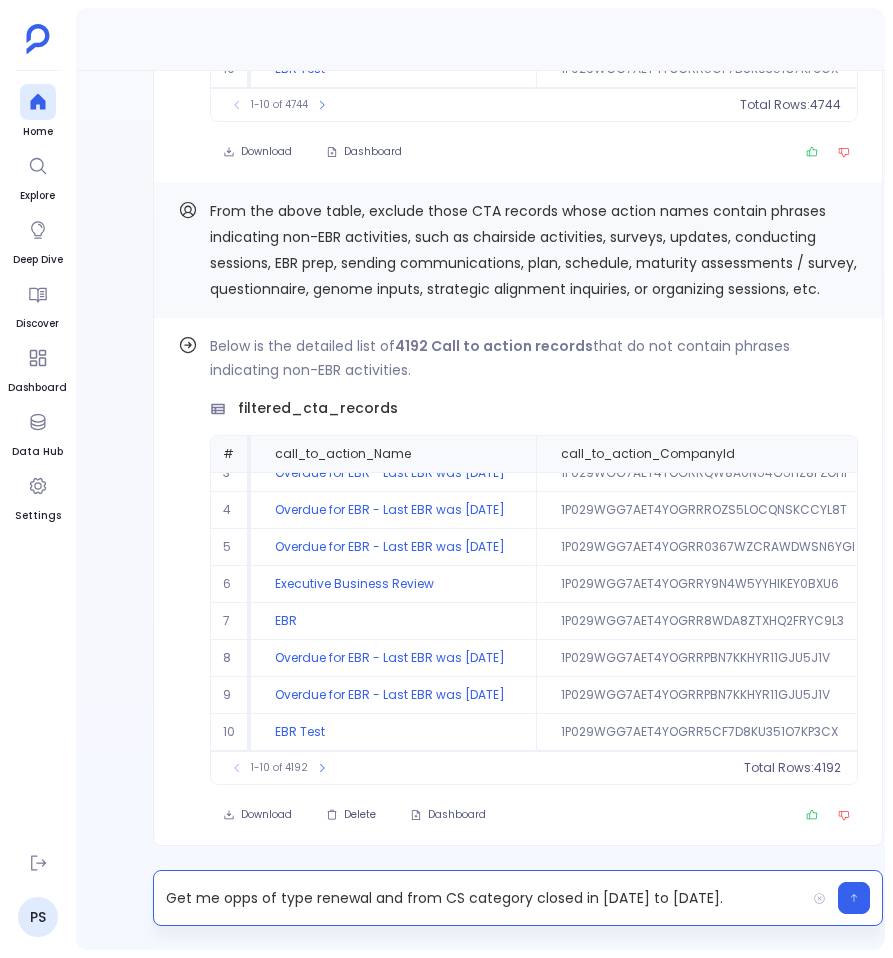 click on "Get me opps of type renewal and from CS category closed in [DATE] to [DATE]." at bounding box center (479, 898) 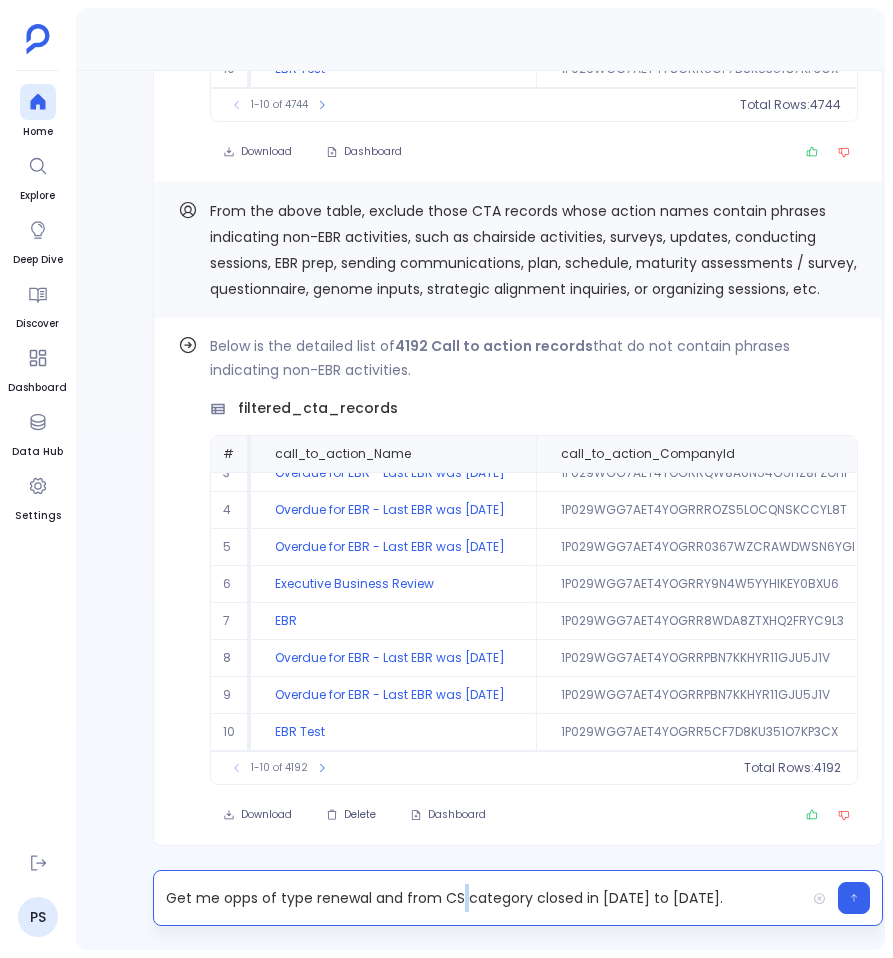 click on "Get me opps of type renewal and from CS category closed in [DATE] to [DATE]." at bounding box center [479, 898] 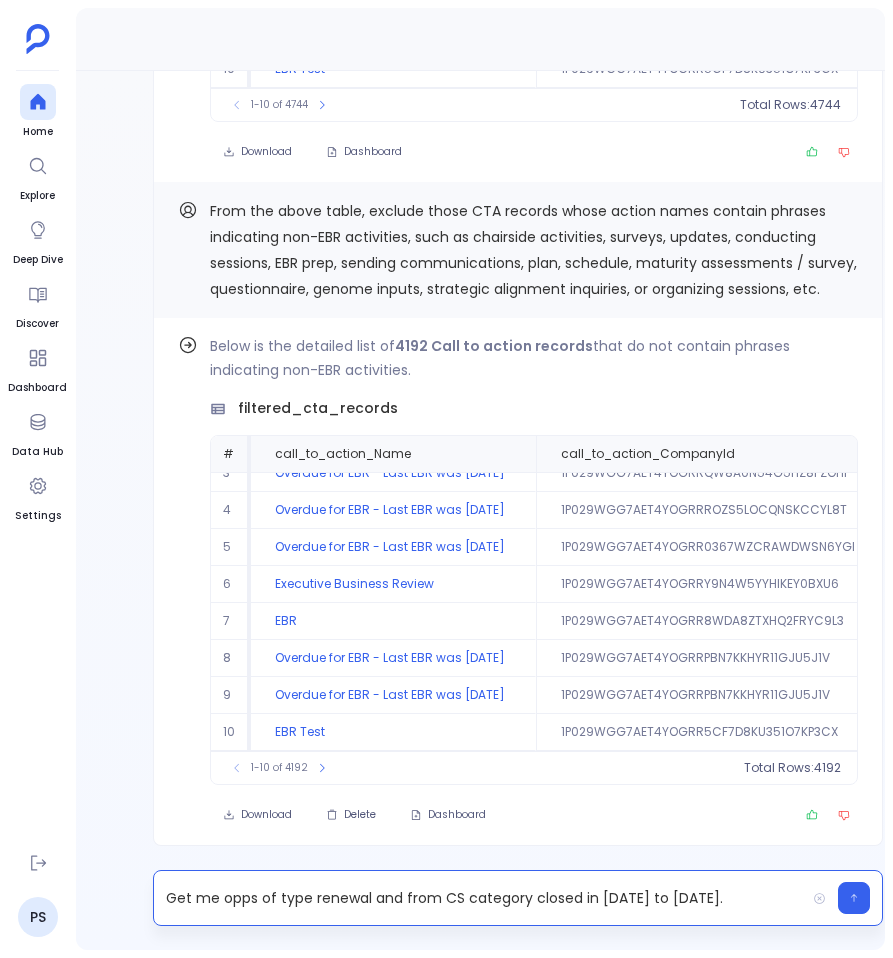 click on "Get me opps of type renewal and from CS category closed in [DATE] to [DATE]." at bounding box center [479, 898] 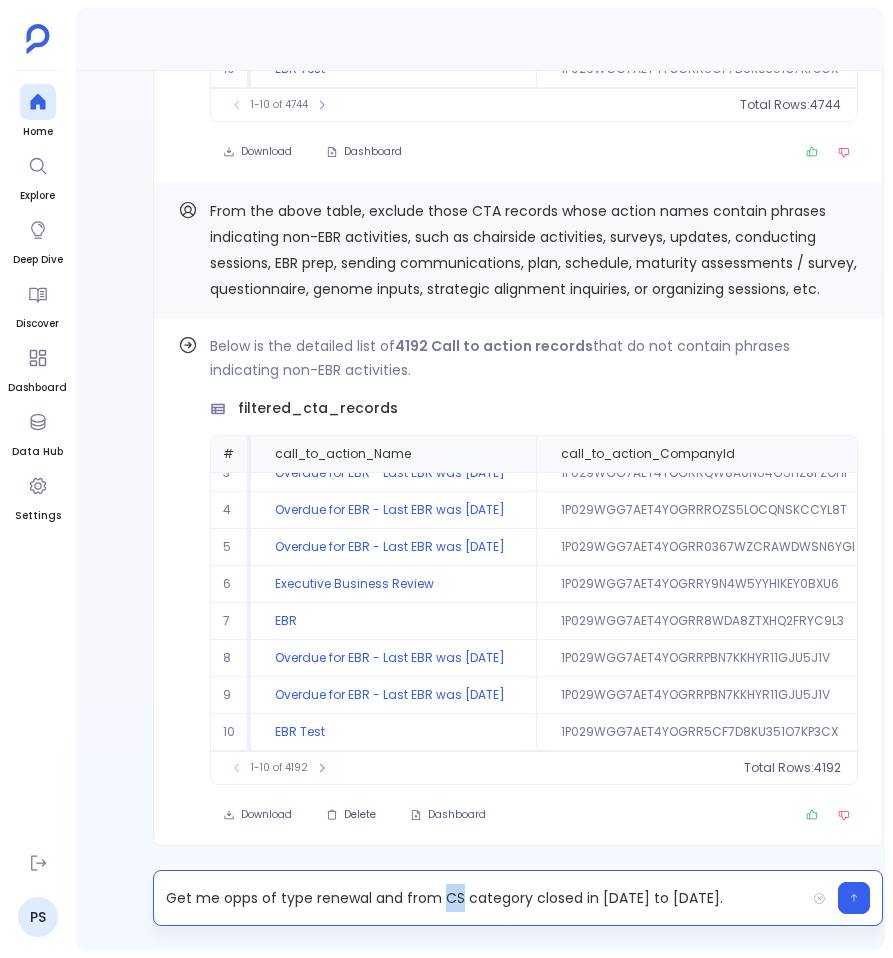 click on "Get me opps of type renewal and from CS category closed in [DATE] to [DATE]." at bounding box center (479, 898) 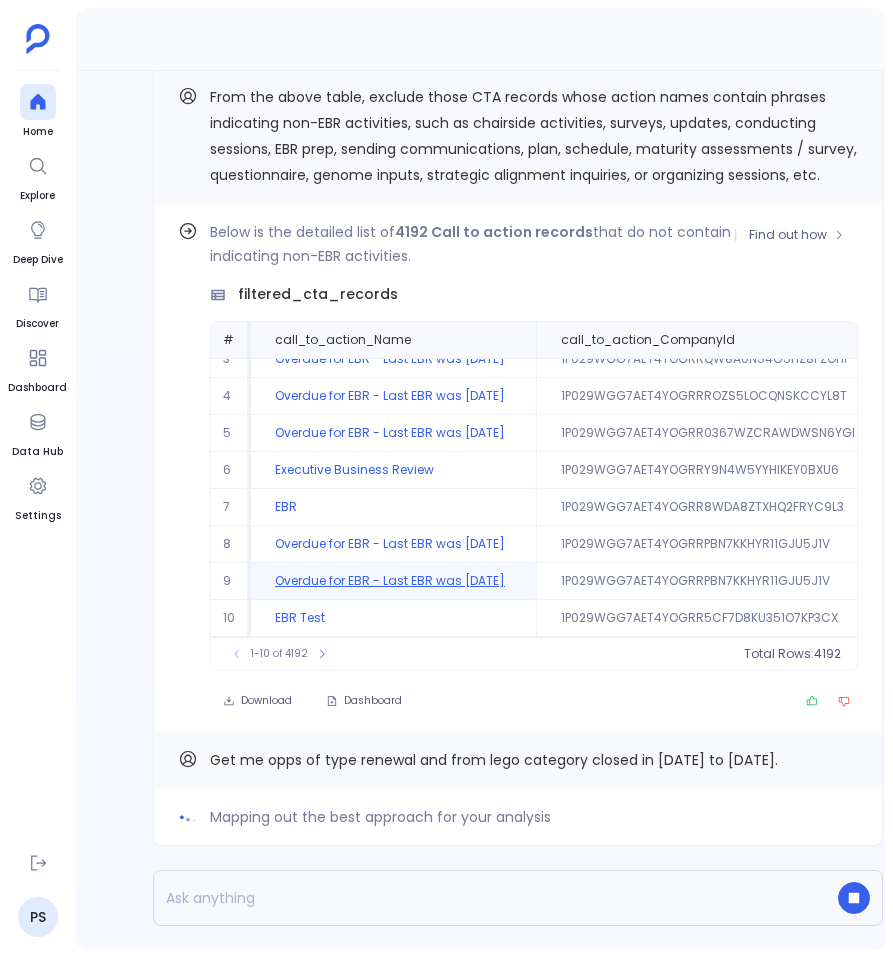 scroll, scrollTop: 0, scrollLeft: 0, axis: both 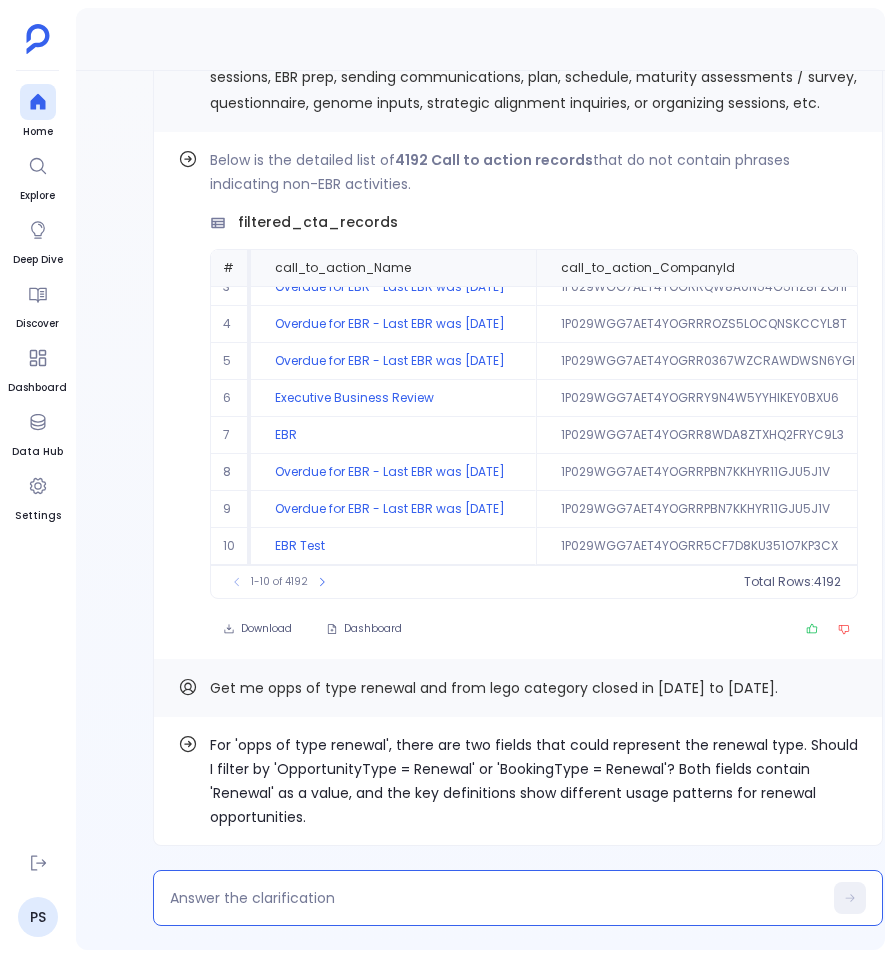 click at bounding box center [496, 898] 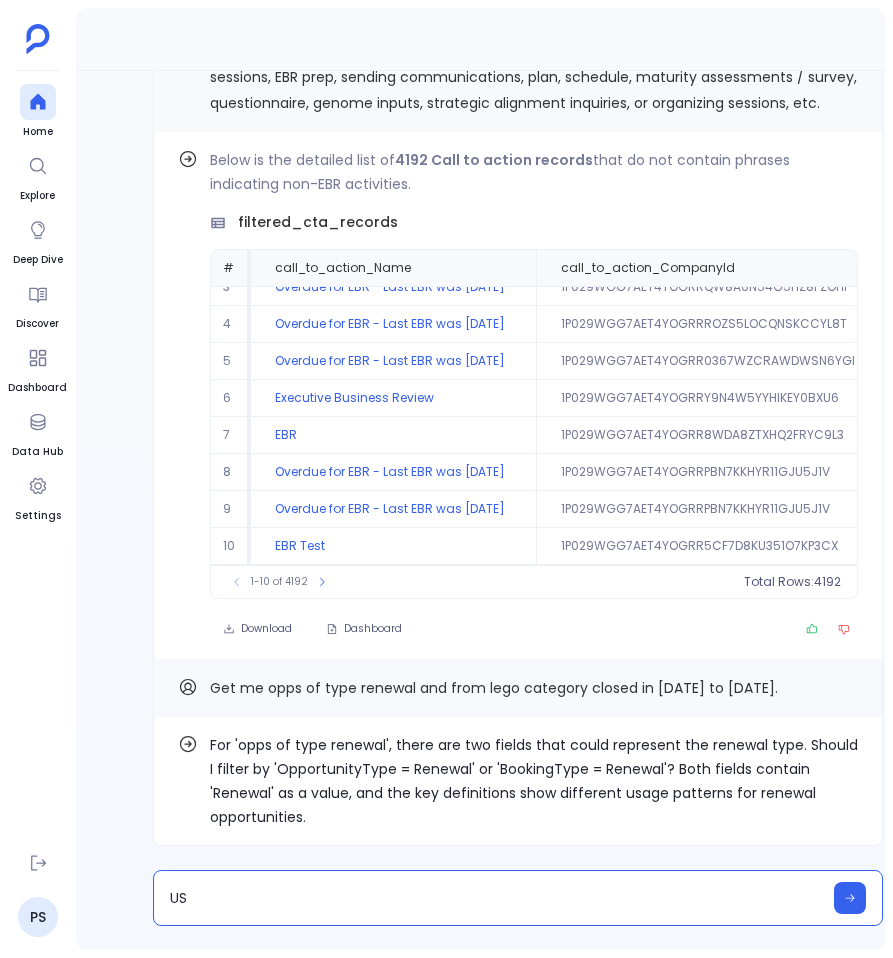 type on "U" 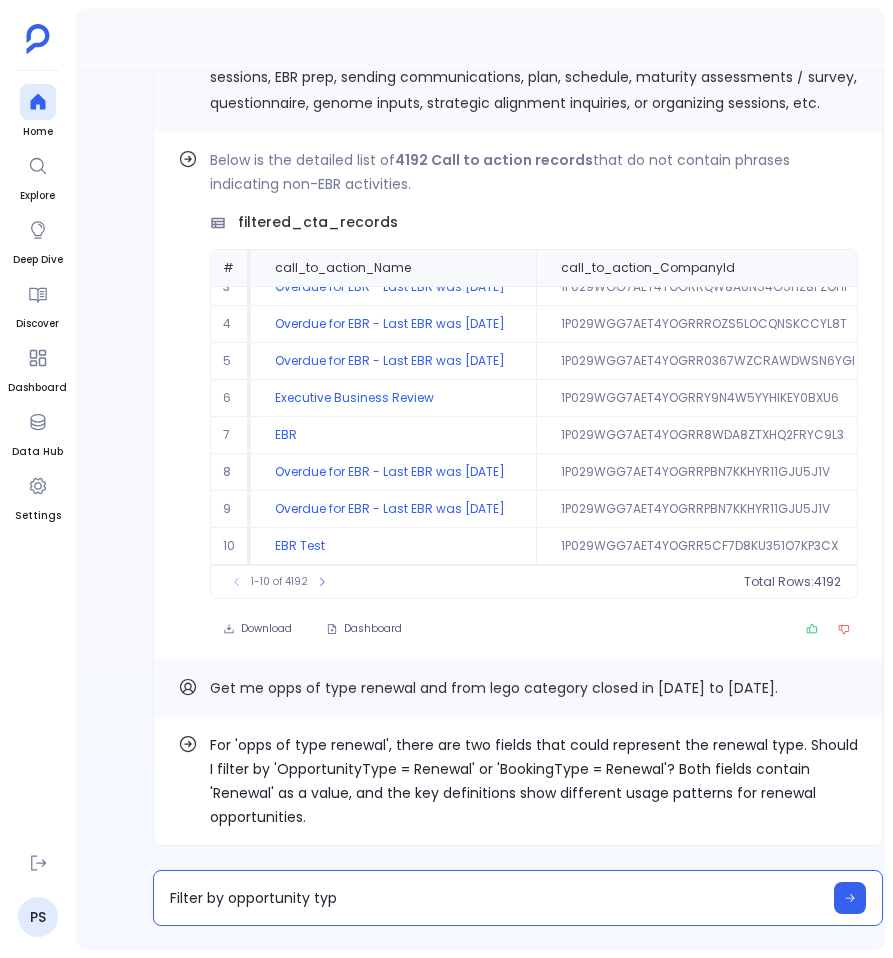 type on "Filter by opportunity type" 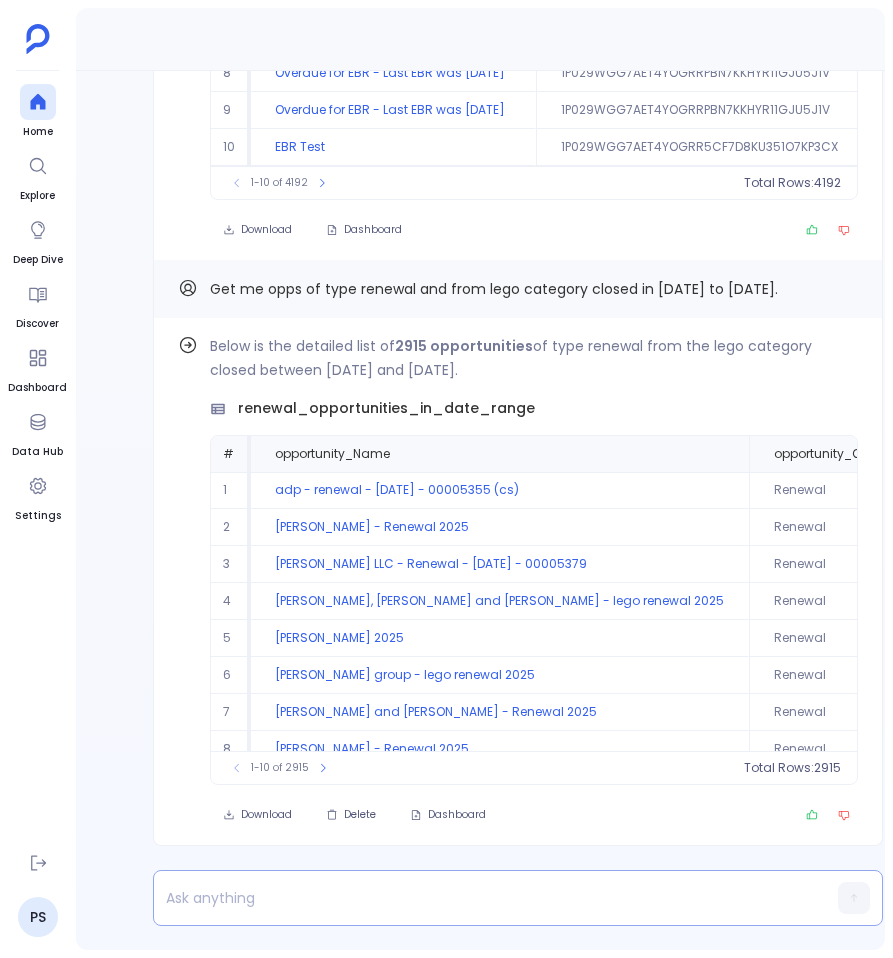 click at bounding box center [479, 898] 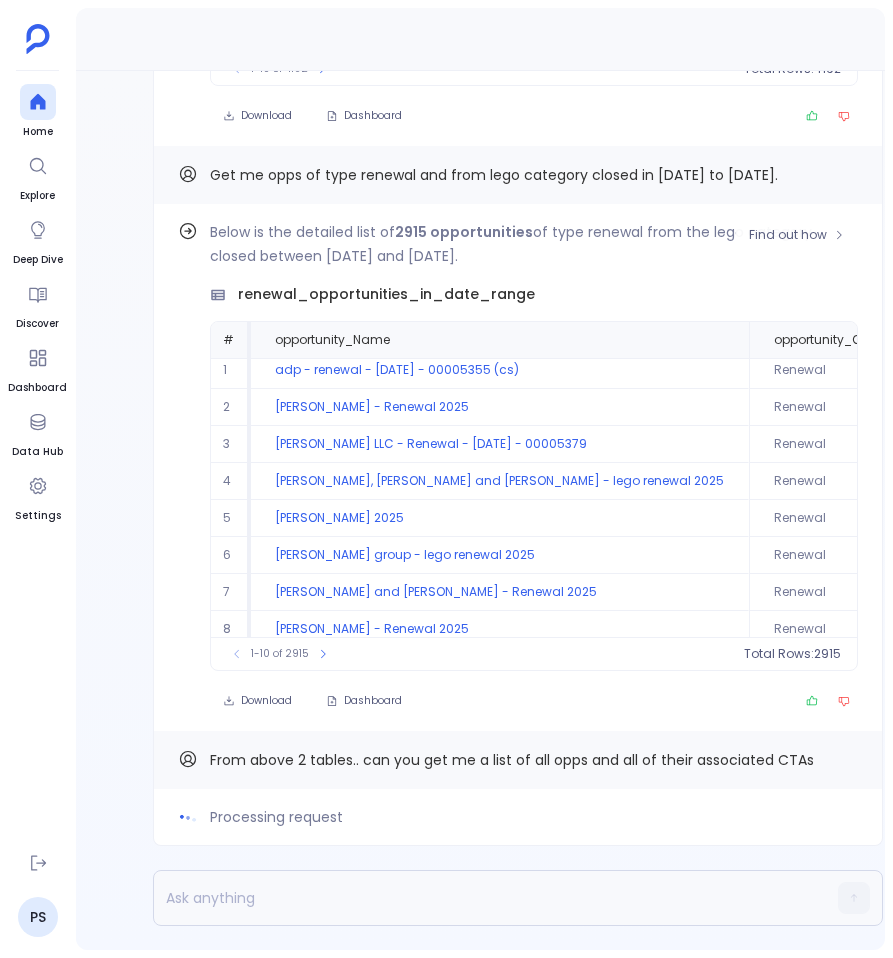 scroll, scrollTop: 0, scrollLeft: 0, axis: both 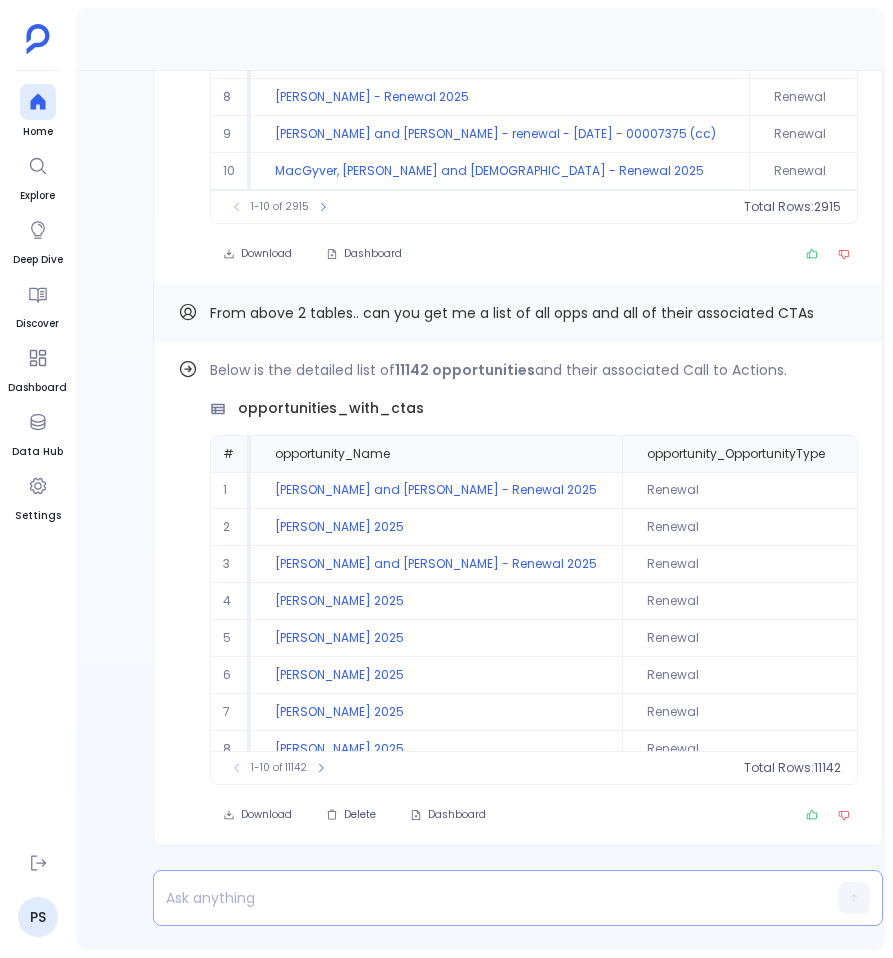 click at bounding box center [479, 898] 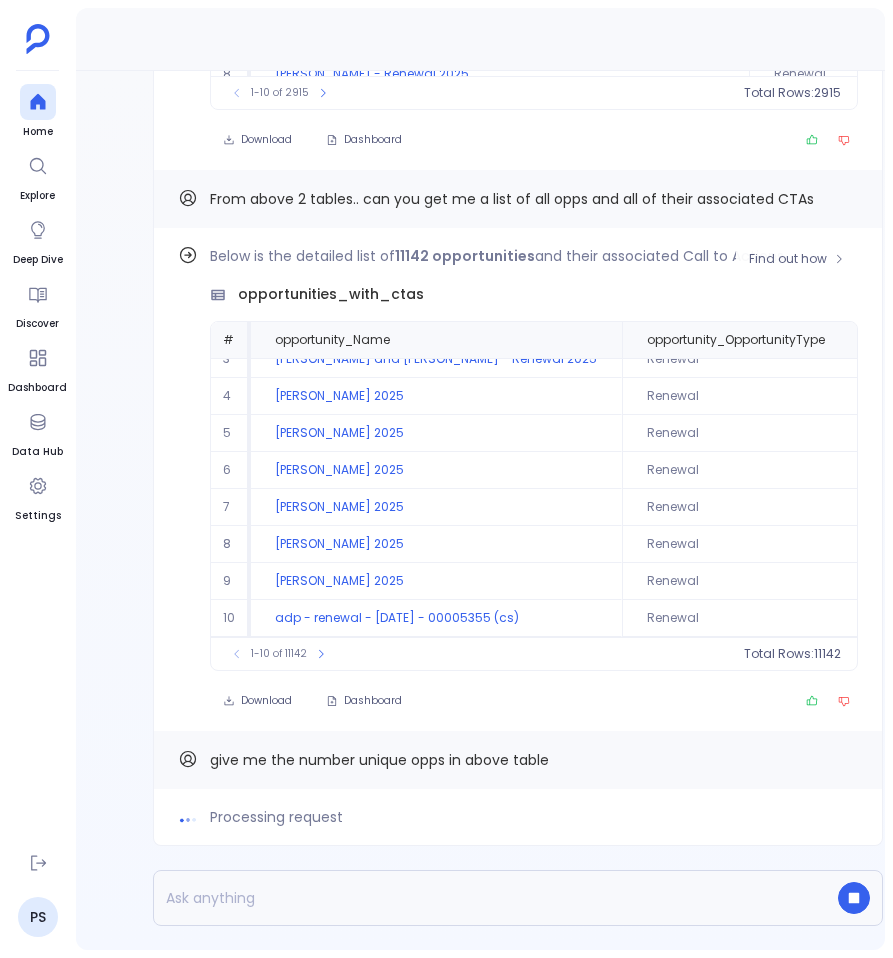 scroll, scrollTop: 0, scrollLeft: 0, axis: both 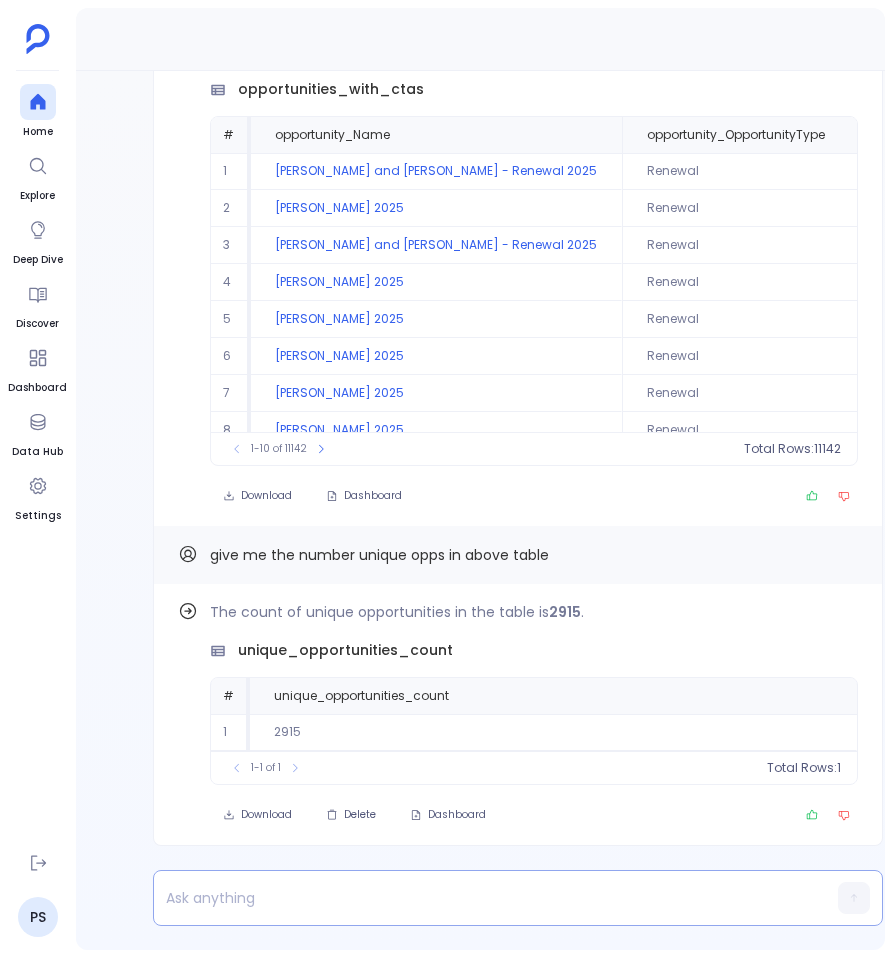 click at bounding box center [479, 898] 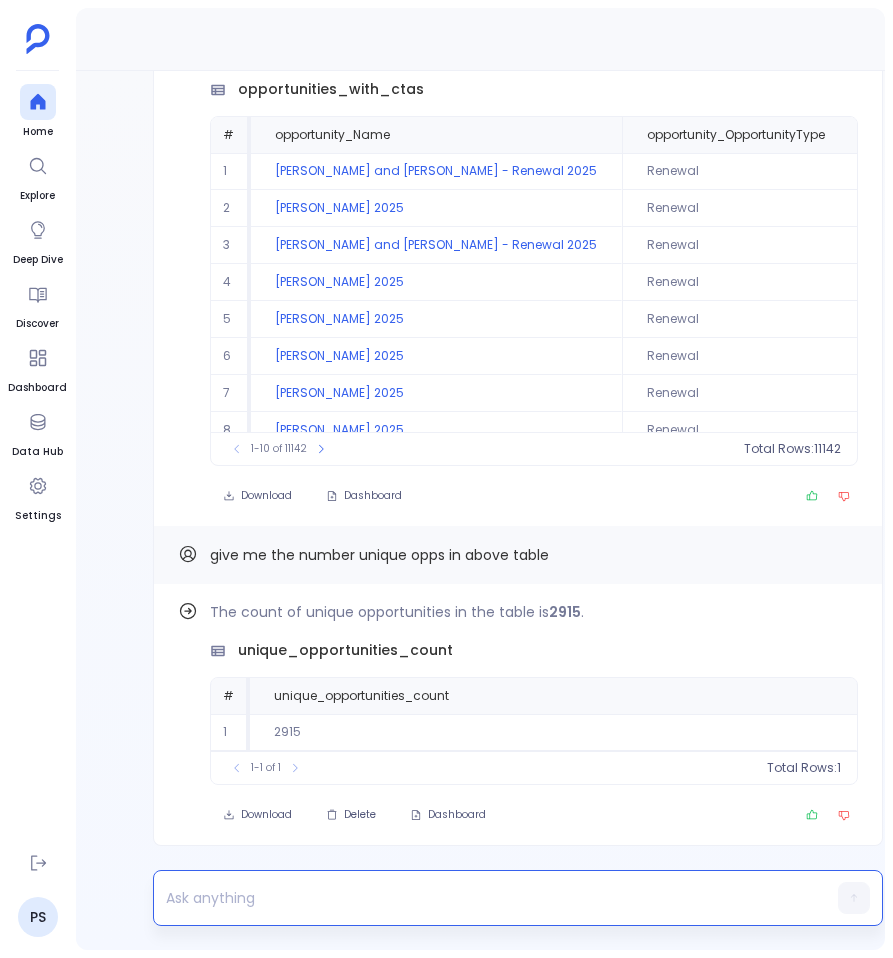 click at bounding box center [479, 898] 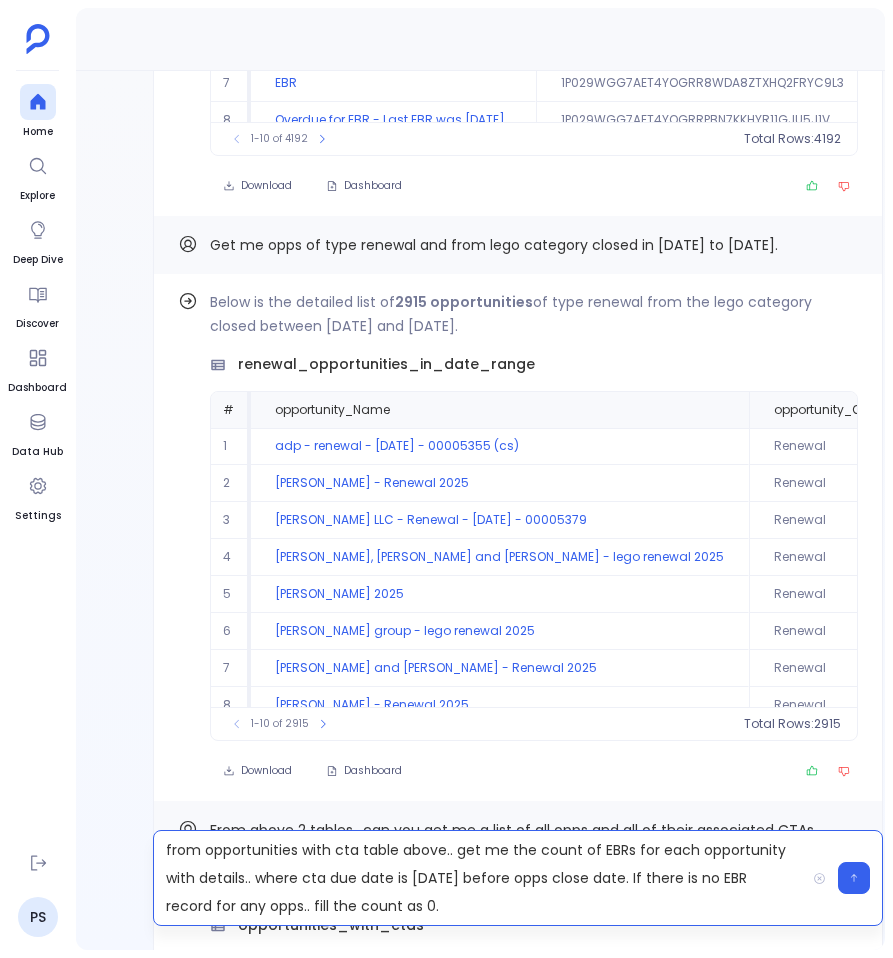 scroll, scrollTop: -850, scrollLeft: 0, axis: vertical 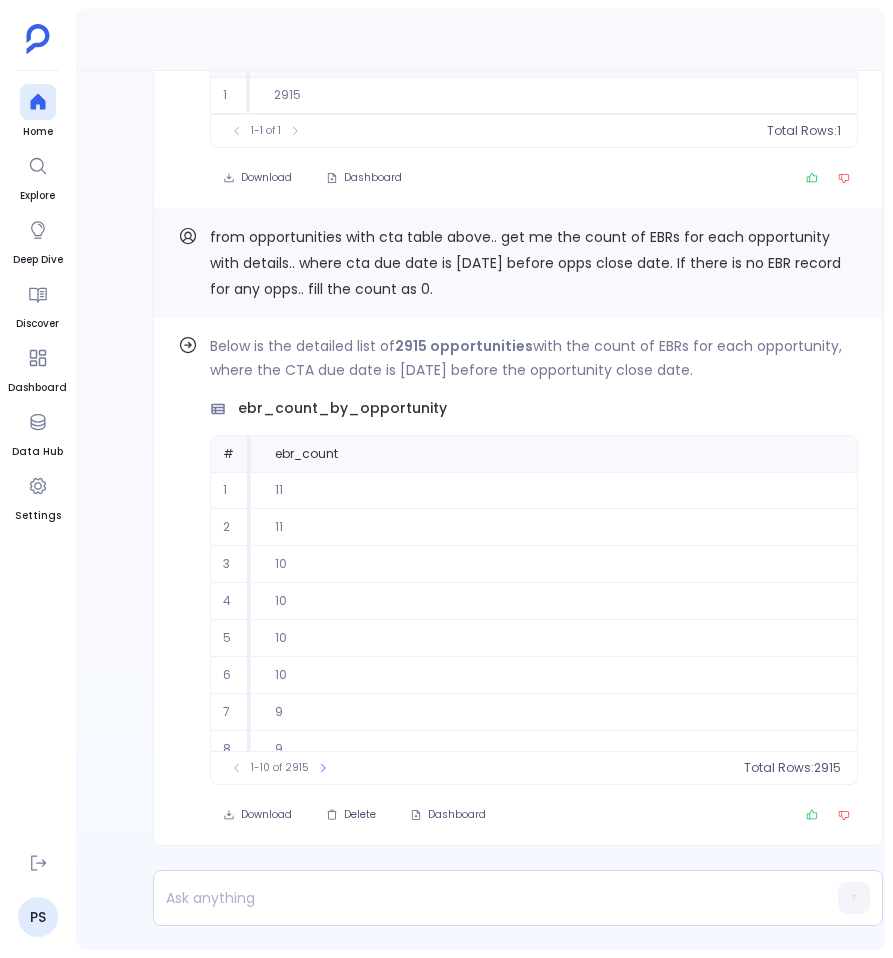 click on "from opportunities with cta table above.. get me the count of EBRs for each opportunity with details.. where cta due date is [DATE] before opps close date. If there is no EBR record for any opps.. fill the count as 0." at bounding box center (525, 263) 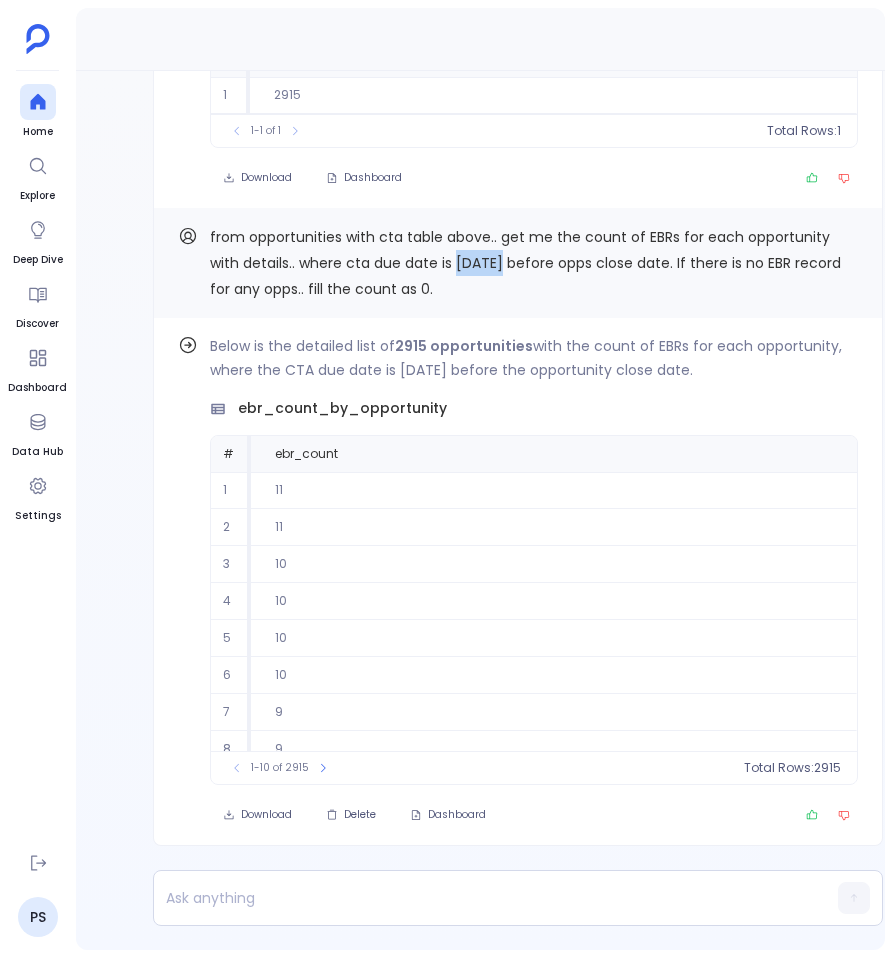 click on "from opportunities with cta table above.. get me the count of EBRs for each opportunity with details.. where cta due date is [DATE] before opps close date. If there is no EBR record for any opps.. fill the count as 0." at bounding box center [534, 263] 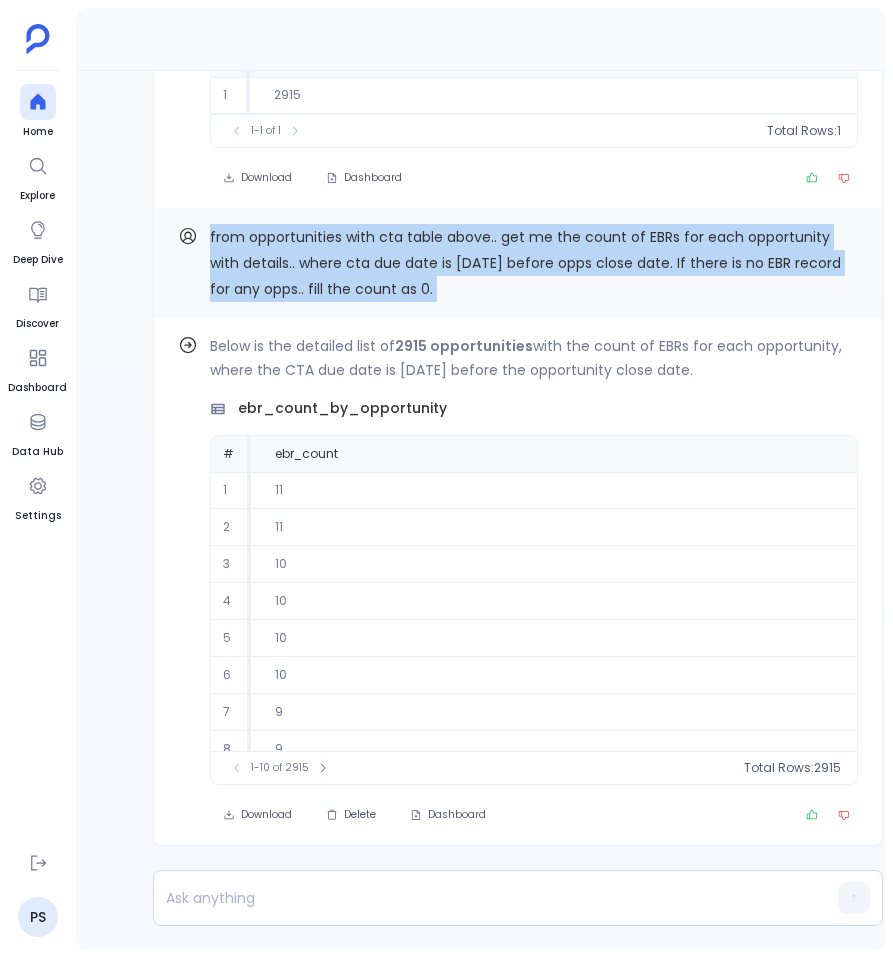 click on "from opportunities with cta table above.. get me the count of EBRs for each opportunity with details.. where cta due date is [DATE] before opps close date. If there is no EBR record for any opps.. fill the count as 0." at bounding box center [534, 263] 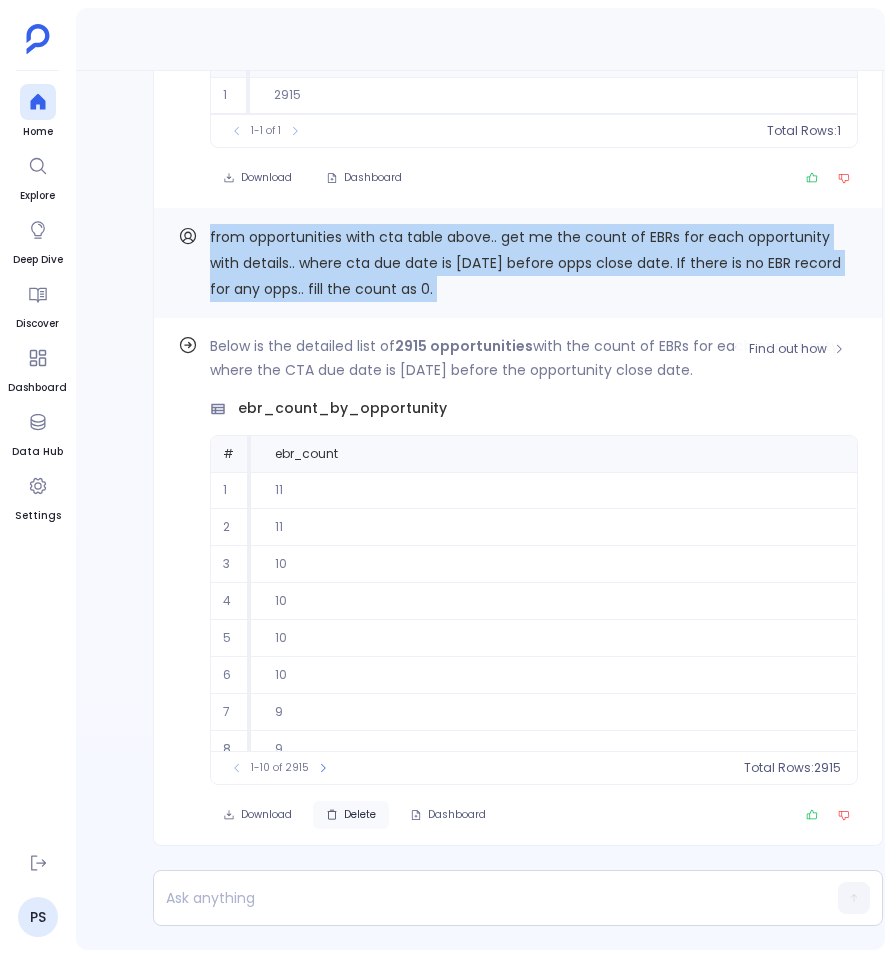 click on "Delete" at bounding box center [351, 815] 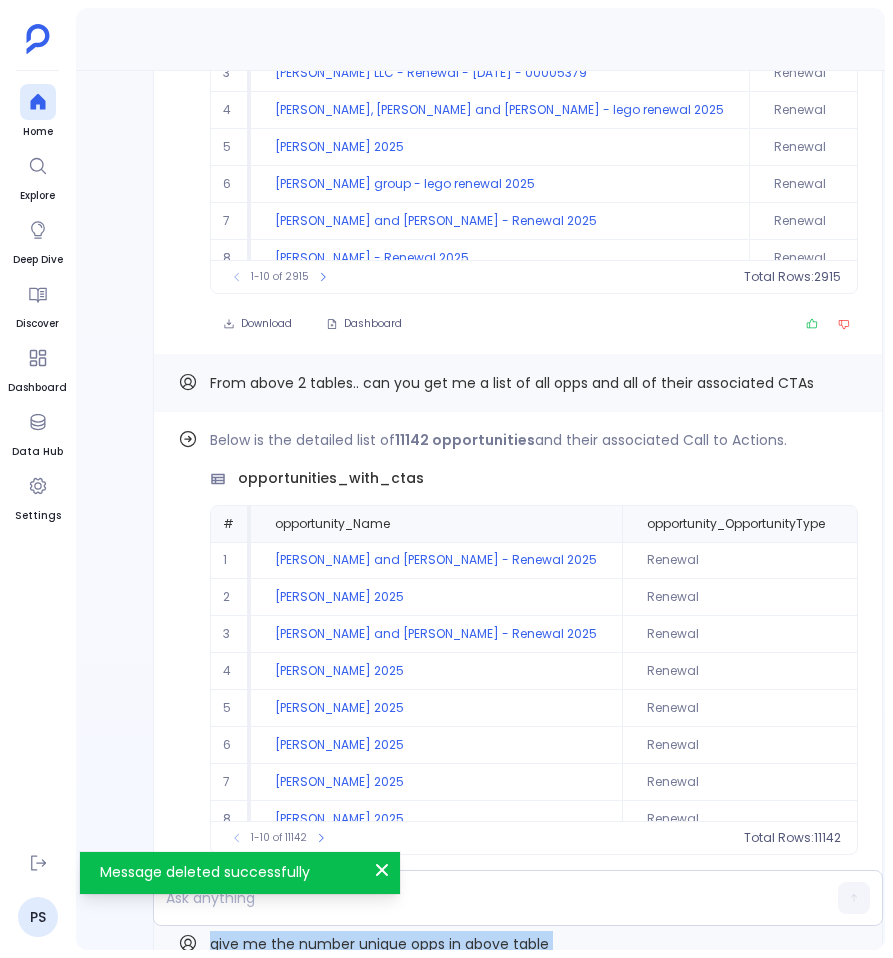 scroll, scrollTop: 0, scrollLeft: 0, axis: both 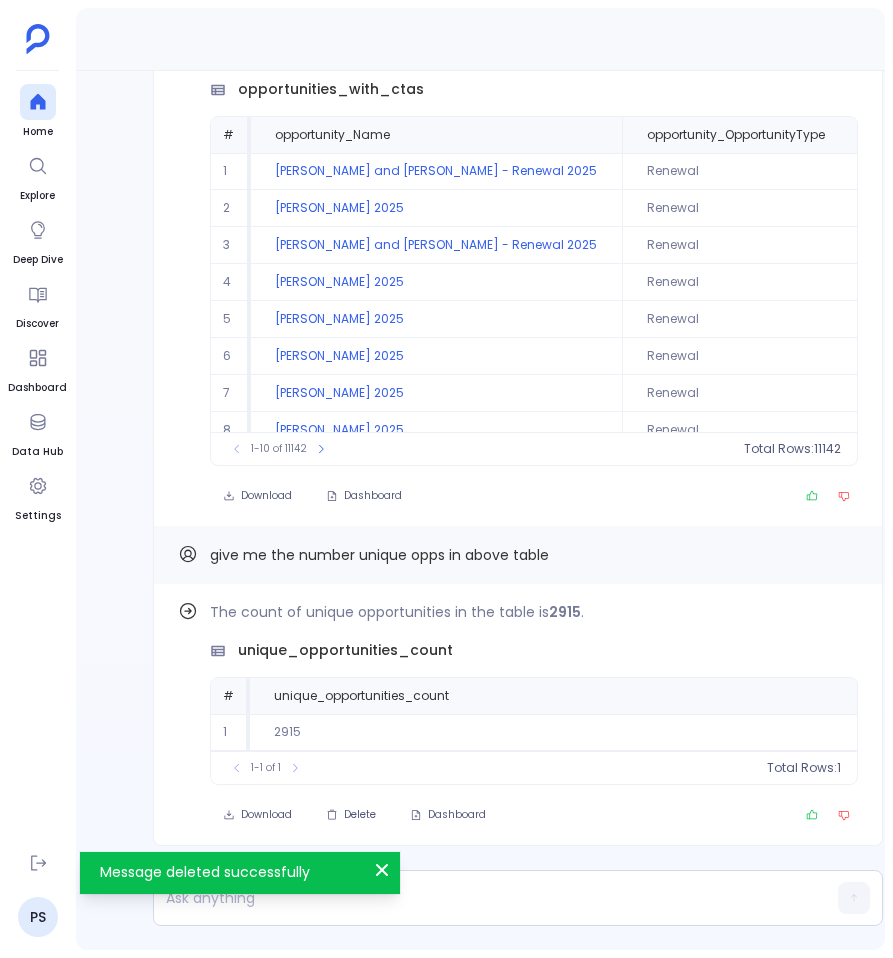 click on "Message deleted successfully Close" at bounding box center [240, 873] 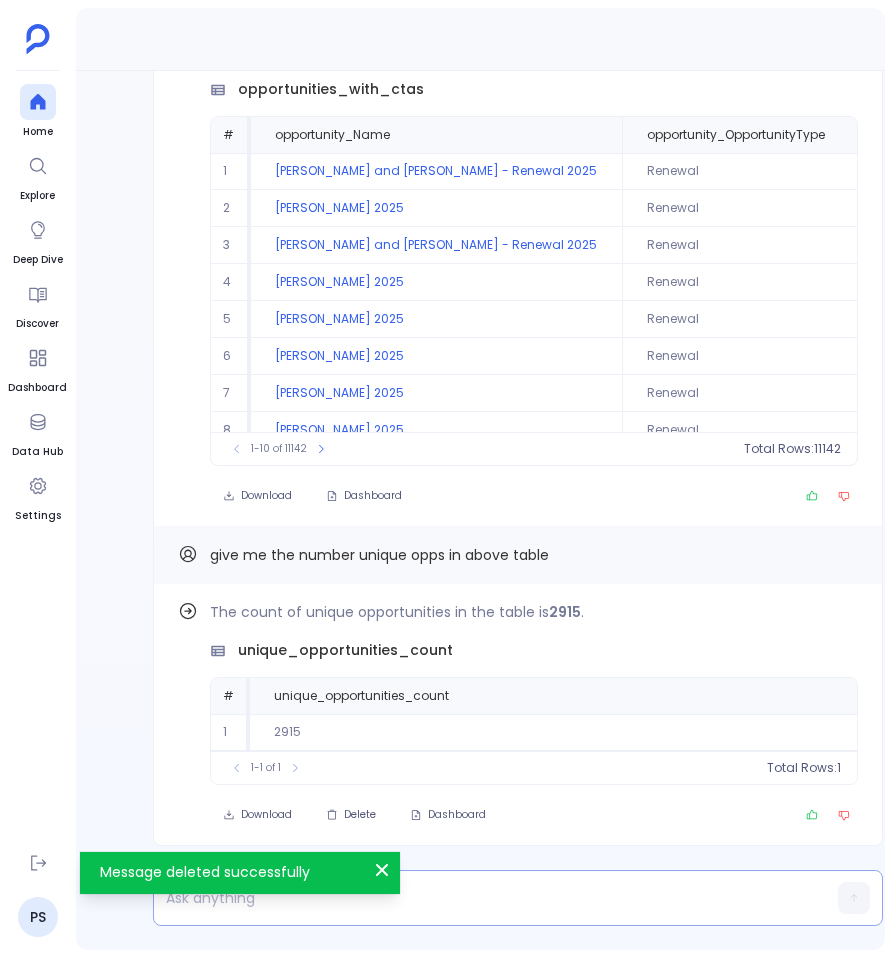 click at bounding box center (479, 898) 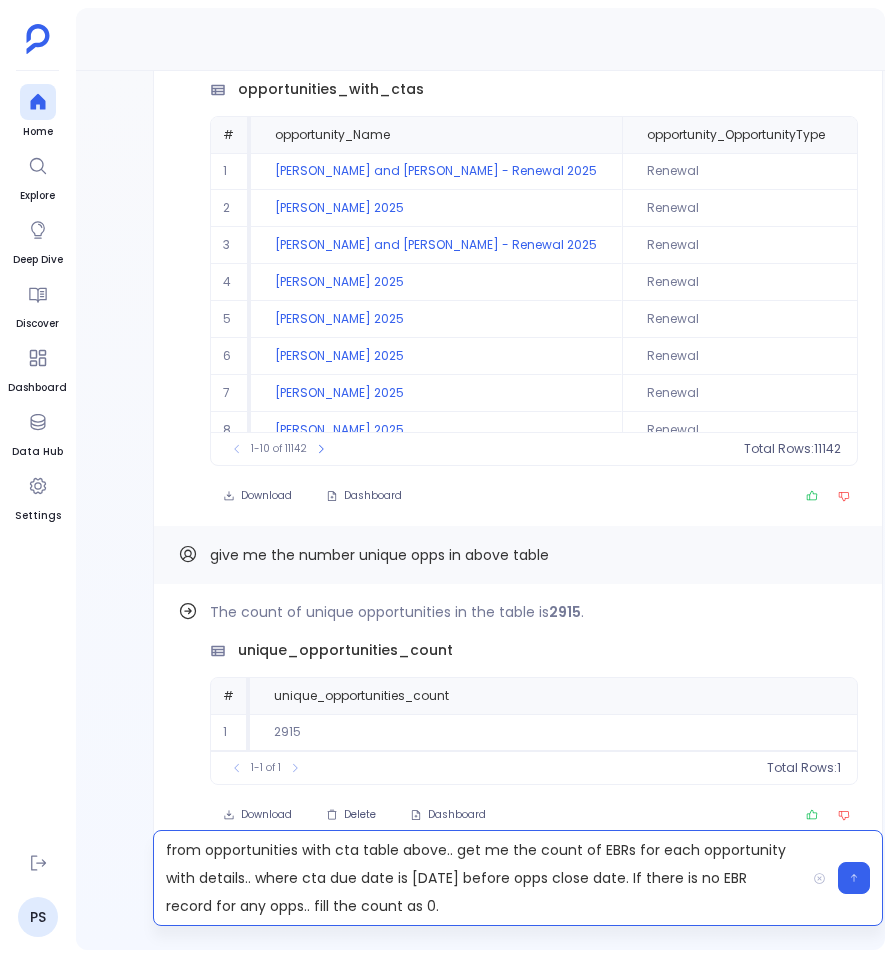click on "from opportunities with cta table above.. get me the count of EBRs for each opportunity with details.. where cta due date is [DATE] before opps close date. If there is no EBR record for any opps.. fill the count as 0." at bounding box center [479, 878] 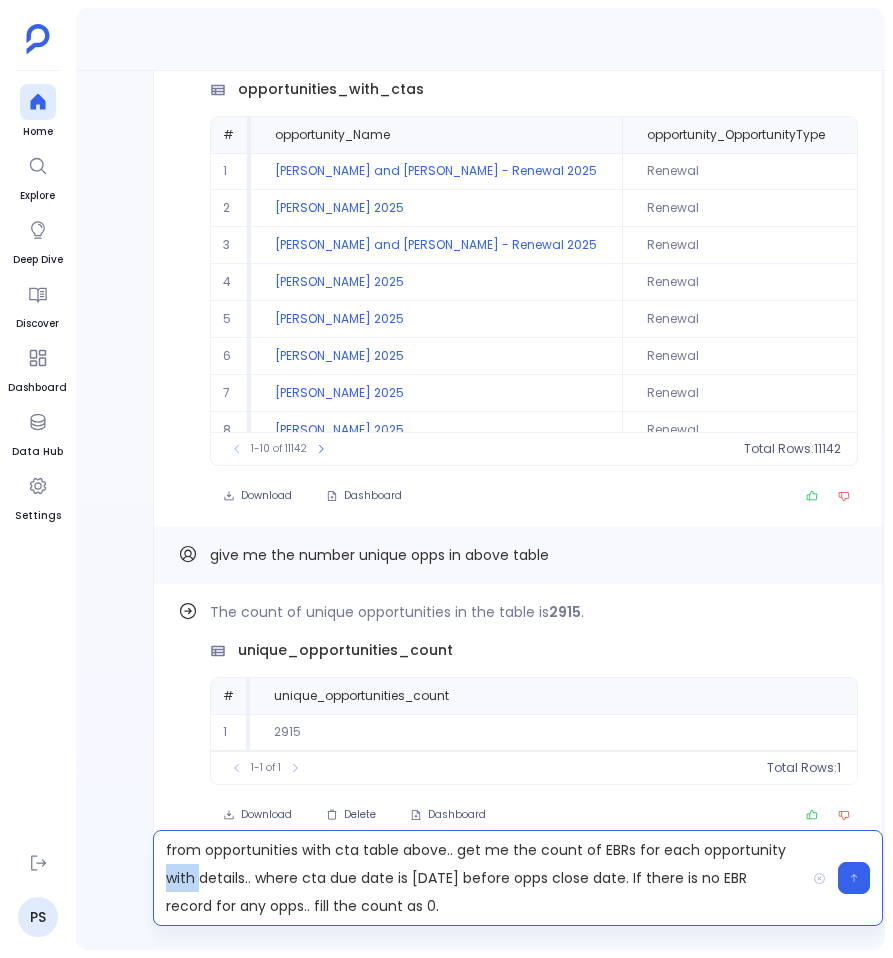 type 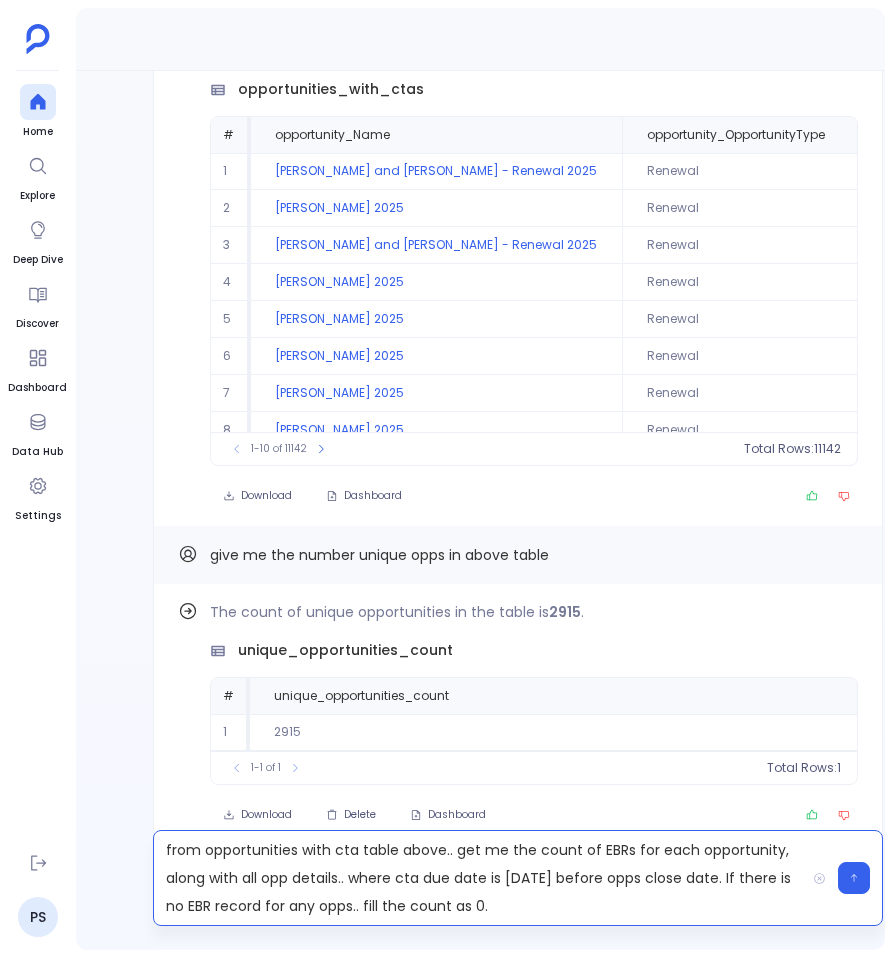 click on "from opportunities with cta table above.. get me the count of EBRs for each opportunity, along with all opp details.. where cta due date is [DATE] before opps close date. If there is no EBR record for any opps.. fill the count as 0." at bounding box center [479, 878] 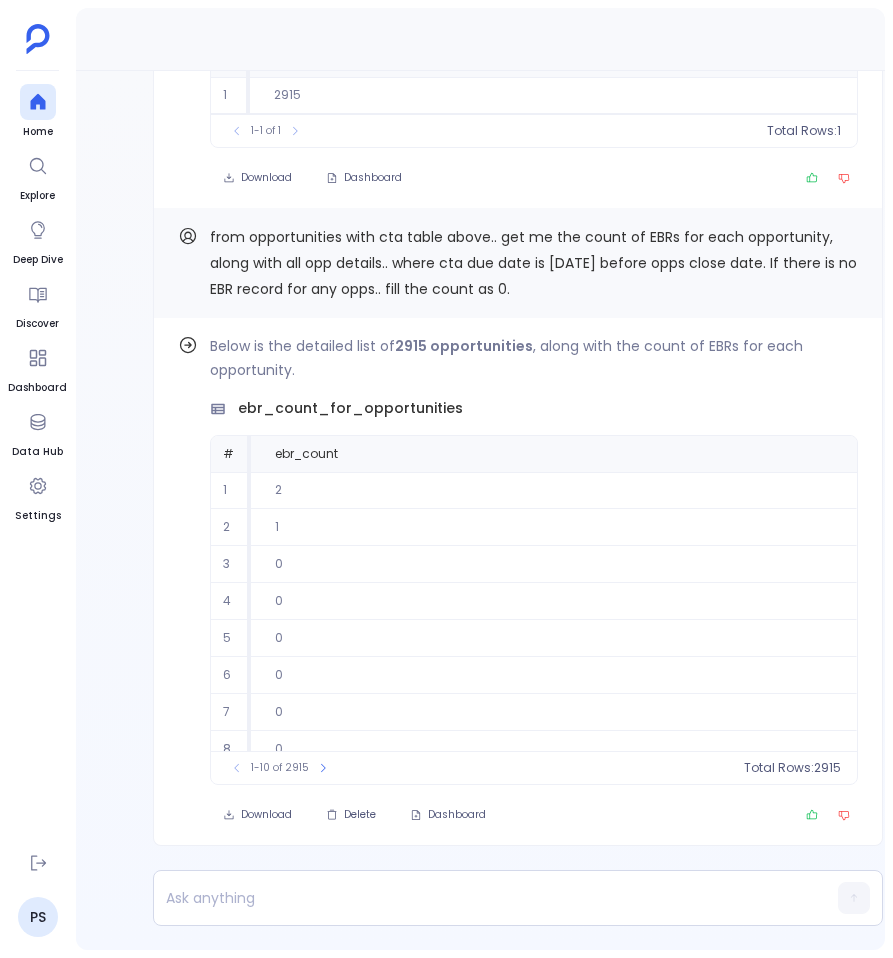 scroll, scrollTop: 91, scrollLeft: 0, axis: vertical 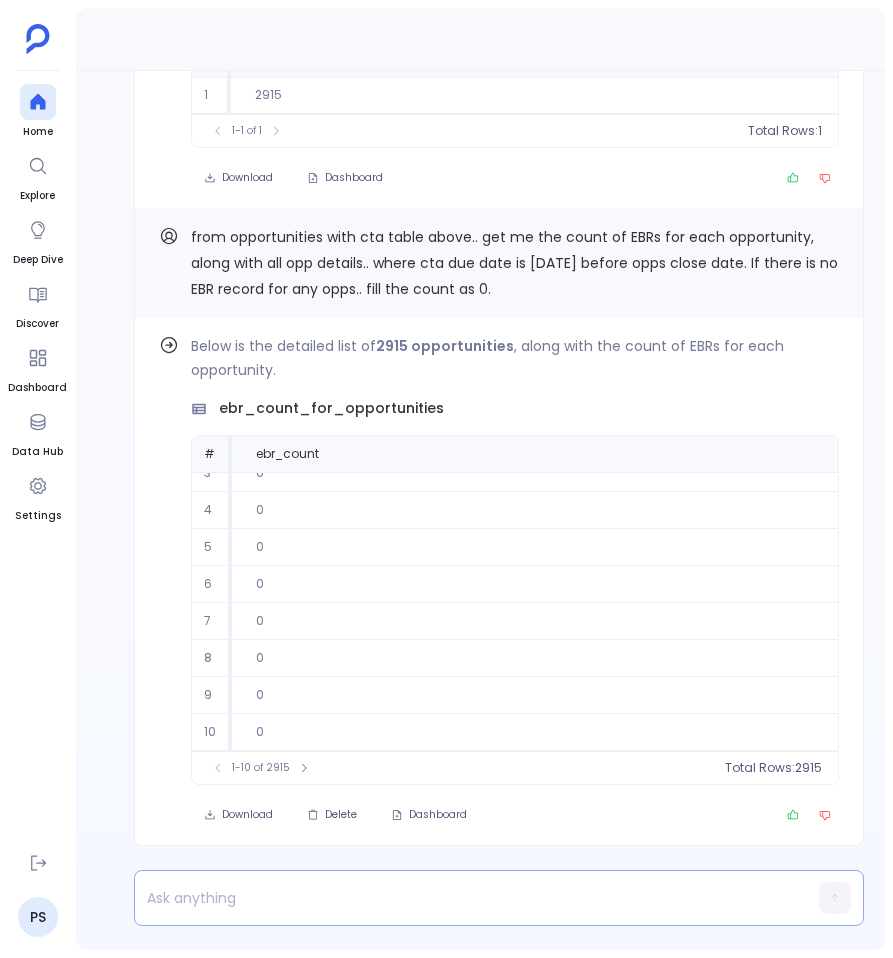 click at bounding box center (460, 898) 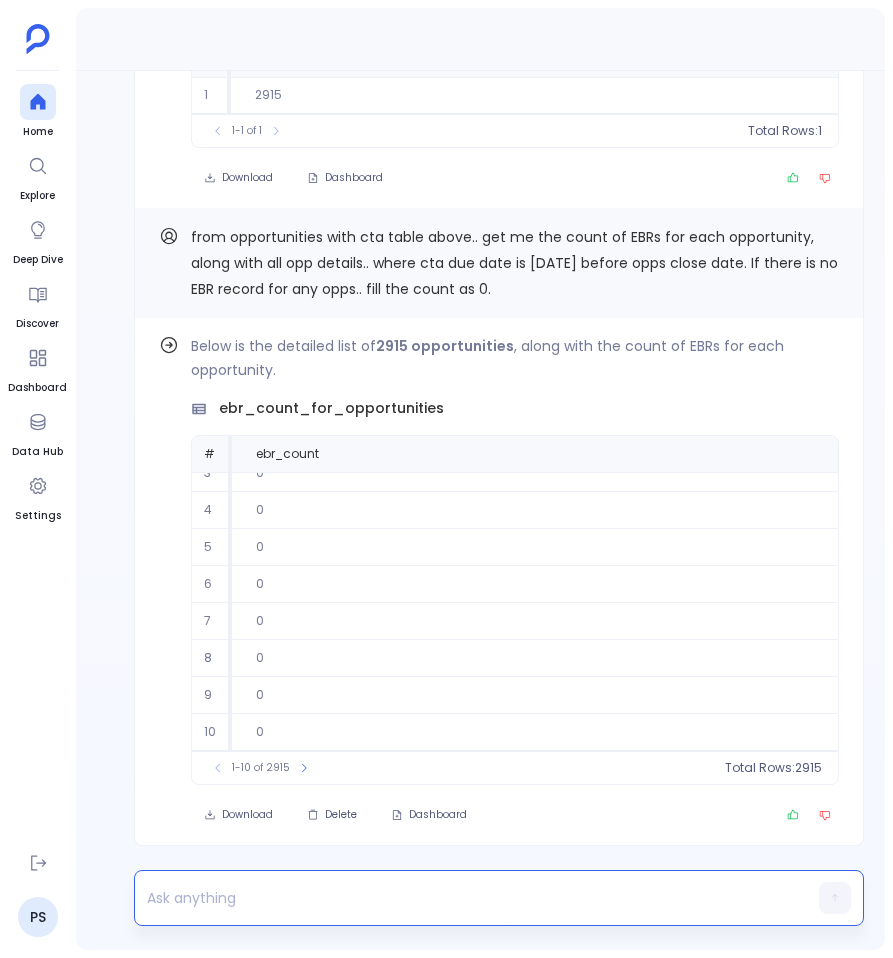 click at bounding box center (460, 898) 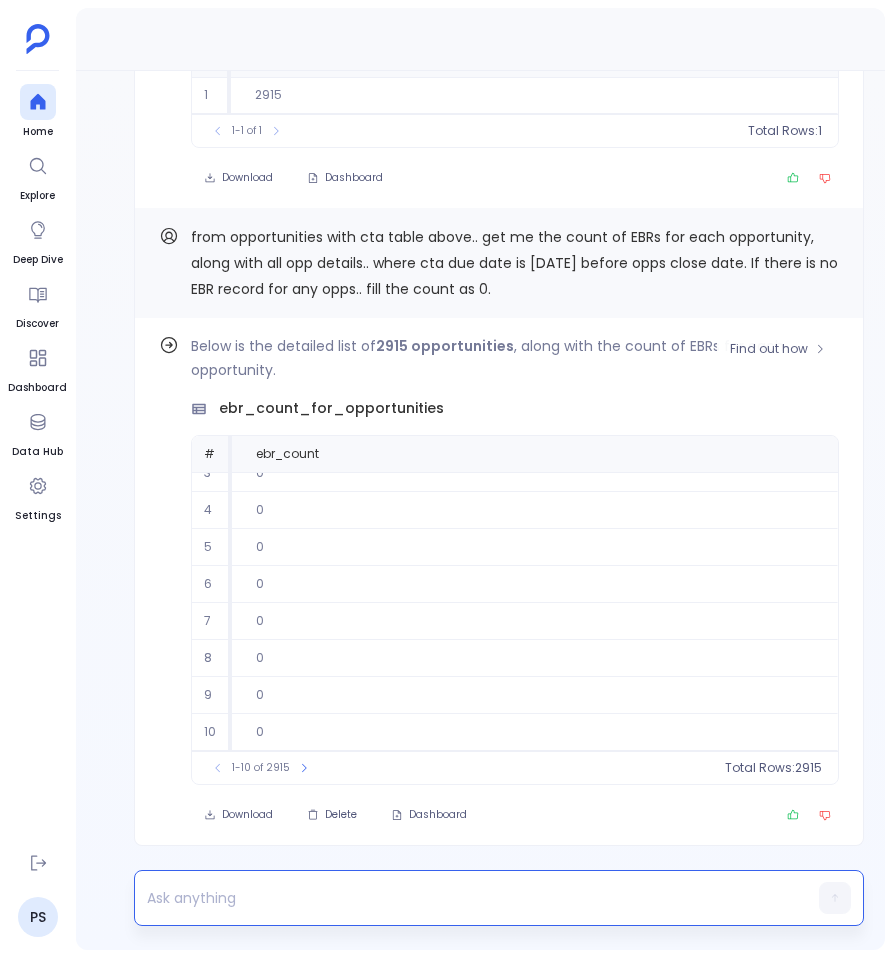 scroll, scrollTop: -198, scrollLeft: 0, axis: vertical 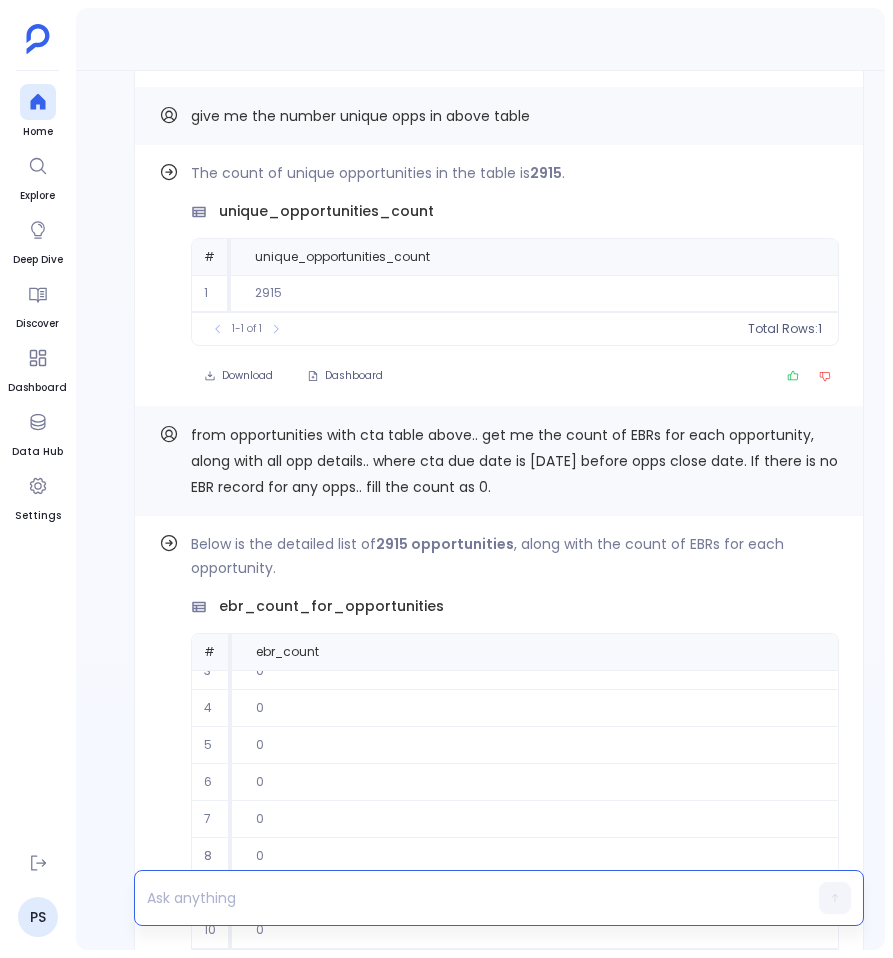 click on "from opportunities with cta table above.. get me the count of EBRs for each opportunity, along with all opp details.. where cta due date is [DATE] before opps close date. If there is no EBR record for any opps.. fill the count as 0." at bounding box center (514, 461) 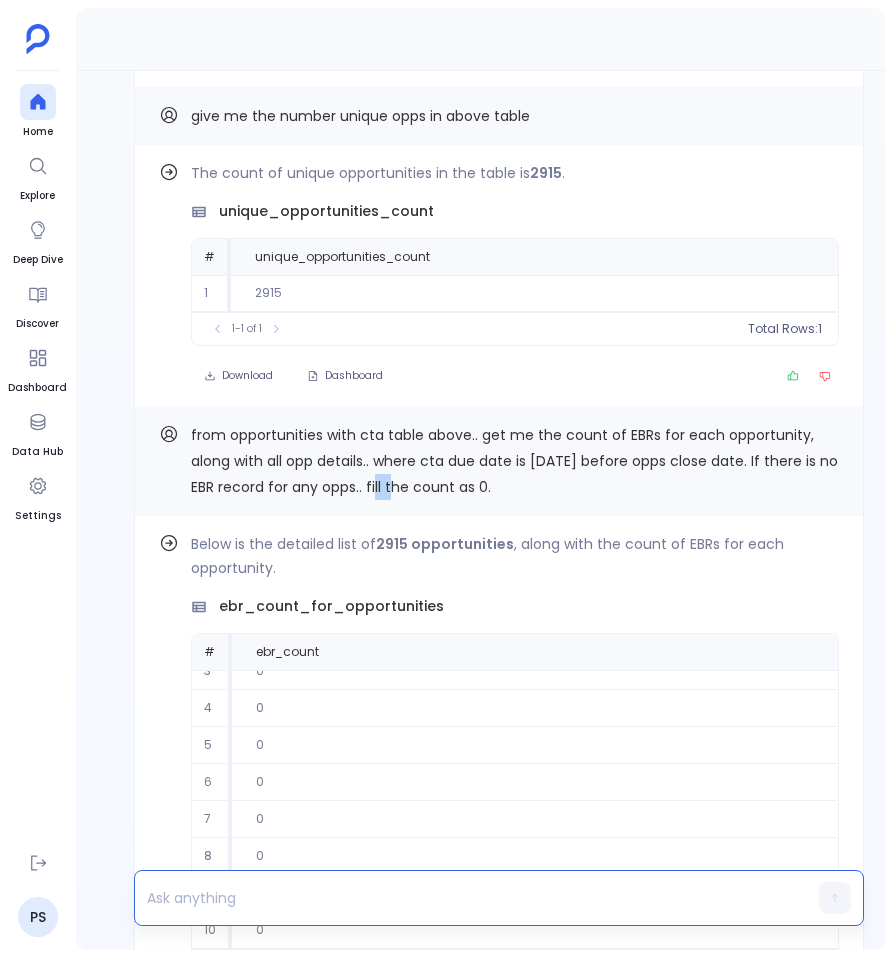 click on "from opportunities with cta table above.. get me the count of EBRs for each opportunity, along with all opp details.. where cta due date is [DATE] before opps close date. If there is no EBR record for any opps.. fill the count as 0." at bounding box center (514, 461) 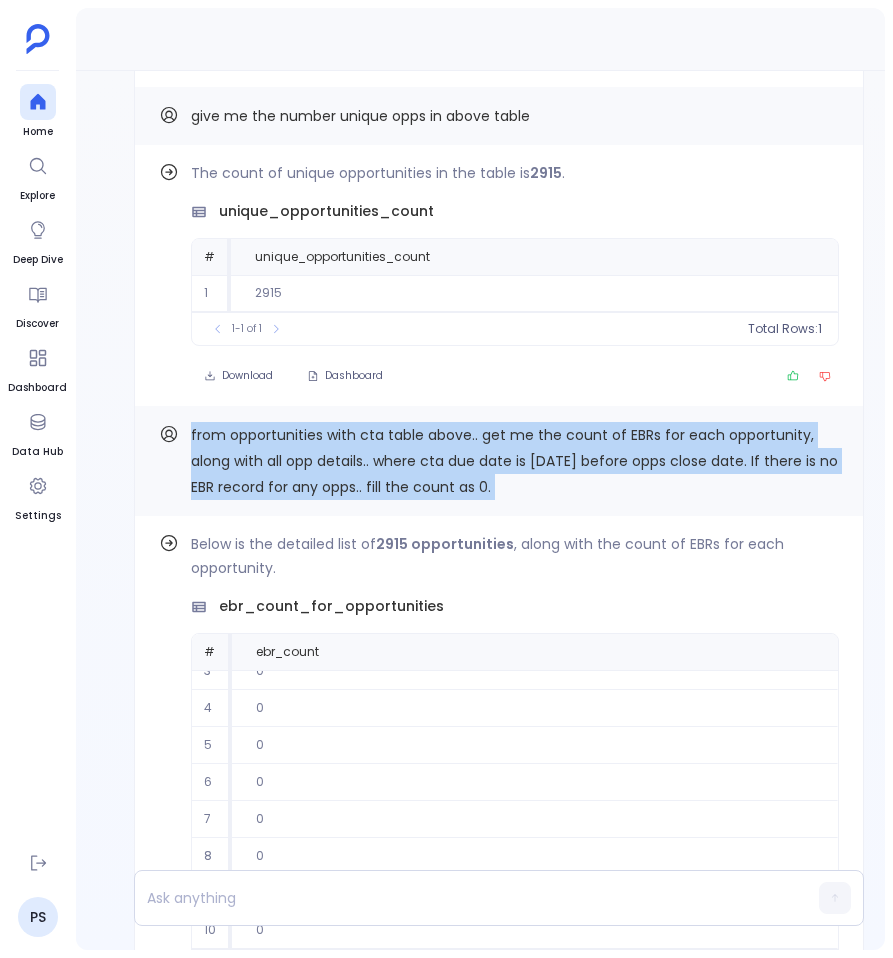 click on "from opportunities with cta table above.. get me the count of EBRs for each opportunity, along with all opp details.. where cta due date is [DATE] before opps close date. If there is no EBR record for any opps.. fill the count as 0." at bounding box center (514, 461) 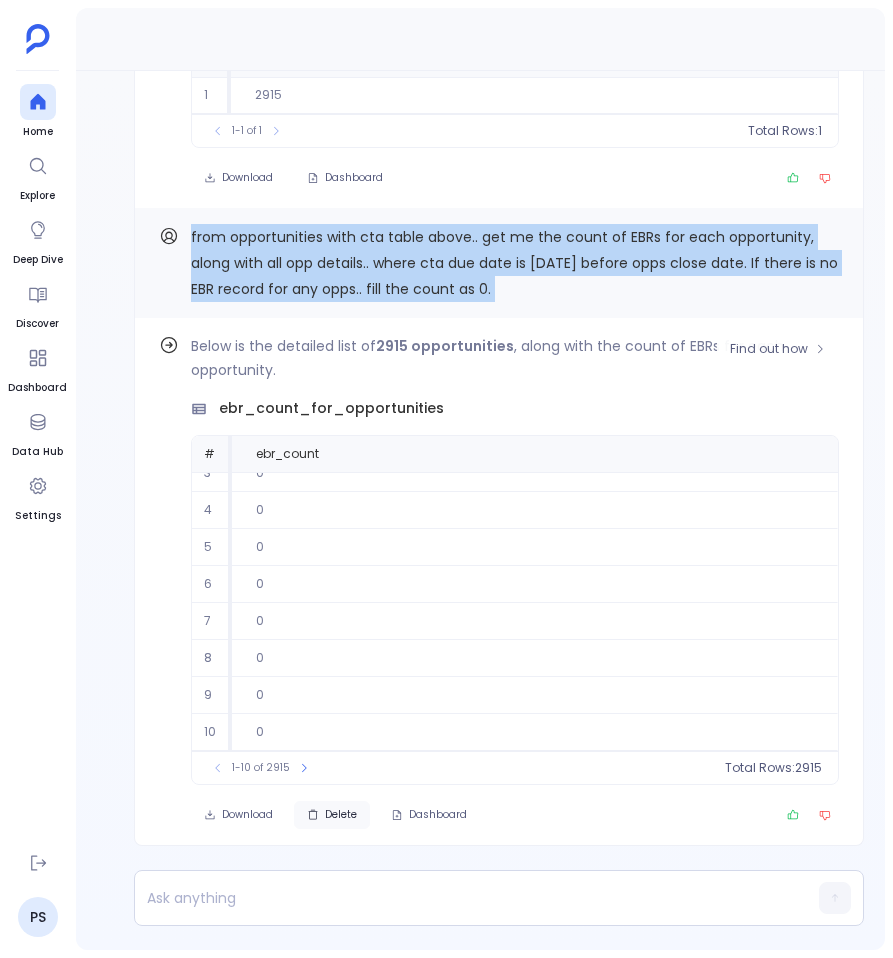 click on "Delete" at bounding box center (332, 815) 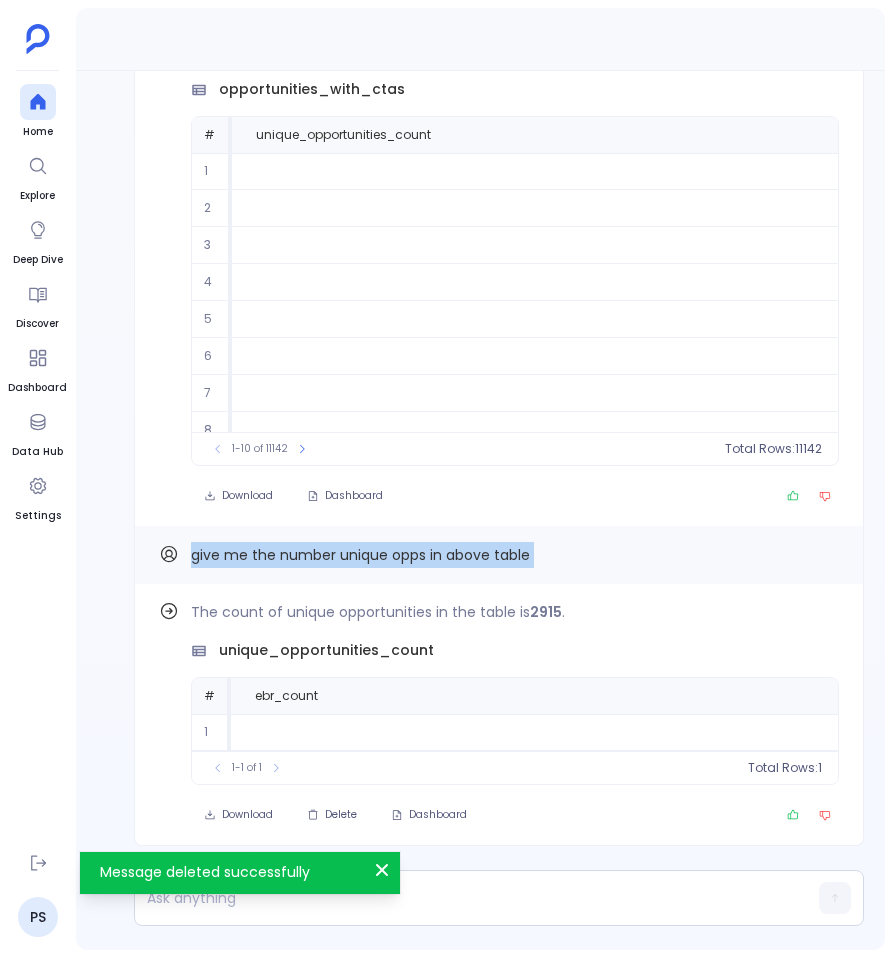 scroll, scrollTop: 0, scrollLeft: 0, axis: both 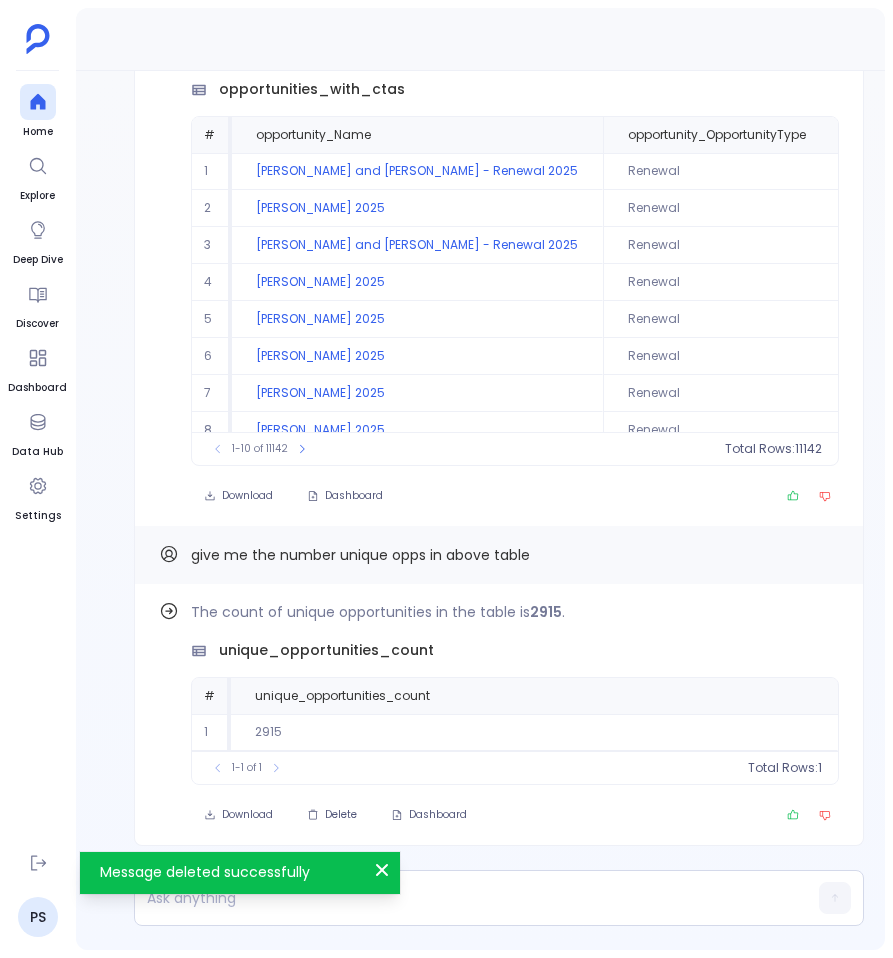 click on "Find out how The count of unique opportunities in the table is  2915 . unique_opportunities_count # unique_opportunities_count 1 2915
To pick up a draggable item, press the space bar.
While dragging, use the arrow keys to move the item.
Press space again to drop the item in its new position, or press escape to cancel.
1-1 of 1 Total Rows:  1 Download Delete Dashboard give me the number unique opps in above table Find out how Below is the detailed list of  [PHONE_NUMBER] associated Call to Actions. opportunities_with_ctas # opportunity_Name opportunity_OpportunityType opportunity_BookingType opportunity_CloseDate opportunity_Stage opportunity_Won__gc opportunity_ChangeAmount call_to_action_TypeId_name 1 [PERSON_NAME] and [PERSON_NAME] - Renewal 2025 [PERSON_NAME] [DATE] 00:00:00 Closed/Lost 0 $-173346.13 EBR 2 [PERSON_NAME] 2025 [PERSON_NAME] Renewal [DATE] 00:00:00 Closed/Lost 0 $-314700 EBR 3 [PERSON_NAME] and [PERSON_NAME] - Renewal 2025 Renewal Renewal 0 EBR 4 0" at bounding box center (499, 510) 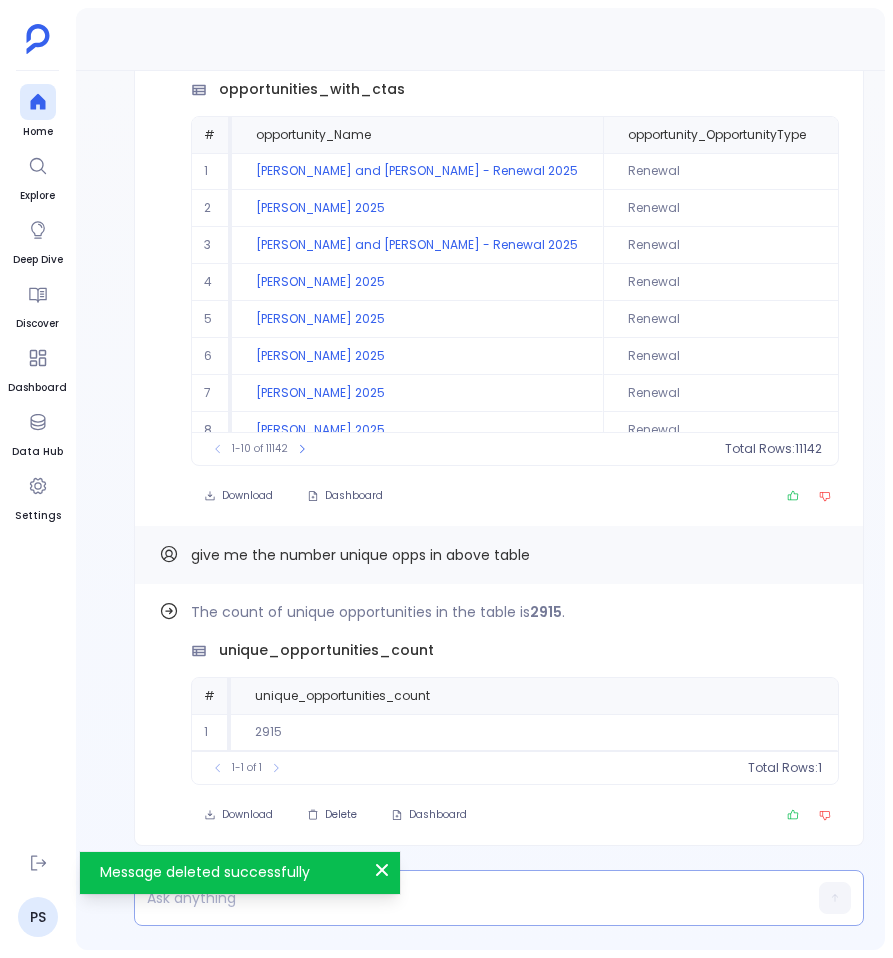 click at bounding box center [460, 898] 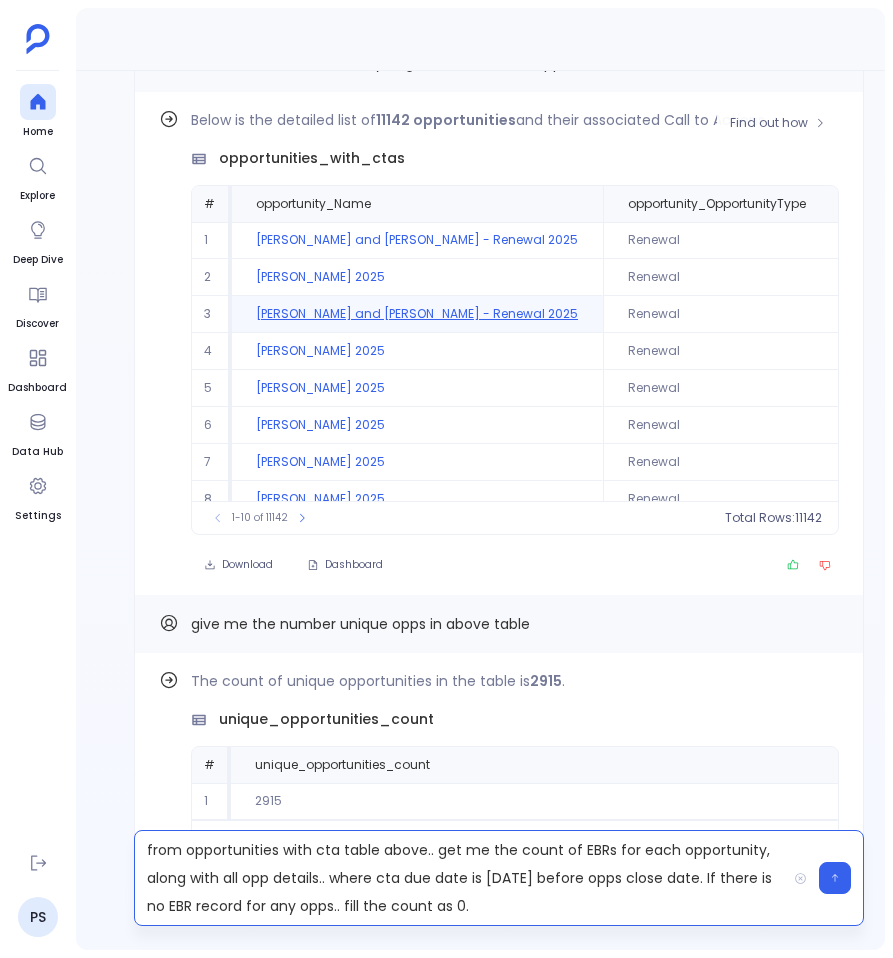 scroll, scrollTop: -106, scrollLeft: 0, axis: vertical 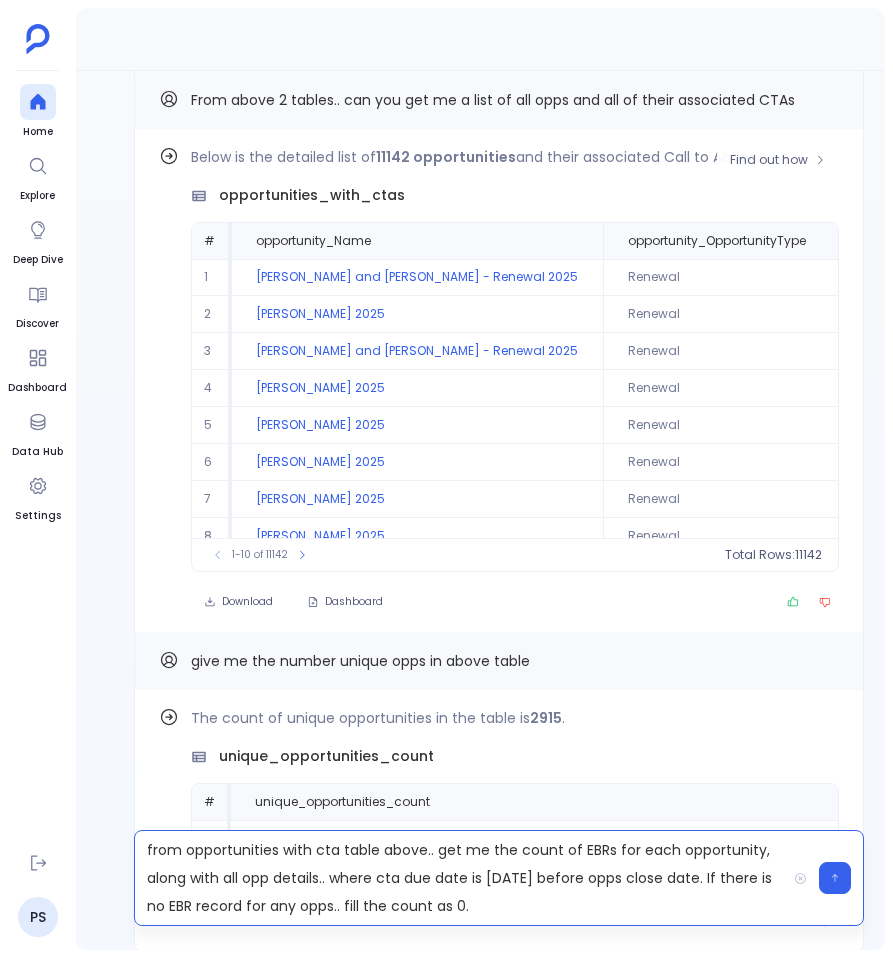 click on "opportunities_with_ctas" at bounding box center [312, 195] 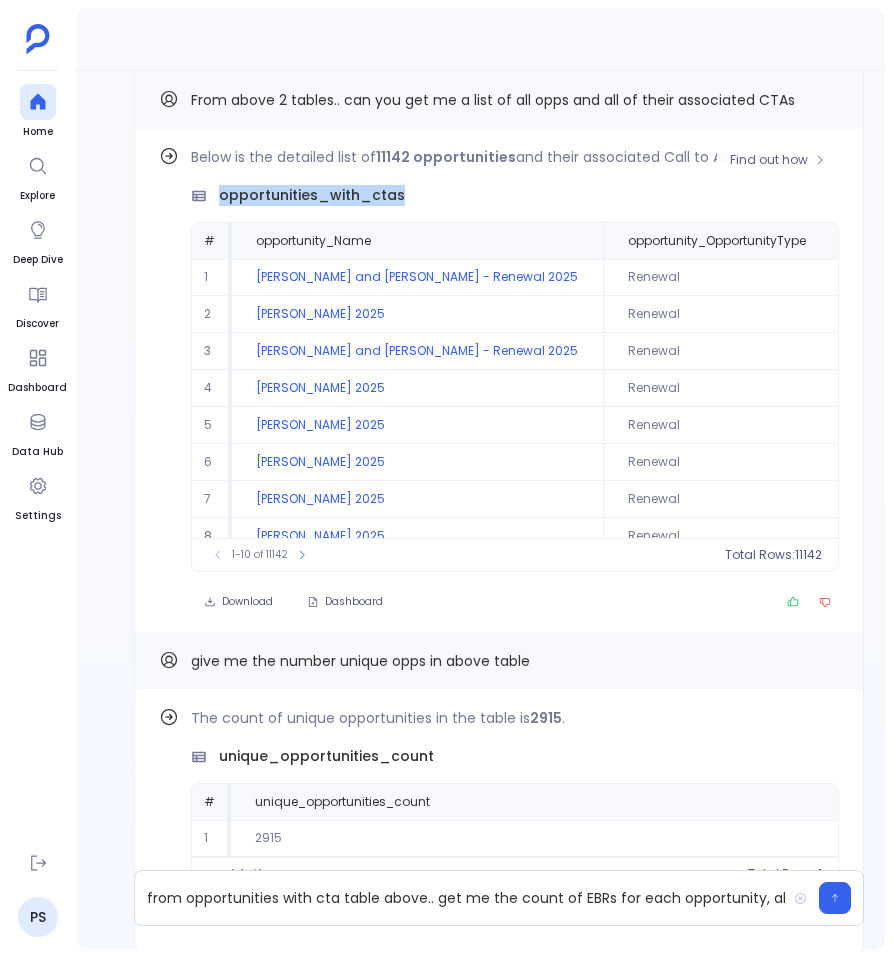 click on "opportunities_with_ctas" at bounding box center (312, 195) 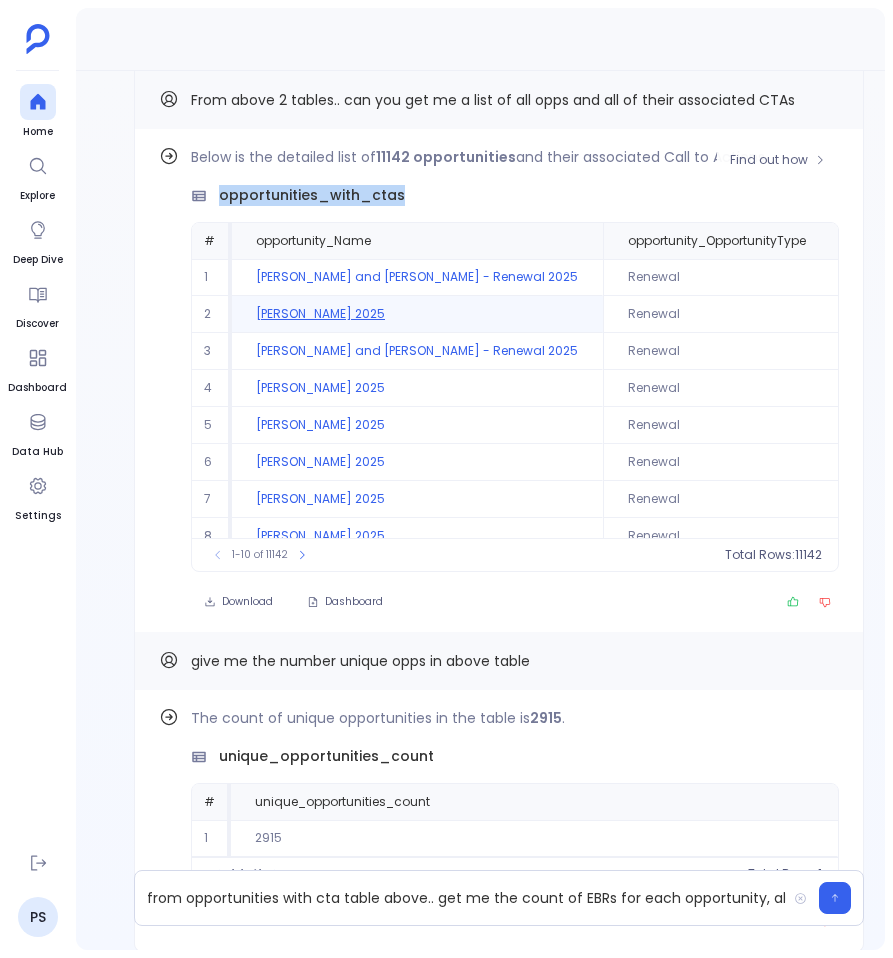 copy on "opportunities_with_ctas" 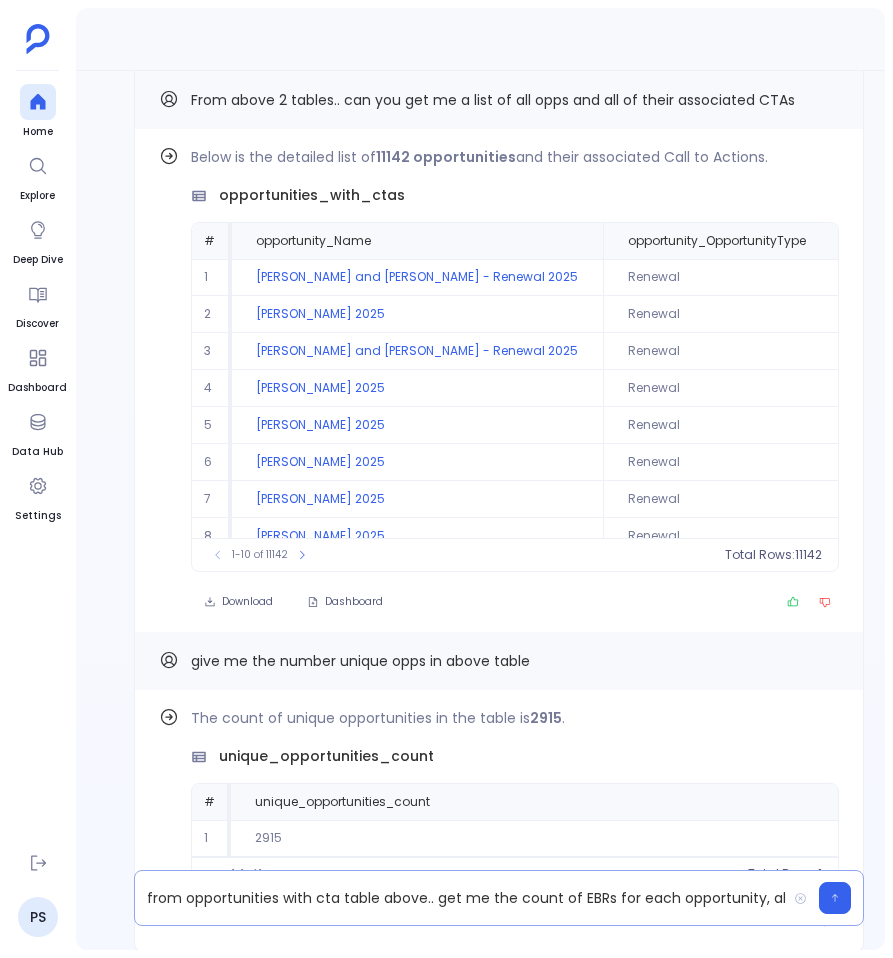 click on "from opportunities with cta table above.. get me the count of EBRs for each opportunity, along with all opp details.. where cta due date is [DATE] before opps close date. If there is no EBR record for any opps.. fill the count as 0." at bounding box center [460, 898] 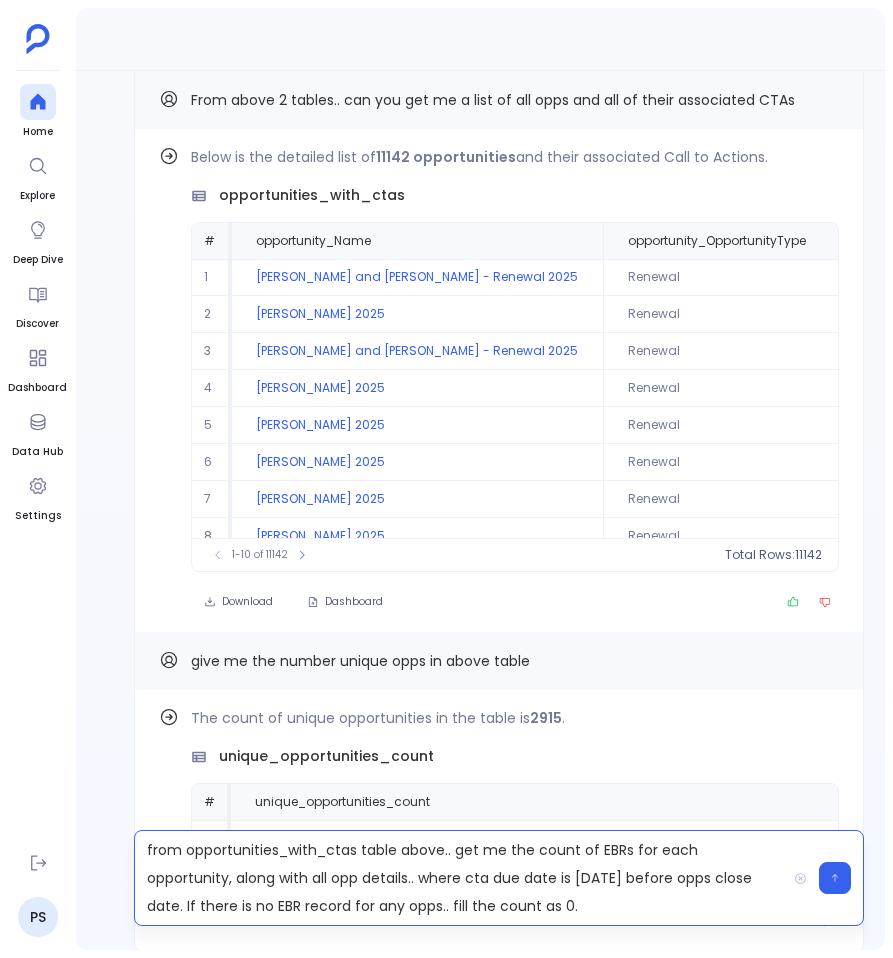 click on "from opportunities_with_ctas table above.. get me the count of EBRs for each opportunity, along with all opp details.. where cta due date is [DATE] before opps close date. If there is no EBR record for any opps.. fill the count as 0." at bounding box center (460, 878) 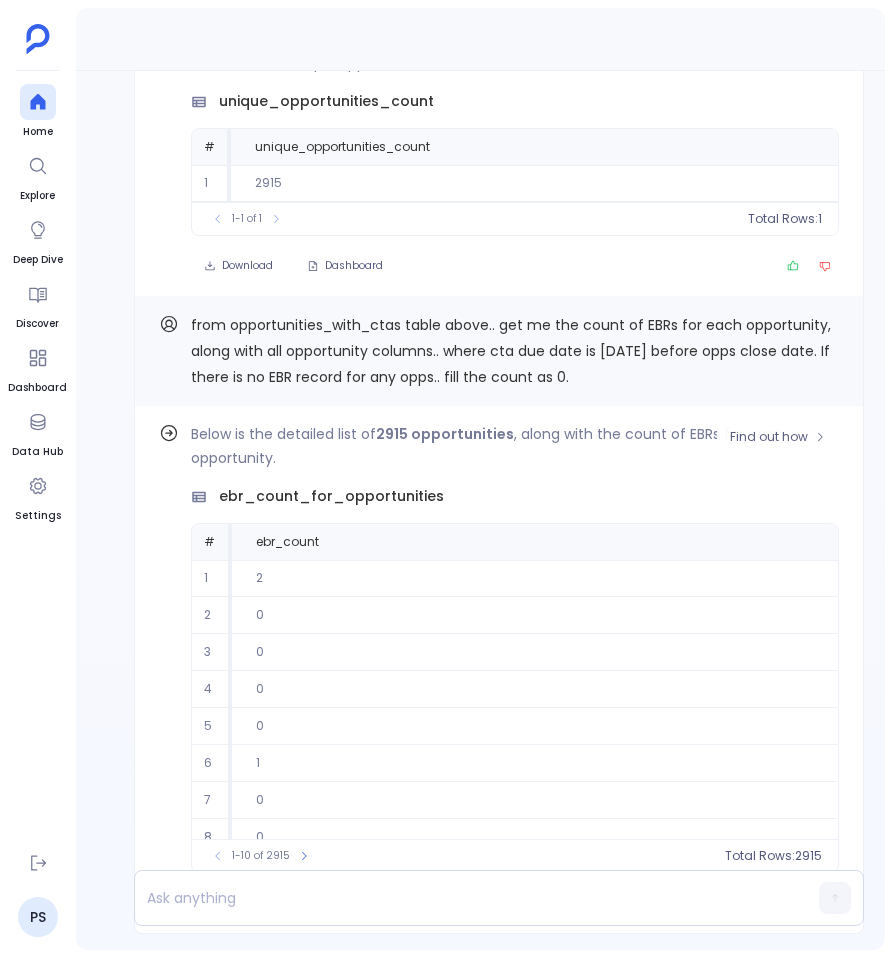 scroll, scrollTop: -251, scrollLeft: 0, axis: vertical 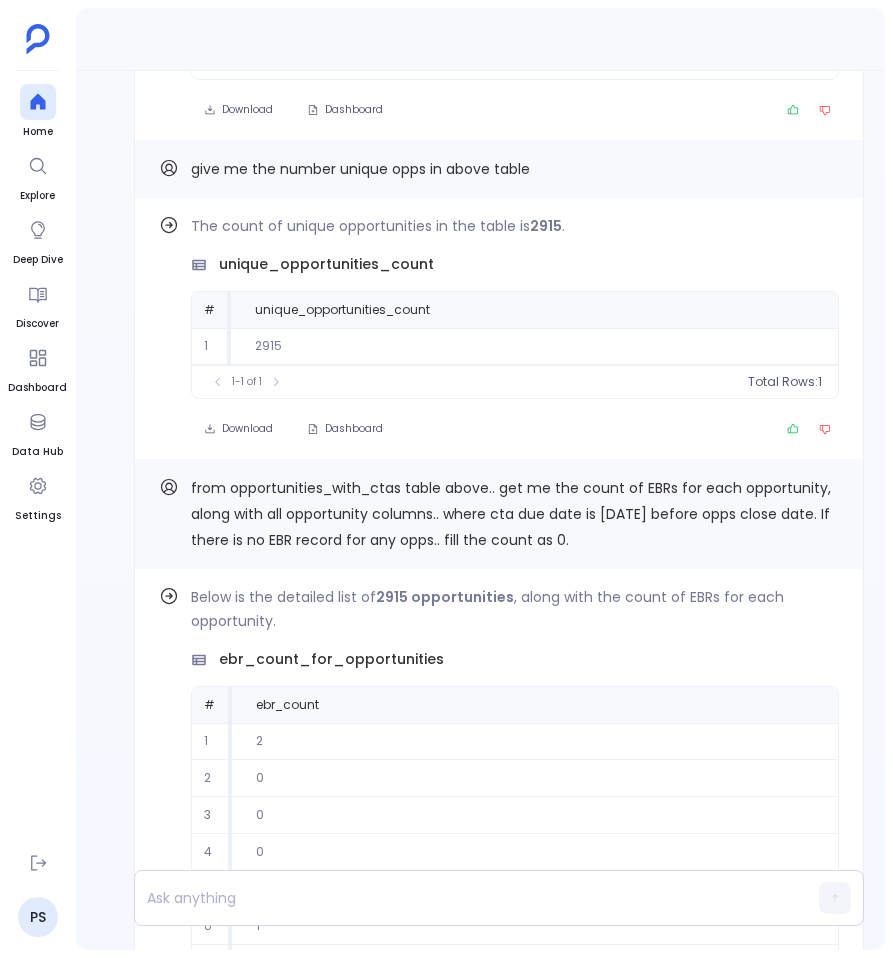 click on "from opportunities_with_ctas table above.. get me the count of EBRs for each opportunity, along with all opportunity columns.. where cta due date is [DATE] before opps close date. If there is no EBR record for any opps.. fill the count as 0." at bounding box center [511, 514] 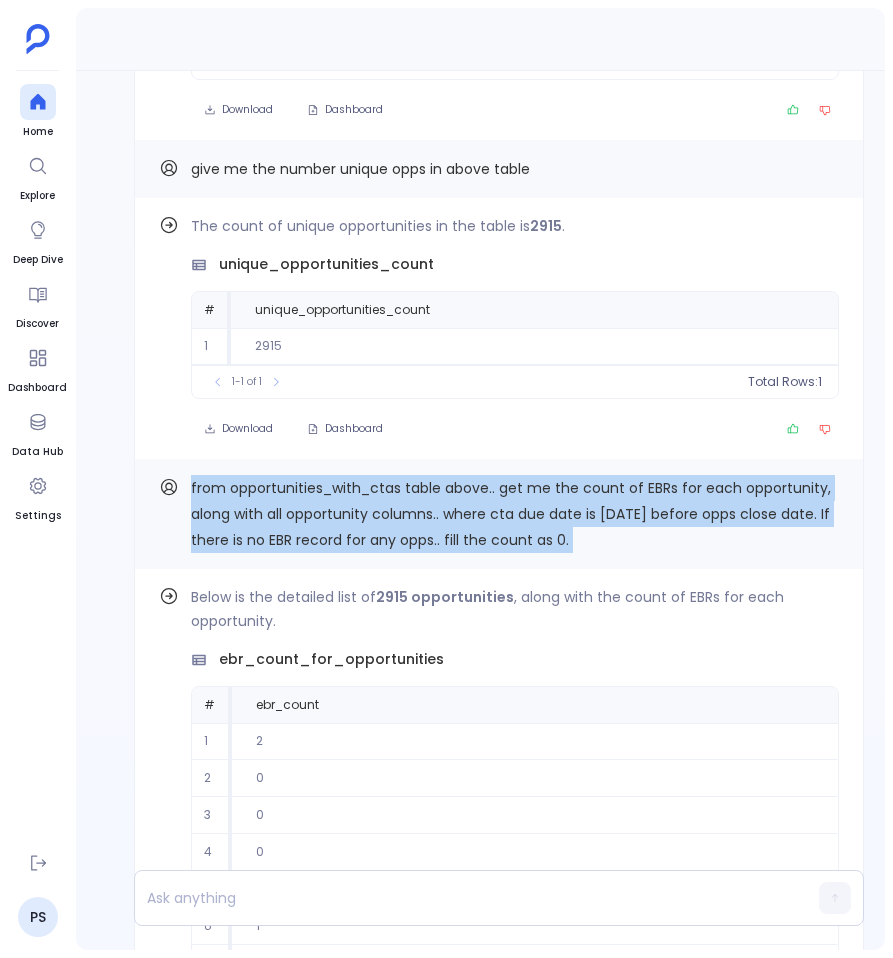click on "from opportunities_with_ctas table above.. get me the count of EBRs for each opportunity, along with all opportunity columns.. where cta due date is [DATE] before opps close date. If there is no EBR record for any opps.. fill the count as 0." at bounding box center [511, 514] 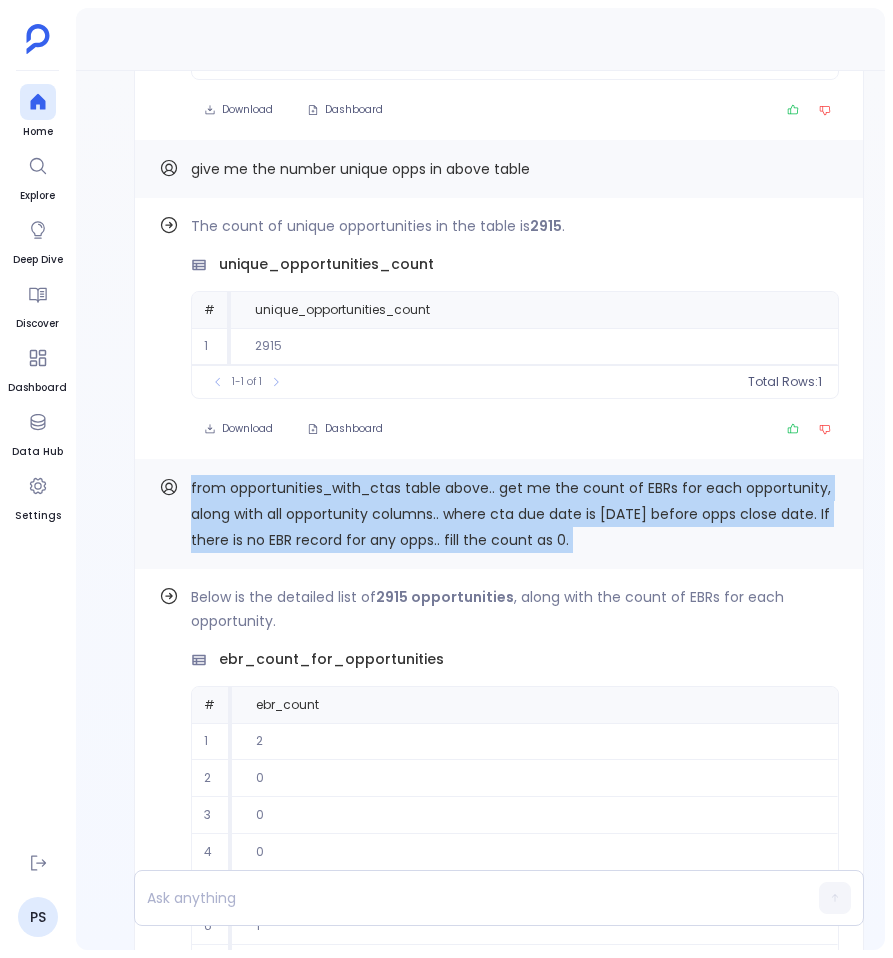 copy on "from opportunities_with_ctas table above.. get me the count of EBRs for each opportunity, along with all opportunity columns.. where cta due date is [DATE] before opps close date. If there is no EBR record for any opps.. fill the count as 0. Find out how" 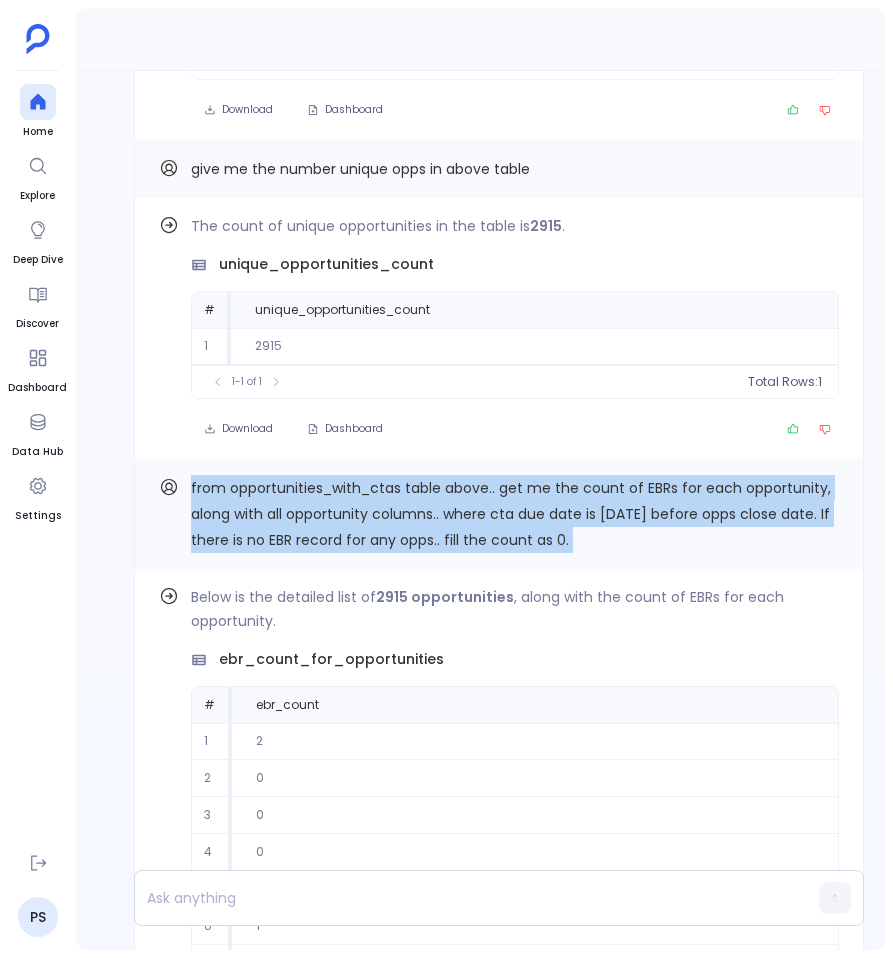 scroll, scrollTop: 0, scrollLeft: 0, axis: both 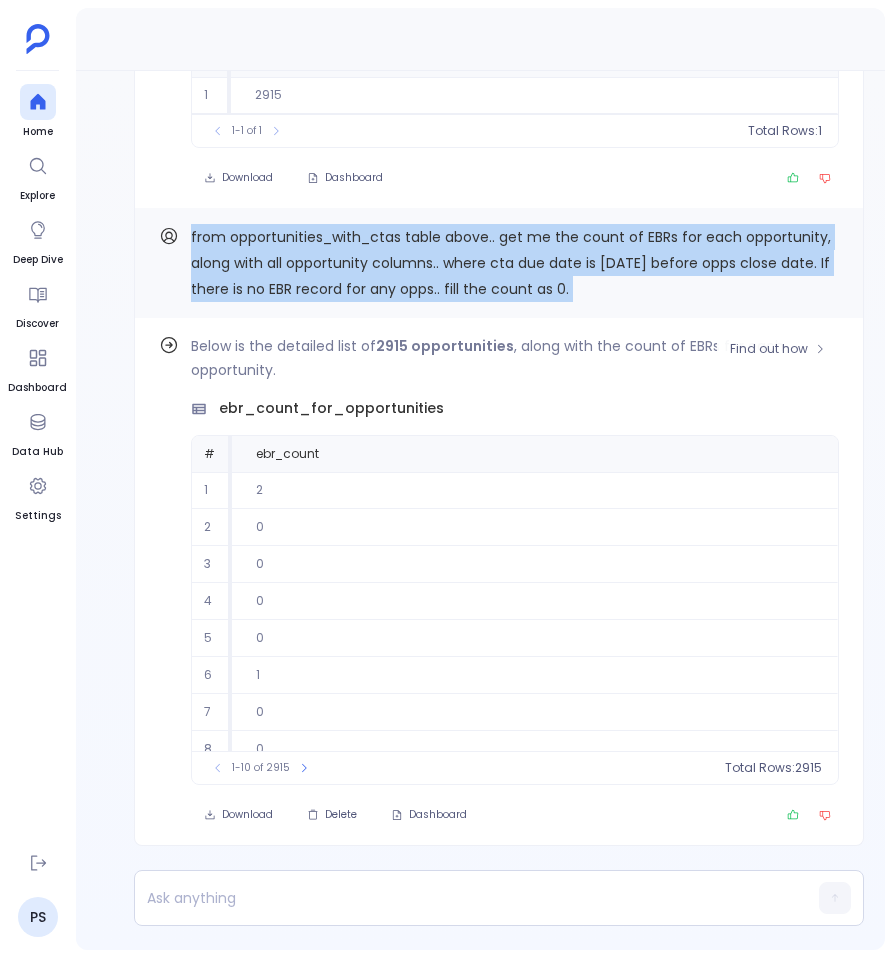 click on "Delete" at bounding box center [341, 815] 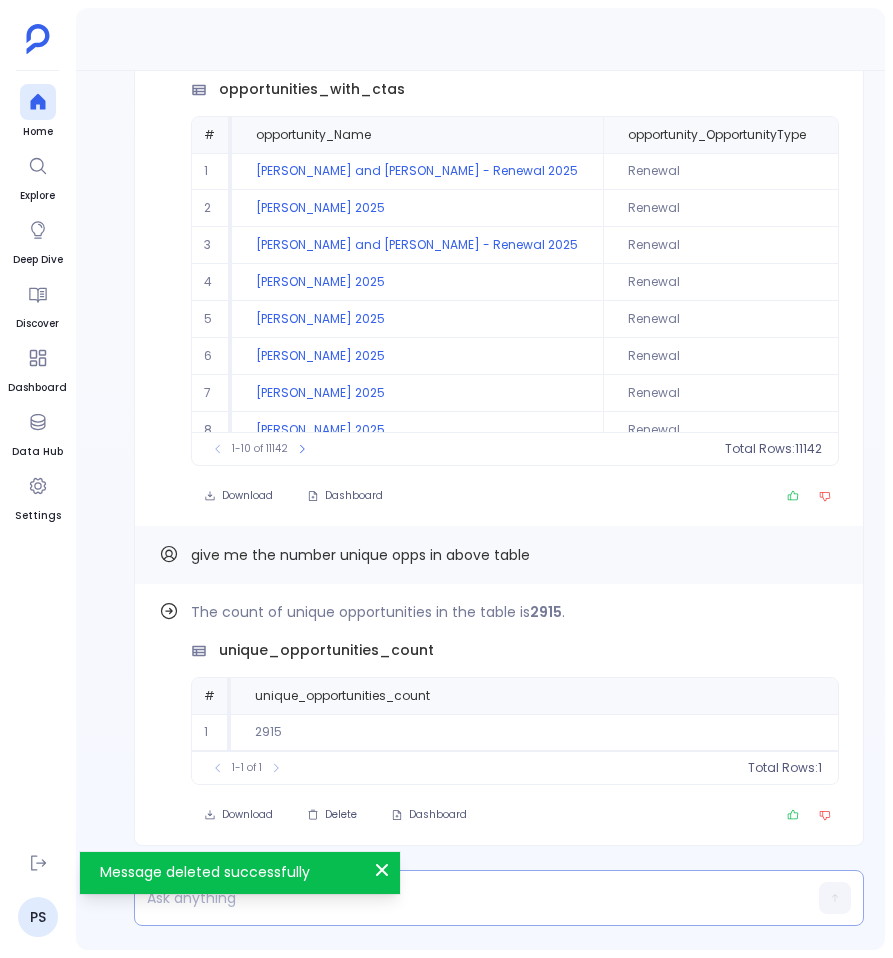 click at bounding box center [460, 898] 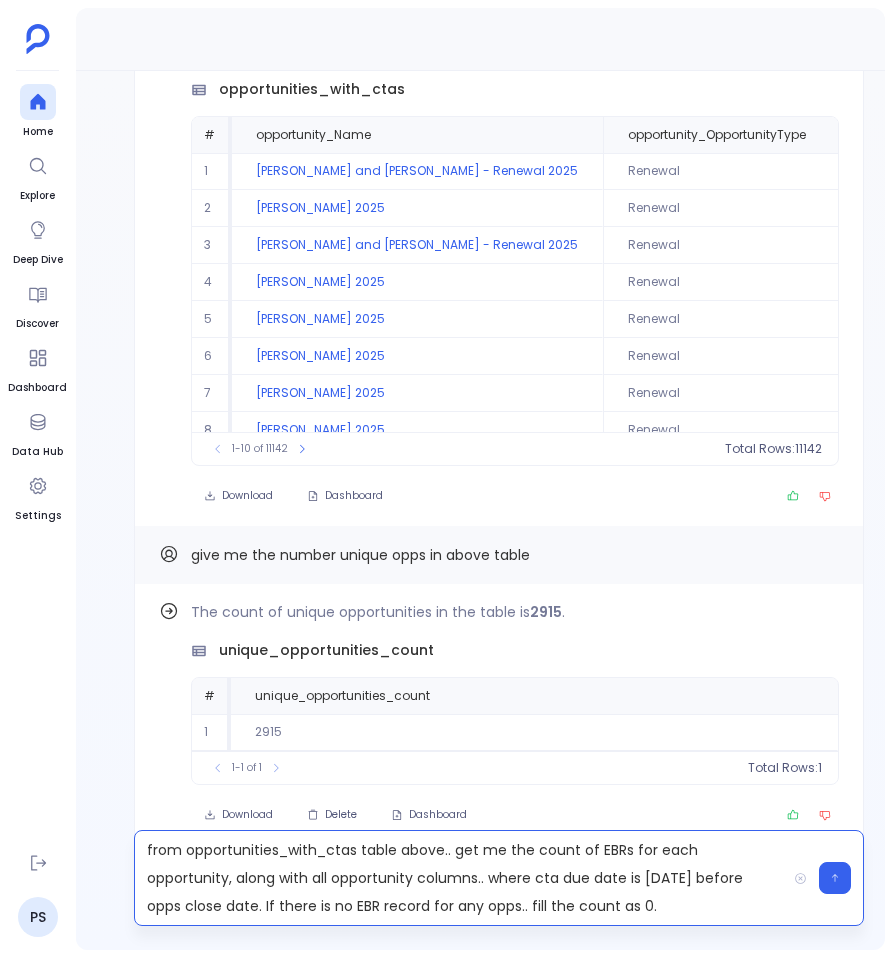 click on "from opportunities_with_ctas table above.. get me the count of EBRs for each opportunity, along with all opportunity columns.. where cta due date is [DATE] before opps close date. If there is no EBR record for any opps.. fill the count as 0." at bounding box center (460, 878) 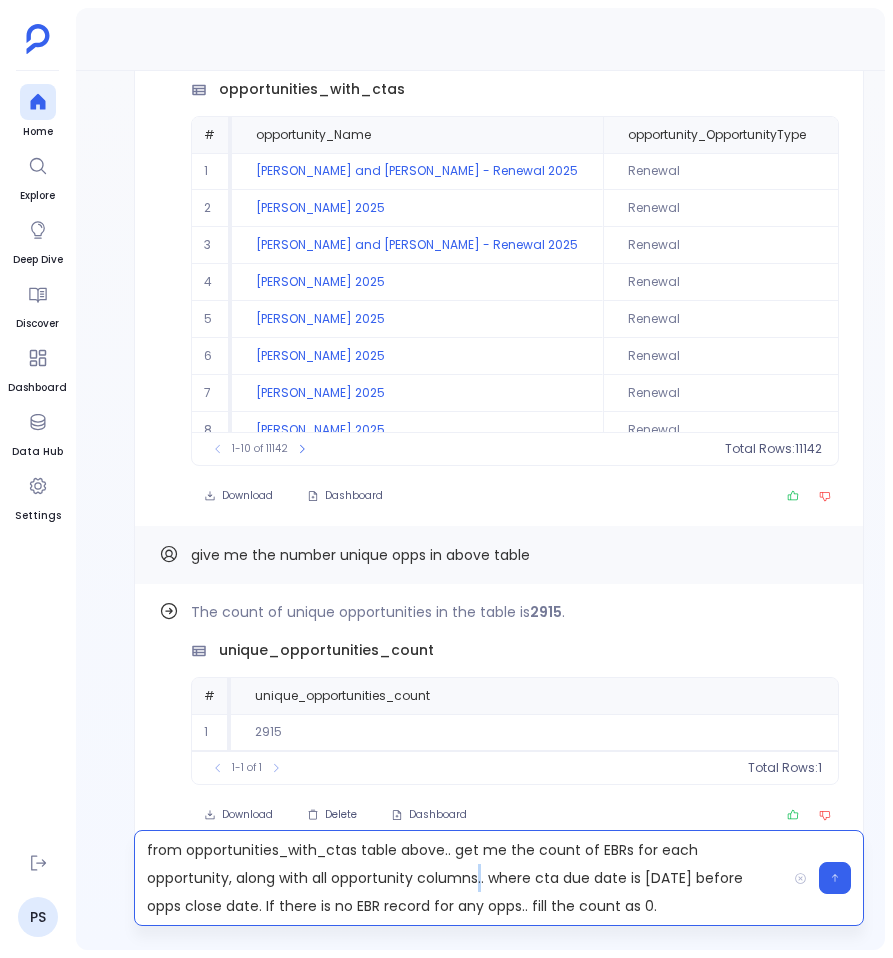 click on "from opportunities_with_ctas table above.. get me the count of EBRs for each opportunity, along with all opportunity columns.. where cta due date is [DATE] before opps close date. If there is no EBR record for any opps.. fill the count as 0." at bounding box center (460, 878) 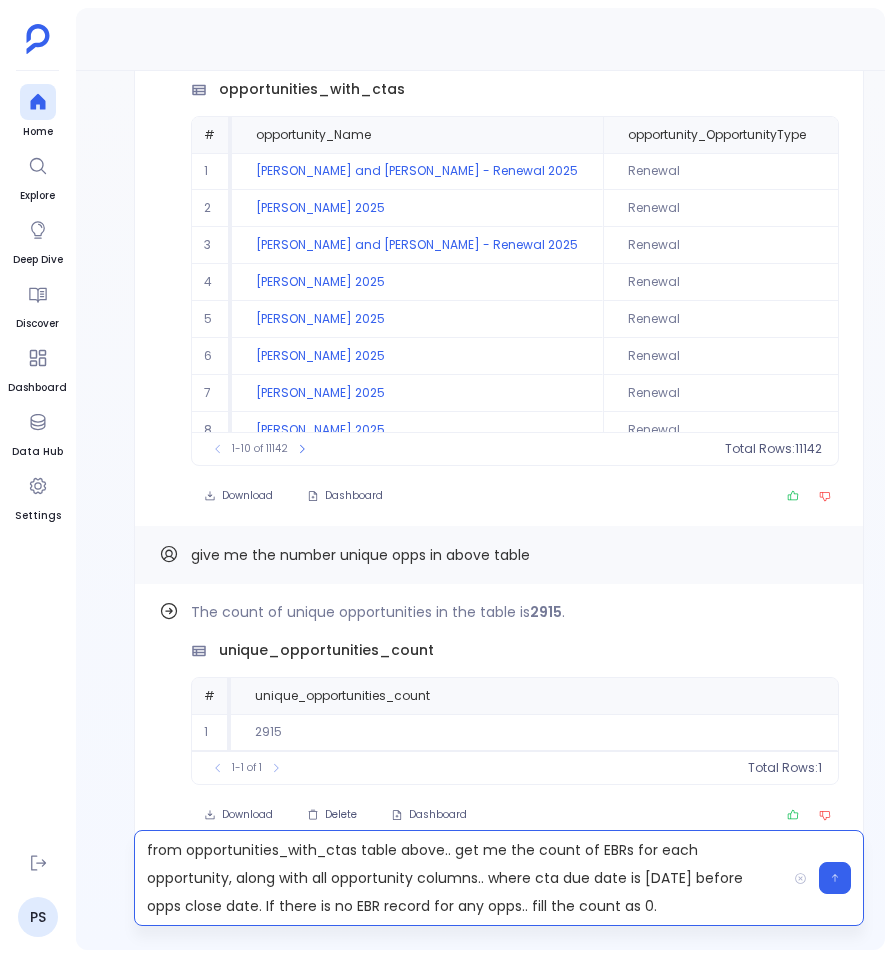 click on "from opportunities_with_ctas table above.. get me the count of EBRs for each opportunity, along with all opportunity columns.. where cta due date is [DATE] before opps close date. If there is no EBR record for any opps.. fill the count as 0." at bounding box center [460, 878] 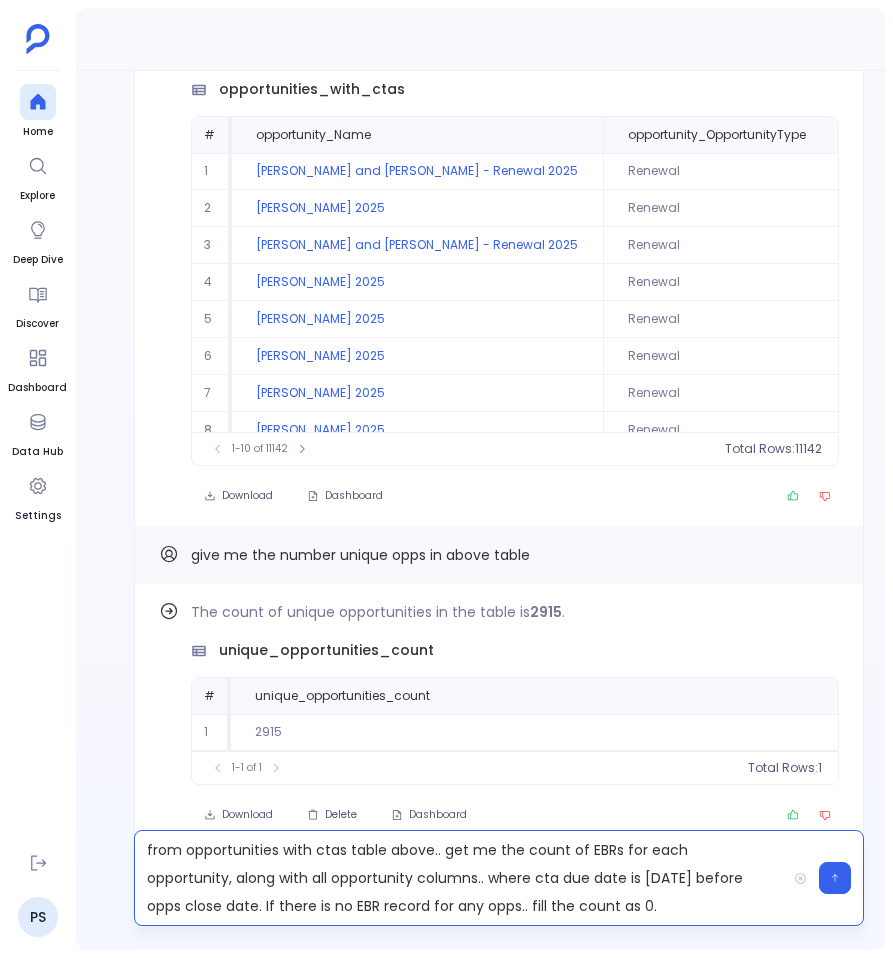 click on "from opportunities with ctas table above.. get me the count of EBRs for each opportunity, along with all opportunity columns.. where cta due date is [DATE] before opps close date. If there is no EBR record for any opps.. fill the count as 0." at bounding box center (460, 878) 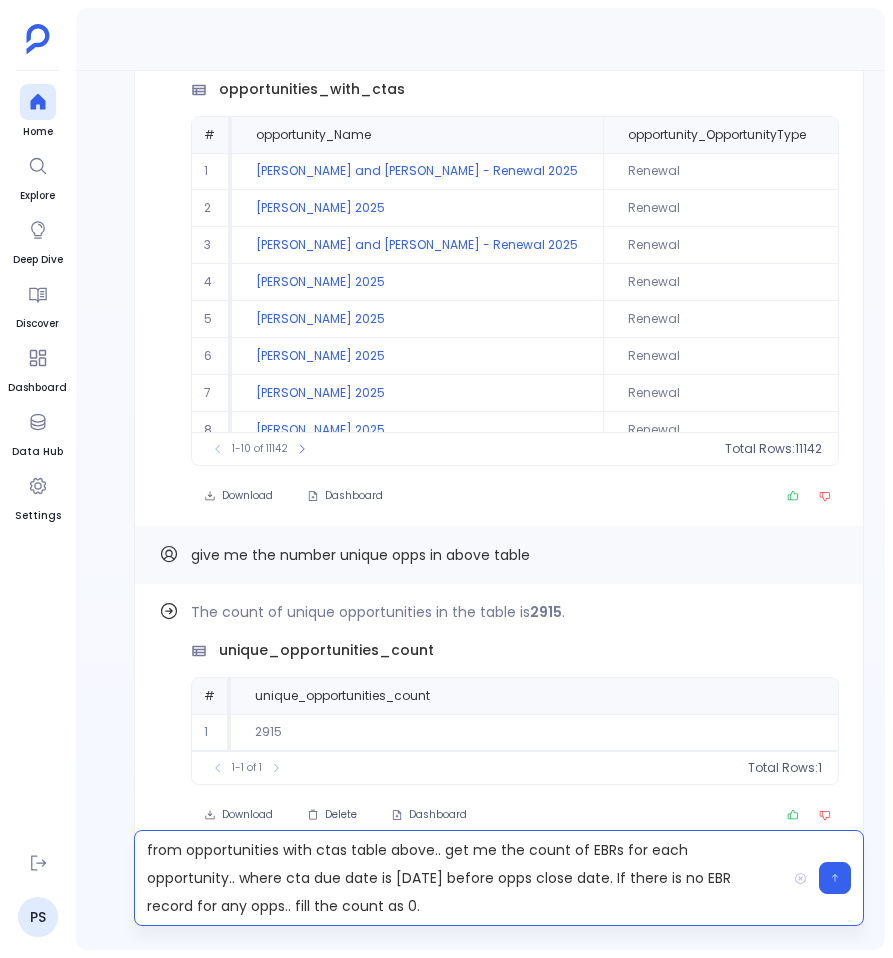 click on "from opportunities with ctas table above.. get me the count of EBRs for each opportunity.. where cta due date is [DATE] before opps close date. If there is no EBR record for any opps.. fill the count as 0." at bounding box center (460, 878) 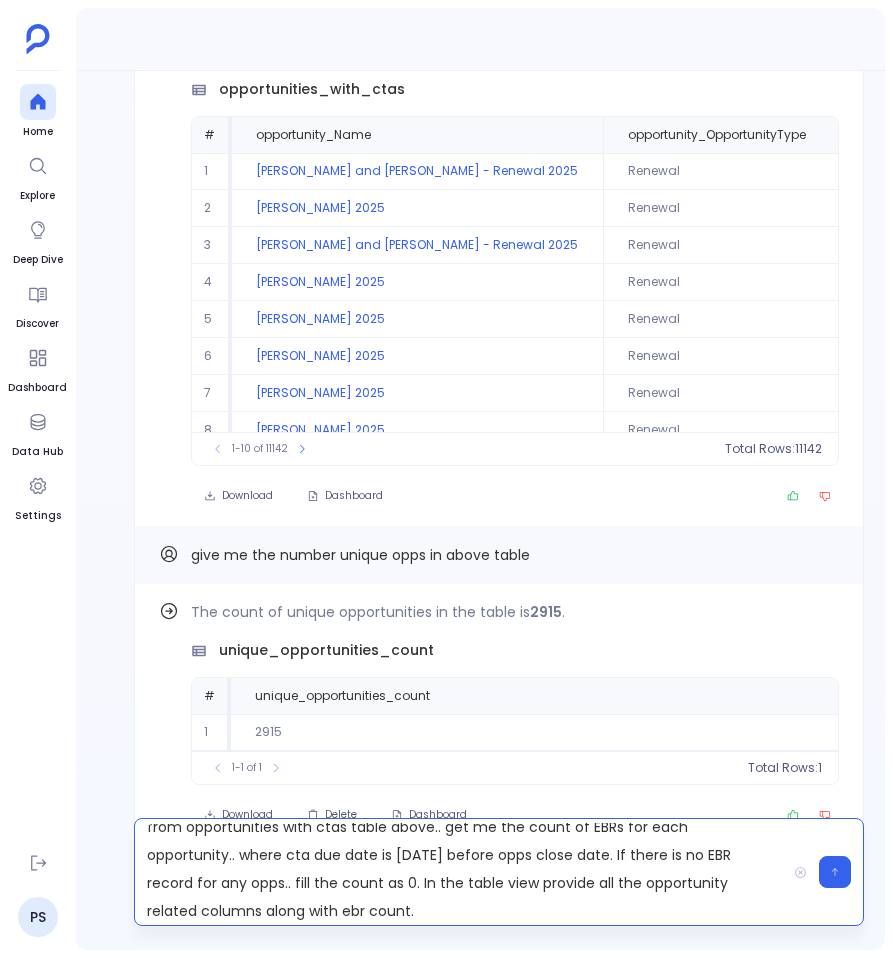 scroll, scrollTop: 0, scrollLeft: 0, axis: both 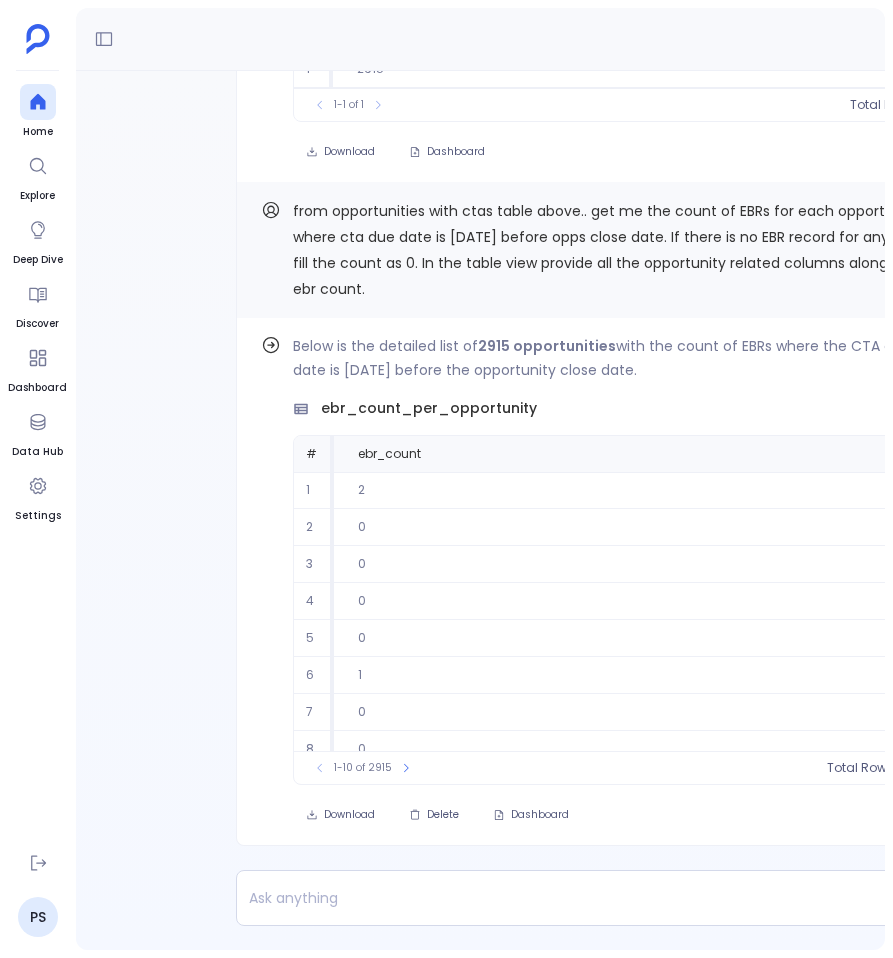 click on "from opportunities with ctas table above.. get me the count of EBRs for each opportunity.. where cta due date is [DATE] before opps close date. If there is no EBR record for any opps.. fill the count as 0. In the table view provide all the opportunity related columns along with ebr count." at bounding box center (613, 250) 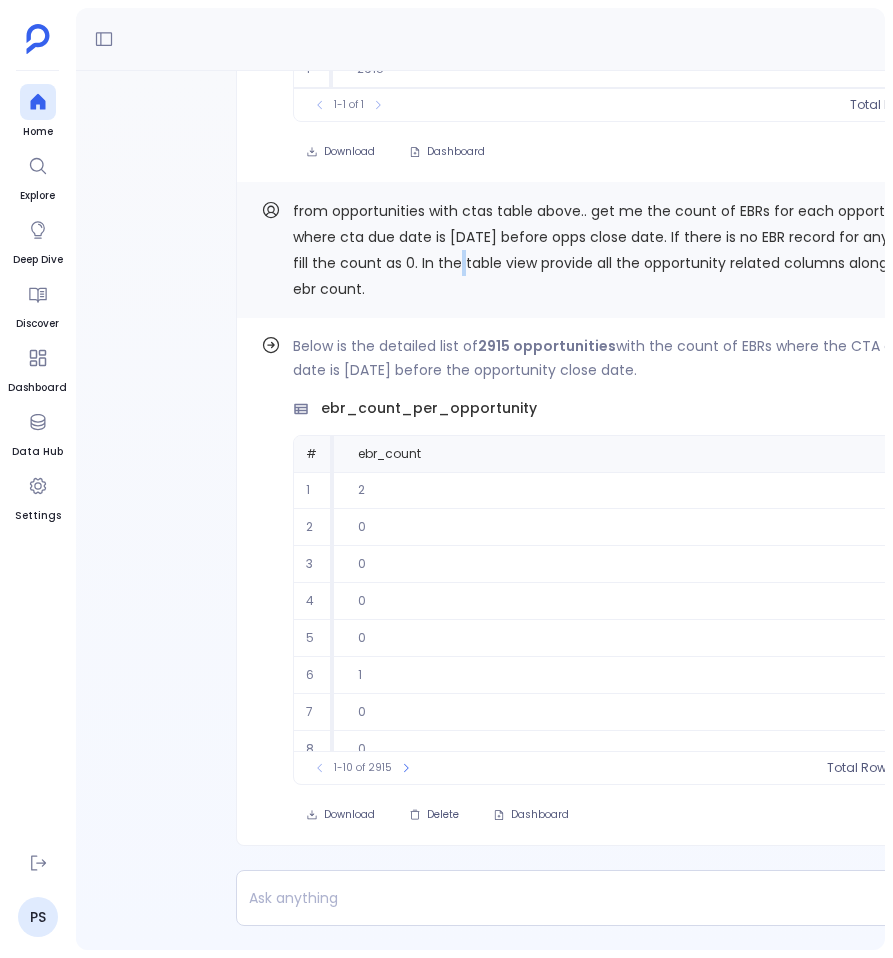 click on "from opportunities with ctas table above.. get me the count of EBRs for each opportunity.. where cta due date is [DATE] before opps close date. If there is no EBR record for any opps.. fill the count as 0. In the table view provide all the opportunity related columns along with ebr count." at bounding box center [613, 250] 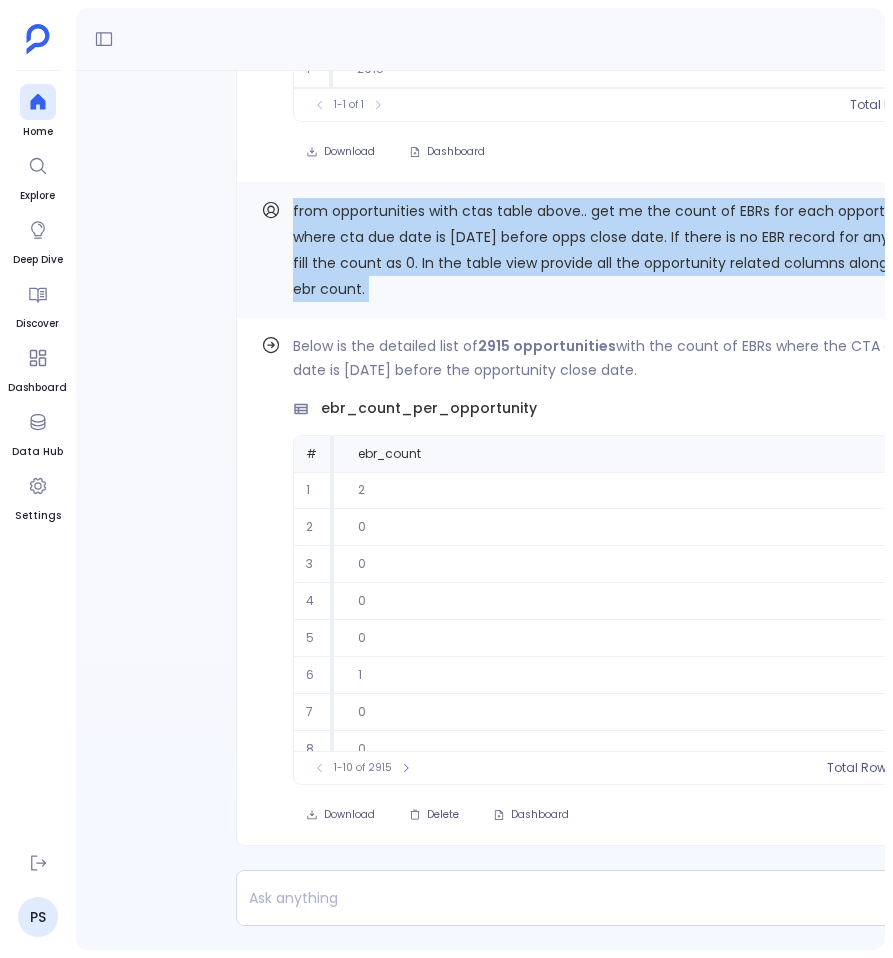 click on "from opportunities with ctas table above.. get me the count of EBRs for each opportunity.. where cta due date is [DATE] before opps close date. If there is no EBR record for any opps.. fill the count as 0. In the table view provide all the opportunity related columns along with ebr count." at bounding box center (613, 250) 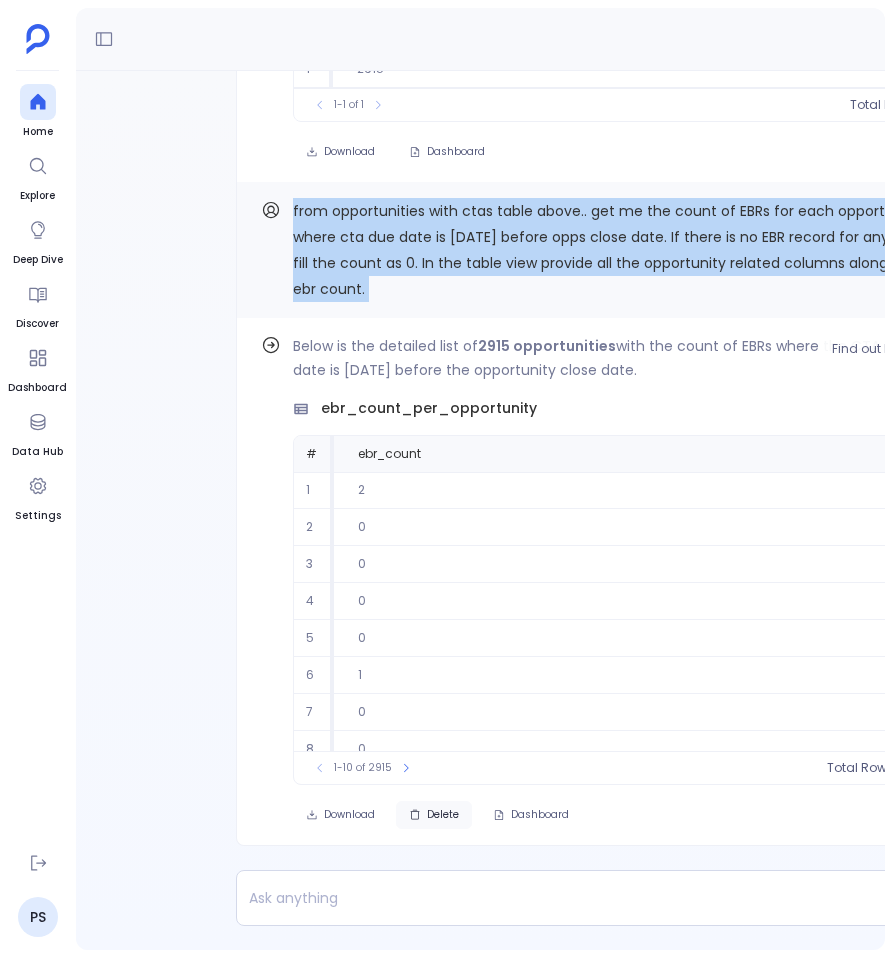 click on "Delete" at bounding box center [434, 815] 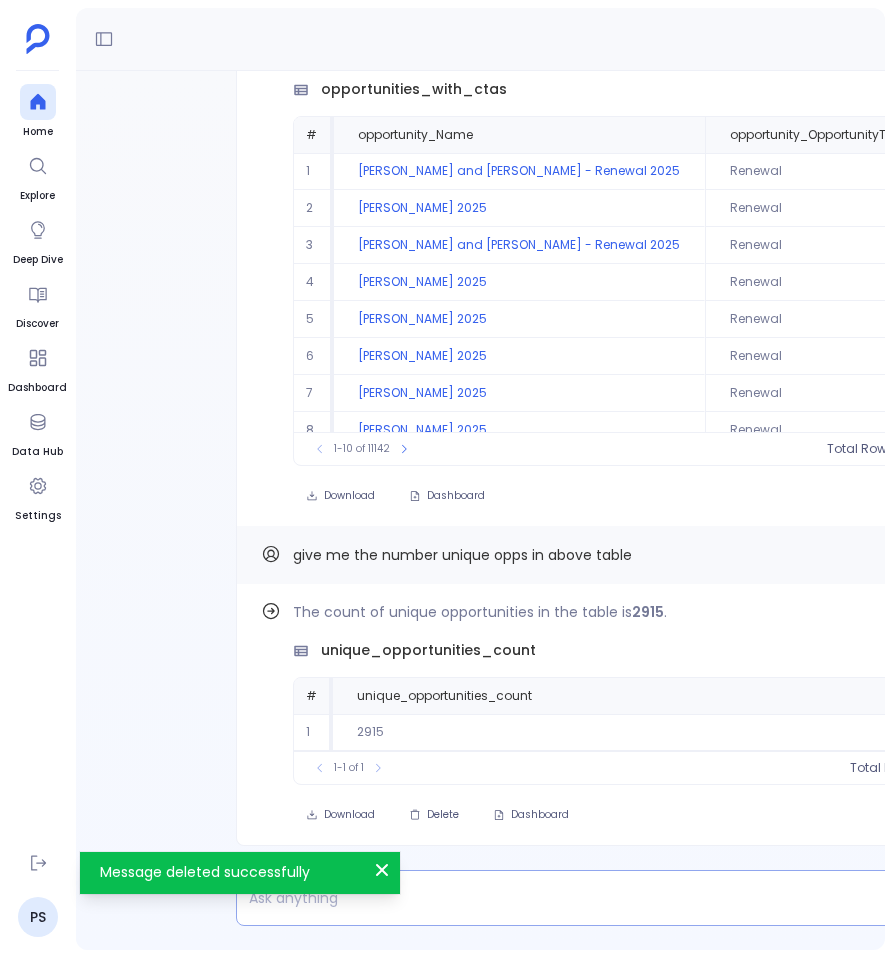 click at bounding box center [562, 898] 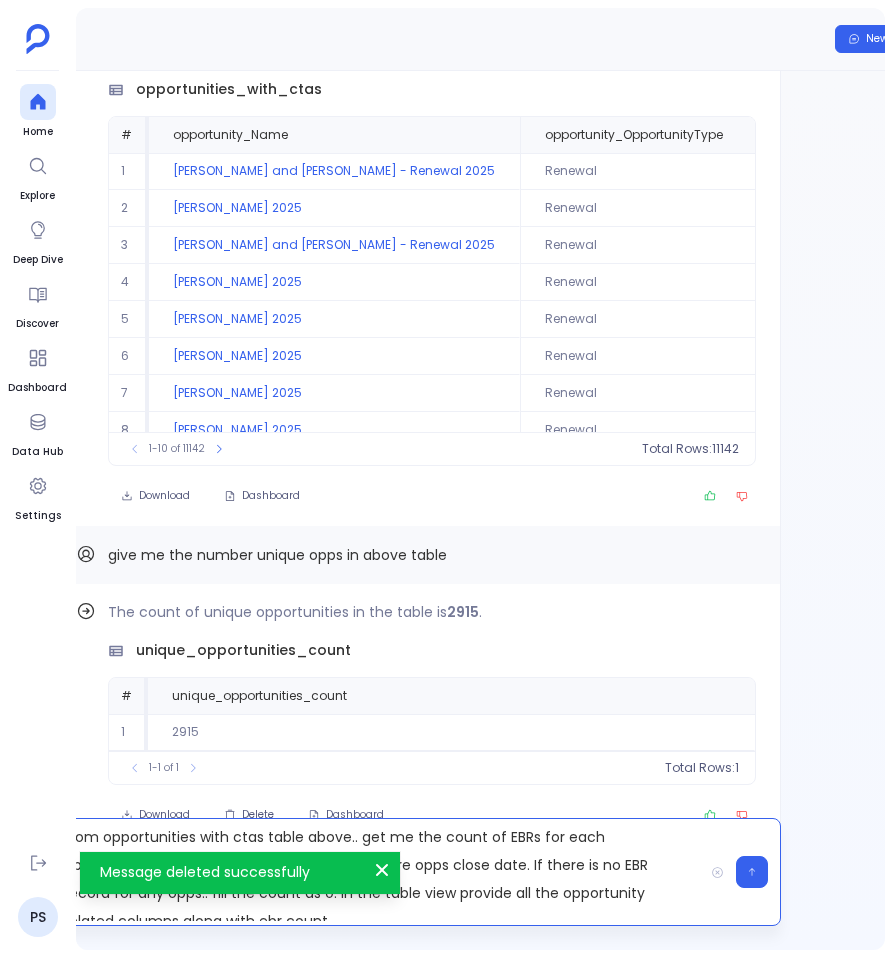 scroll, scrollTop: 0, scrollLeft: 210, axis: horizontal 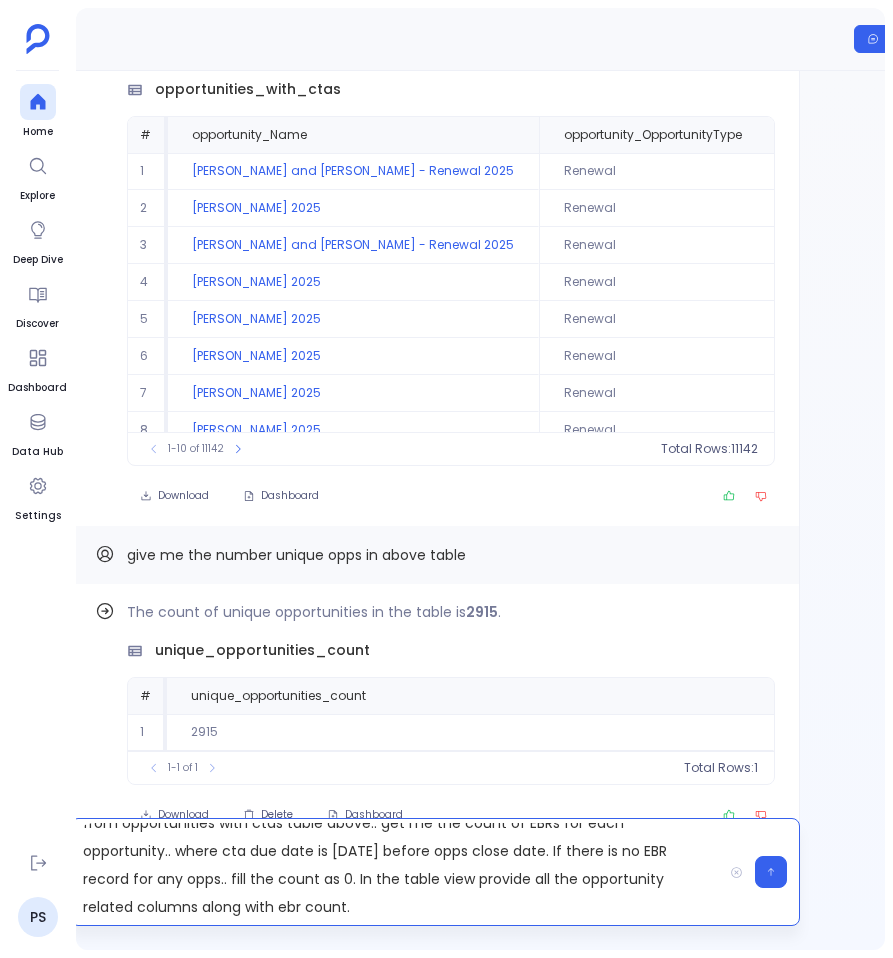 drag, startPoint x: 284, startPoint y: 870, endPoint x: 337, endPoint y: 910, distance: 66.4003 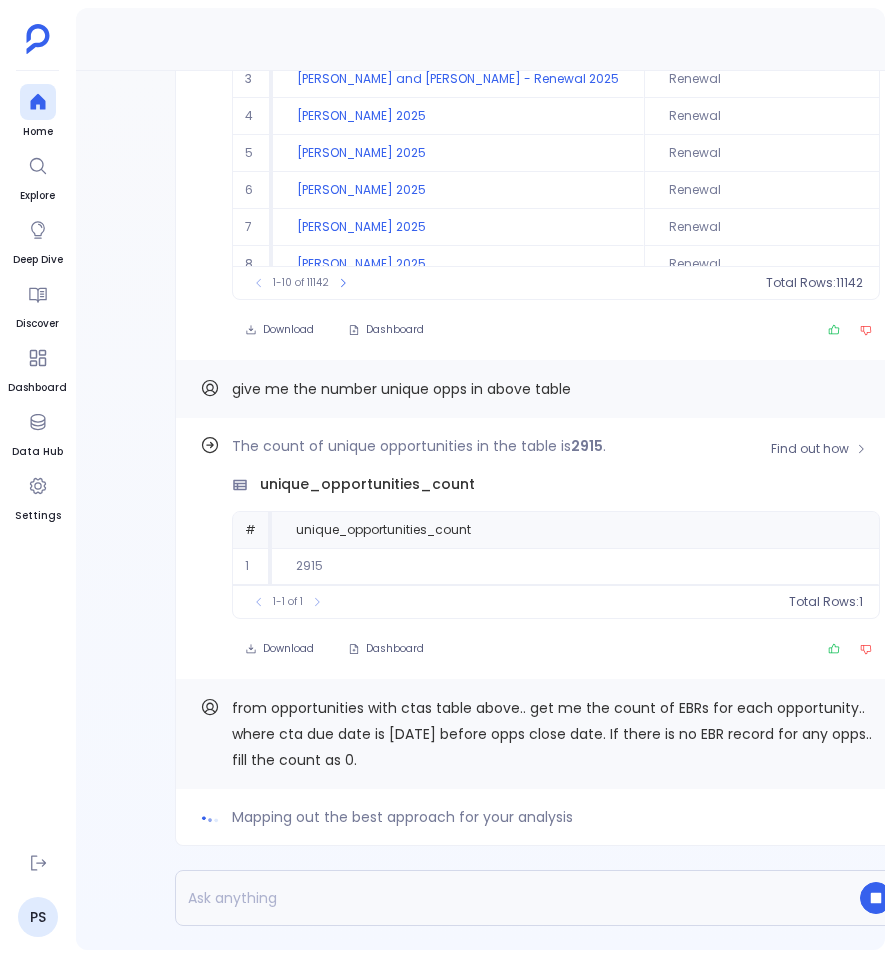 scroll, scrollTop: 0, scrollLeft: 0, axis: both 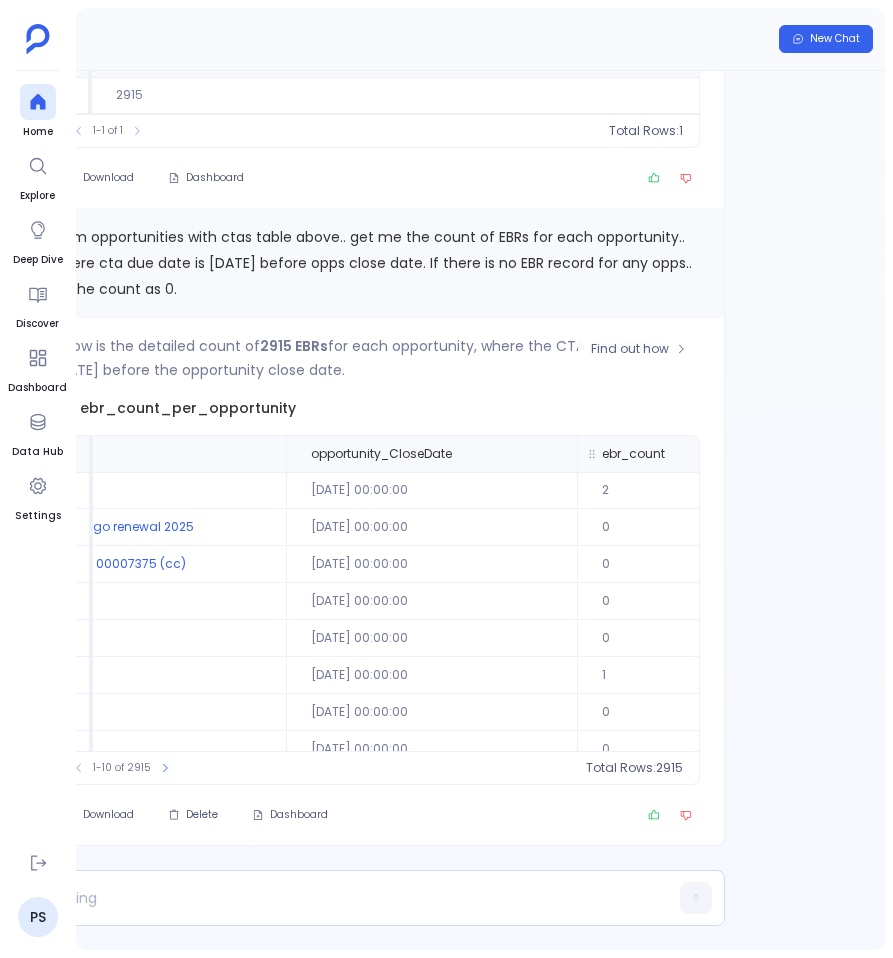 click 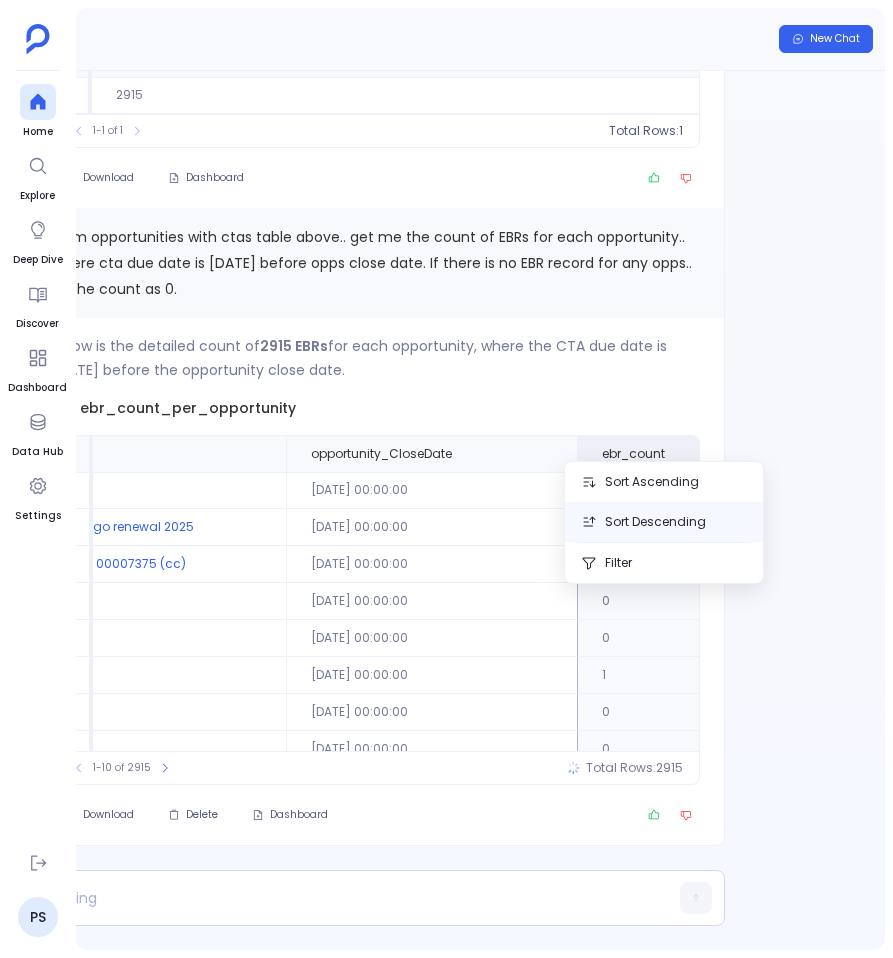 click on "Sort Descending" at bounding box center [664, 522] 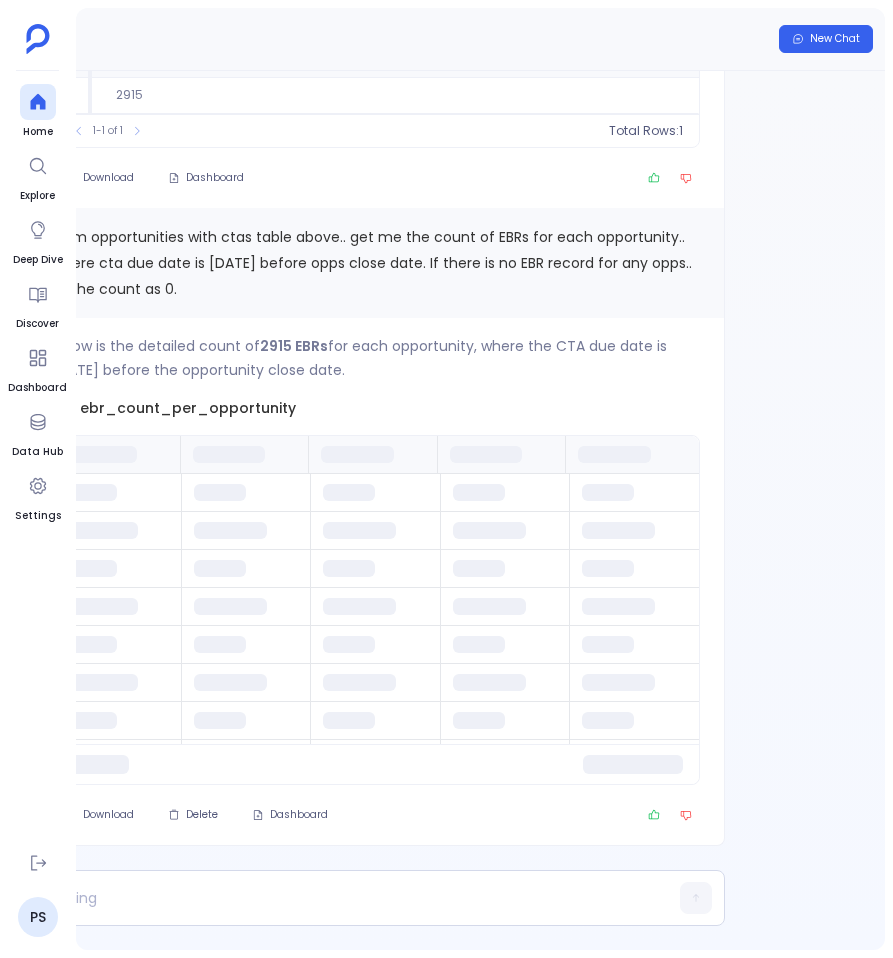 scroll, scrollTop: 0, scrollLeft: 0, axis: both 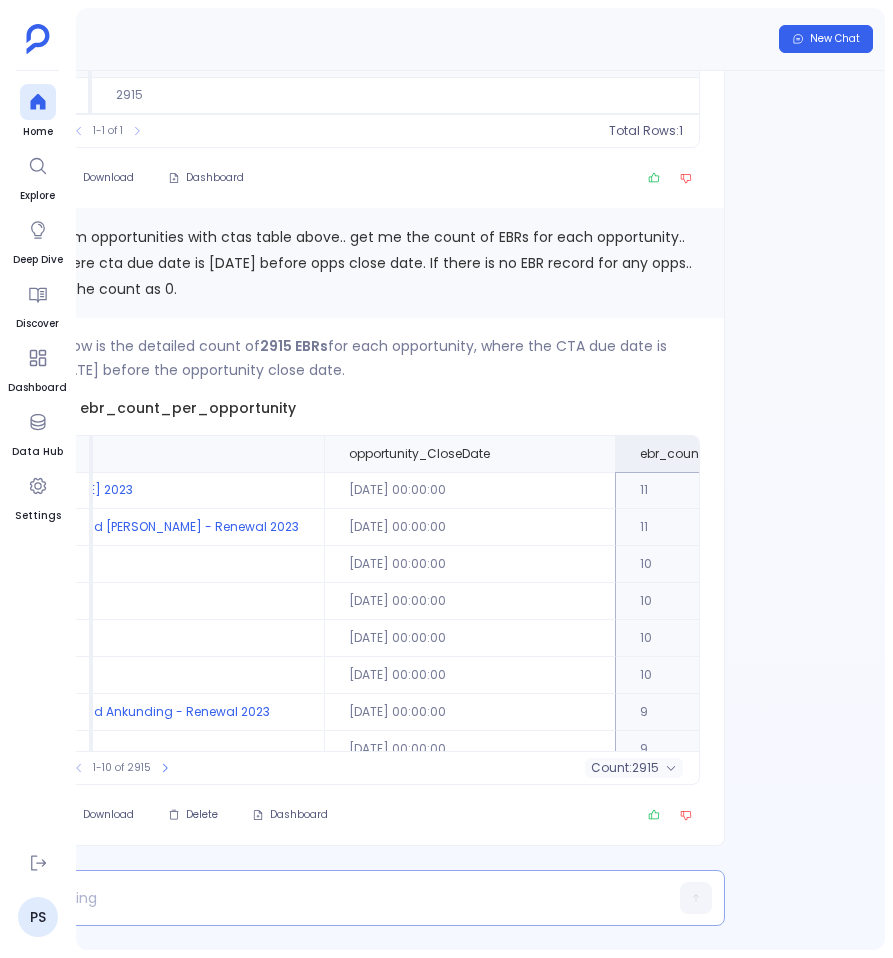 click at bounding box center [321, 898] 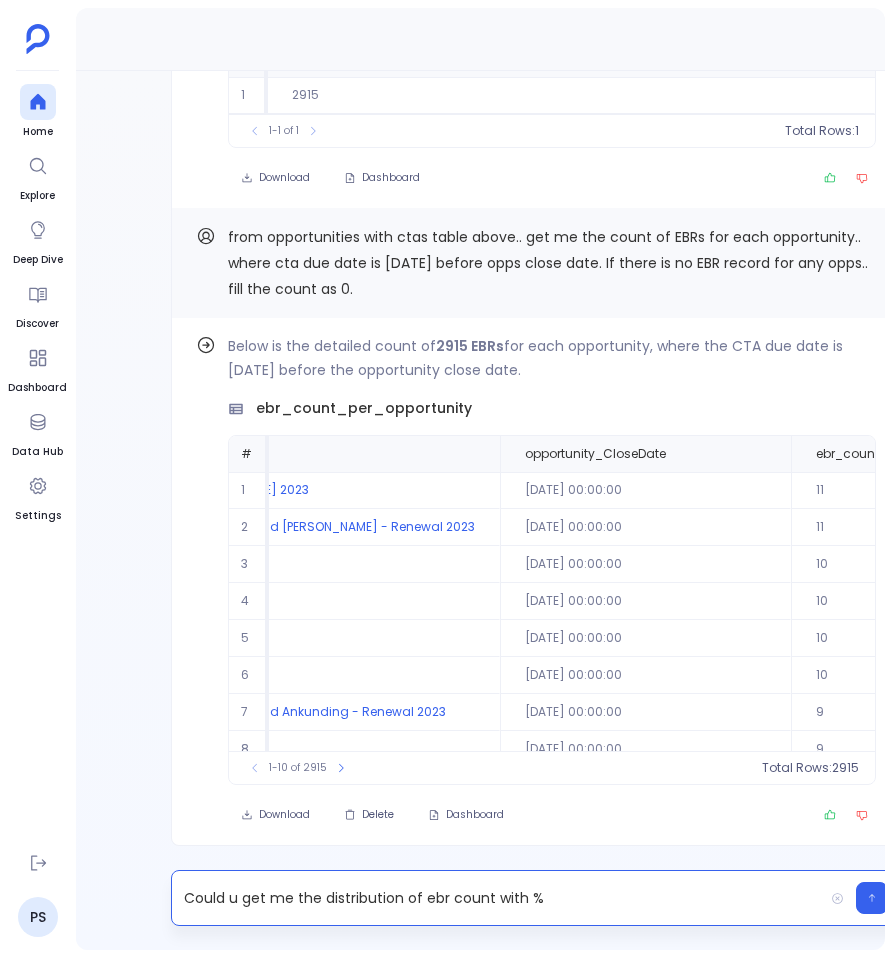 scroll, scrollTop: 0, scrollLeft: 0, axis: both 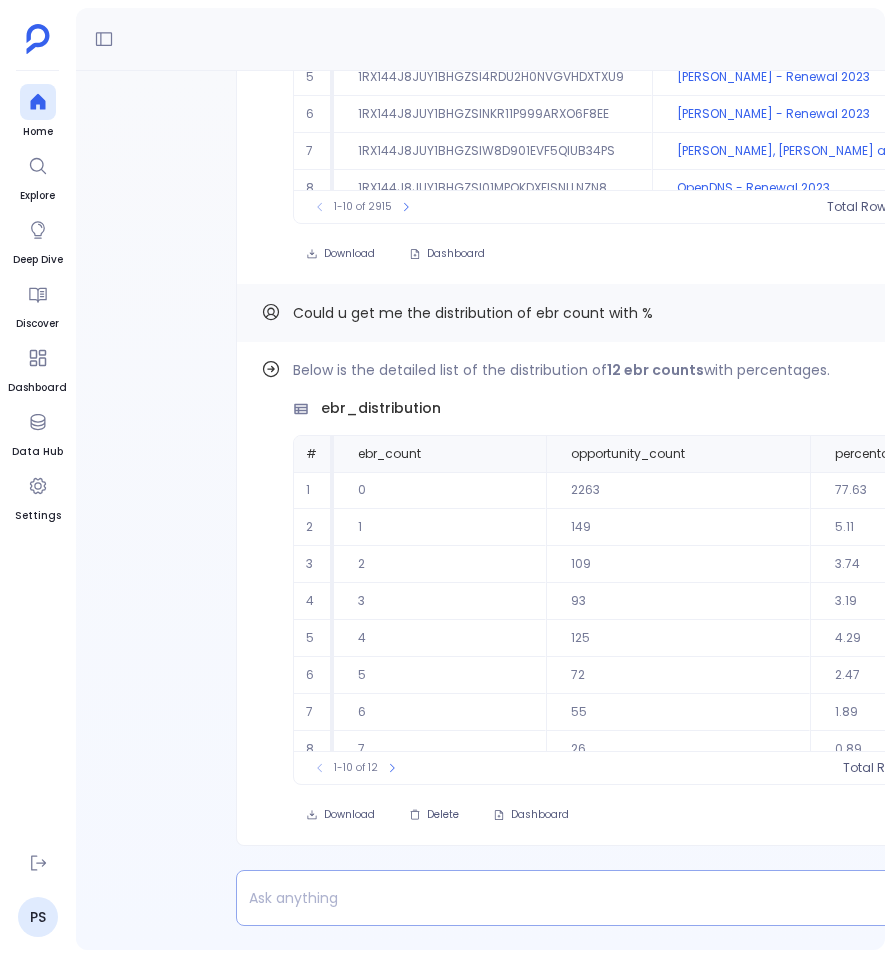 click at bounding box center (562, 898) 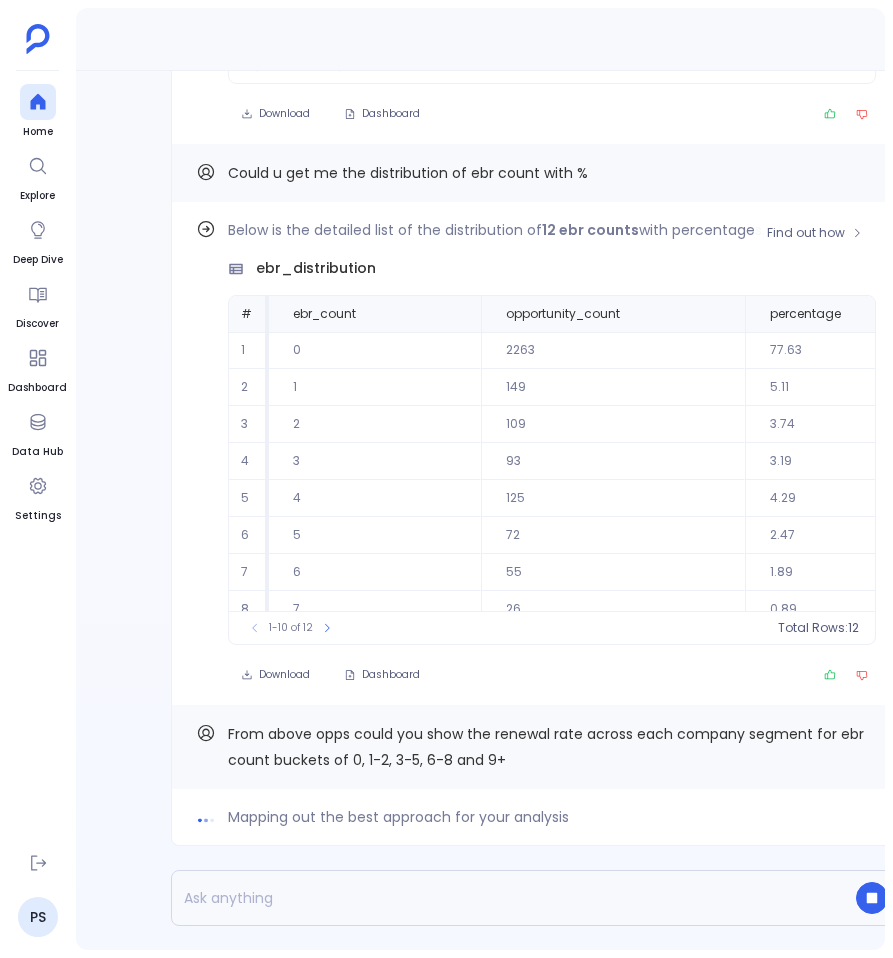 scroll, scrollTop: 0, scrollLeft: 71, axis: horizontal 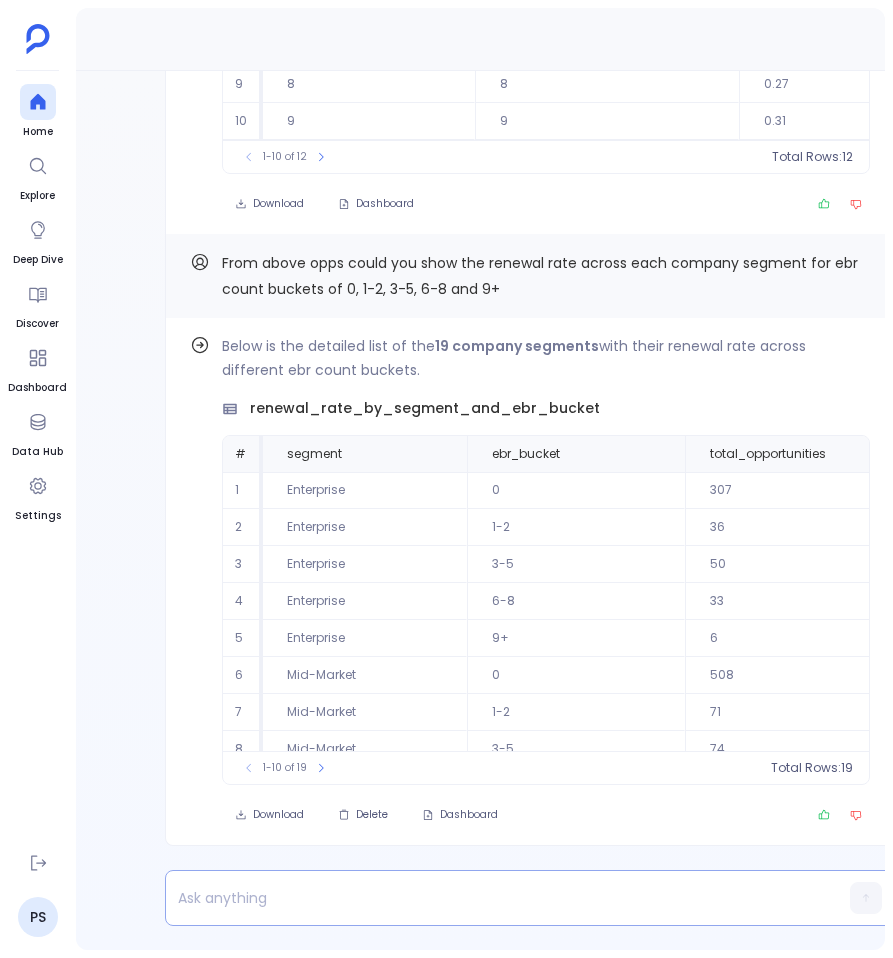 click at bounding box center (491, 898) 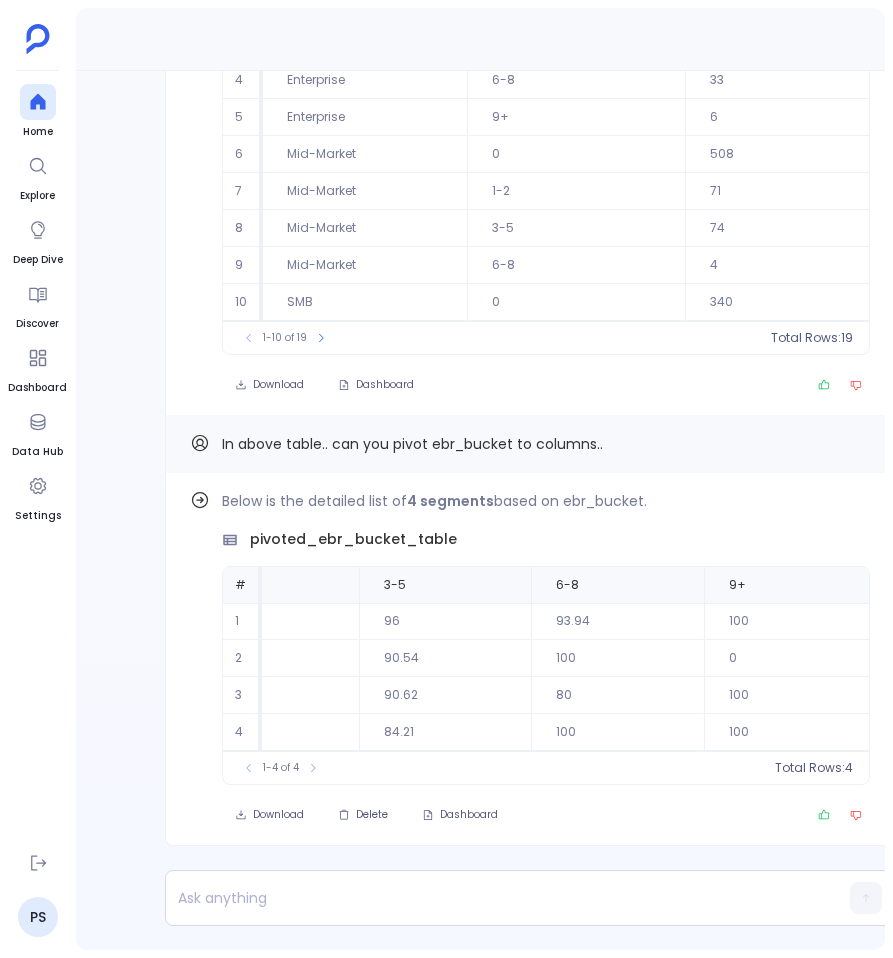 scroll, scrollTop: 0, scrollLeft: 0, axis: both 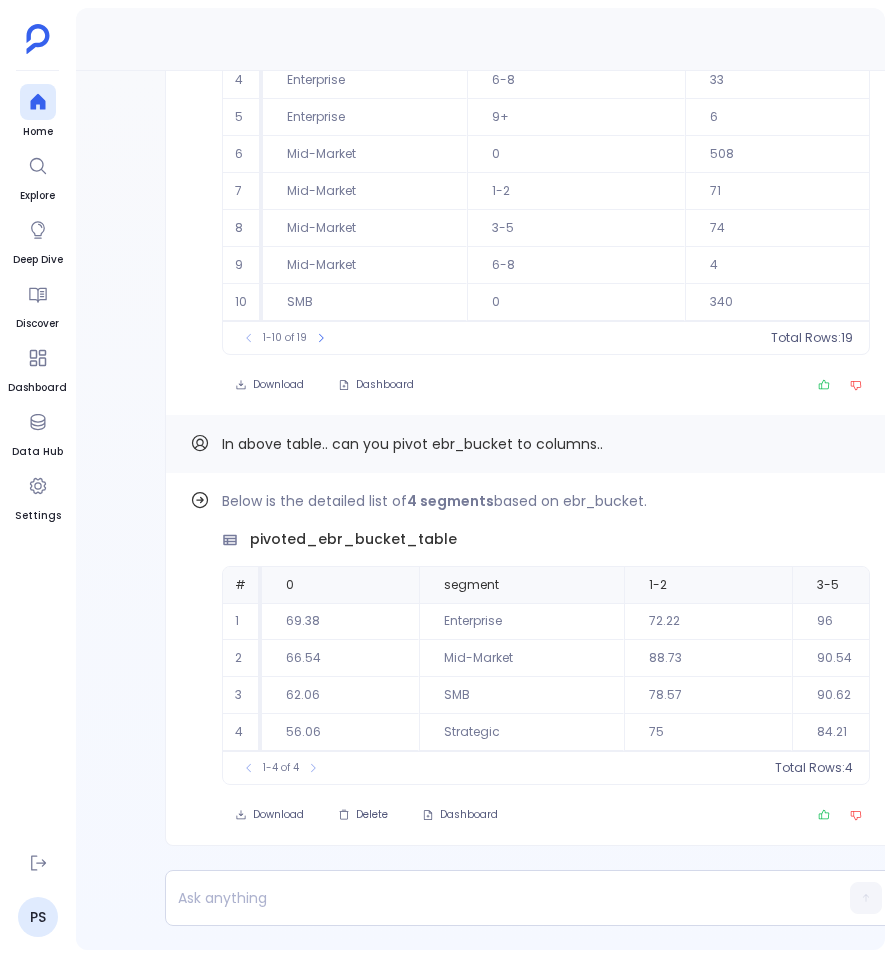 click on "In above table.. can you pivot ebr_bucket to columns.." at bounding box center (412, 444) 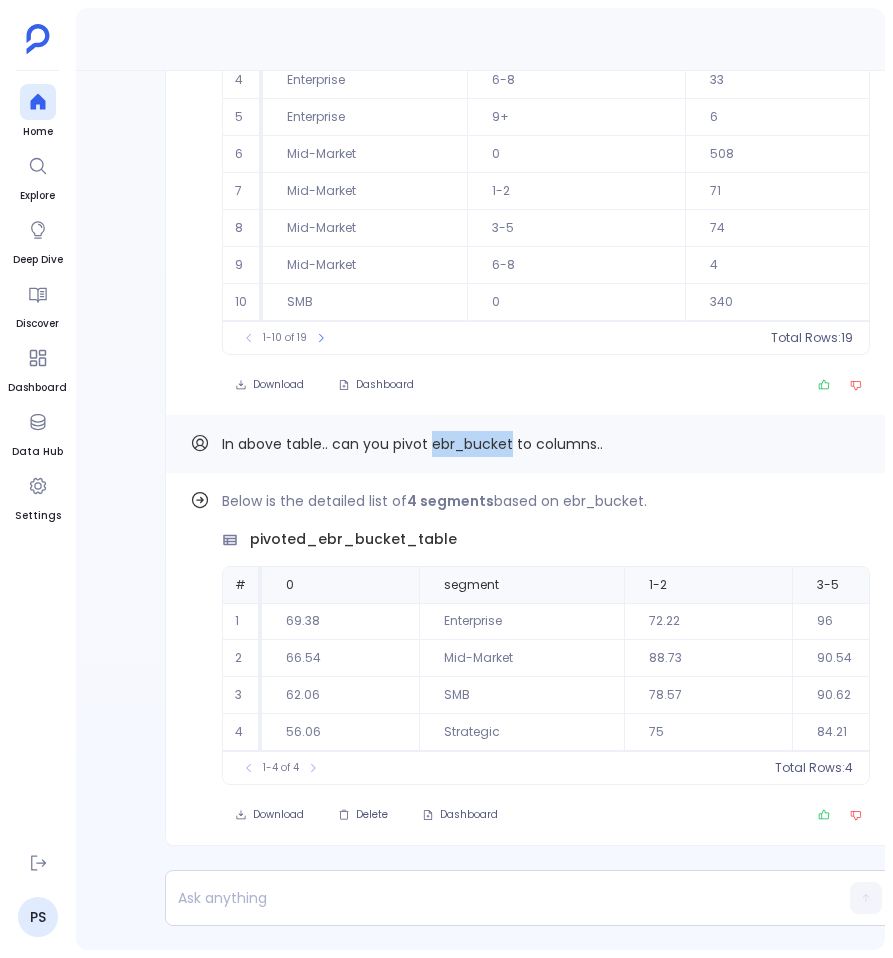 click on "In above table.. can you pivot ebr_bucket to columns.." at bounding box center [412, 444] 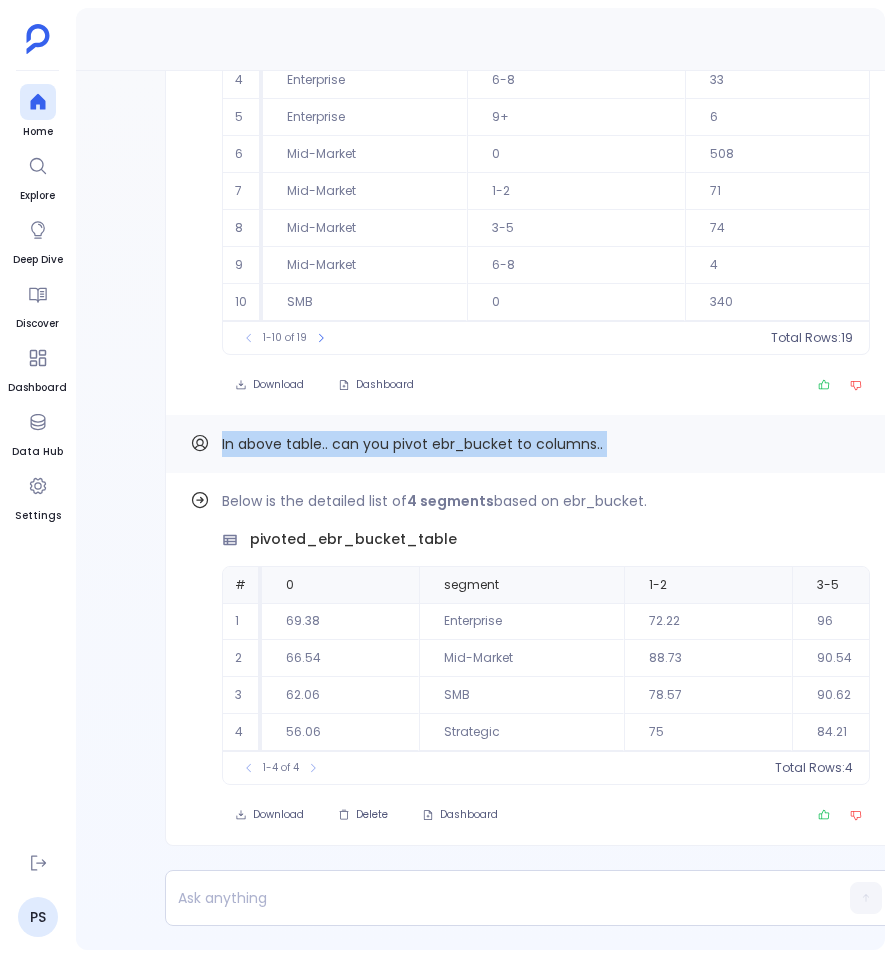 click on "In above table.. can you pivot ebr_bucket to columns.." at bounding box center [412, 444] 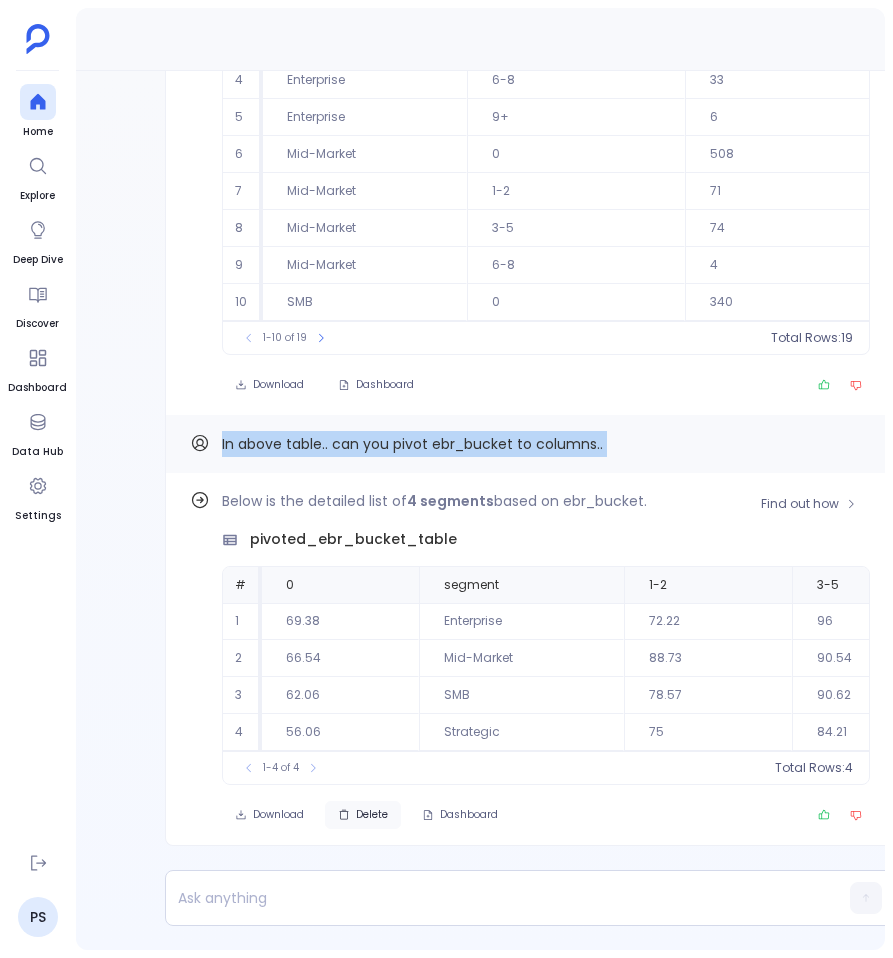 click on "Delete" at bounding box center [372, 815] 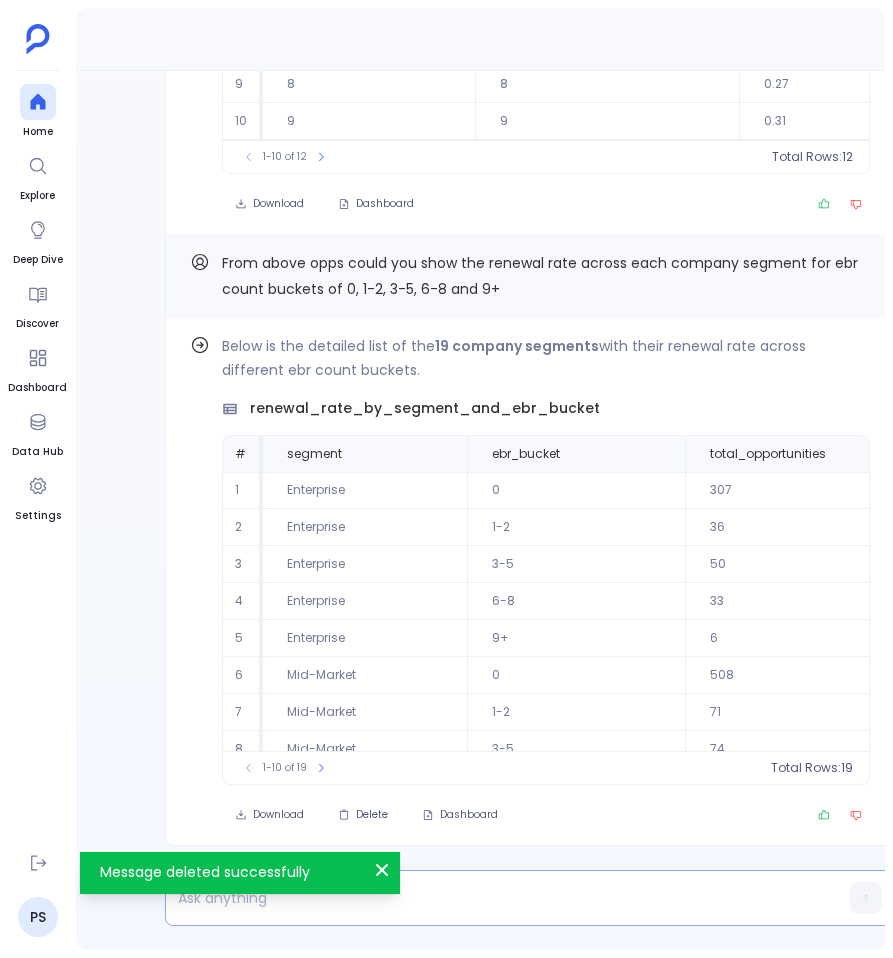 click at bounding box center [491, 898] 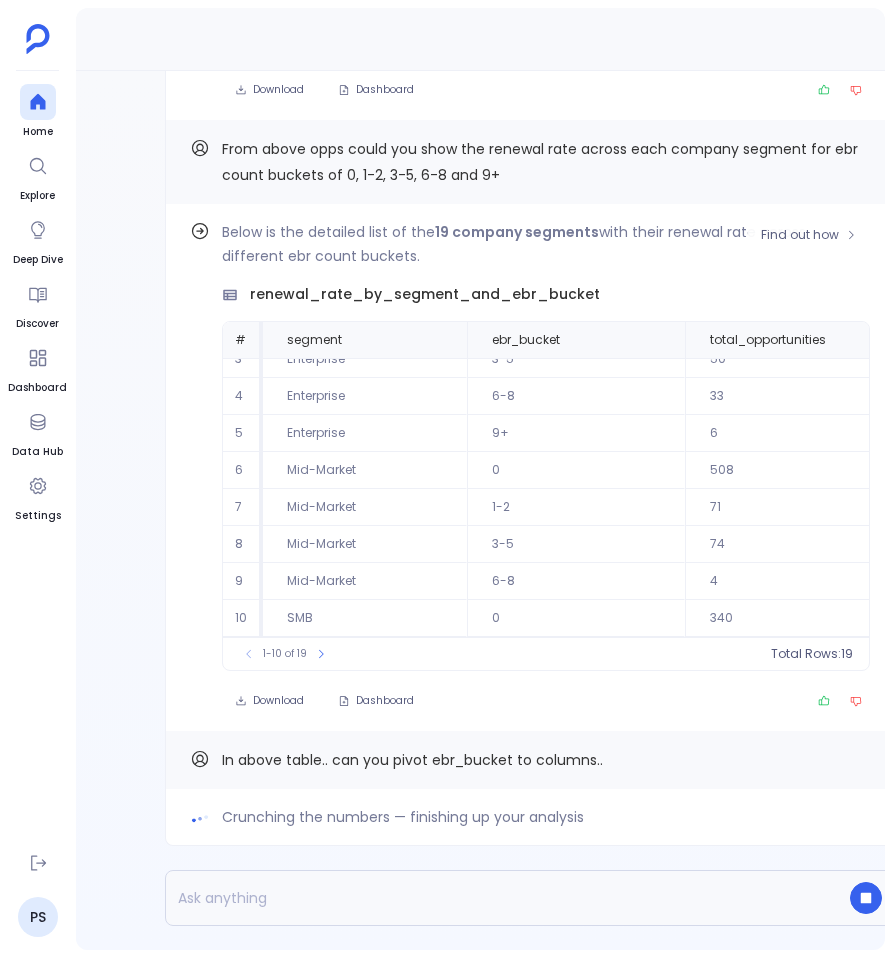 scroll, scrollTop: 0, scrollLeft: 0, axis: both 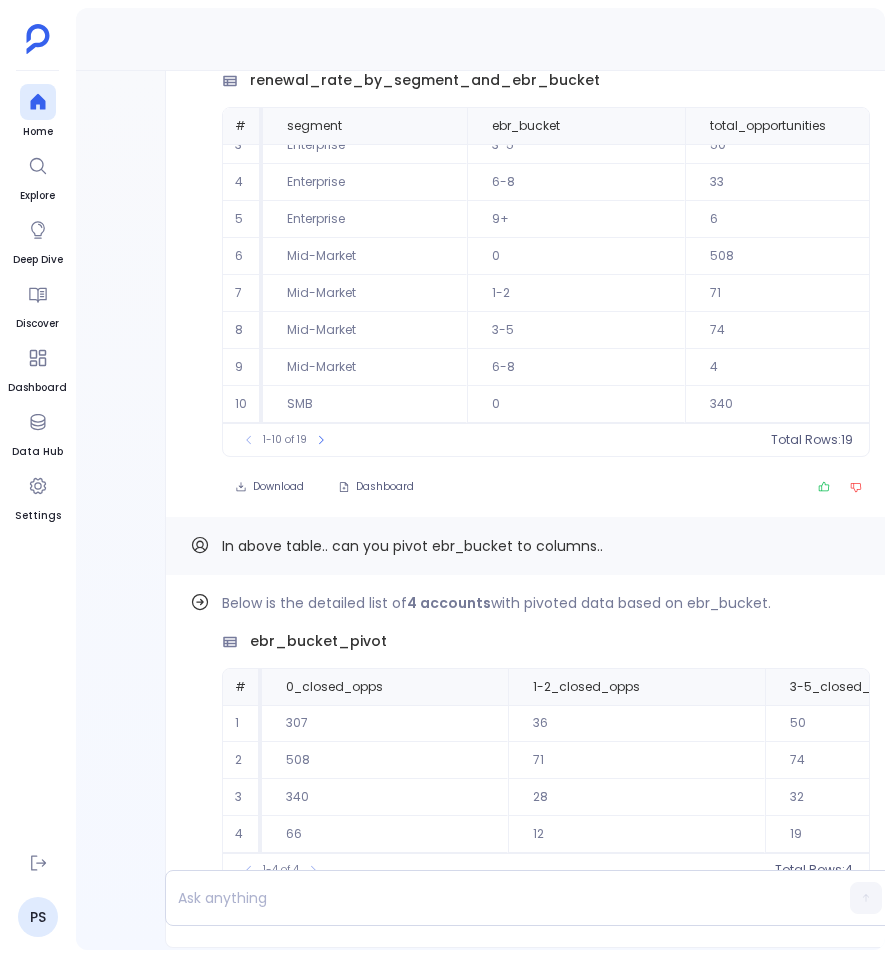 click on "In above table.. can you pivot ebr_bucket to columns.." at bounding box center [412, 546] 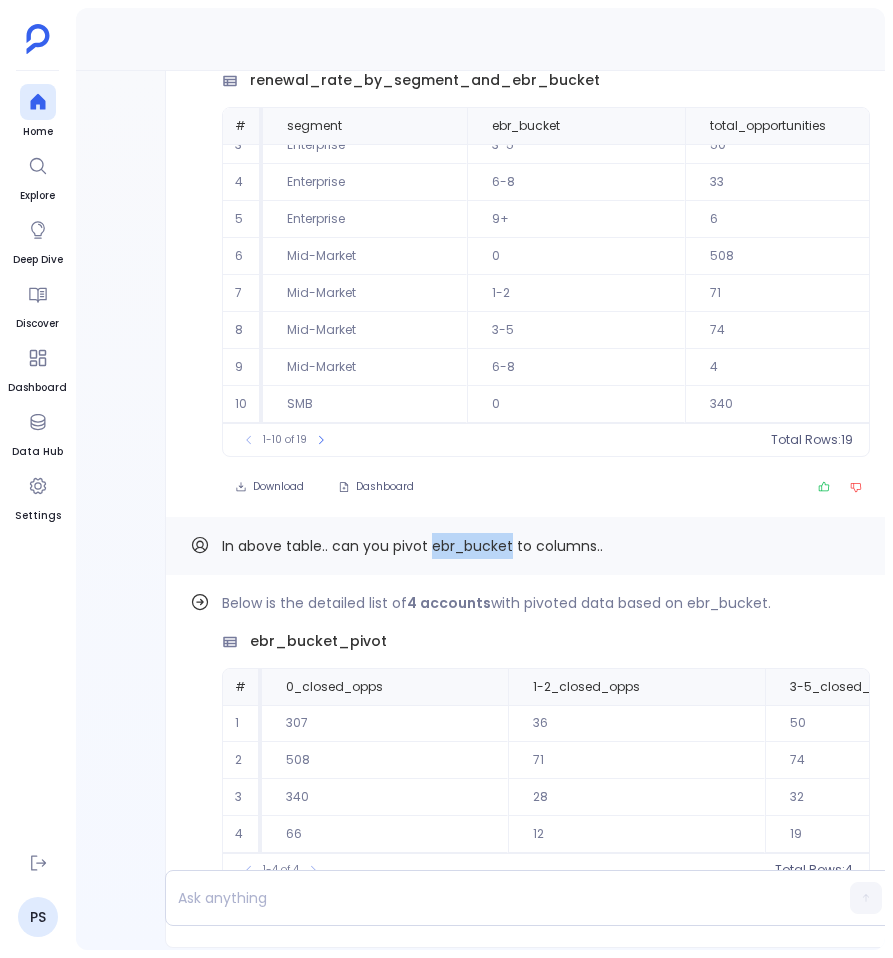 click on "In above table.. can you pivot ebr_bucket to columns.." at bounding box center [412, 546] 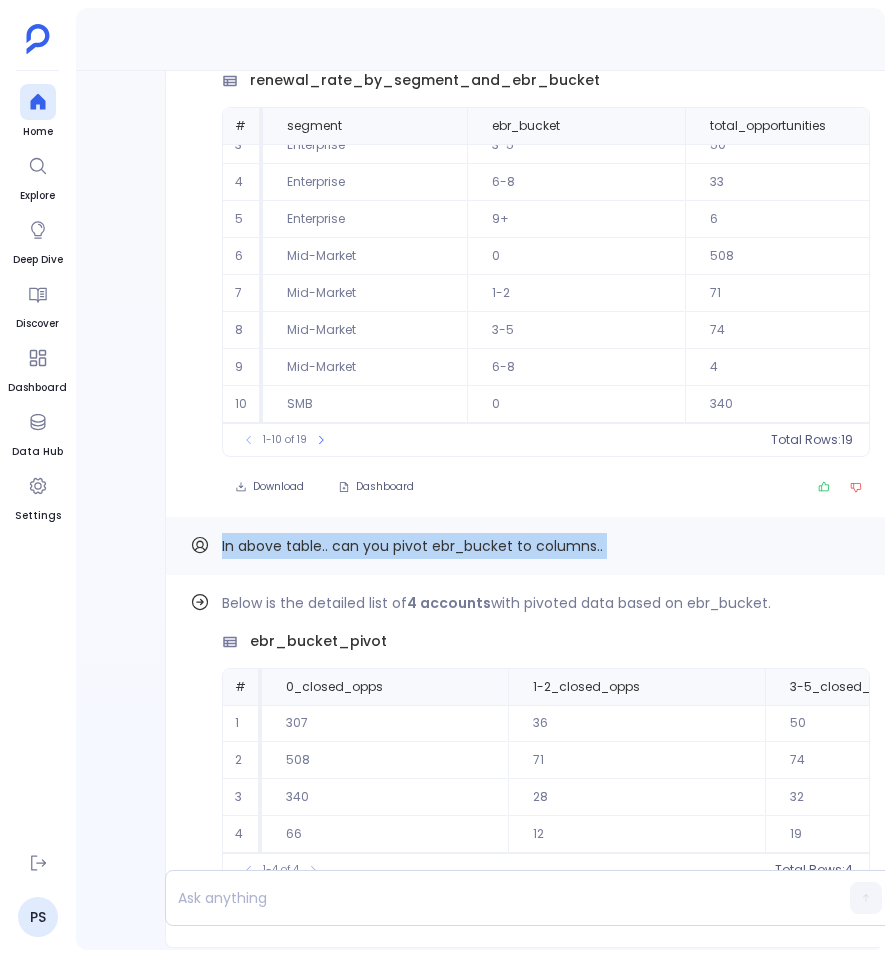 click on "In above table.. can you pivot ebr_bucket to columns.." at bounding box center [412, 546] 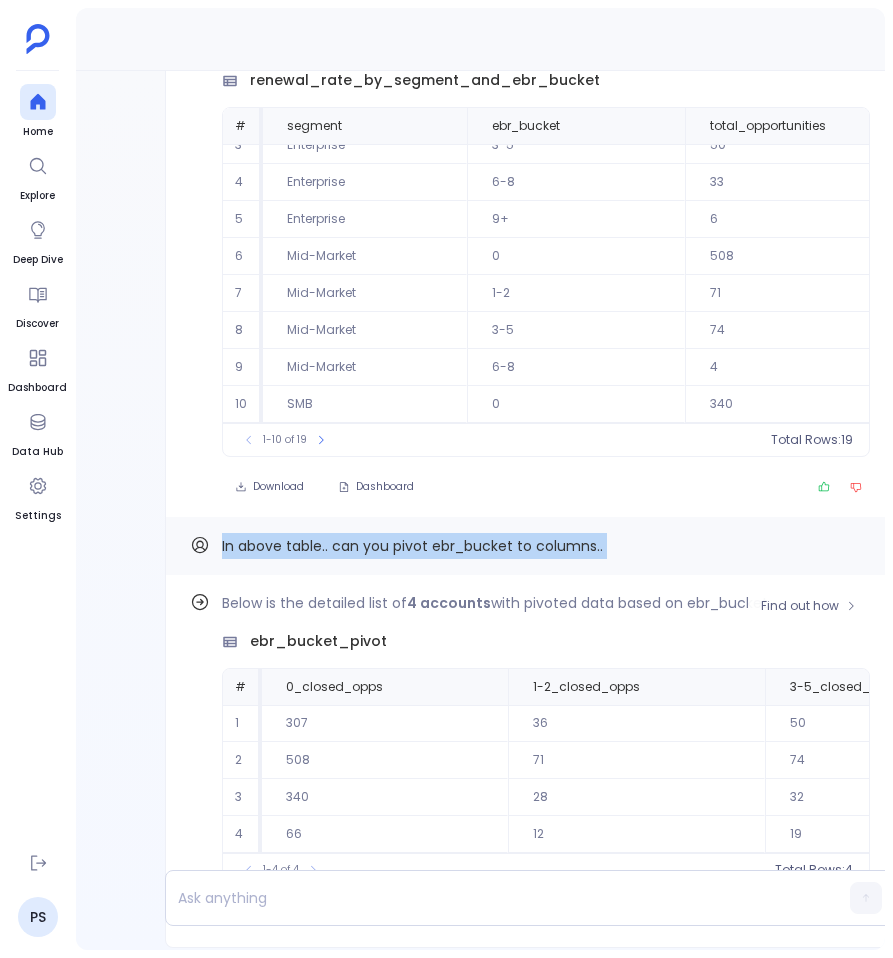 scroll, scrollTop: 0, scrollLeft: 0, axis: both 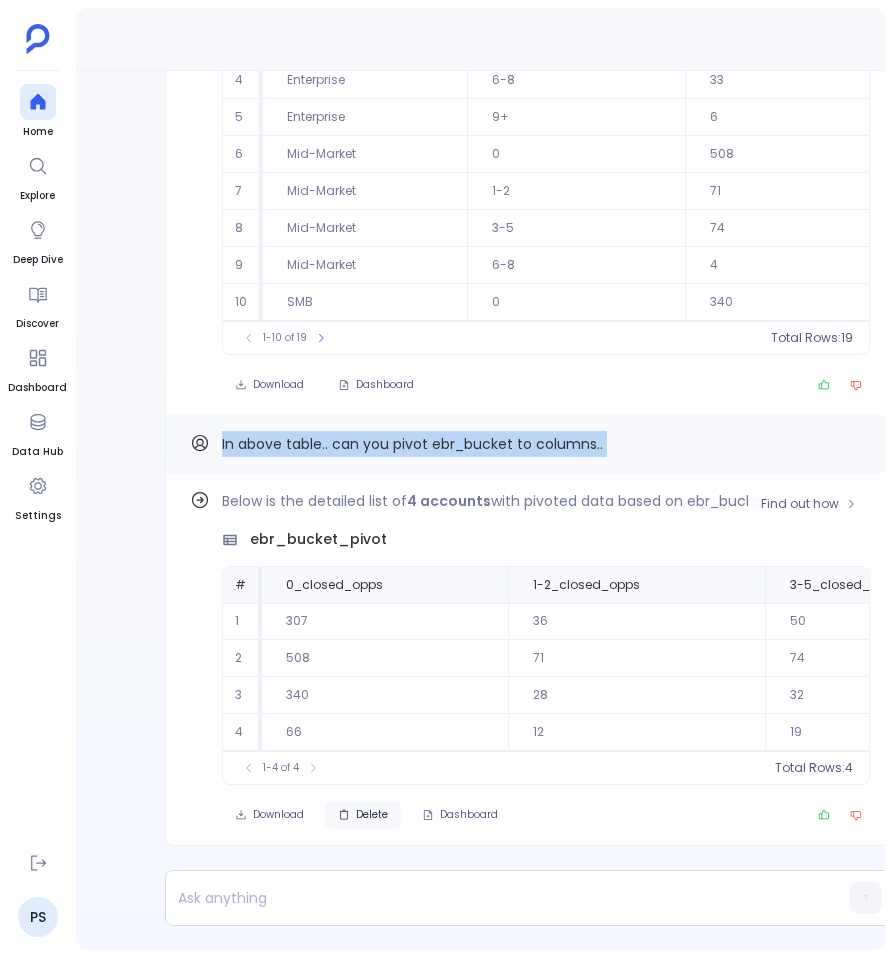 click on "Delete" at bounding box center (363, 815) 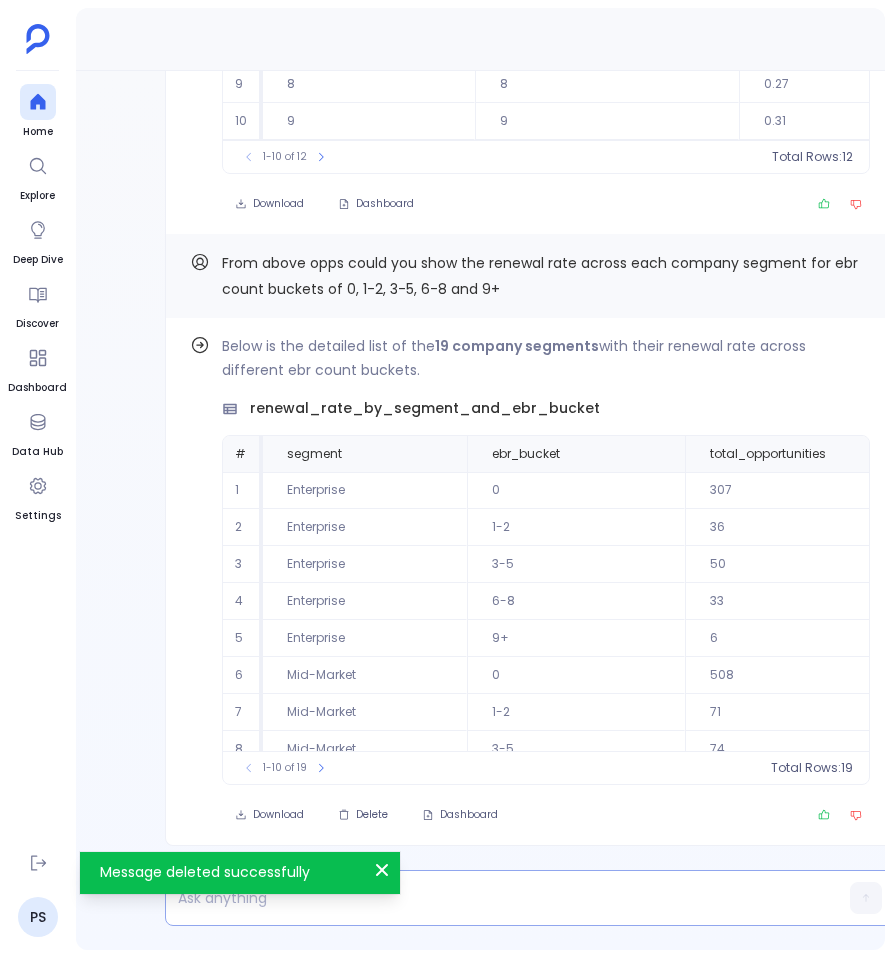 click at bounding box center [491, 898] 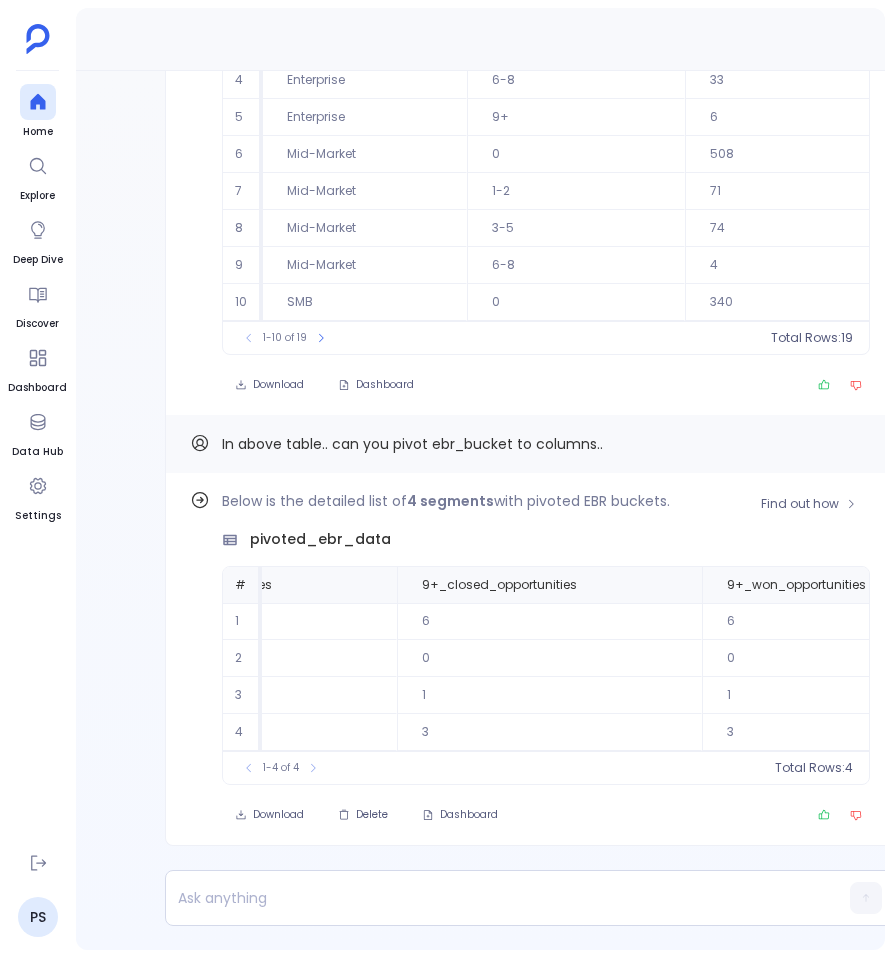 scroll, scrollTop: 0, scrollLeft: 5307, axis: horizontal 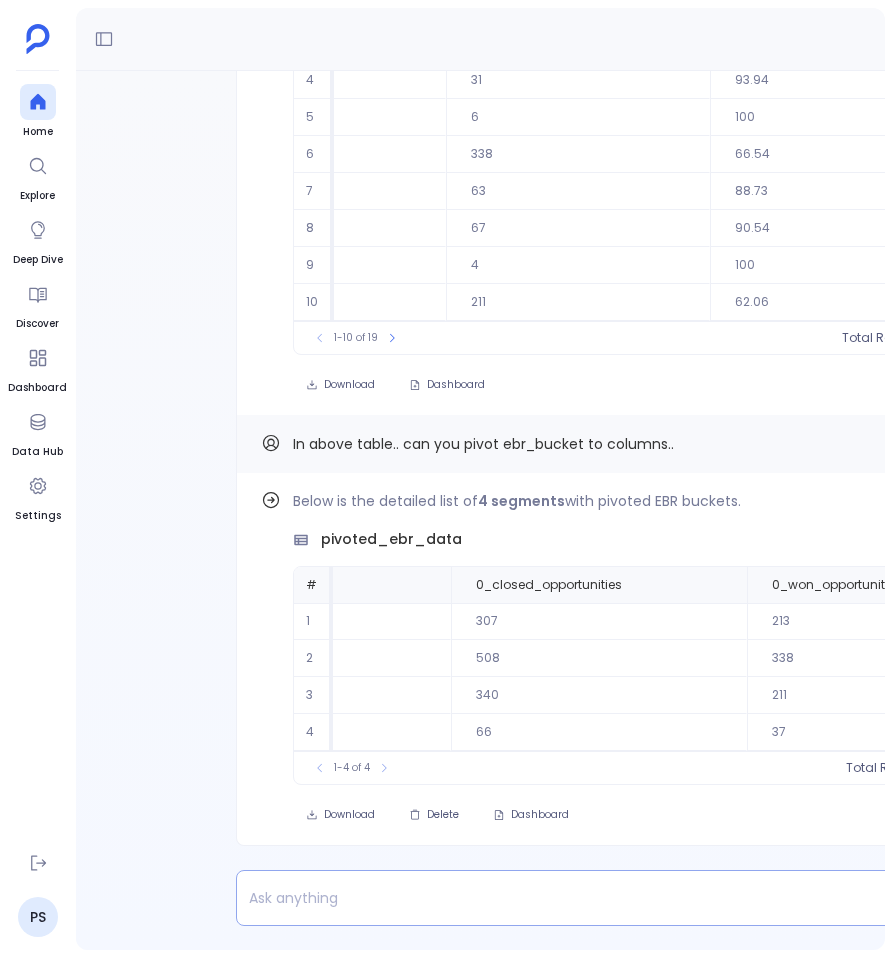 click at bounding box center [562, 898] 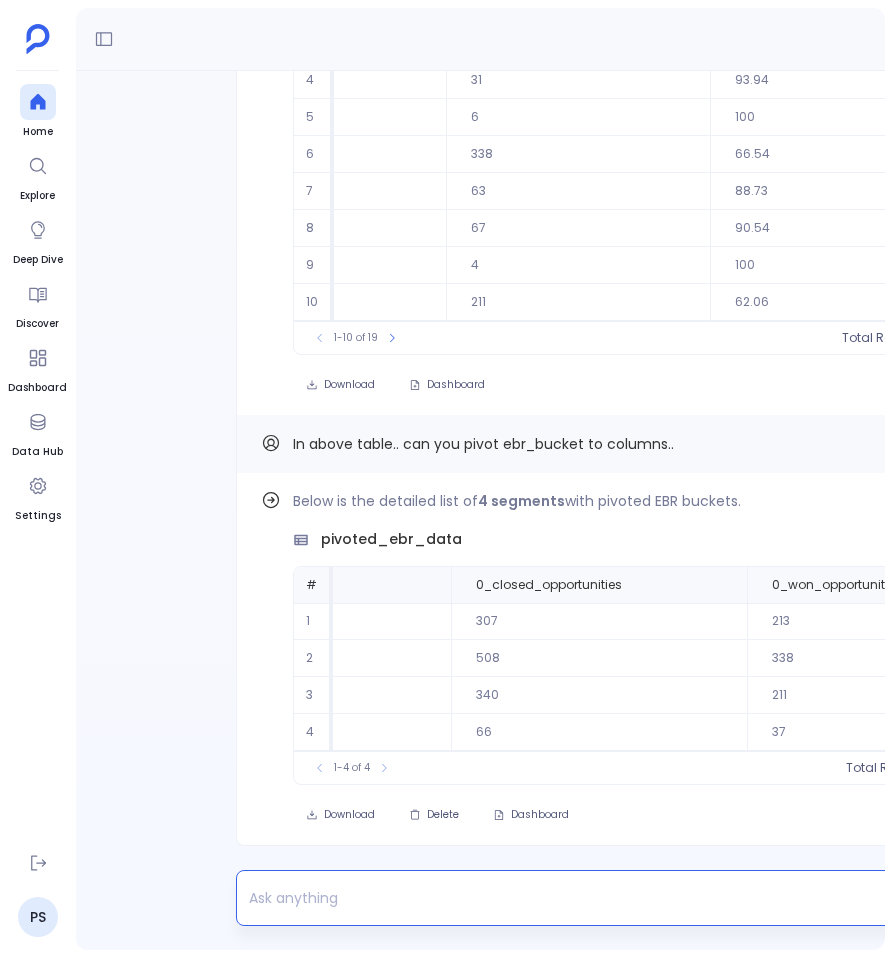 click on "In above table.. can you pivot ebr_bucket to columns.." at bounding box center [483, 444] 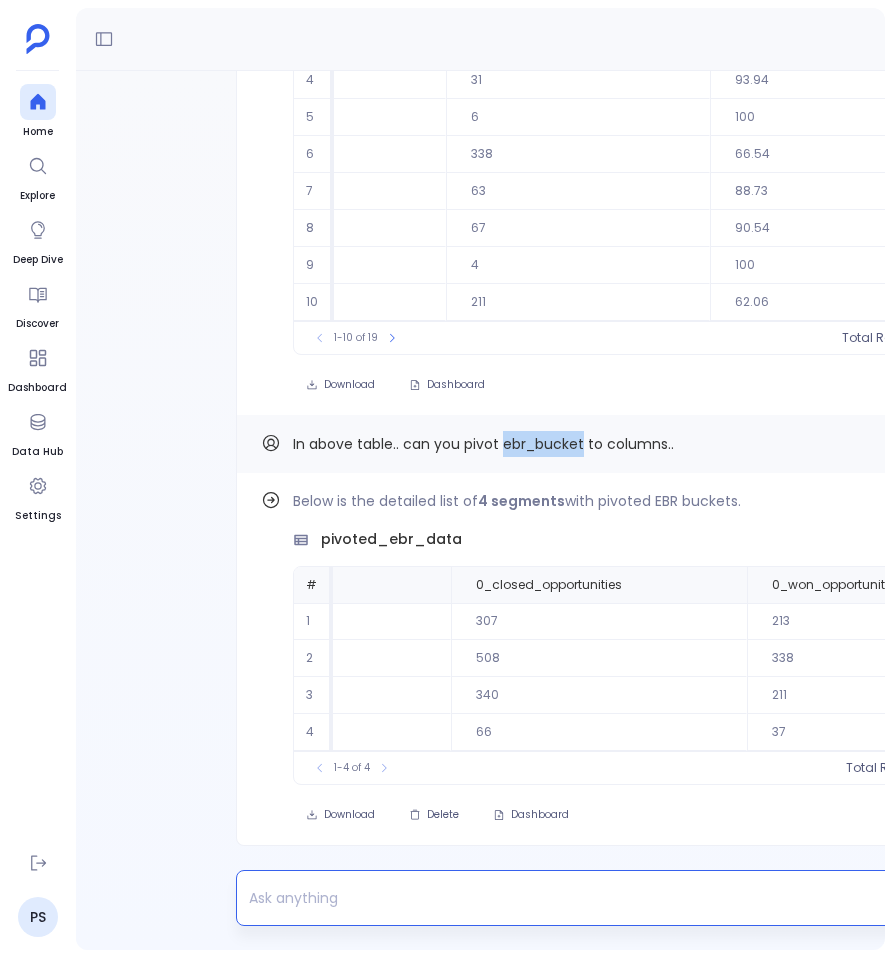 click on "In above table.. can you pivot ebr_bucket to columns.." at bounding box center [483, 444] 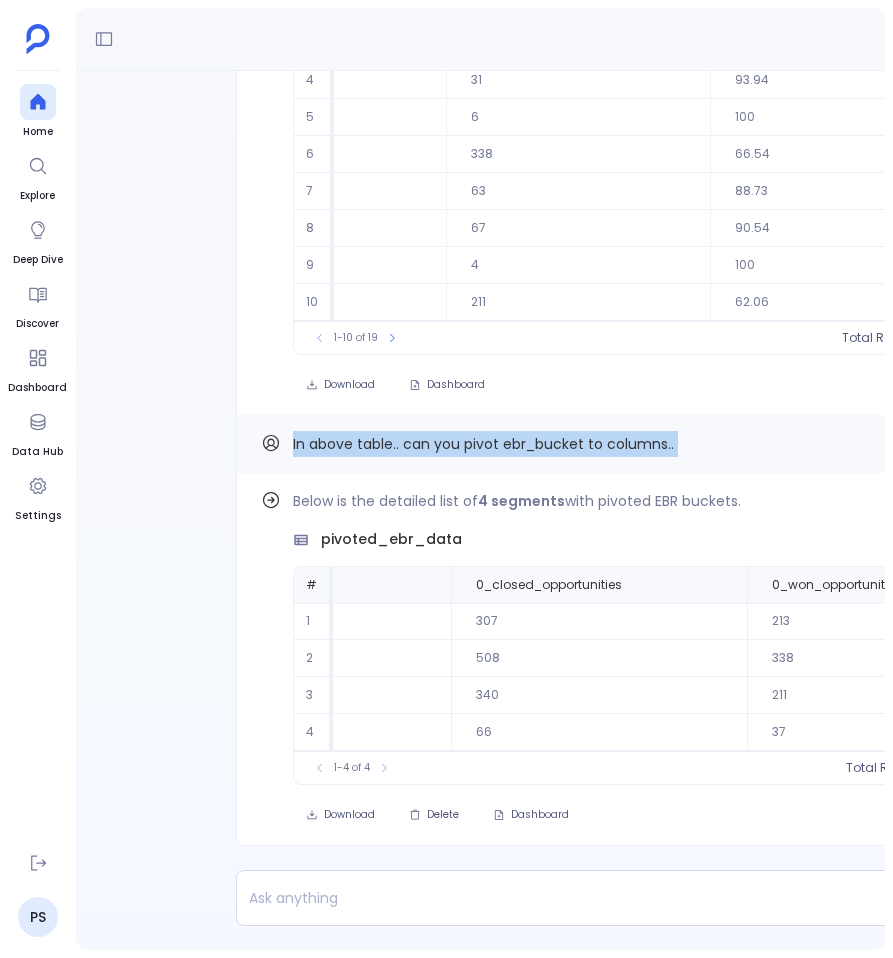 click on "In above table.. can you pivot ebr_bucket to columns.." at bounding box center (483, 444) 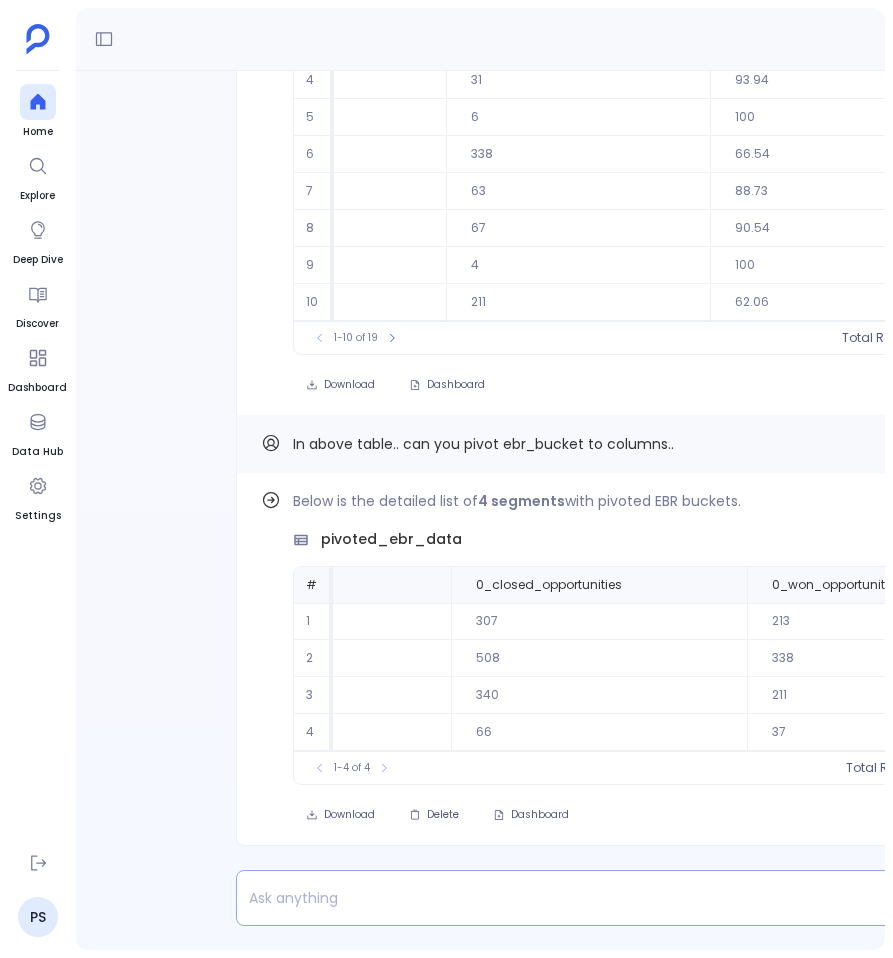 click at bounding box center [562, 898] 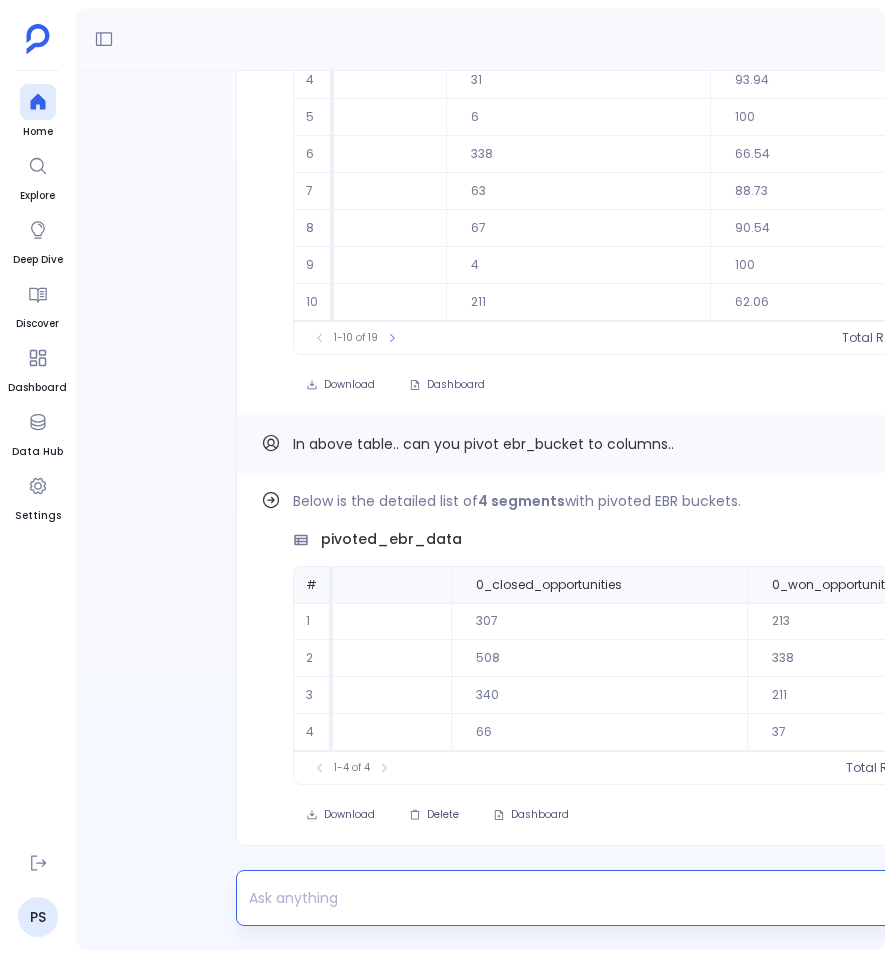 type 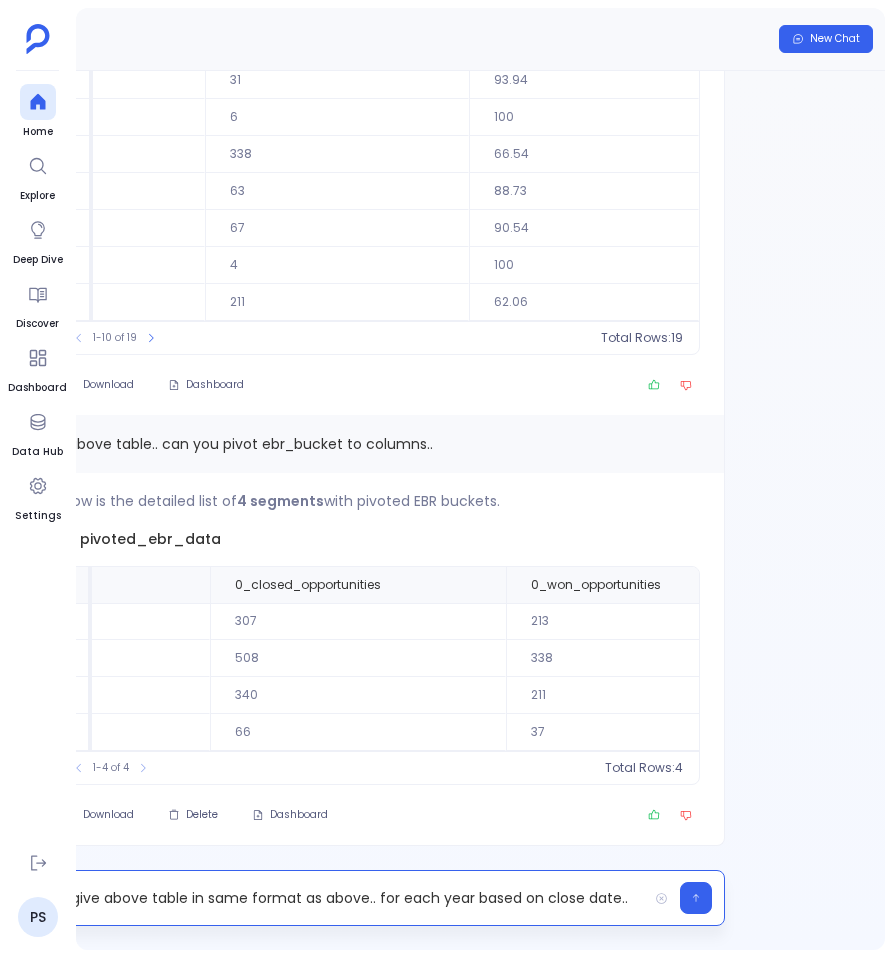 scroll, scrollTop: 0, scrollLeft: 181, axis: horizontal 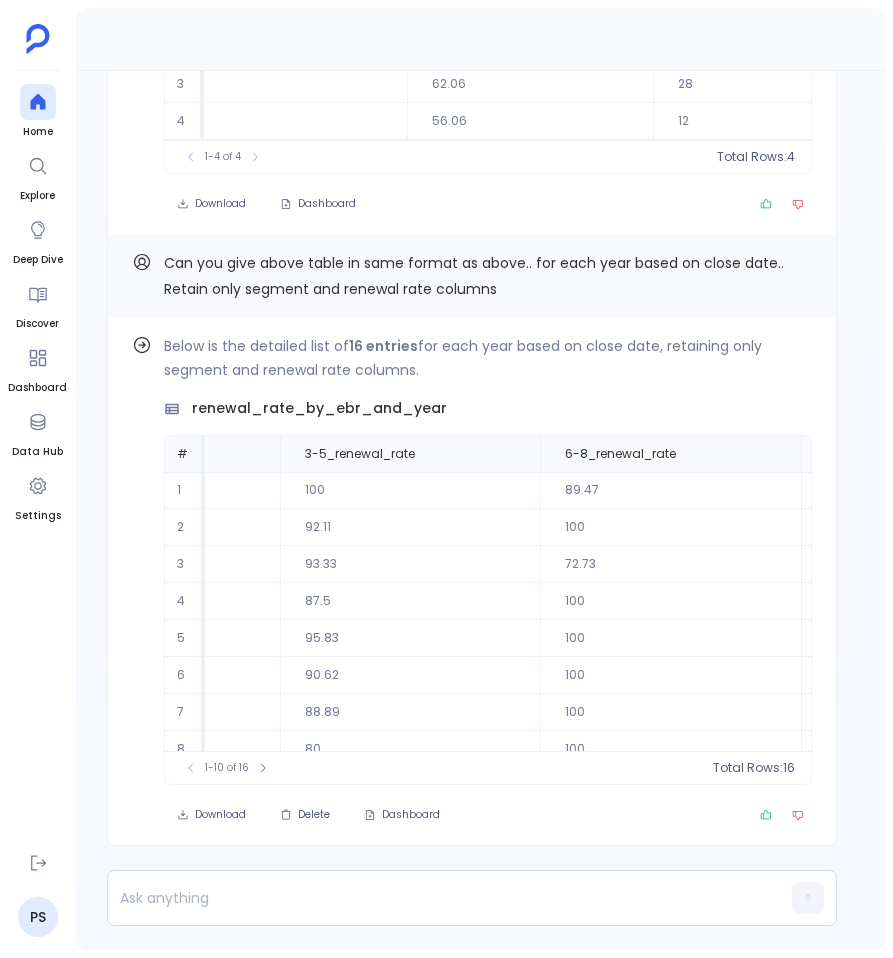 click on "Can you give above table in same format as above.. for each year based on close date.. Retain only segment and renewal rate columns" at bounding box center (488, 276) 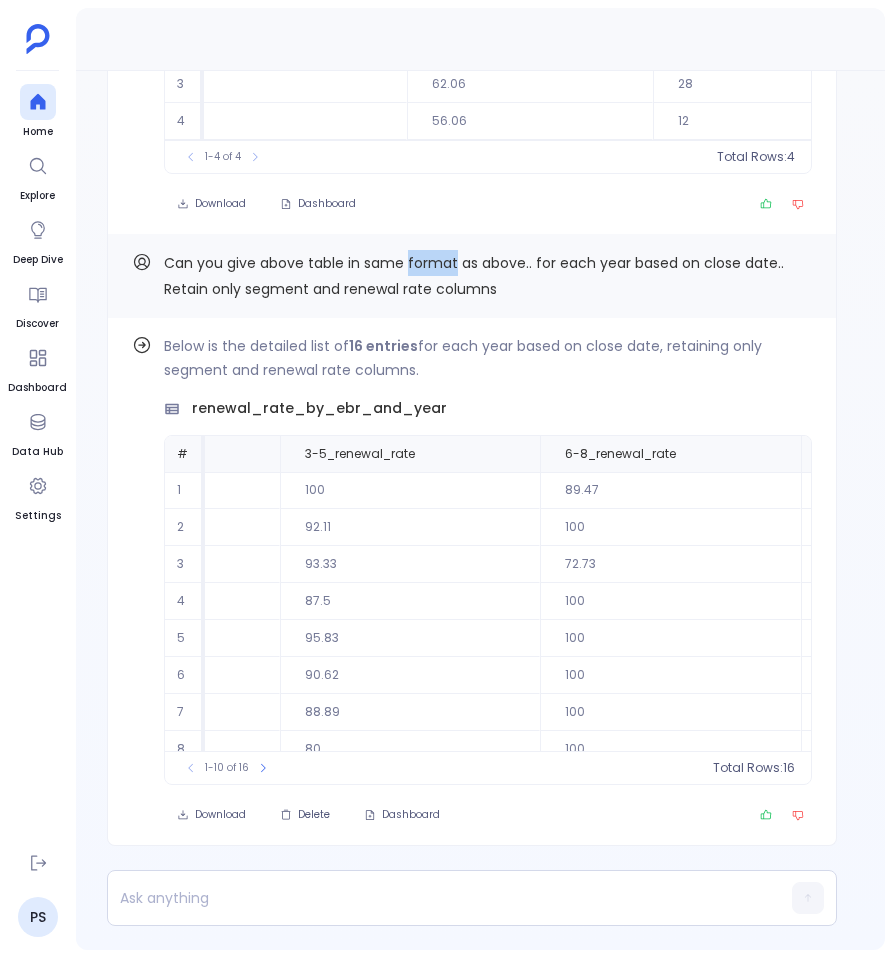 click on "Can you give above table in same format as above.. for each year based on close date.. Retain only segment and renewal rate columns" at bounding box center [488, 276] 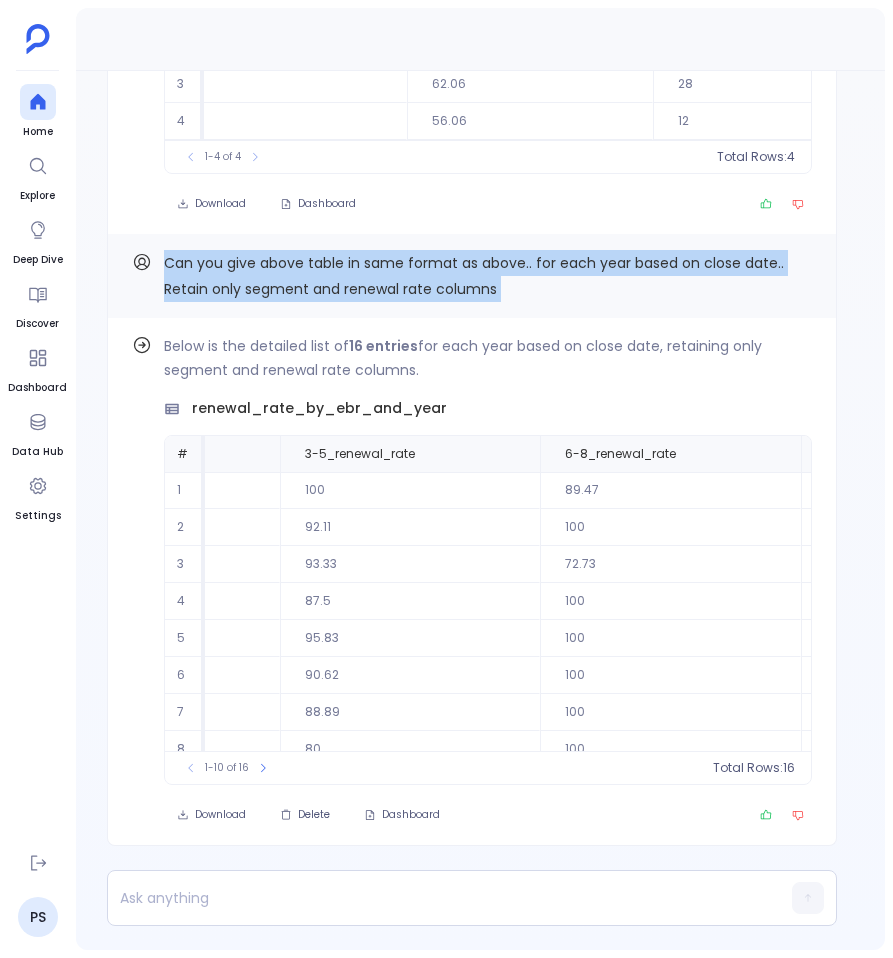 click on "Can you give above table in same format as above.. for each year based on close date.. Retain only segment and renewal rate columns" at bounding box center [488, 276] 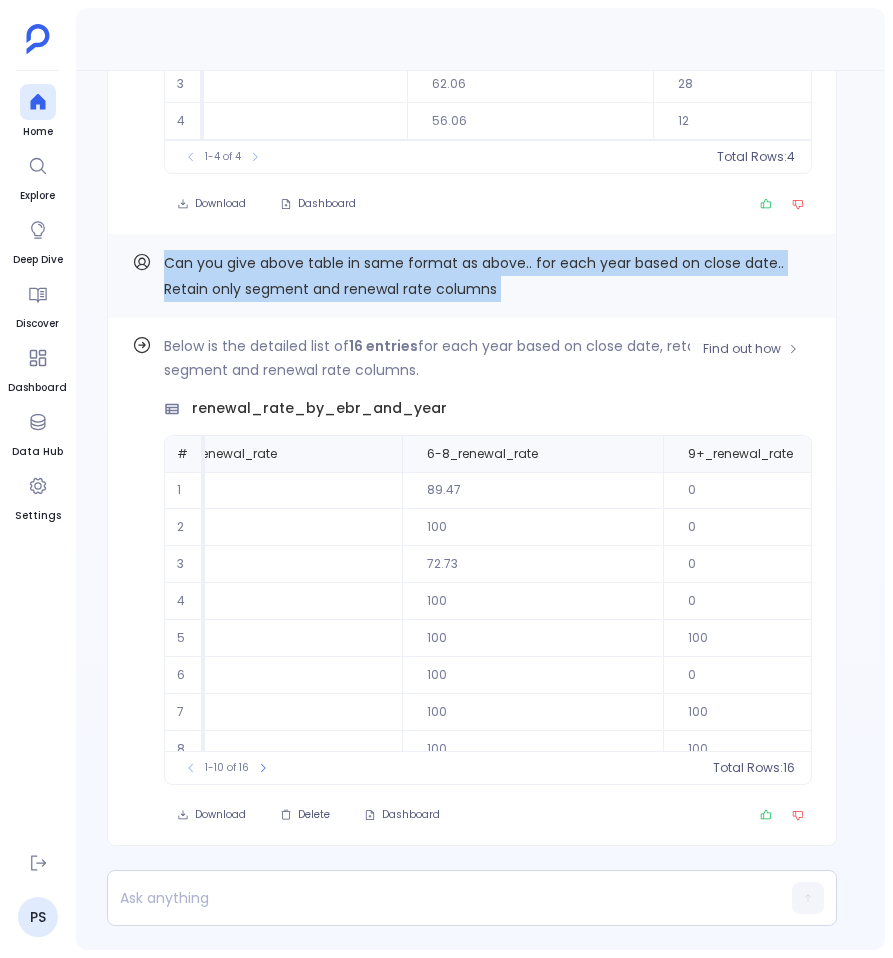 scroll, scrollTop: 0, scrollLeft: 1107, axis: horizontal 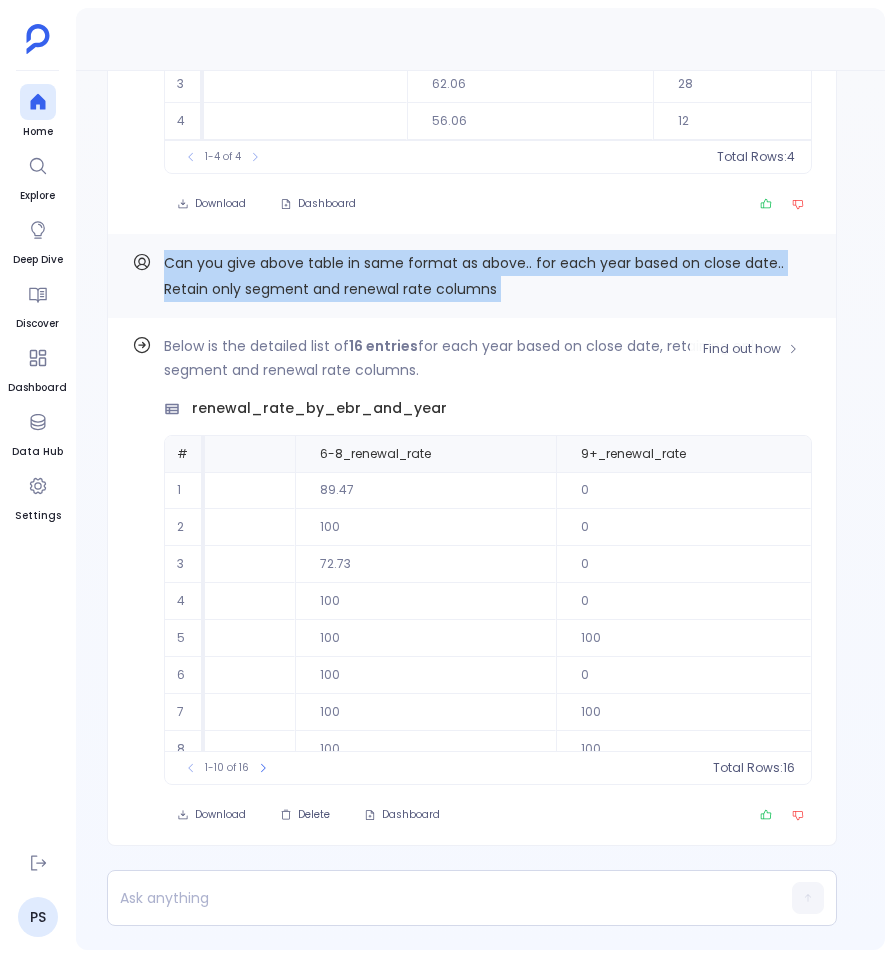 copy on "Can you give above table in same format as above.. for each year based on close date.. Retain only segment and renewal rate columns Find out how" 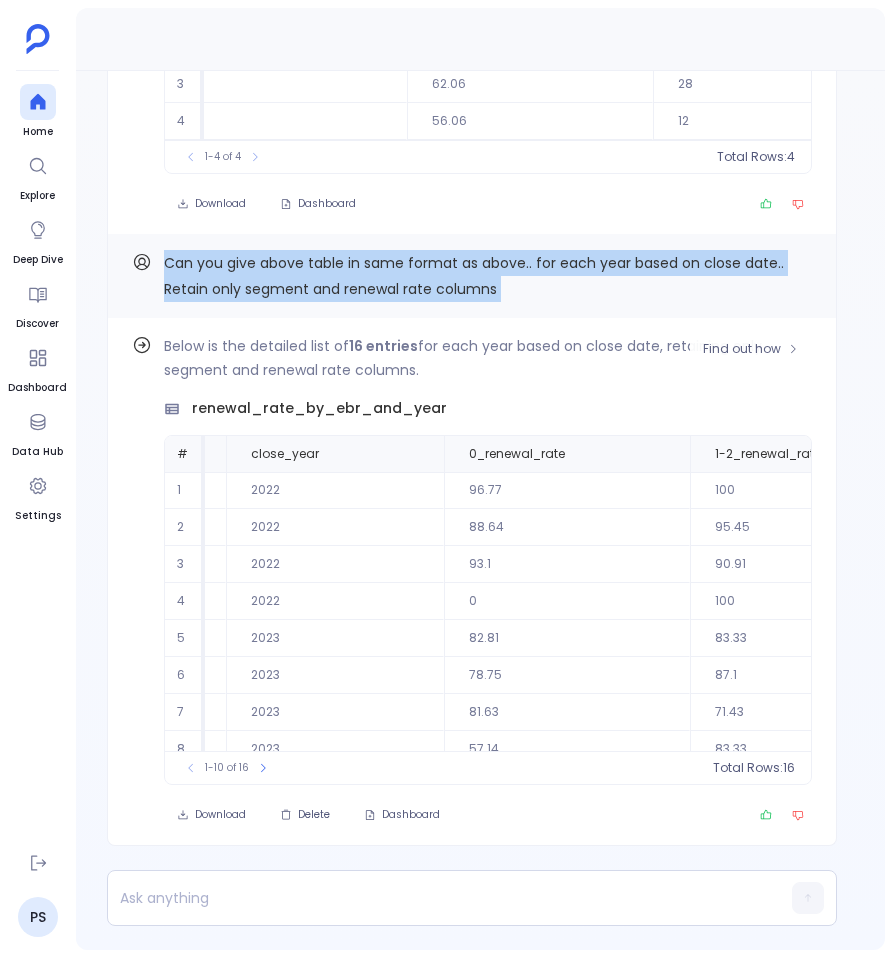 scroll, scrollTop: 0, scrollLeft: 0, axis: both 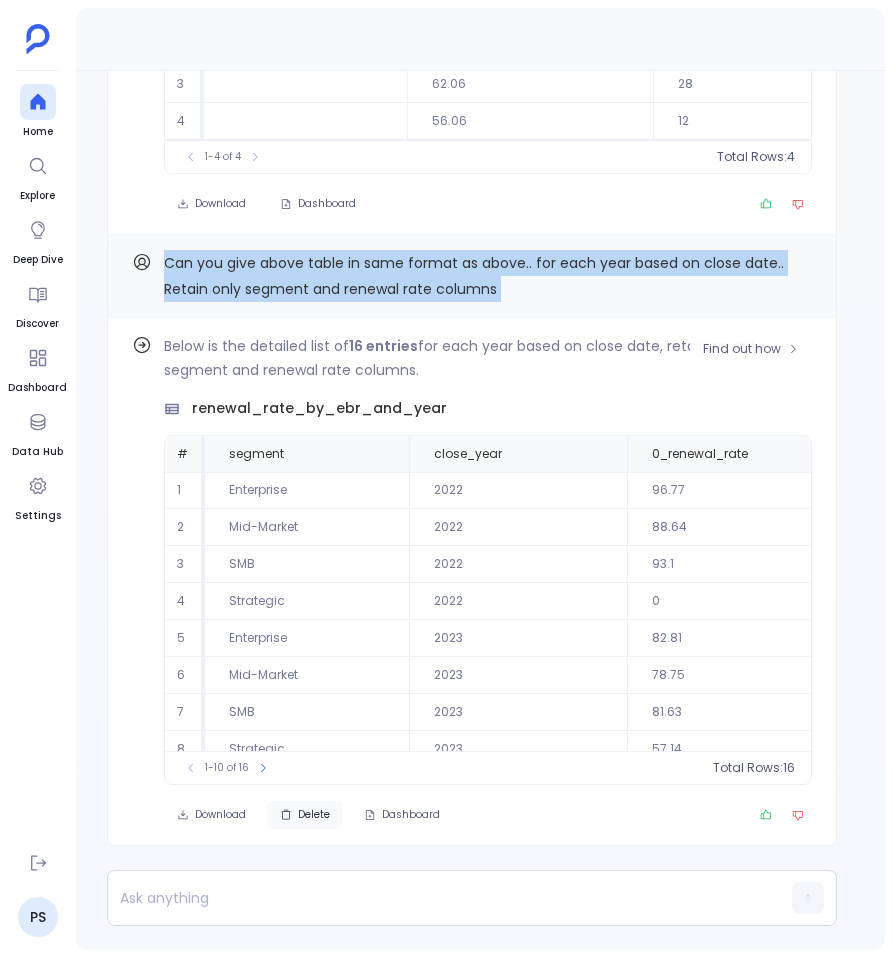 click on "Delete" at bounding box center [314, 815] 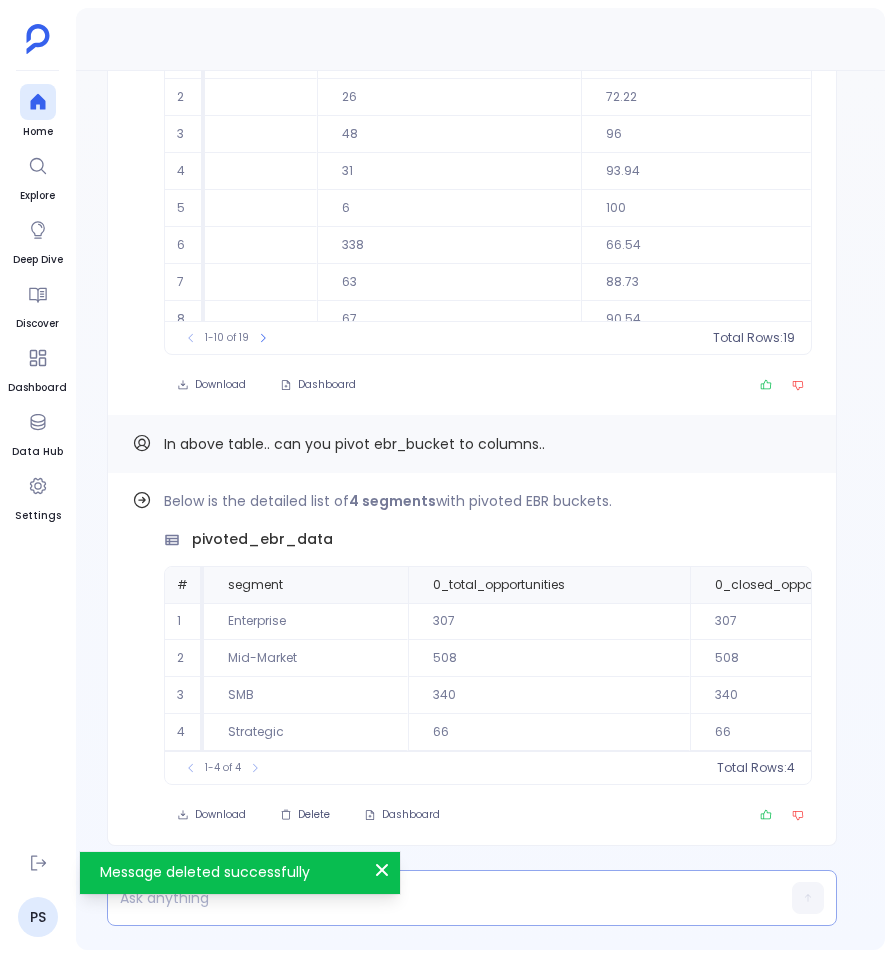 click at bounding box center [433, 898] 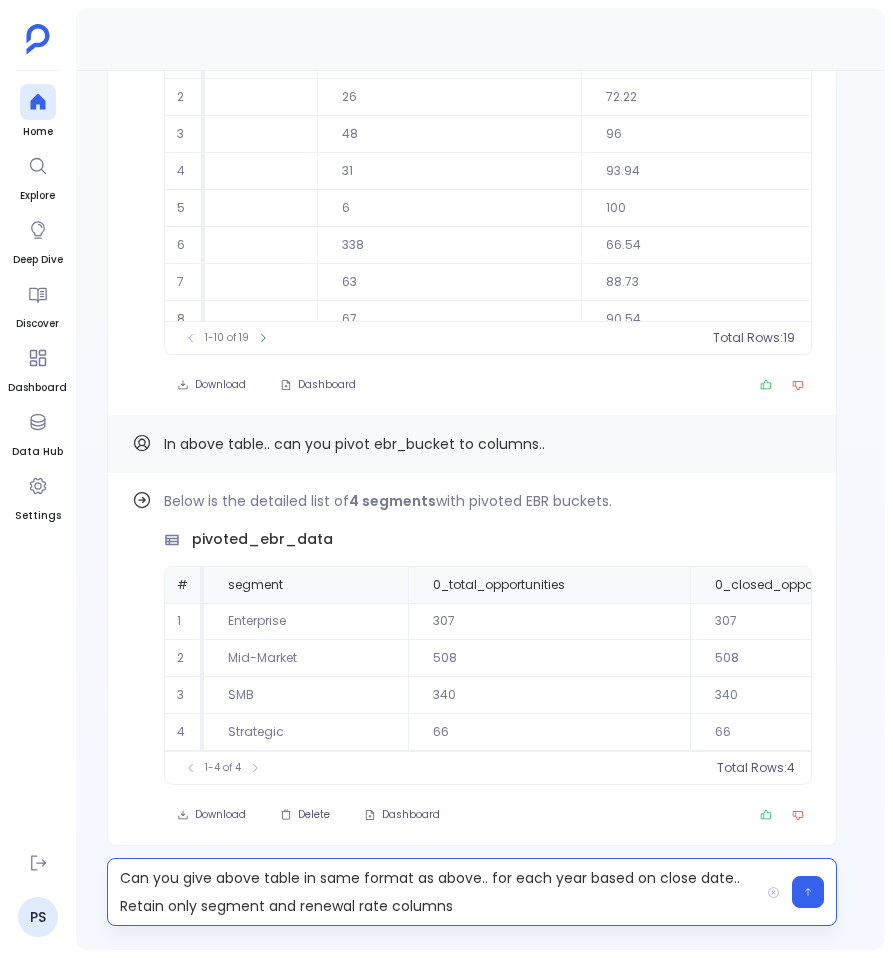 click on "Can you give above table in same format as above.. for each year based on close date.. Retain only segment and renewal rate columns" at bounding box center (433, 892) 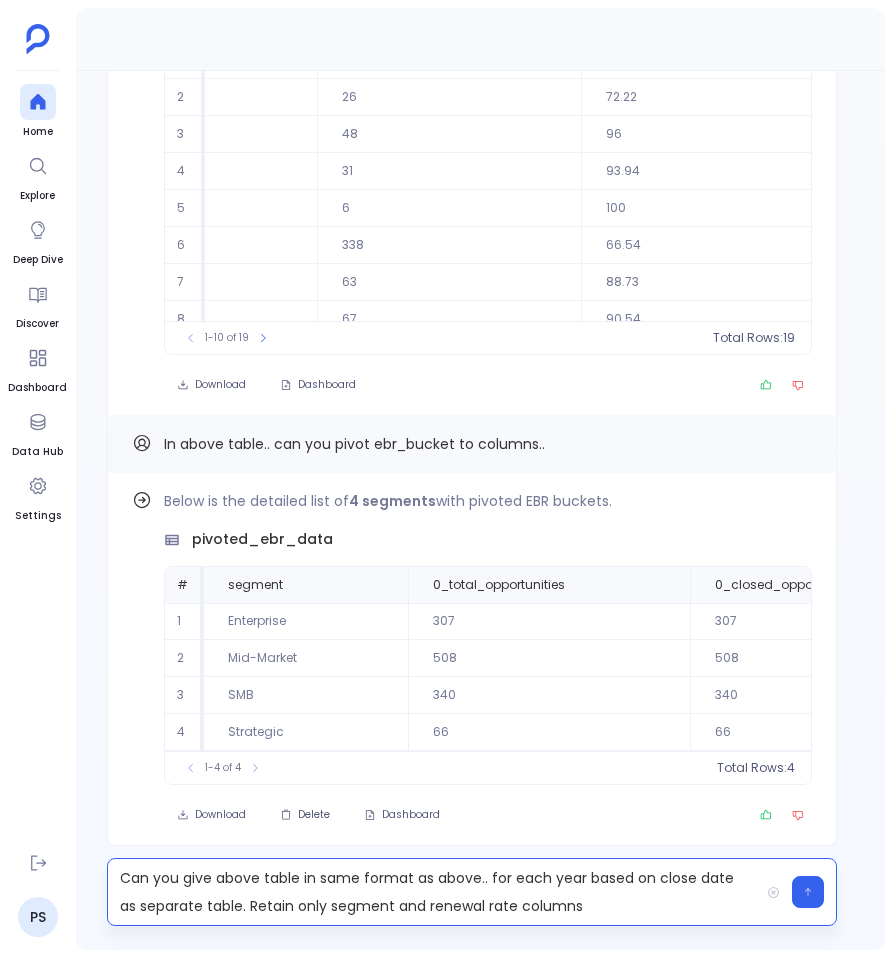 click at bounding box center (808, 892) 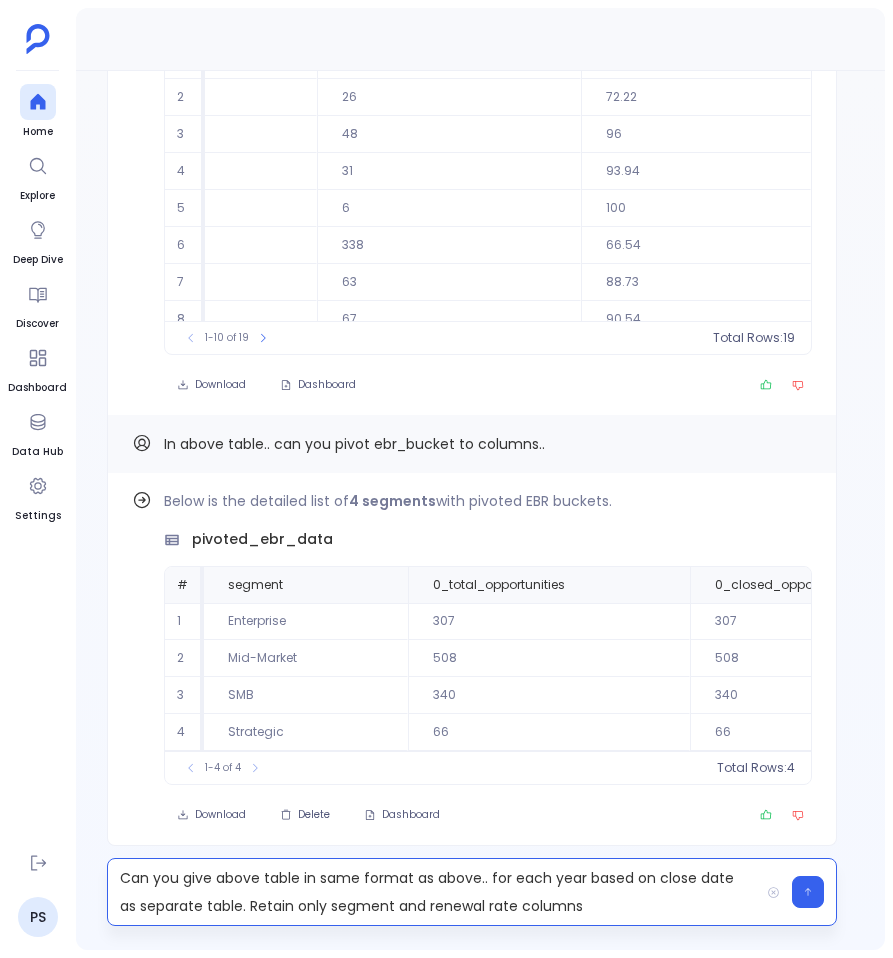click 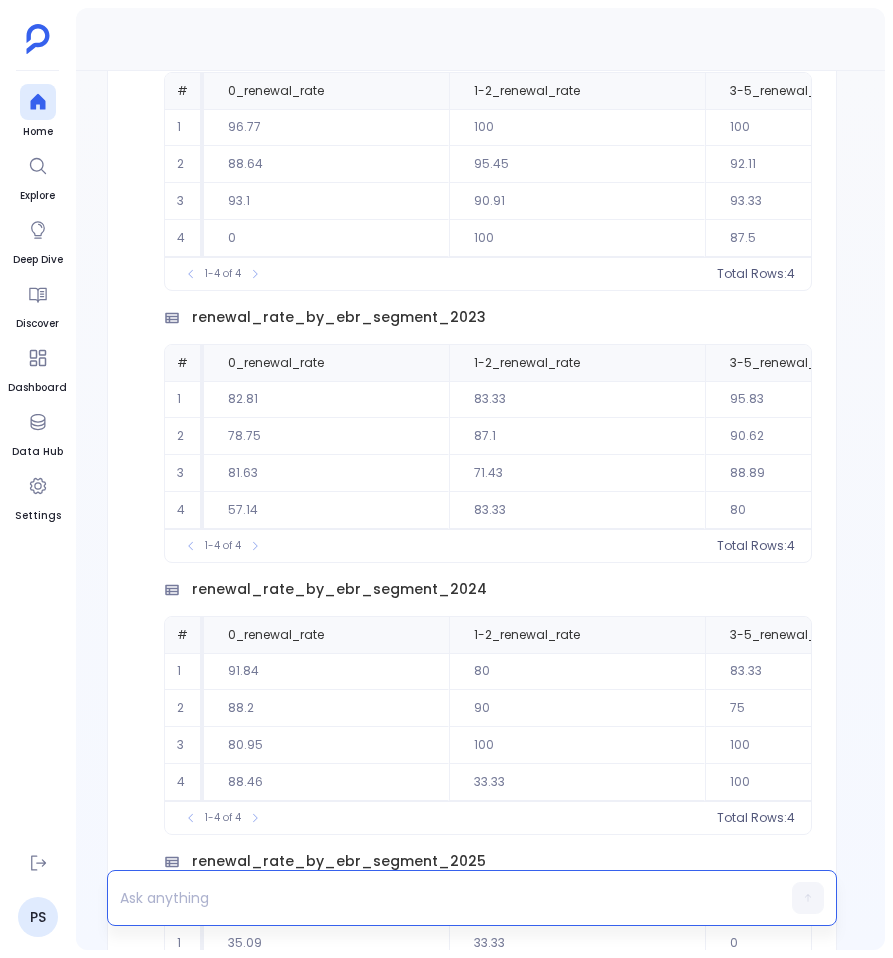 scroll, scrollTop: -346, scrollLeft: 0, axis: vertical 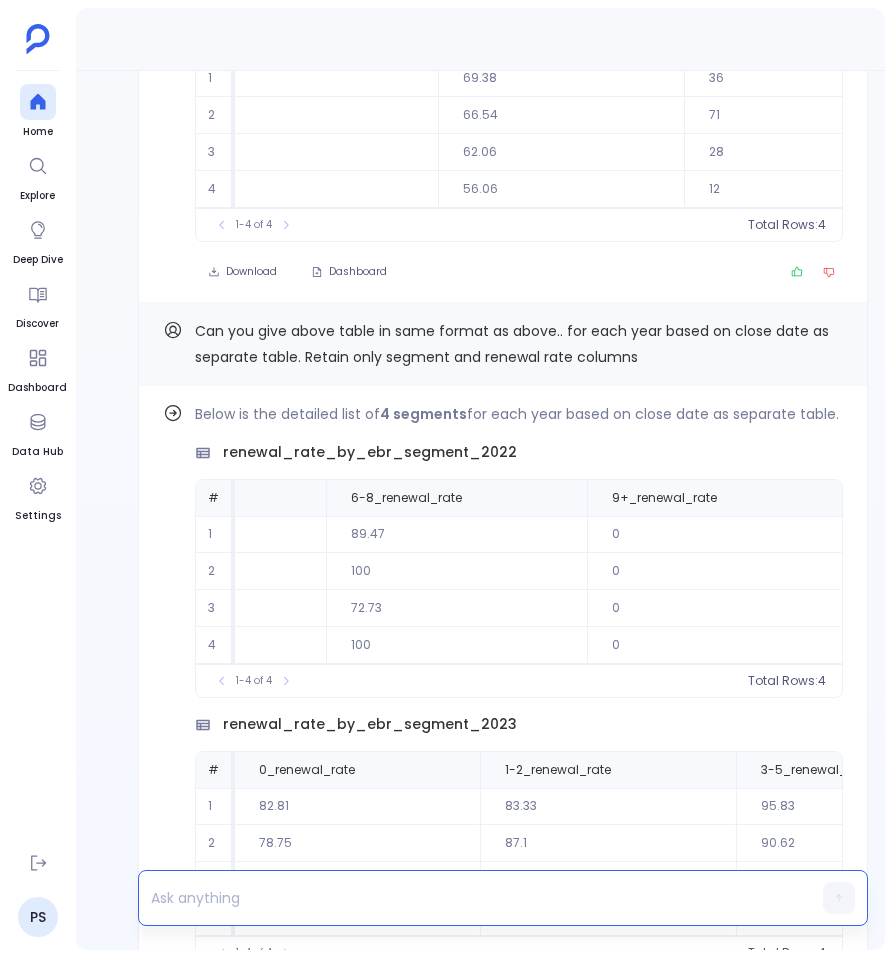 click on "Can you give above table in same format as above.. for each year based on close date as separate table. Retain only segment and renewal rate columns" at bounding box center (512, 344) 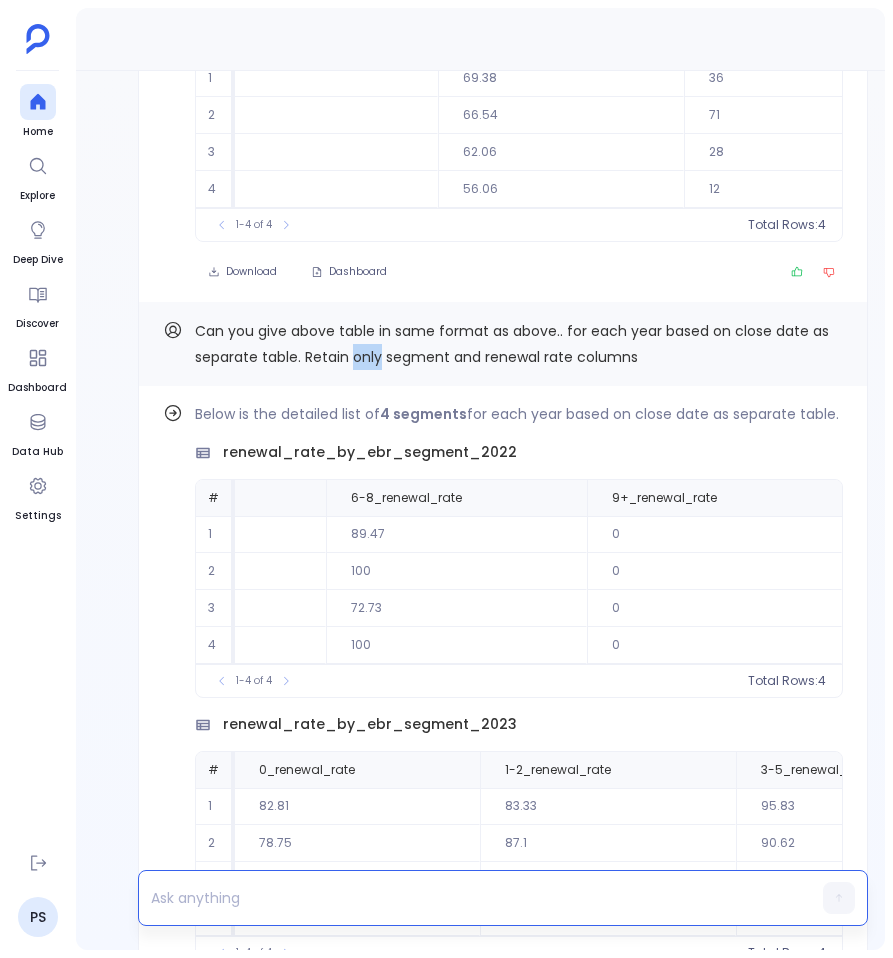 click on "Can you give above table in same format as above.. for each year based on close date as separate table. Retain only segment and renewal rate columns" at bounding box center (512, 344) 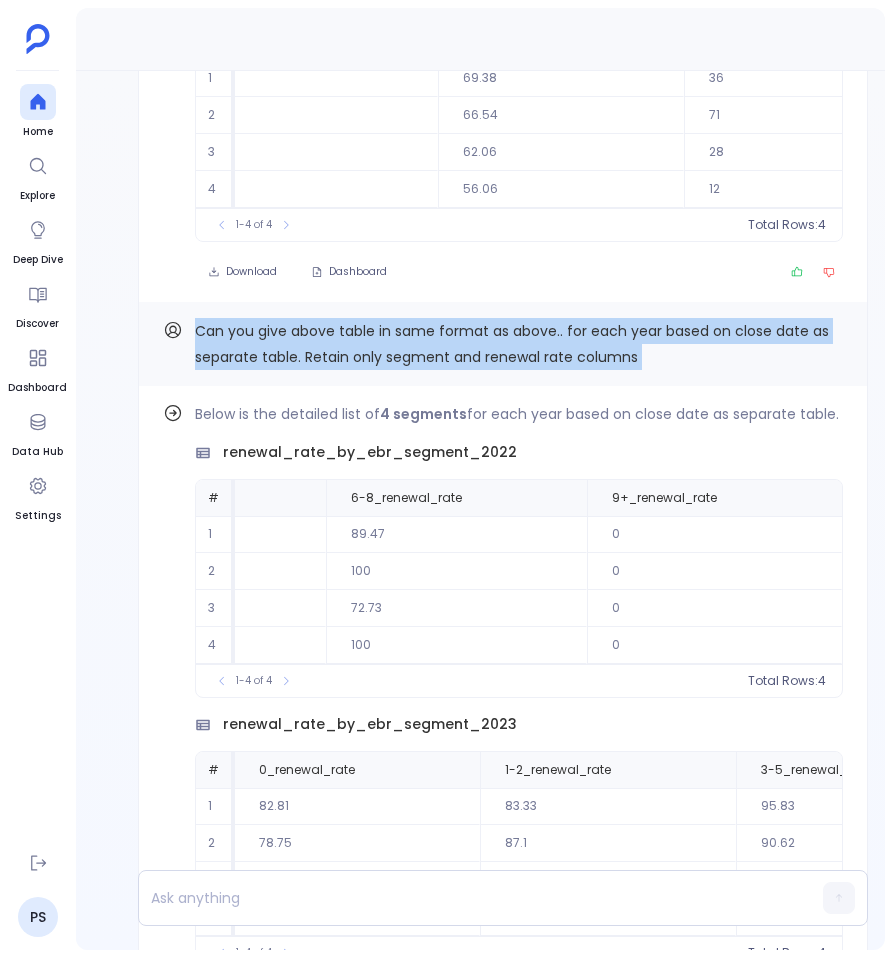 click on "Can you give above table in same format as above.. for each year based on close date as separate table. Retain only segment and renewal rate columns" at bounding box center (512, 344) 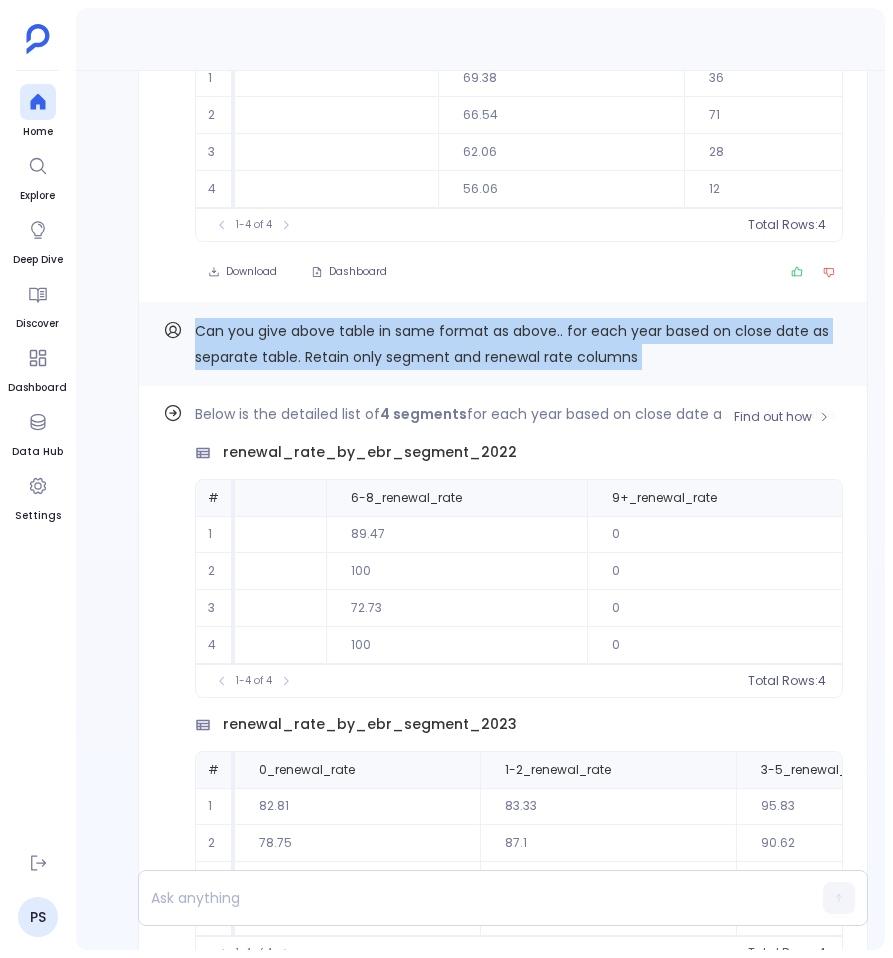 scroll, scrollTop: 0, scrollLeft: 0, axis: both 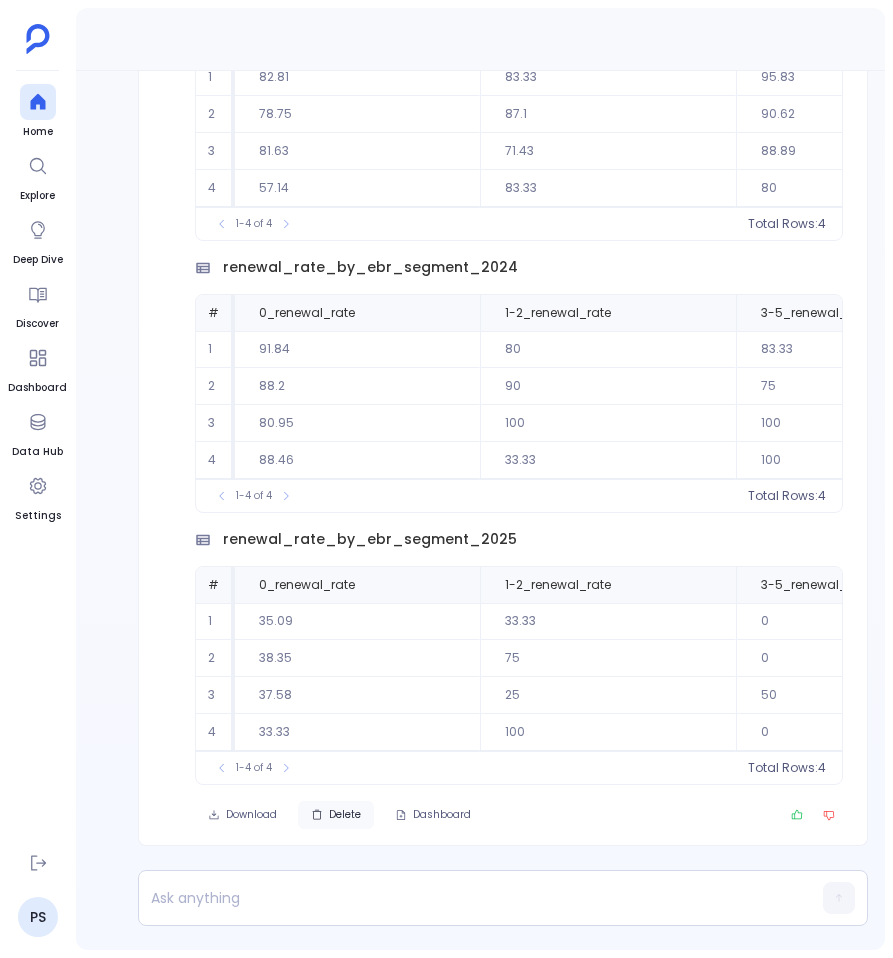 click on "Delete" at bounding box center (336, 815) 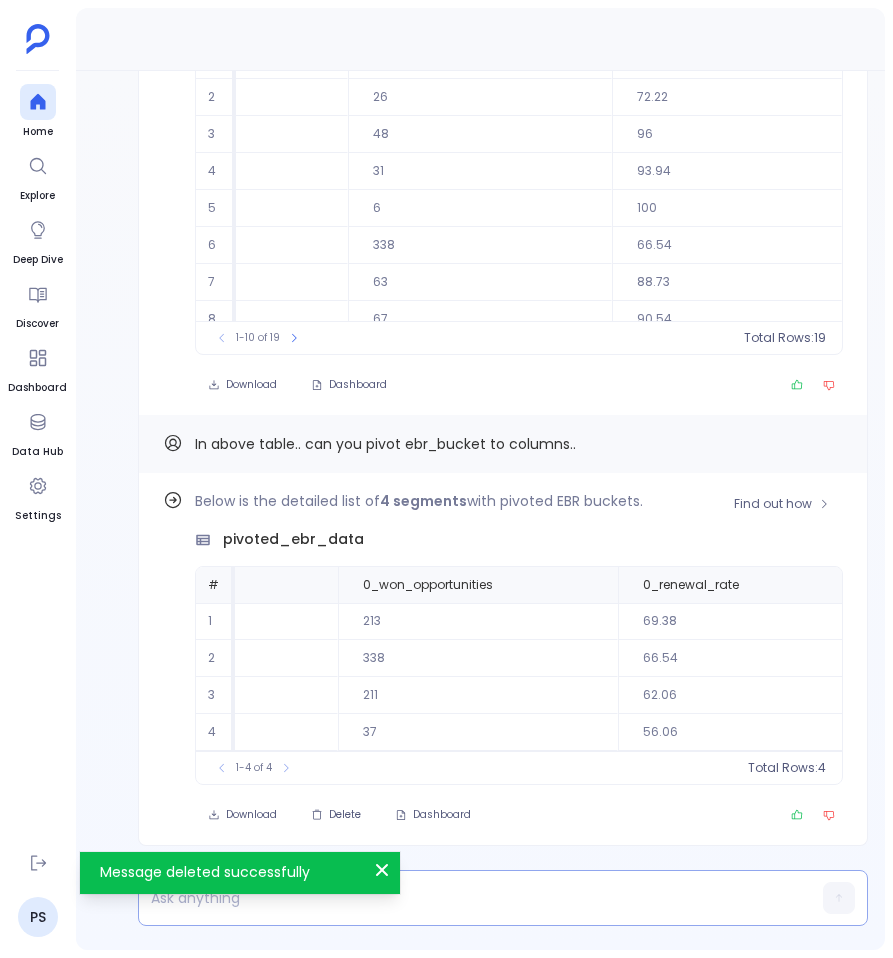 click at bounding box center [464, 898] 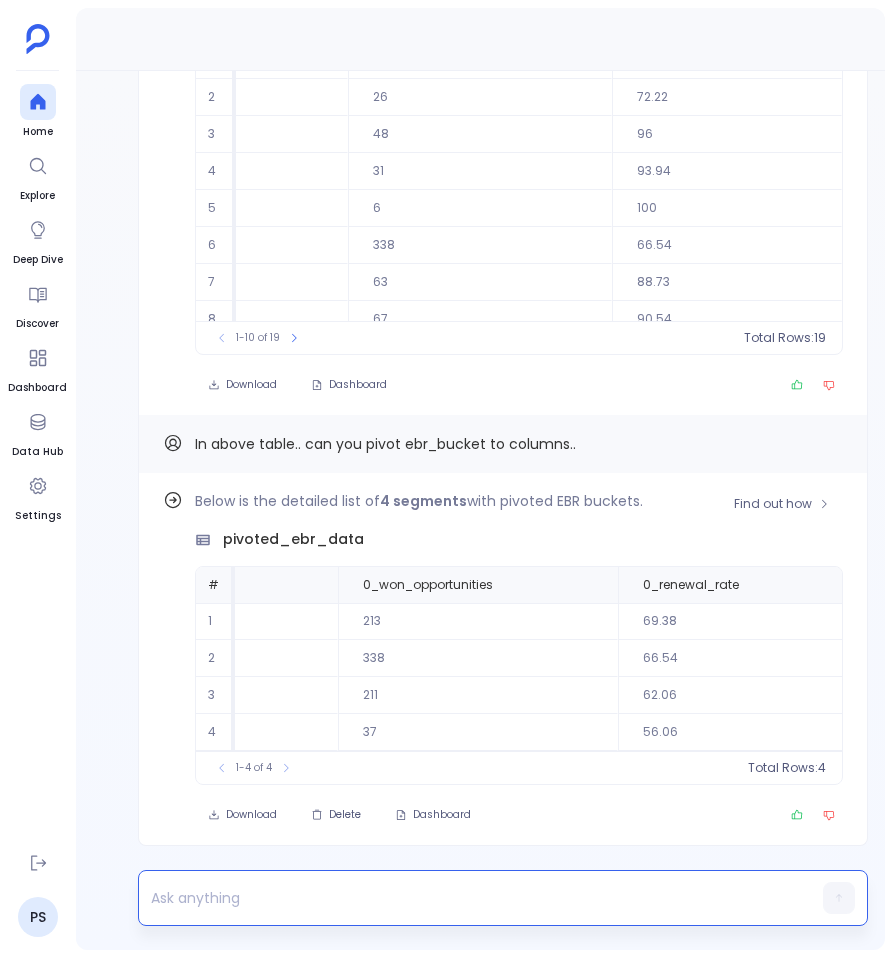 click at bounding box center (464, 898) 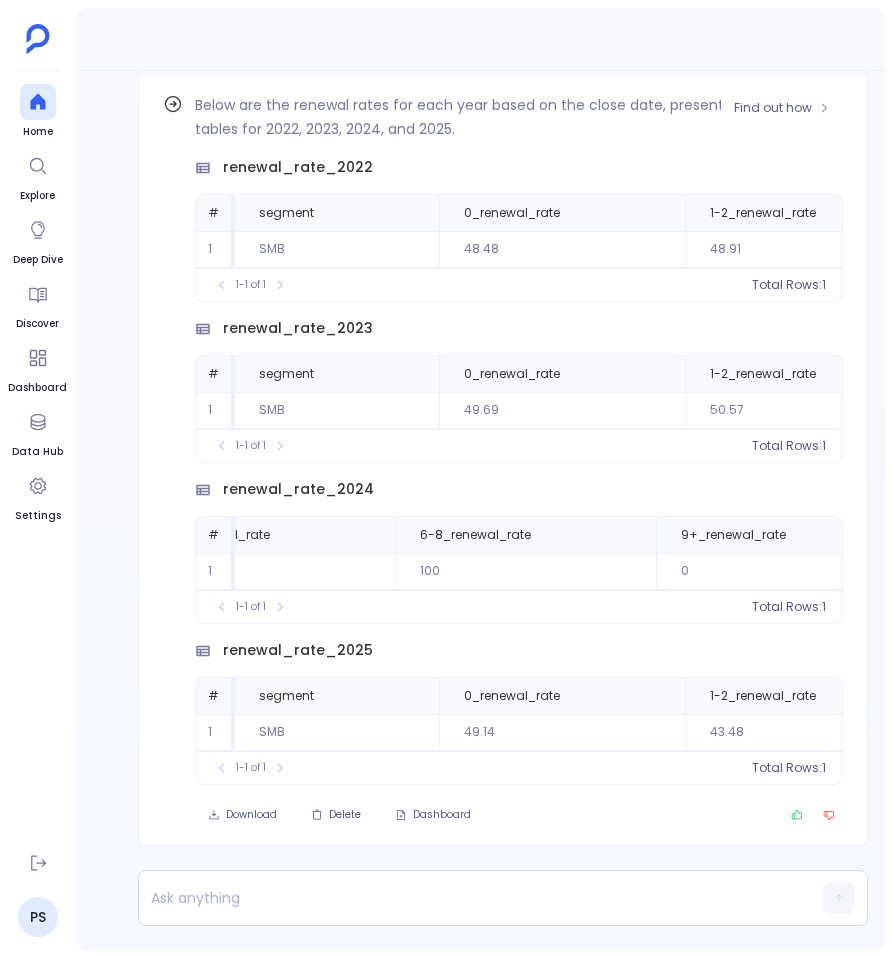 scroll, scrollTop: 0, scrollLeft: 883, axis: horizontal 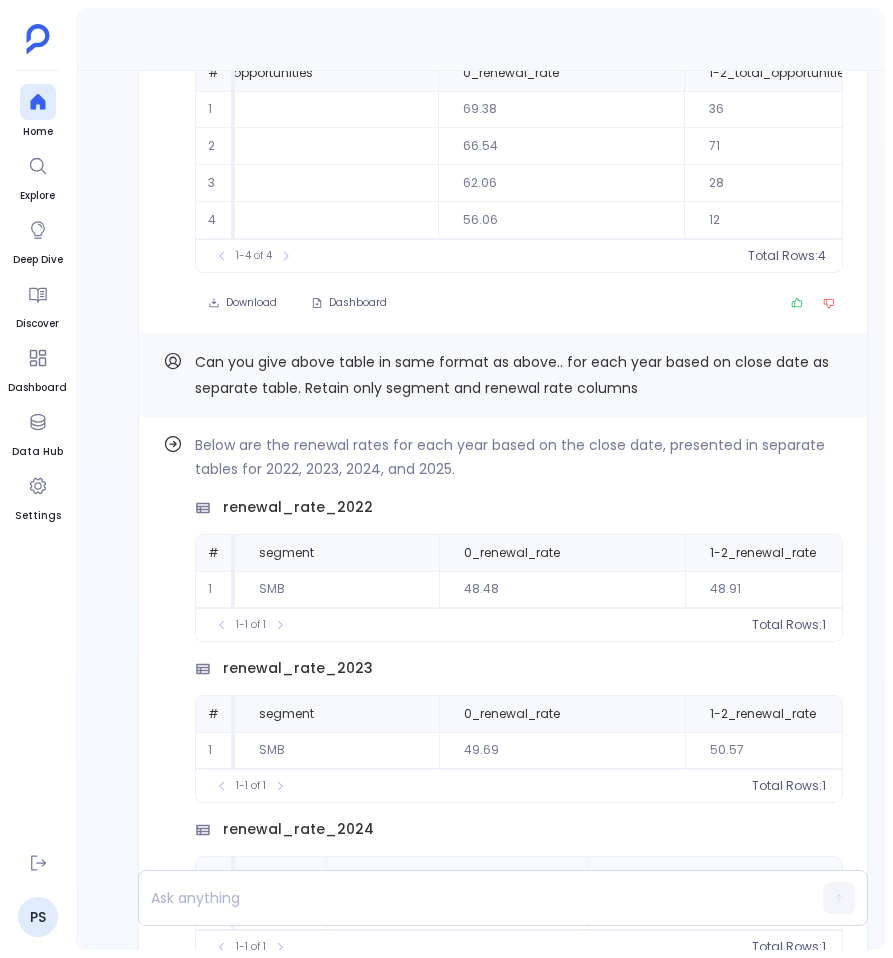 click on "Can you give above table in same format as above.. for each year based on close date as separate table. Retain only segment and renewal rate columns" at bounding box center [519, 375] 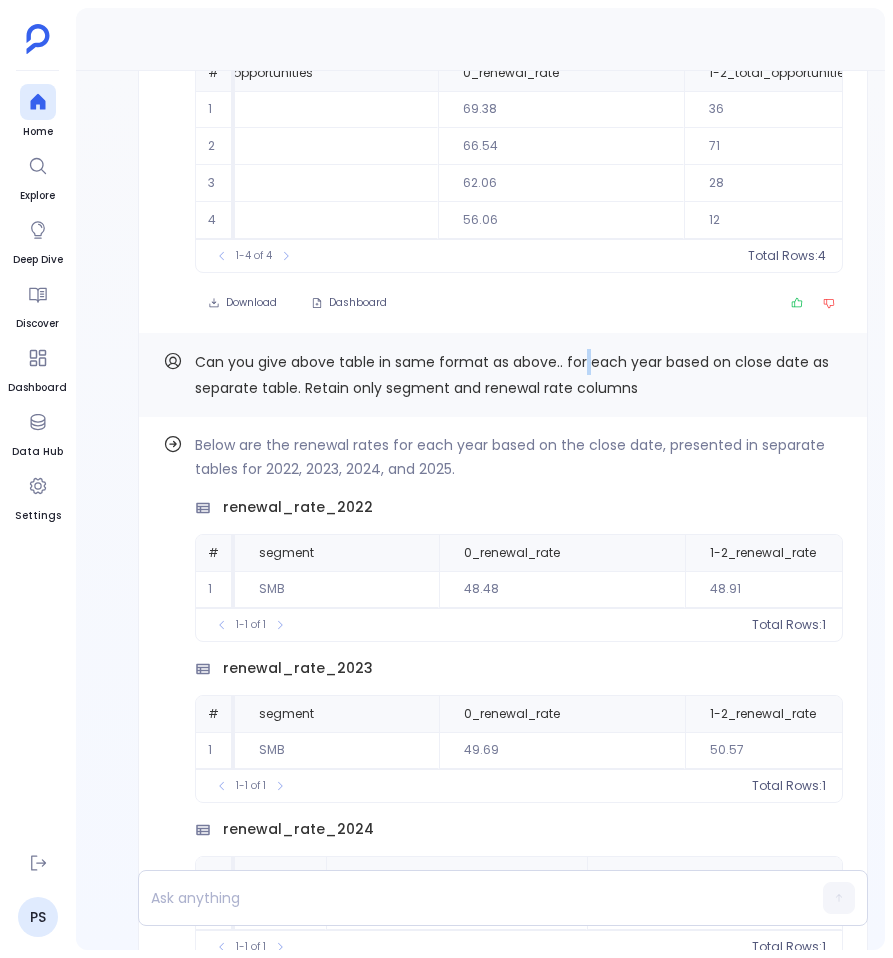 click on "Can you give above table in same format as above.. for each year based on close date as separate table. Retain only segment and renewal rate columns" at bounding box center [519, 375] 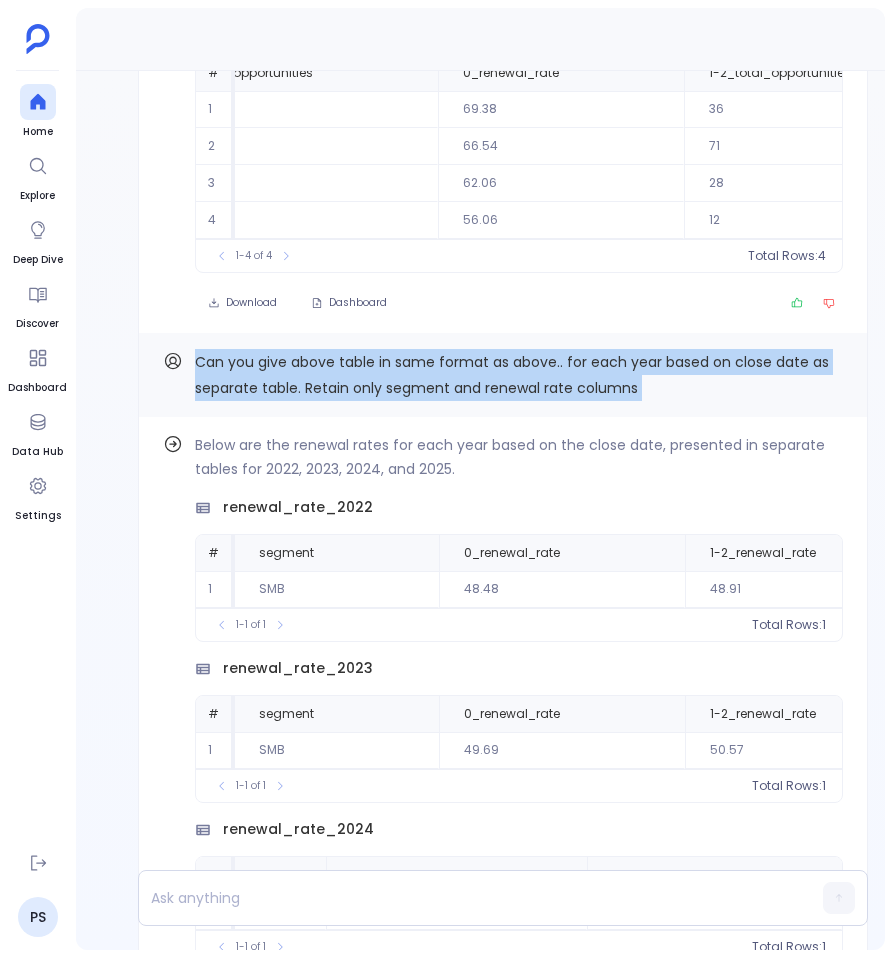 click on "Can you give above table in same format as above.. for each year based on close date as separate table. Retain only segment and renewal rate columns" at bounding box center (519, 375) 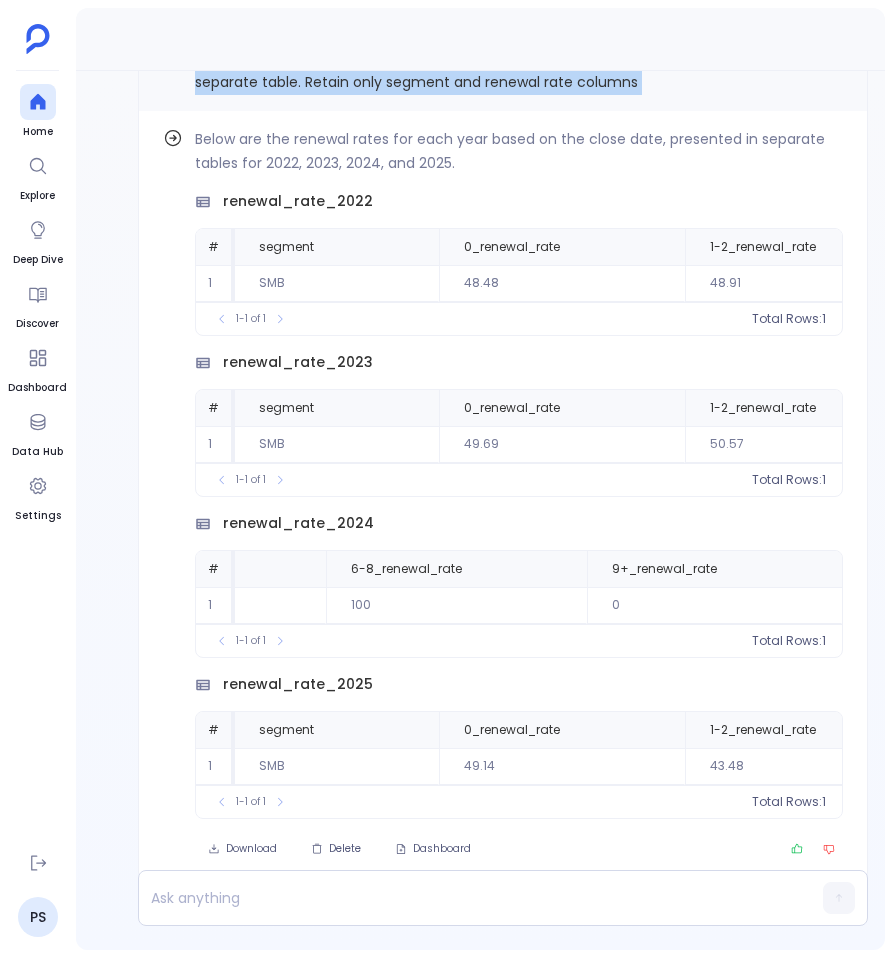 scroll, scrollTop: 0, scrollLeft: 0, axis: both 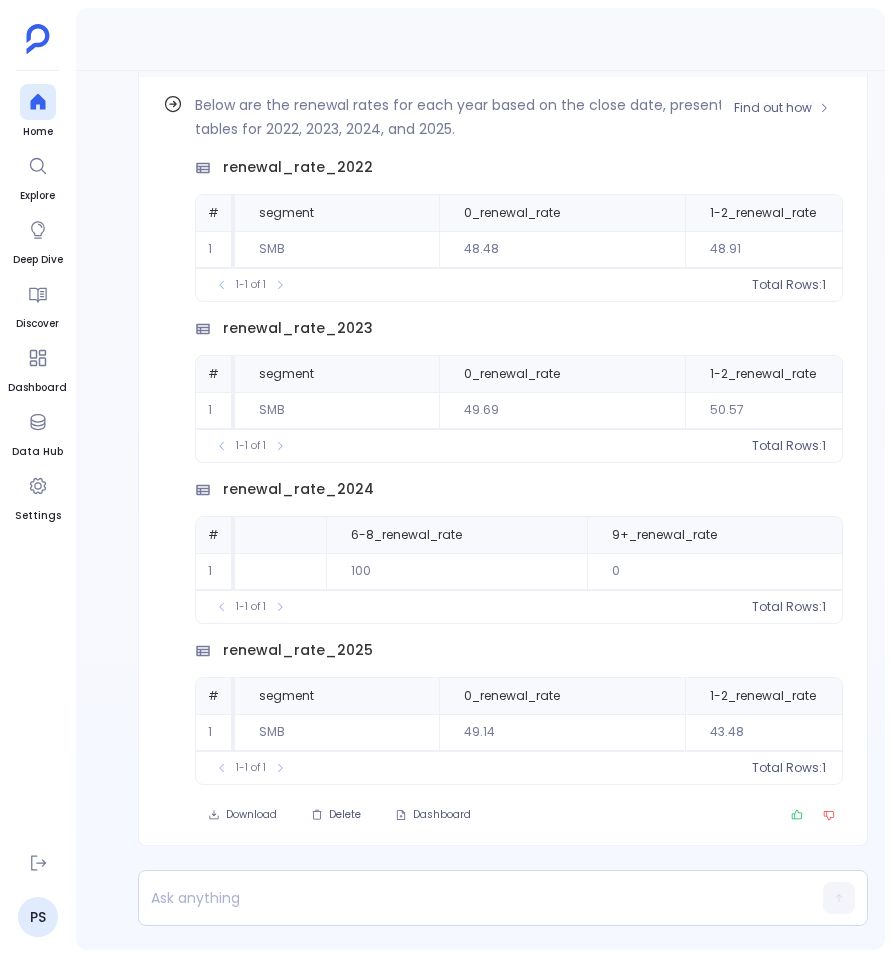 click on "Delete" at bounding box center (345, 815) 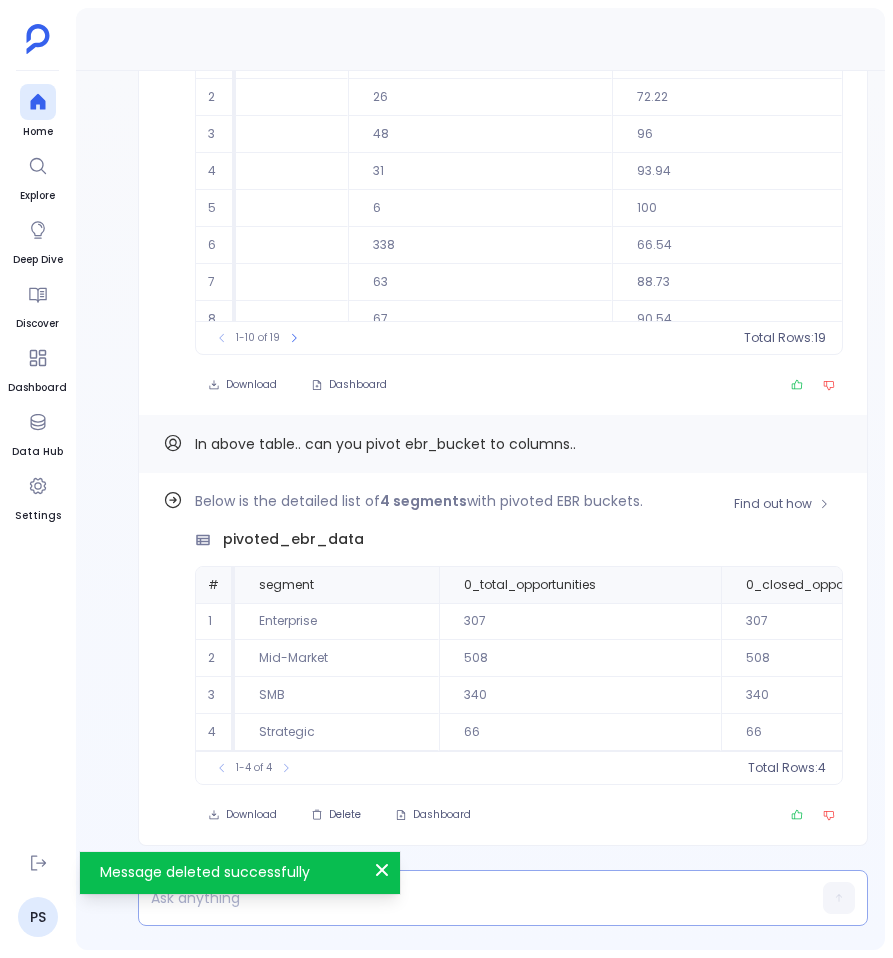 click at bounding box center (464, 898) 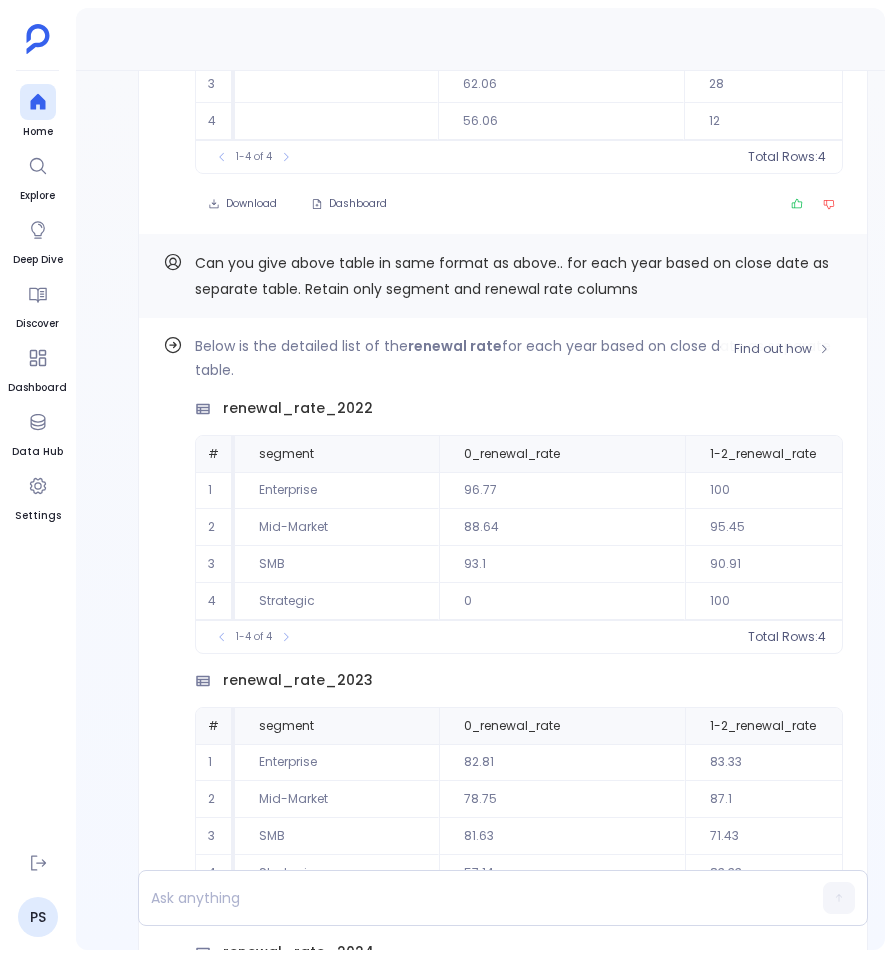 scroll, scrollTop: 0, scrollLeft: 0, axis: both 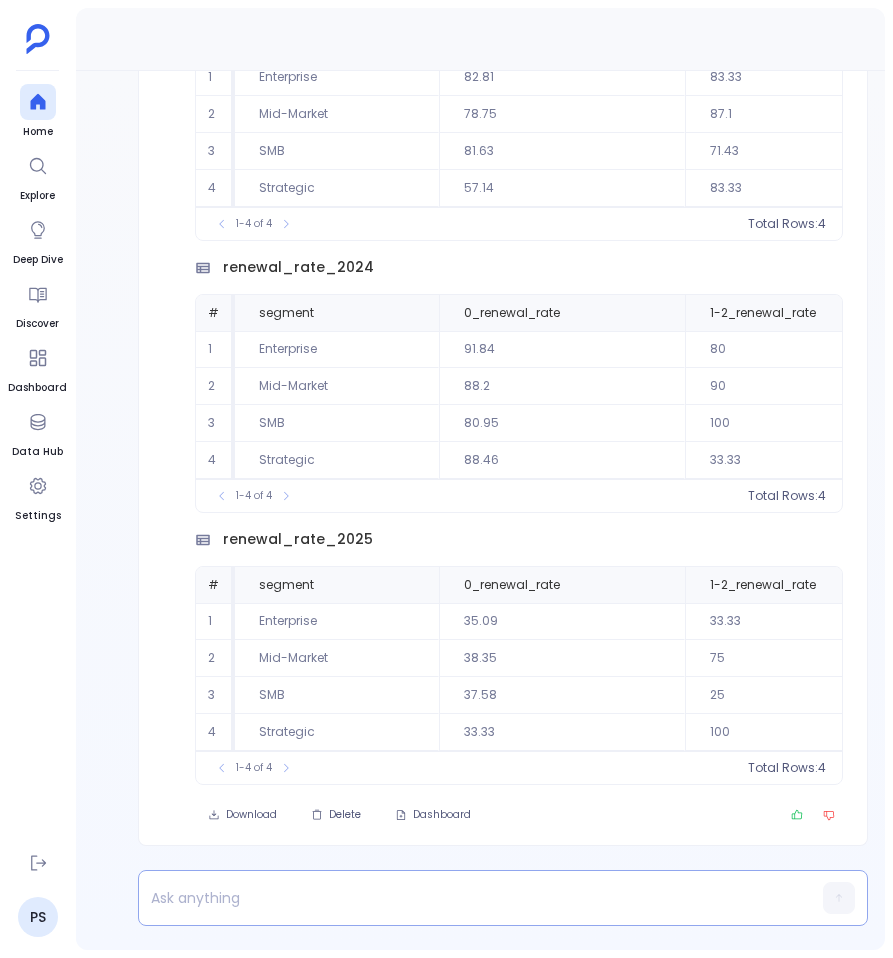 click at bounding box center (464, 898) 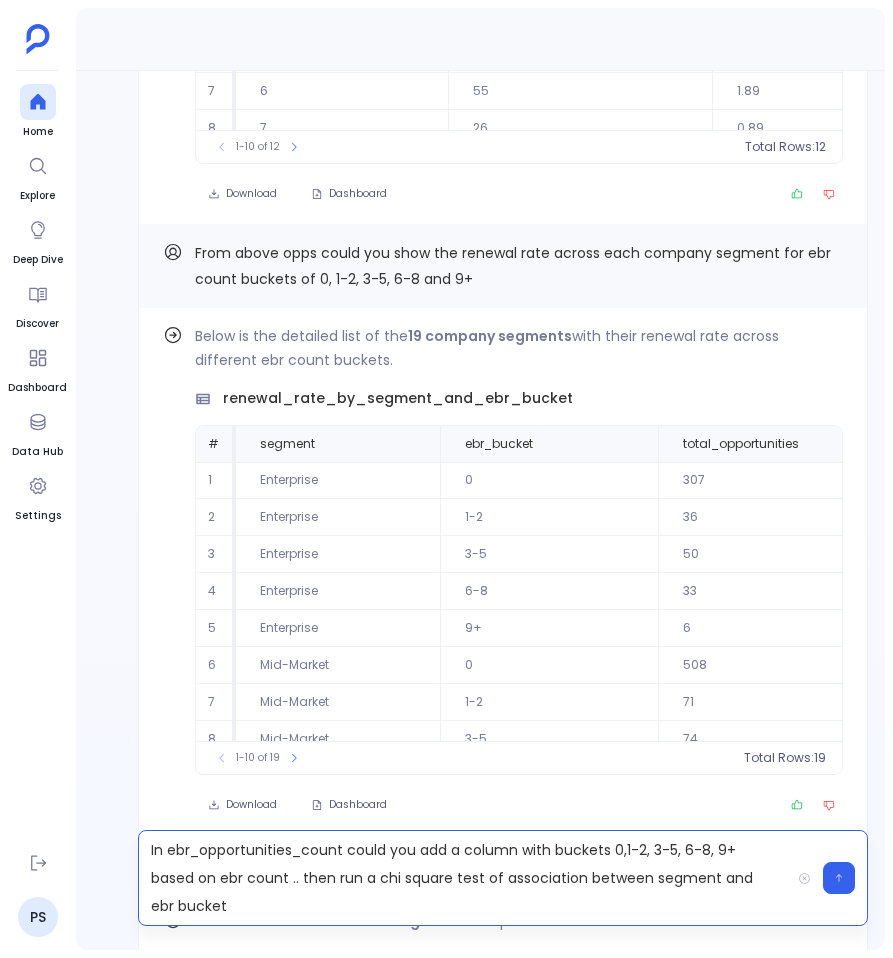 scroll, scrollTop: -1715, scrollLeft: 0, axis: vertical 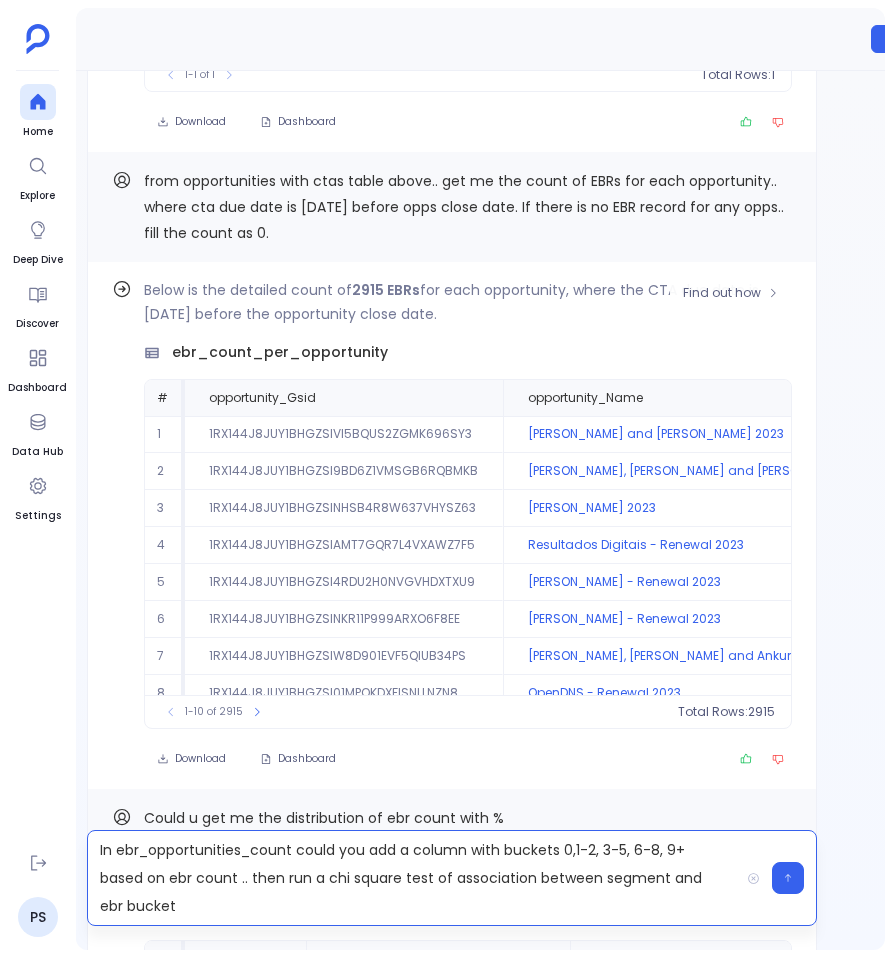 click on "ebr_count_per_opportunity" at bounding box center (280, 352) 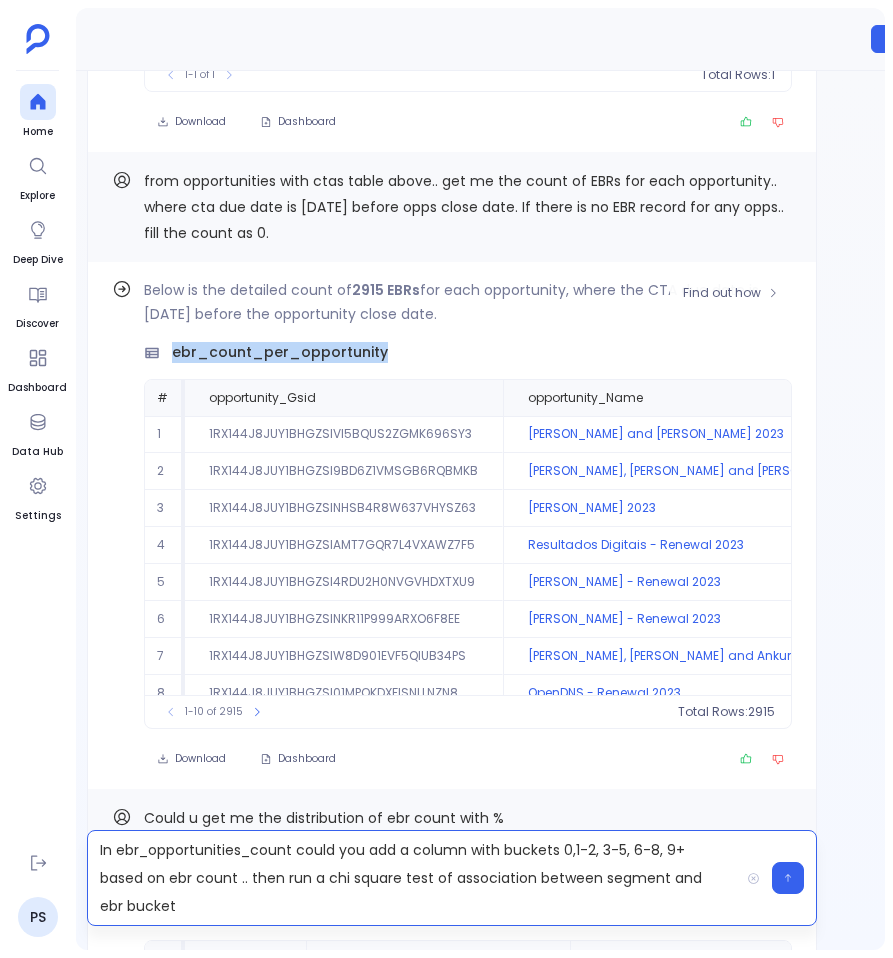 click on "ebr_count_per_opportunity" at bounding box center [280, 352] 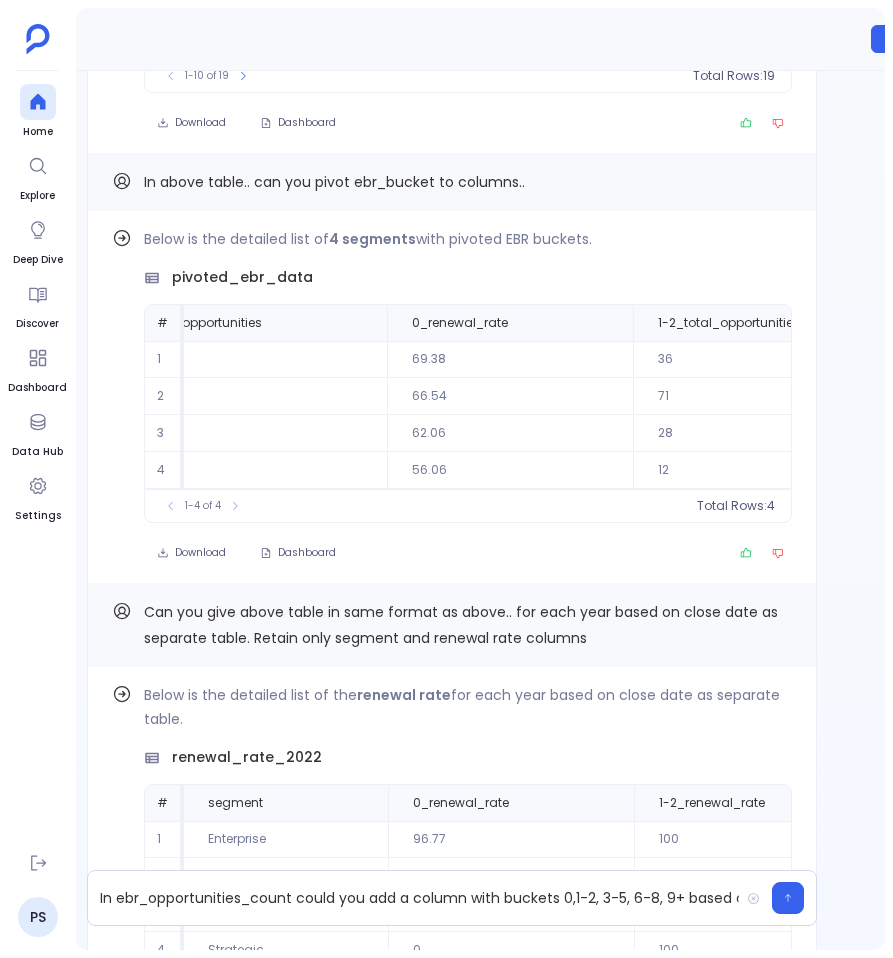 scroll, scrollTop: 0, scrollLeft: 0, axis: both 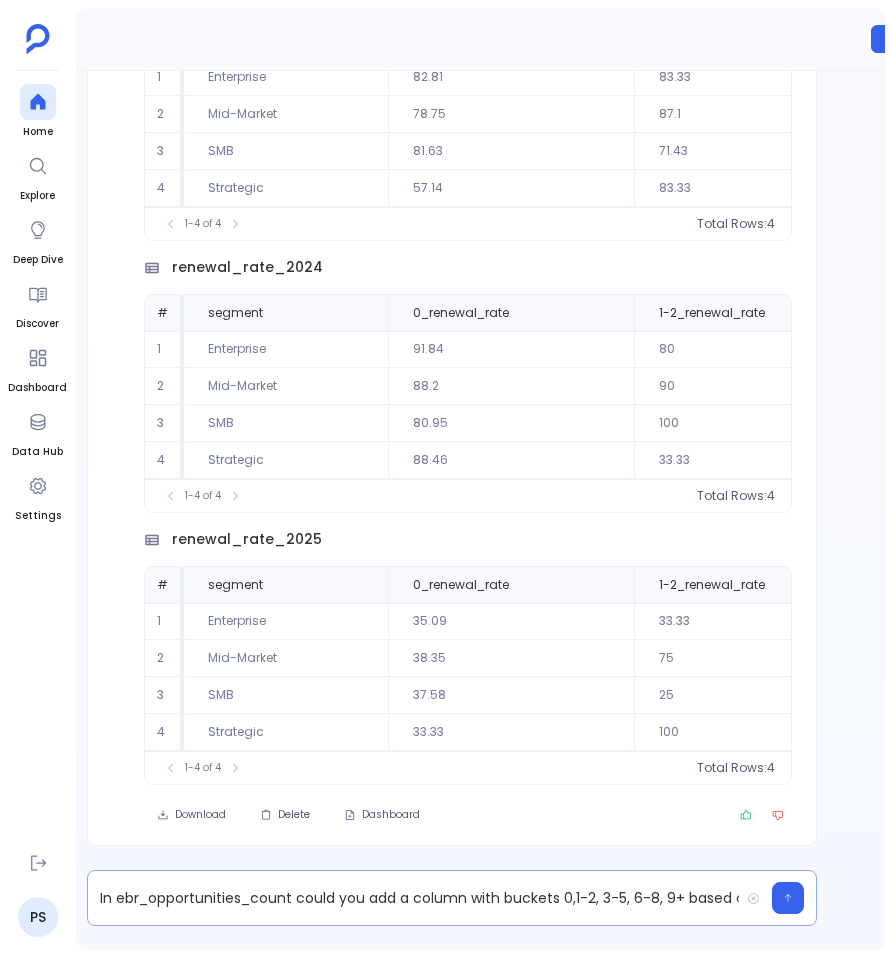 click on "In ebr_opportunities_count could you add a column with buckets 0,1-2, 3-5, 6-8, 9+ based on ebr count .. then run a chi square test of association between segment and ebr bucket" at bounding box center (413, 898) 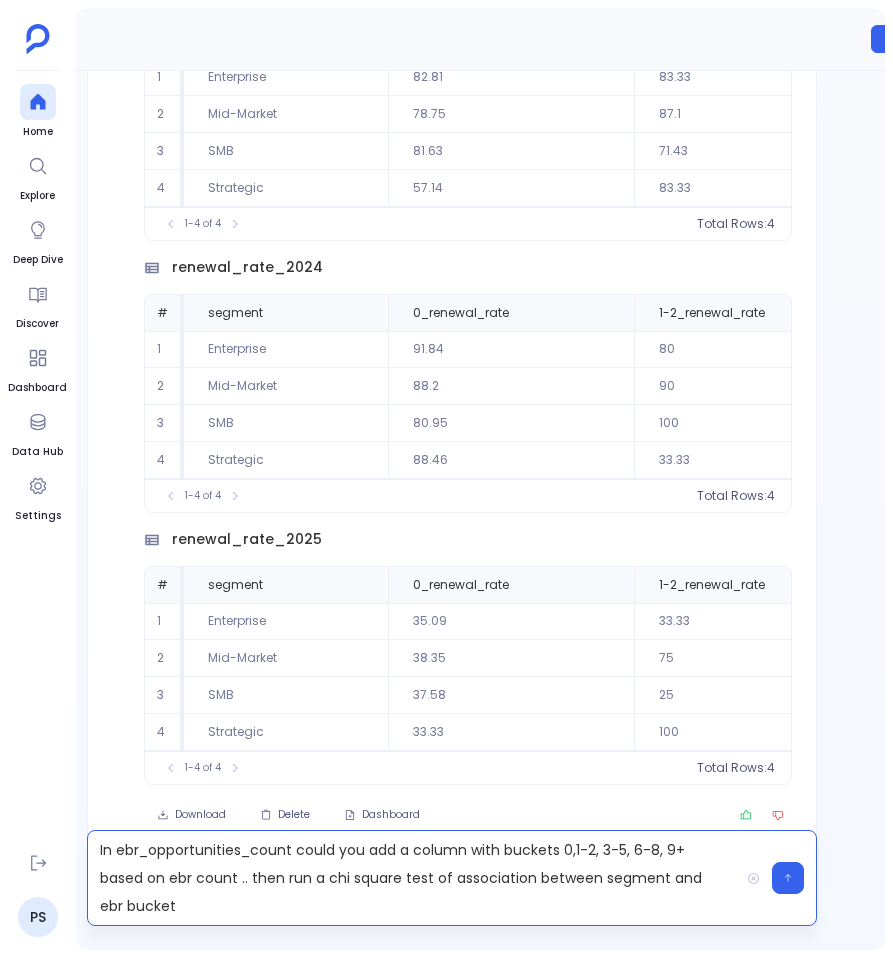 click on "In ebr_opportunities_count could you add a column with buckets 0,1-2, 3-5, 6-8, 9+ based on ebr count .. then run a chi square test of association between segment and ebr bucket" at bounding box center (413, 878) 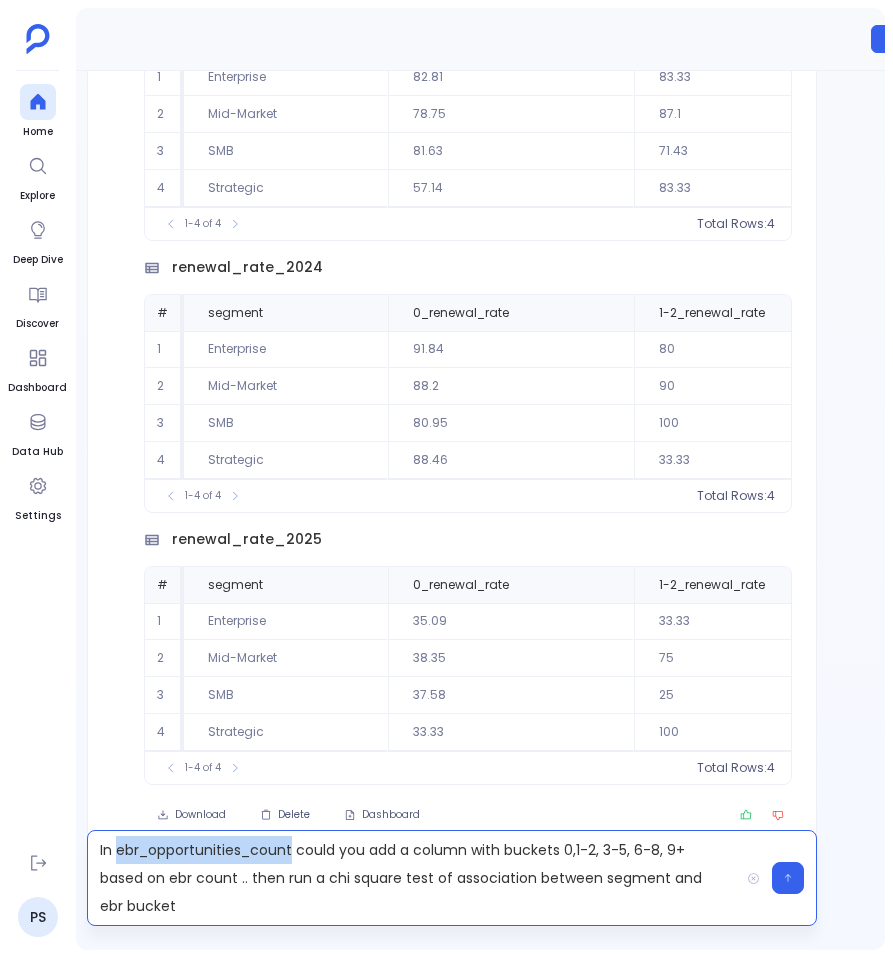 click on "In ebr_opportunities_count could you add a column with buckets 0,1-2, 3-5, 6-8, 9+ based on ebr count .. then run a chi square test of association between segment and ebr bucket" at bounding box center [413, 878] 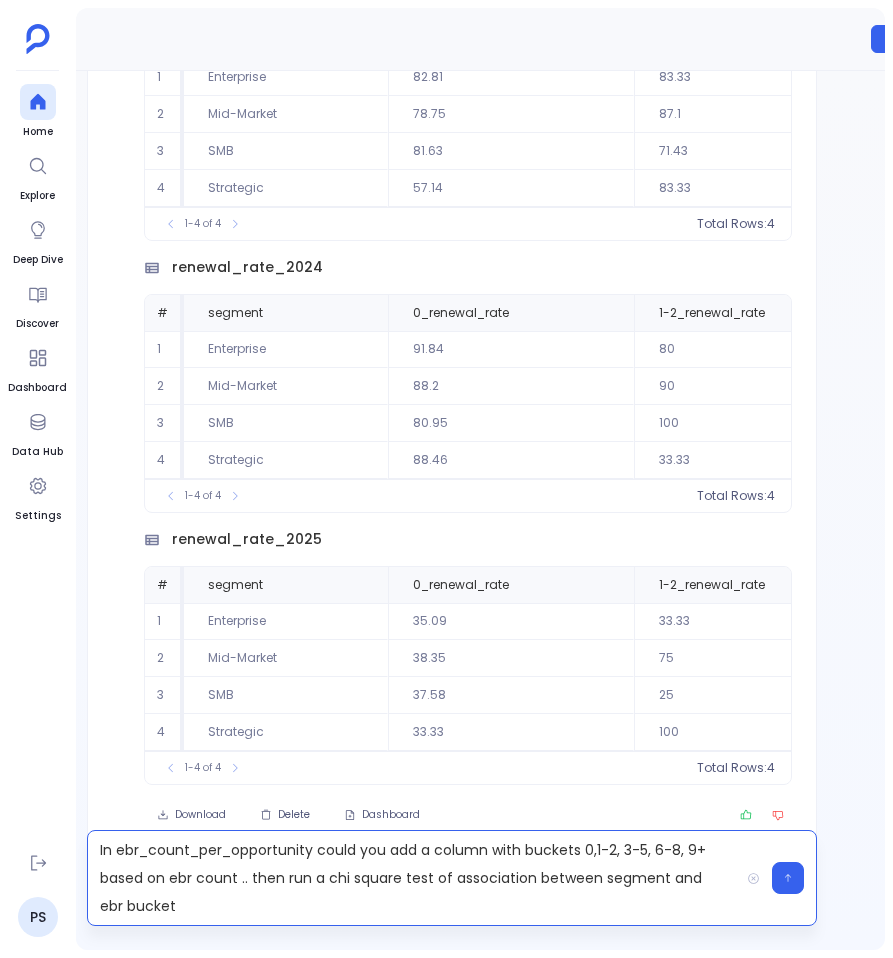 click on "In ebr_count_per_opportunity could you add a column with buckets 0,1-2, 3-5, 6-8, 9+ based on ebr count .. then run a chi square test of association between segment and ebr bucket" at bounding box center [413, 878] 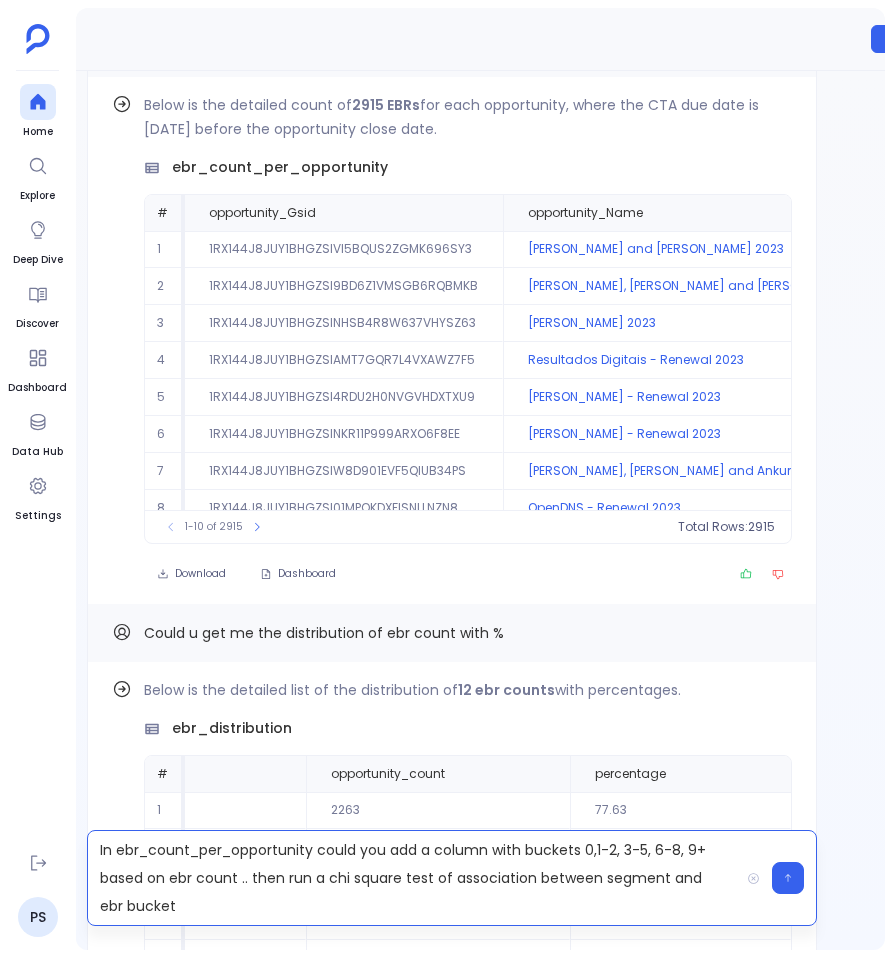scroll, scrollTop: -2666, scrollLeft: 0, axis: vertical 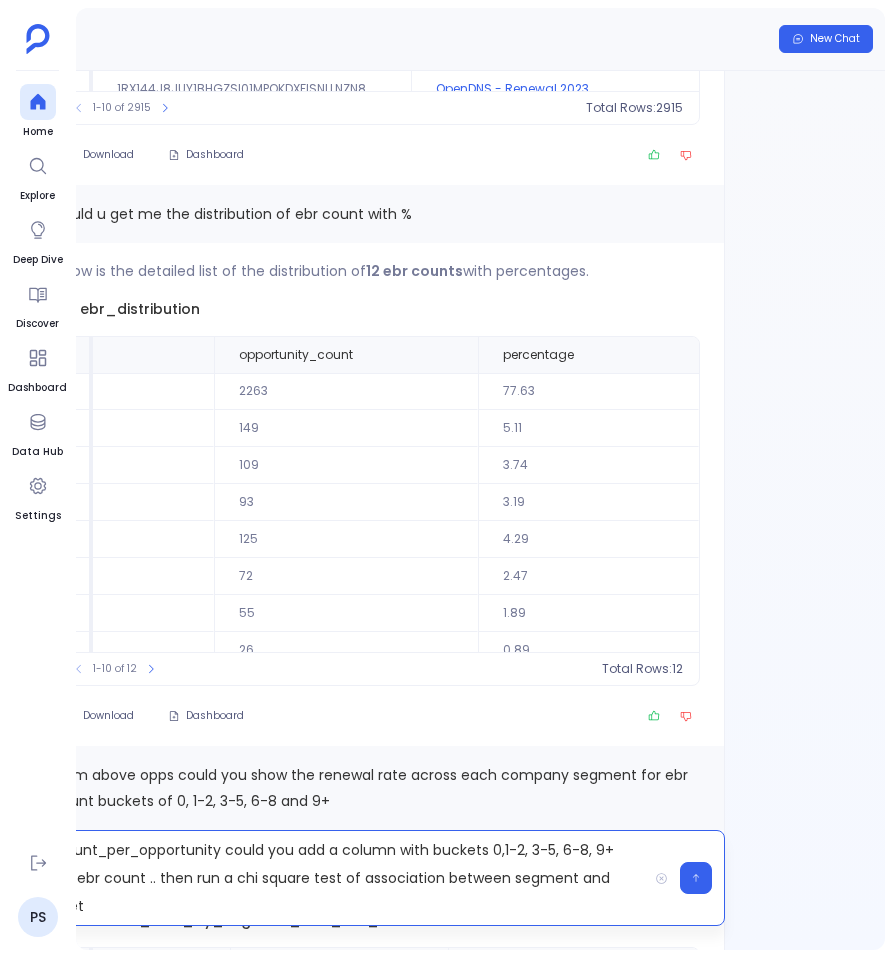 click on "In ebr_count_per_opportunity could you add a column with buckets 0,1-2, 3-5, 6-8, 9+ based on ebr count .. then run a chi square test of association between segment and ebr bucket" at bounding box center (321, 878) 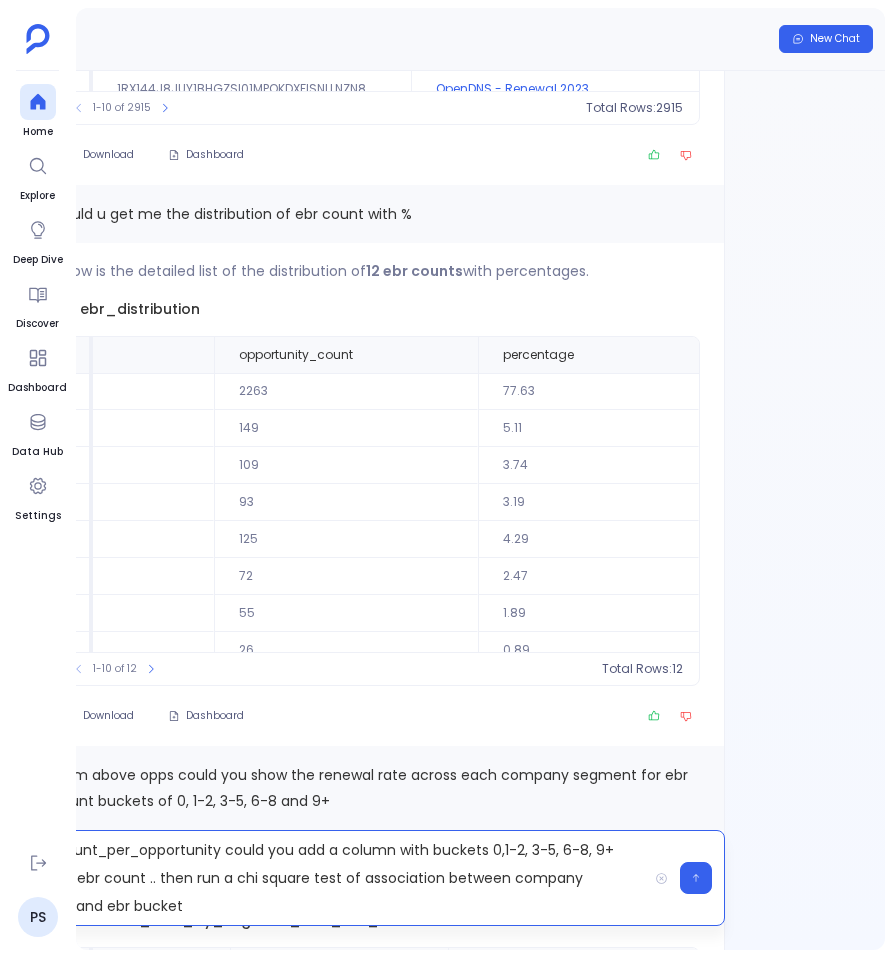 click on "In ebr_count_per_opportunity could you add a column with buckets 0,1-2, 3-5, 6-8, 9+ based on ebr count .. then run a chi square test of association between company segment and ebr bucket" at bounding box center (321, 878) 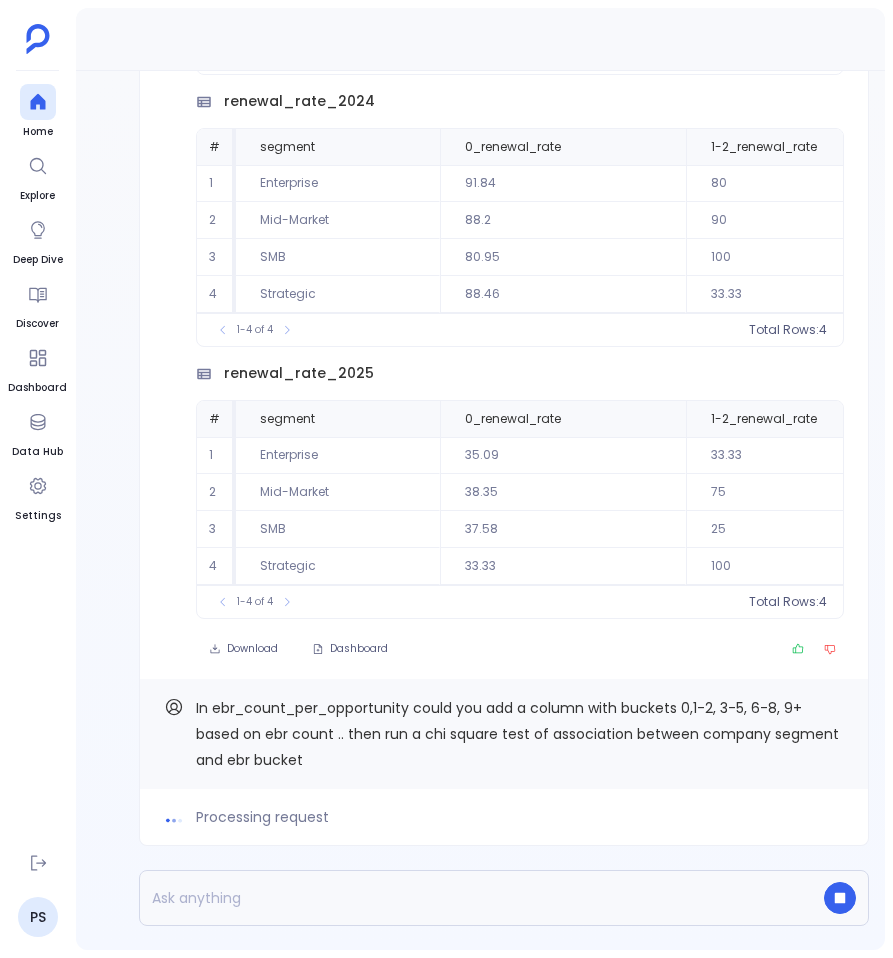 scroll, scrollTop: 0, scrollLeft: 0, axis: both 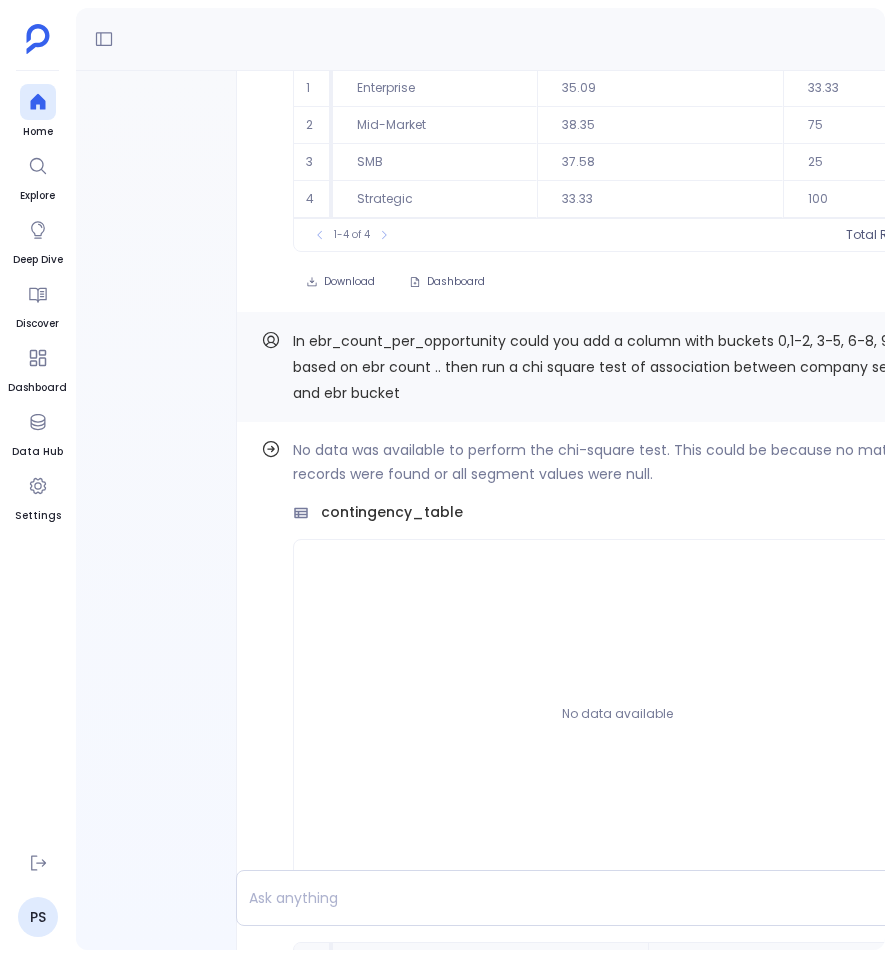 click on "In ebr_count_per_opportunity could you add a column with buckets 0,1-2, 3-5, 6-8, 9+ based on ebr count .. then run a chi square test of association between company segment and ebr bucket" at bounding box center (614, 367) 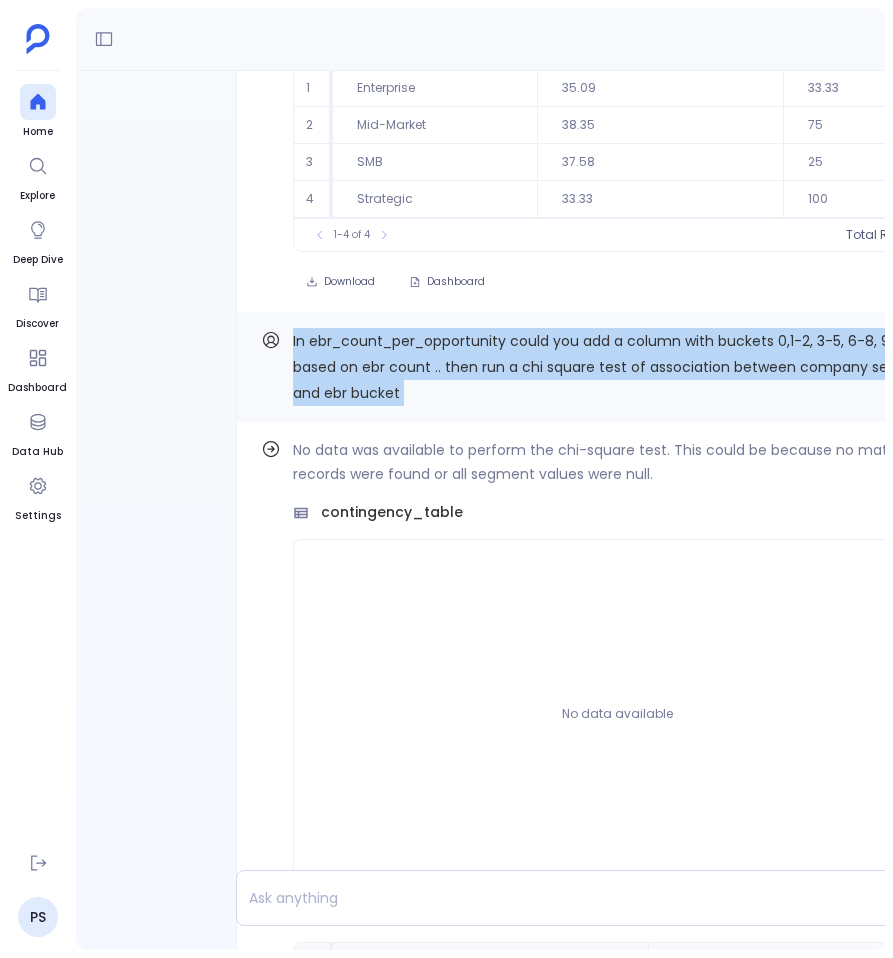 click on "In ebr_count_per_opportunity could you add a column with buckets 0,1-2, 3-5, 6-8, 9+ based on ebr count .. then run a chi square test of association between company segment and ebr bucket" at bounding box center [614, 367] 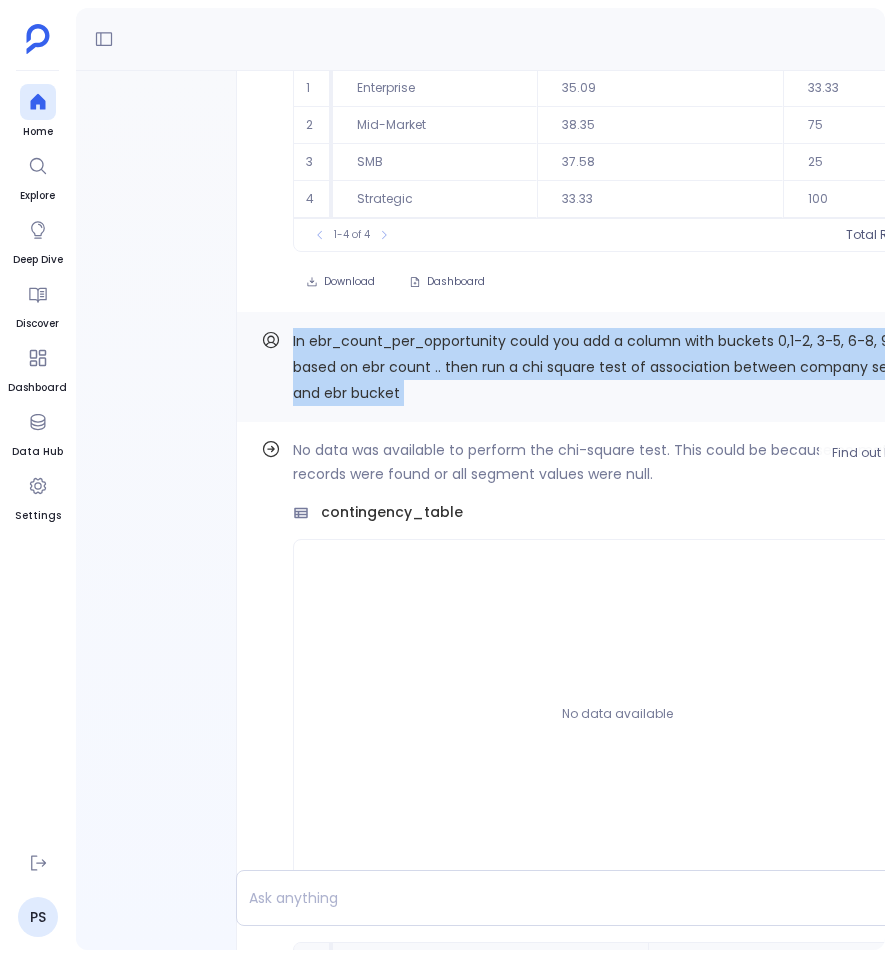 scroll, scrollTop: 0, scrollLeft: 0, axis: both 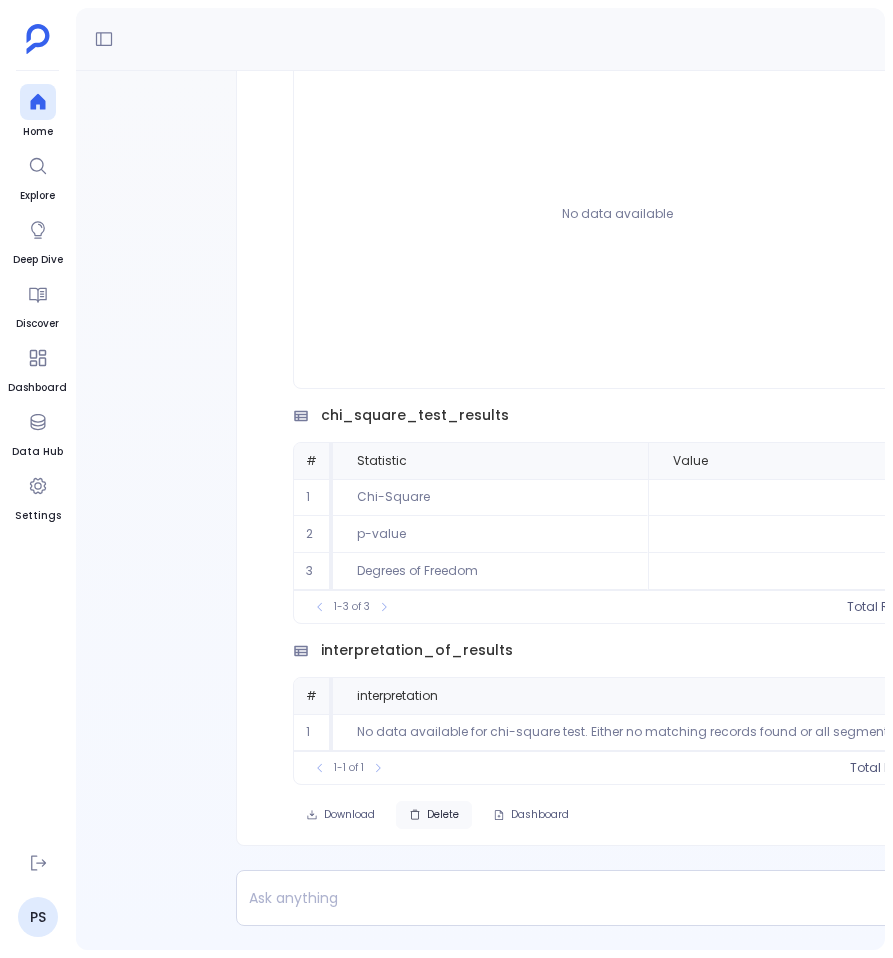 click on "Delete" at bounding box center (443, 815) 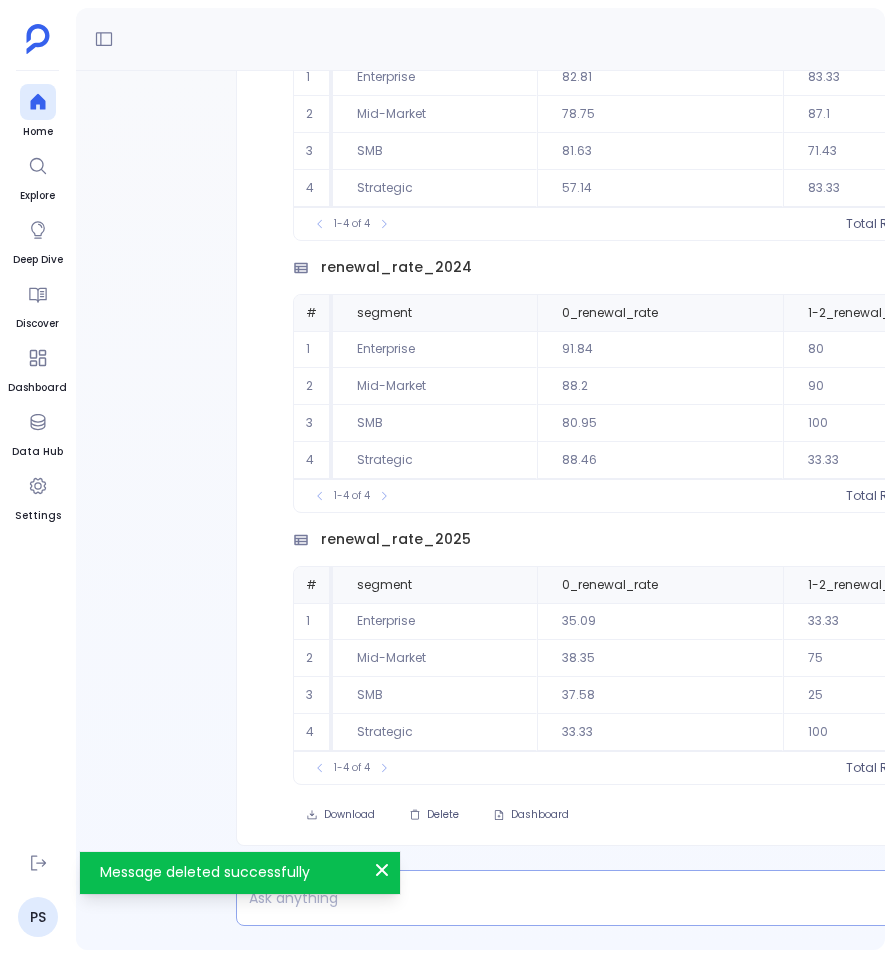 click at bounding box center (562, 898) 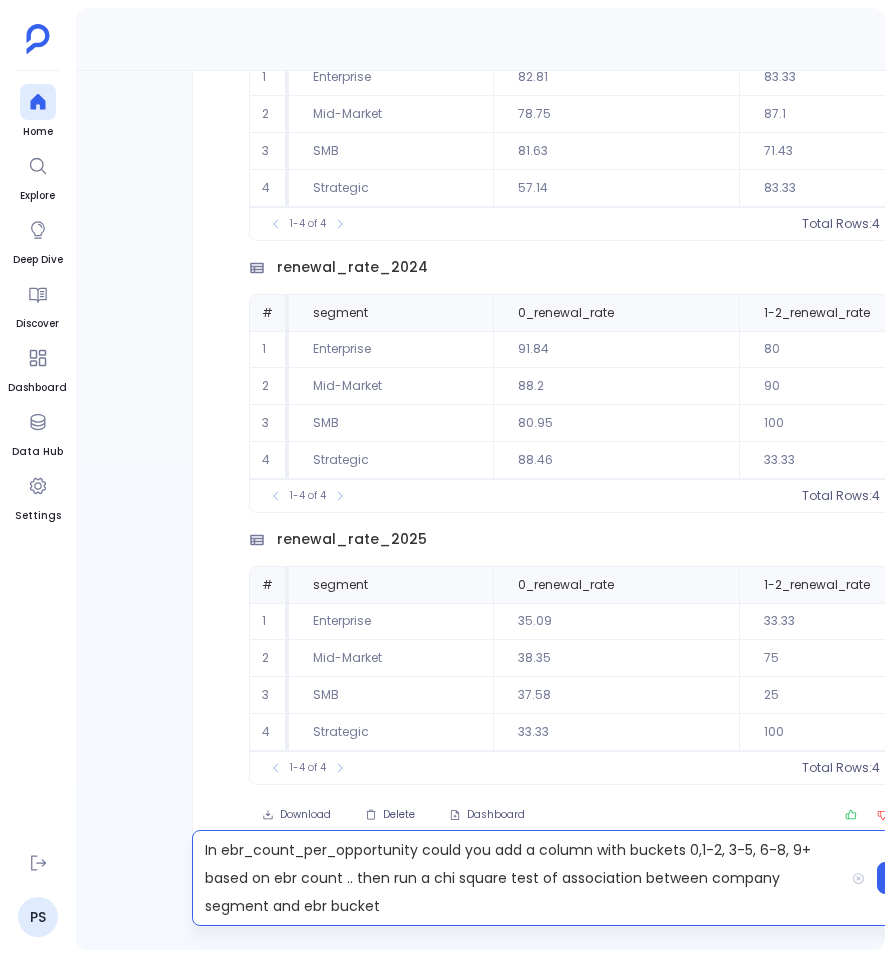 scroll, scrollTop: 0, scrollLeft: 20, axis: horizontal 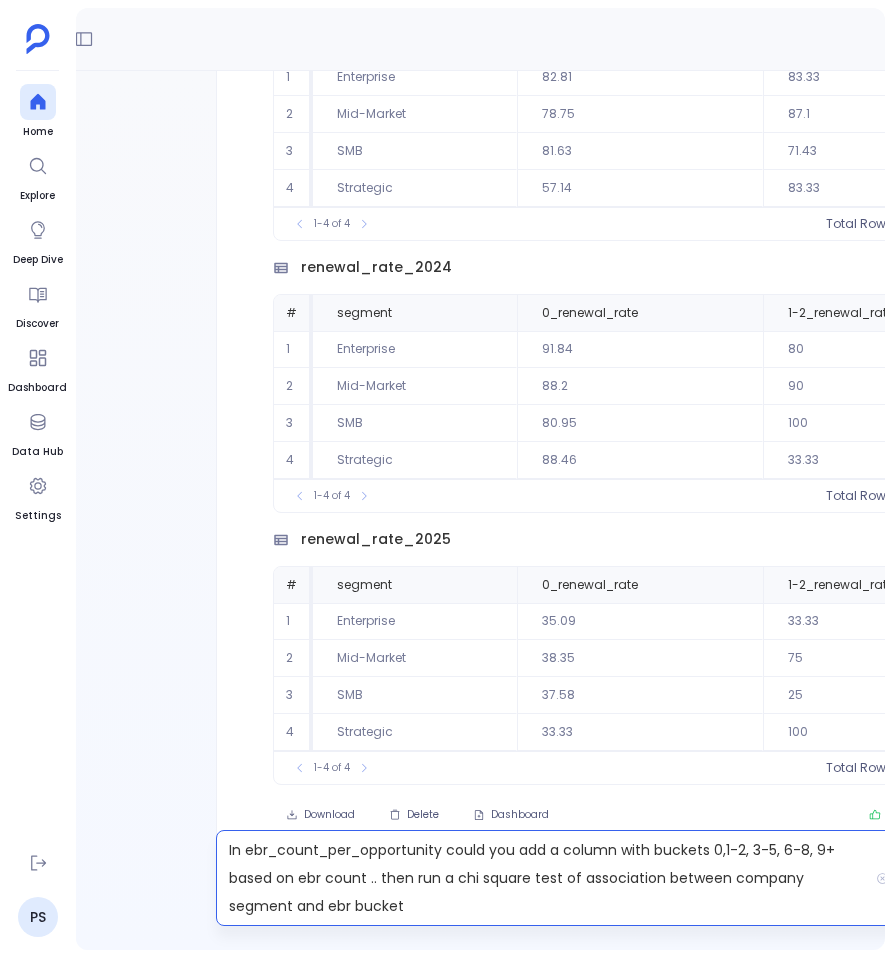 click on "In ebr_count_per_opportunity could you add a column with buckets 0,1-2, 3-5, 6-8, 9+ based on ebr count .. then run a chi square test of association between company segment and ebr bucket" at bounding box center [542, 878] 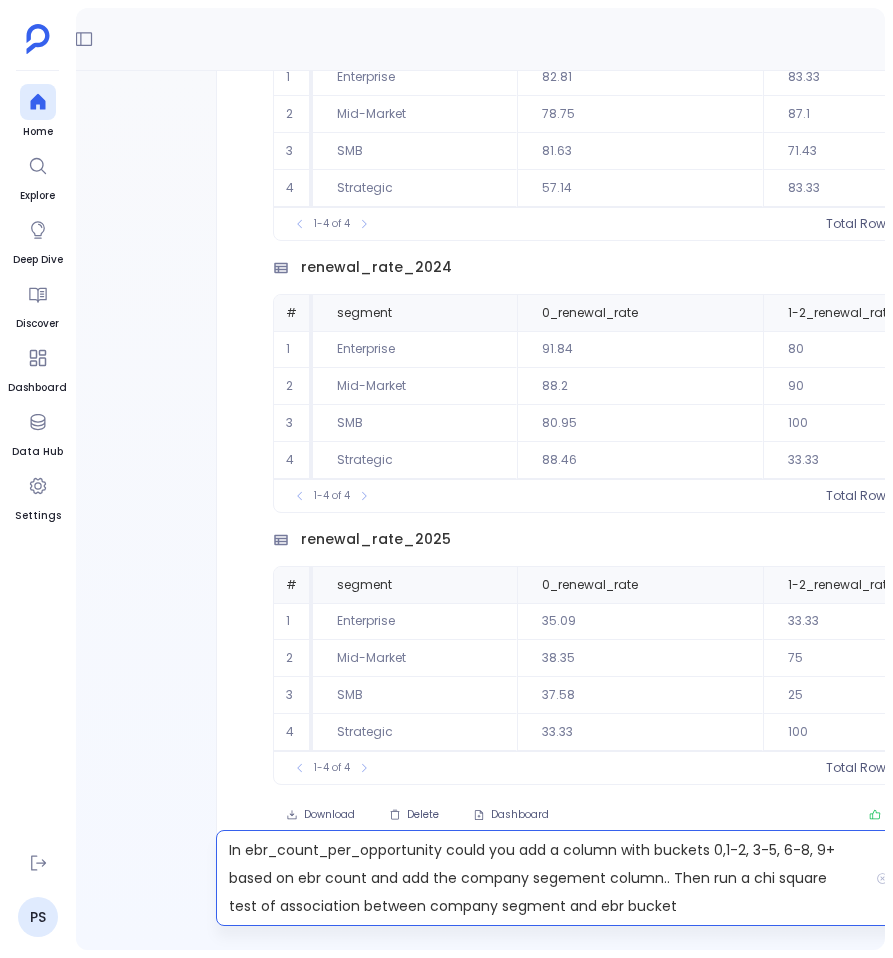 click on "In ebr_count_per_opportunity could you add a column with buckets 0,1-2, 3-5, 6-8, 9+ based on ebr count and add the company segement column.. Then run a chi square test of association between company segment and ebr bucket" at bounding box center (542, 878) 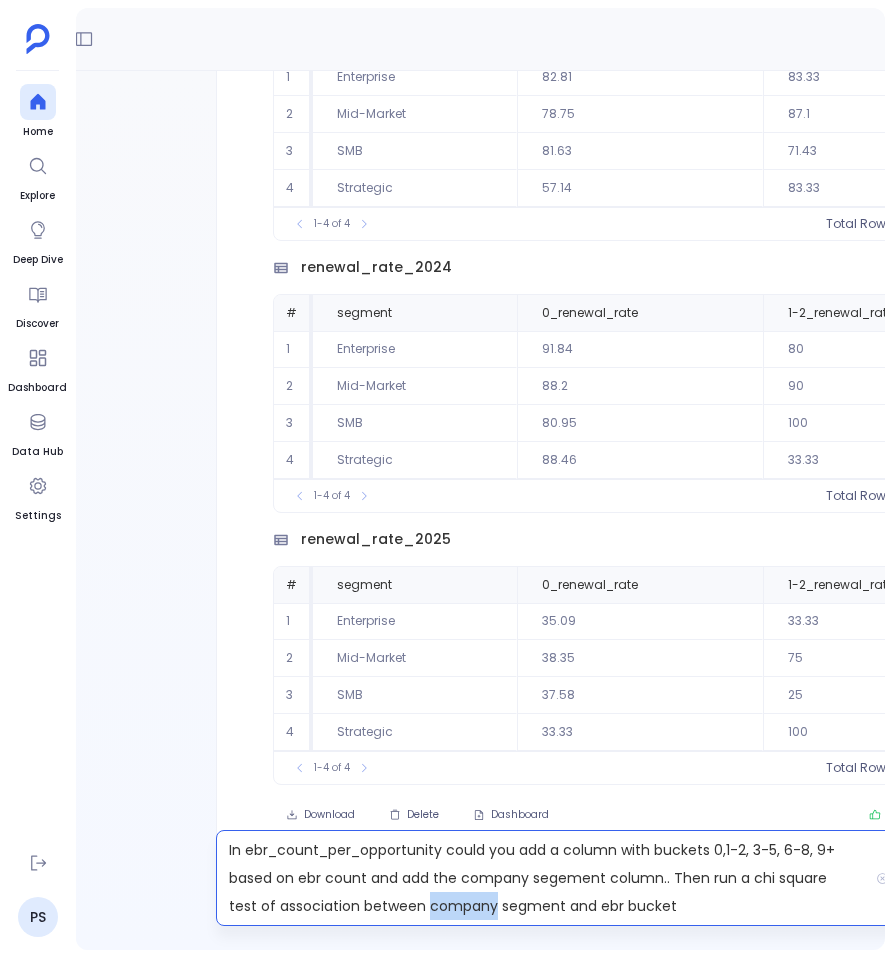 click on "In ebr_count_per_opportunity could you add a column with buckets 0,1-2, 3-5, 6-8, 9+ based on ebr count and add the company segement column.. Then run a chi square test of association between company segment and ebr bucket" at bounding box center [542, 878] 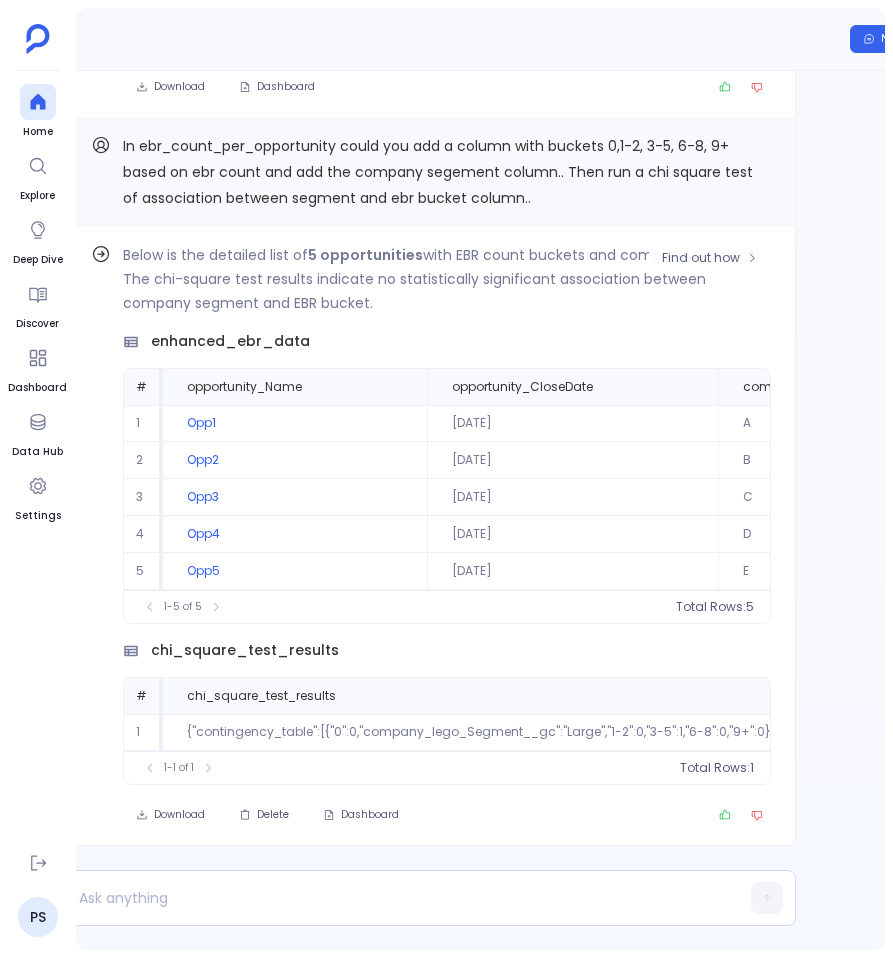 scroll, scrollTop: 0, scrollLeft: 241, axis: horizontal 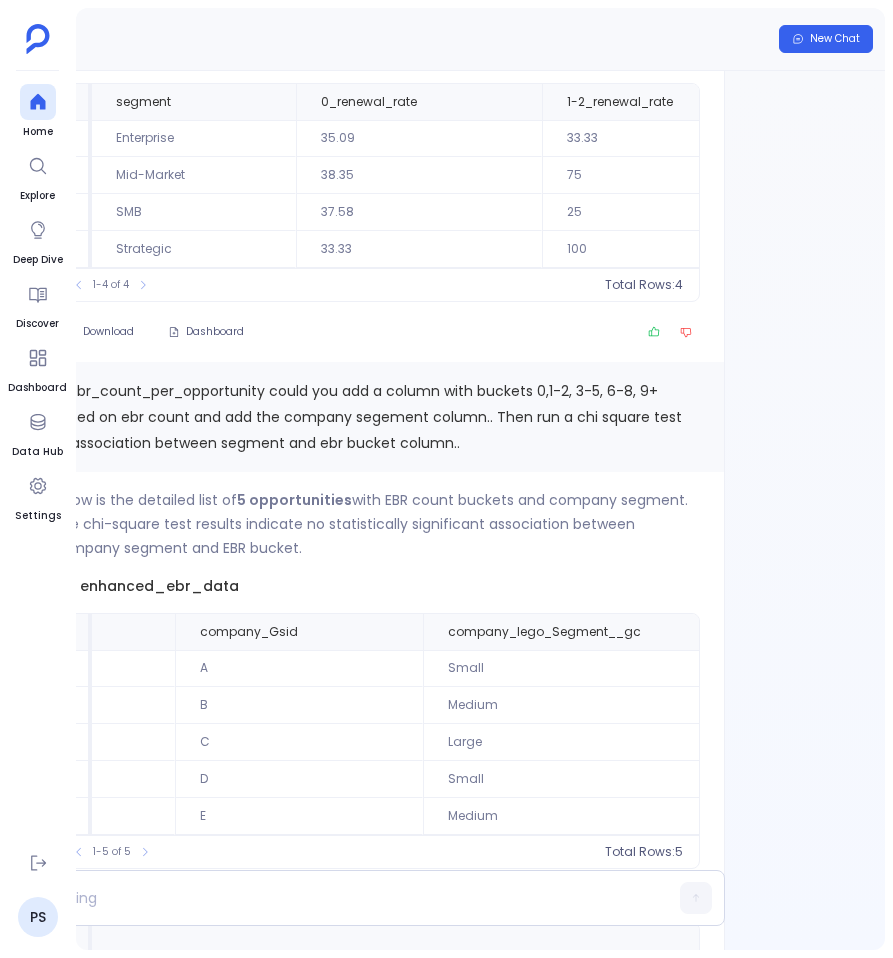 click on "In ebr_count_per_opportunity could you add a column with buckets 0,1-2, 3-5, 6-8, 9+ based on ebr count and add the company segement column.. Then run a chi square test of association between segment and ebr bucket column.." at bounding box center (367, 417) 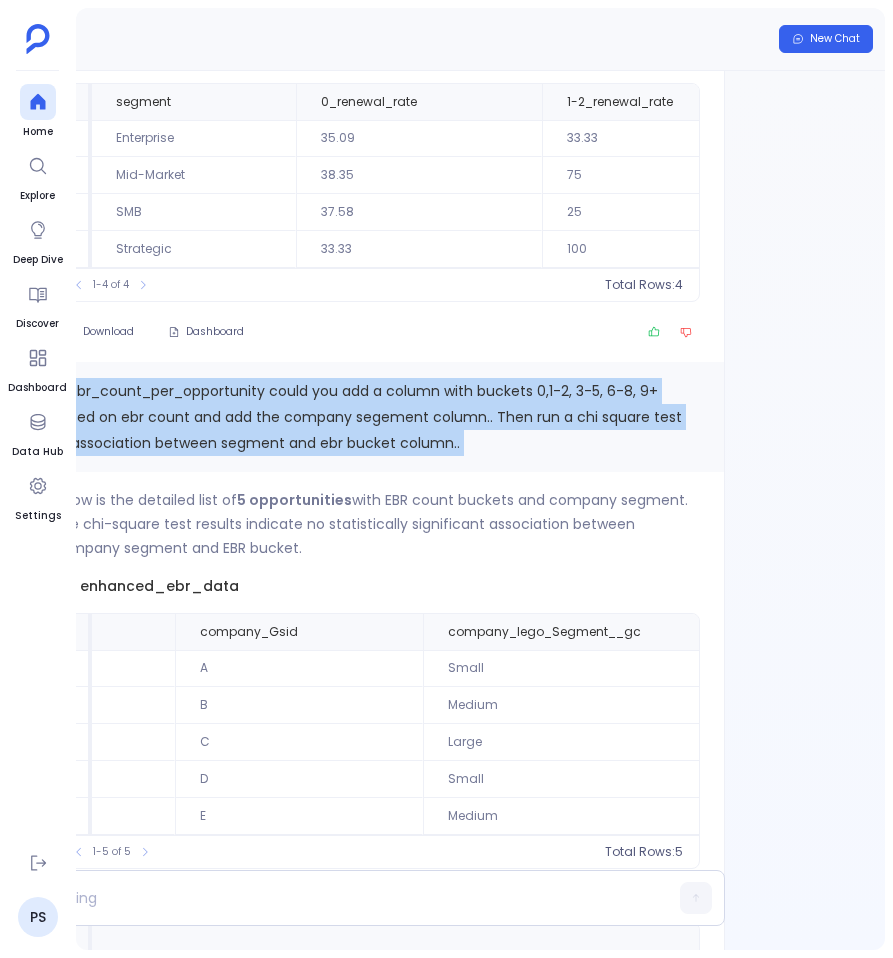 click on "In ebr_count_per_opportunity could you add a column with buckets 0,1-2, 3-5, 6-8, 9+ based on ebr count and add the company segement column.. Then run a chi square test of association between segment and ebr bucket column.." at bounding box center [367, 417] 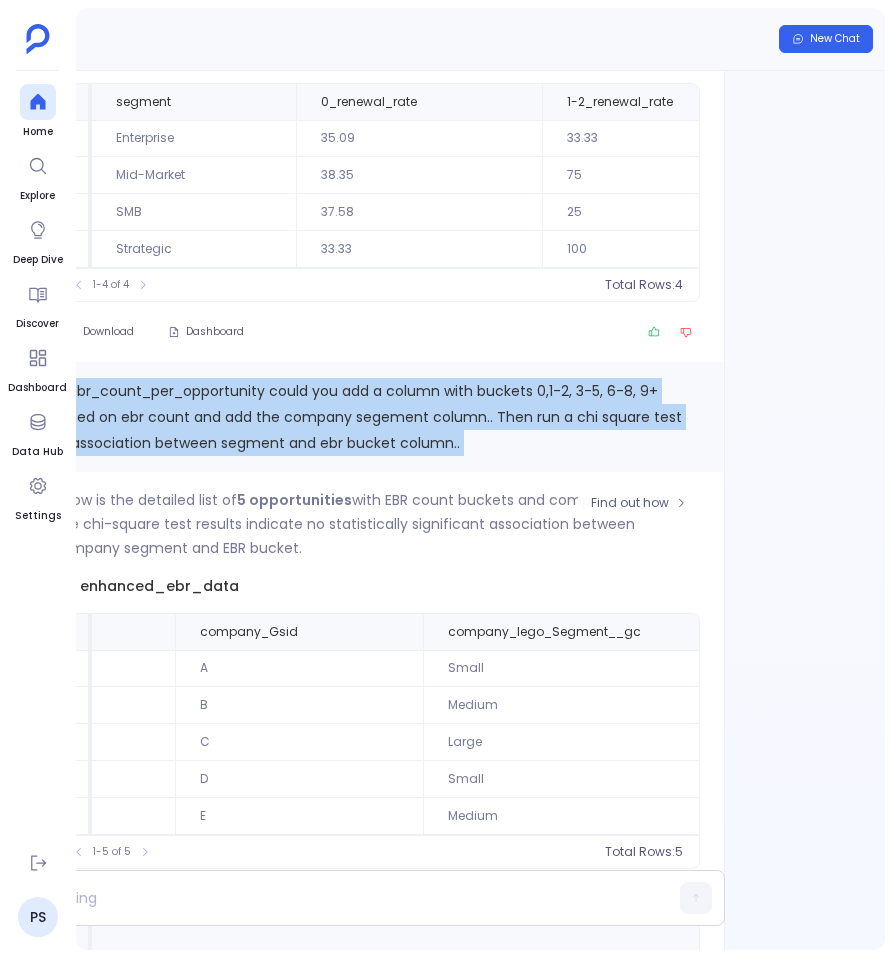 scroll, scrollTop: -244, scrollLeft: 0, axis: vertical 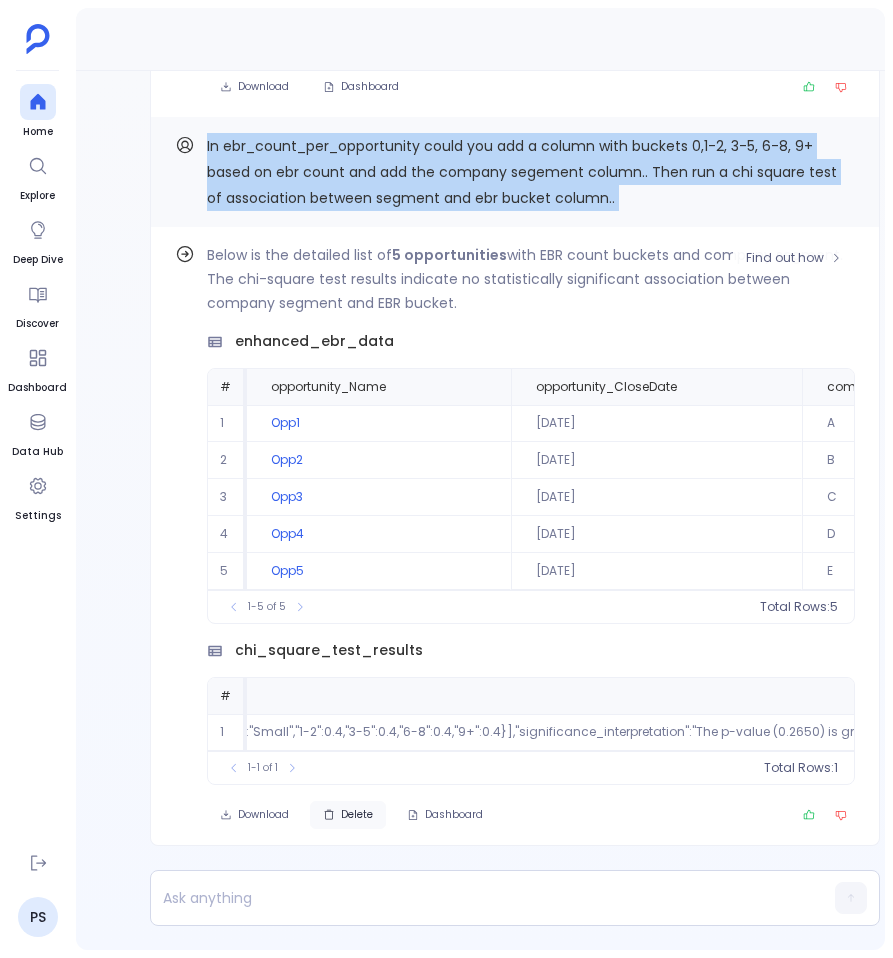 click on "Delete" at bounding box center [357, 815] 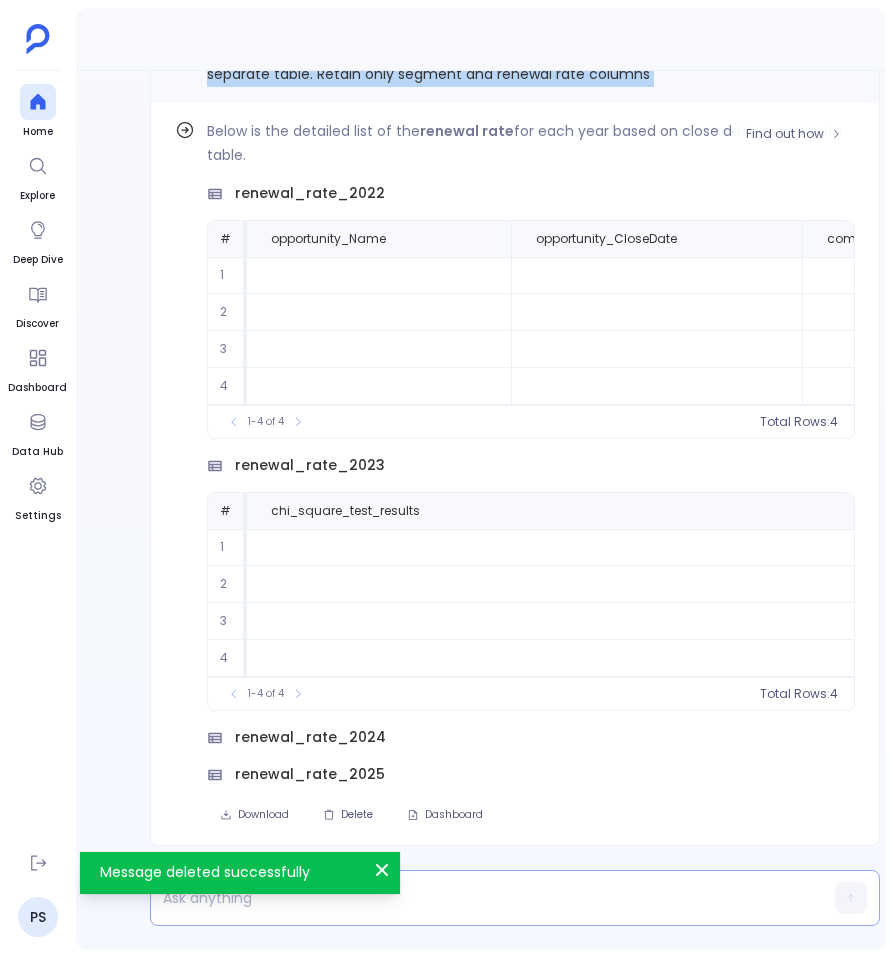 scroll, scrollTop: 0, scrollLeft: 0, axis: both 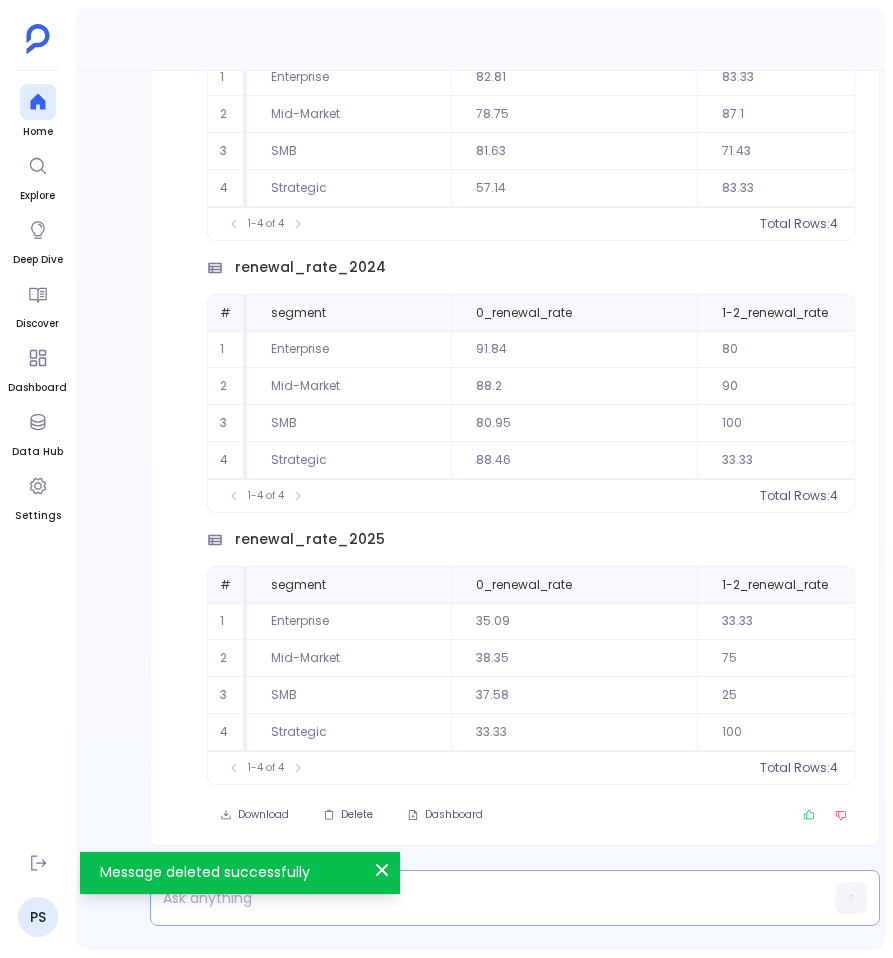 click at bounding box center [476, 898] 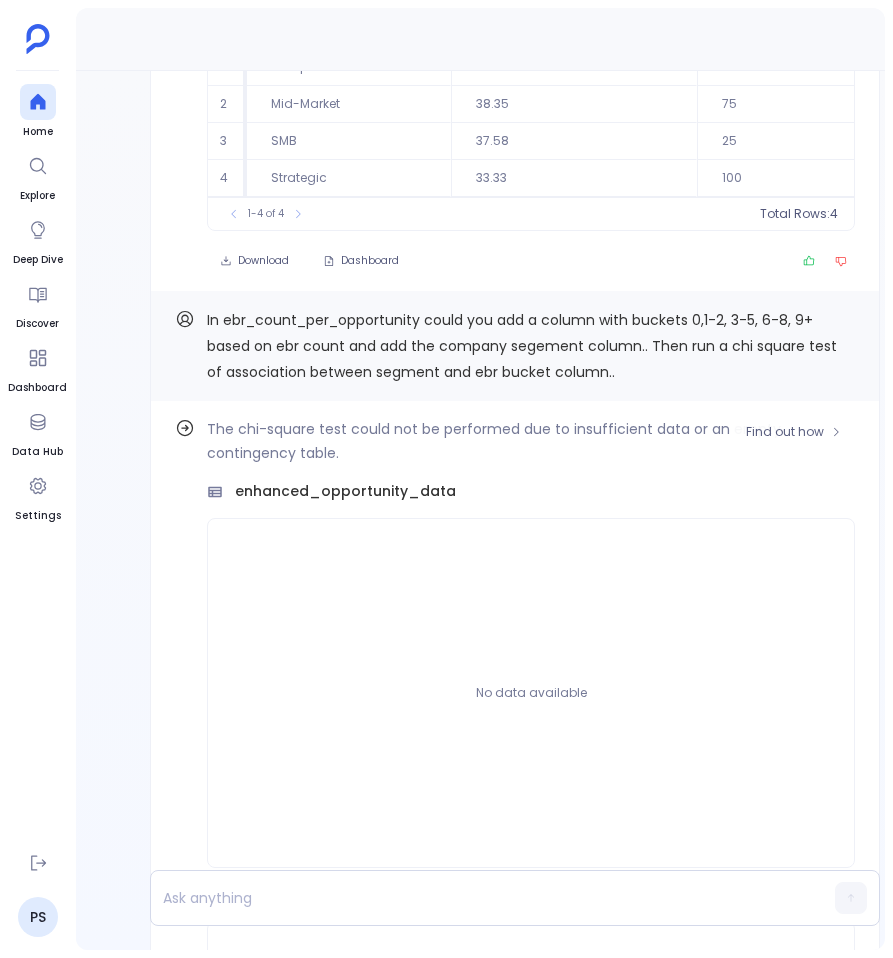 scroll, scrollTop: -713, scrollLeft: 0, axis: vertical 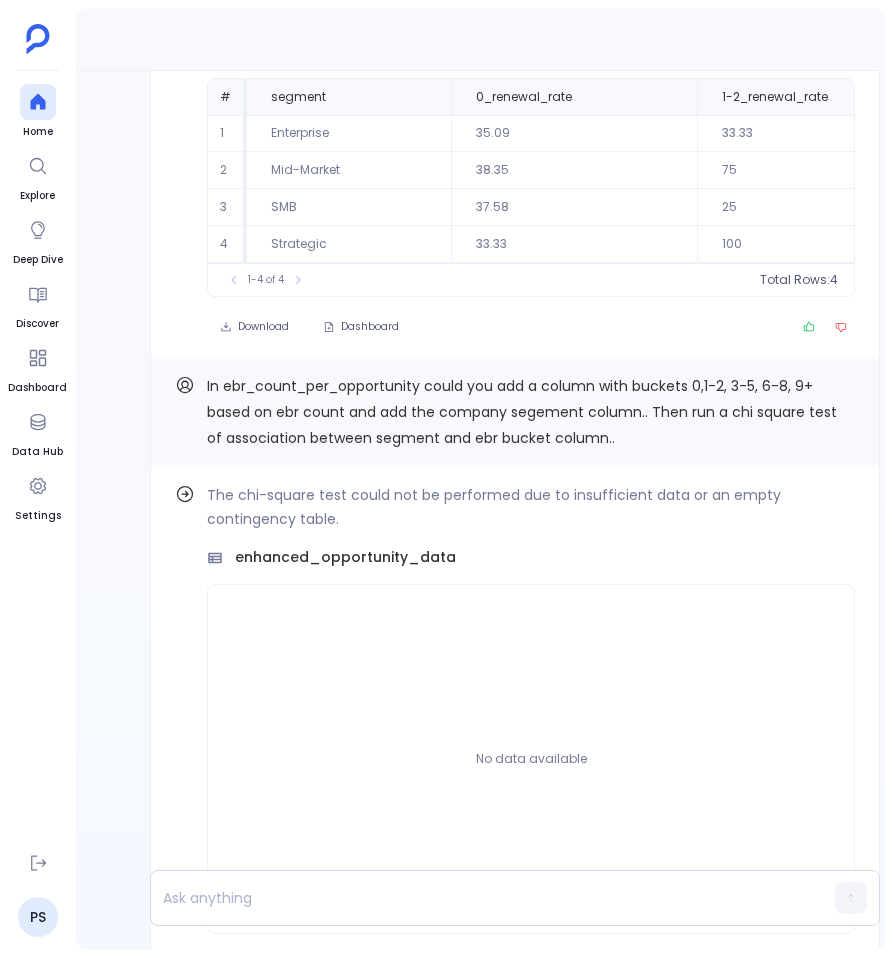 click on "In ebr_count_per_opportunity could you add a column with buckets 0,1-2, 3-5, 6-8, 9+ based on ebr count and add the company segement column.. Then run a chi square test of association between segment and ebr bucket column.." at bounding box center (522, 412) 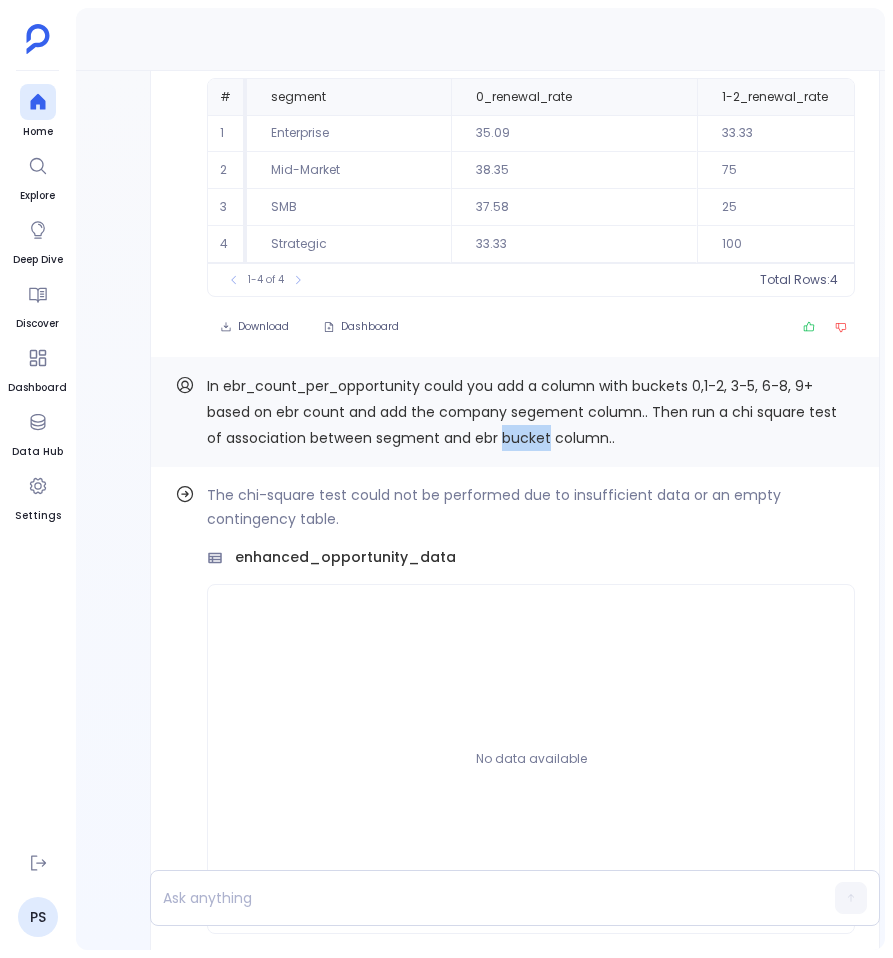 click on "In ebr_count_per_opportunity could you add a column with buckets 0,1-2, 3-5, 6-8, 9+ based on ebr count and add the company segement column.. Then run a chi square test of association between segment and ebr bucket column.." at bounding box center [522, 412] 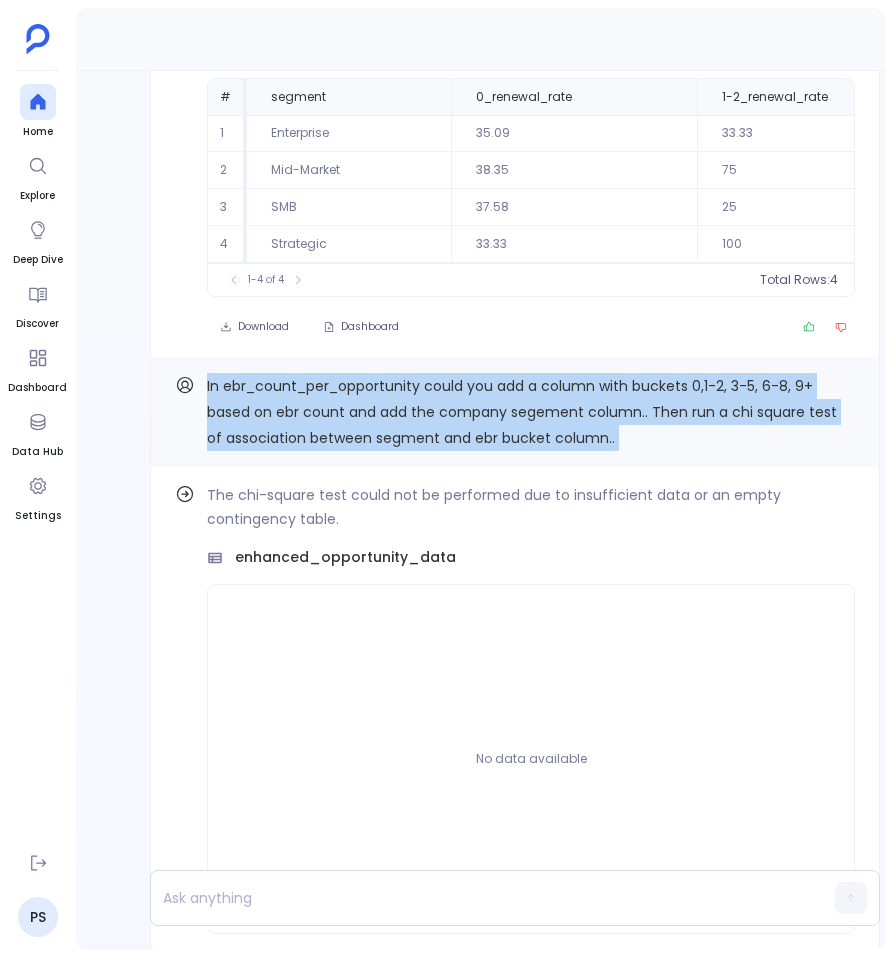 click on "In ebr_count_per_opportunity could you add a column with buckets 0,1-2, 3-5, 6-8, 9+ based on ebr count and add the company segement column.. Then run a chi square test of association between segment and ebr bucket column.." at bounding box center (522, 412) 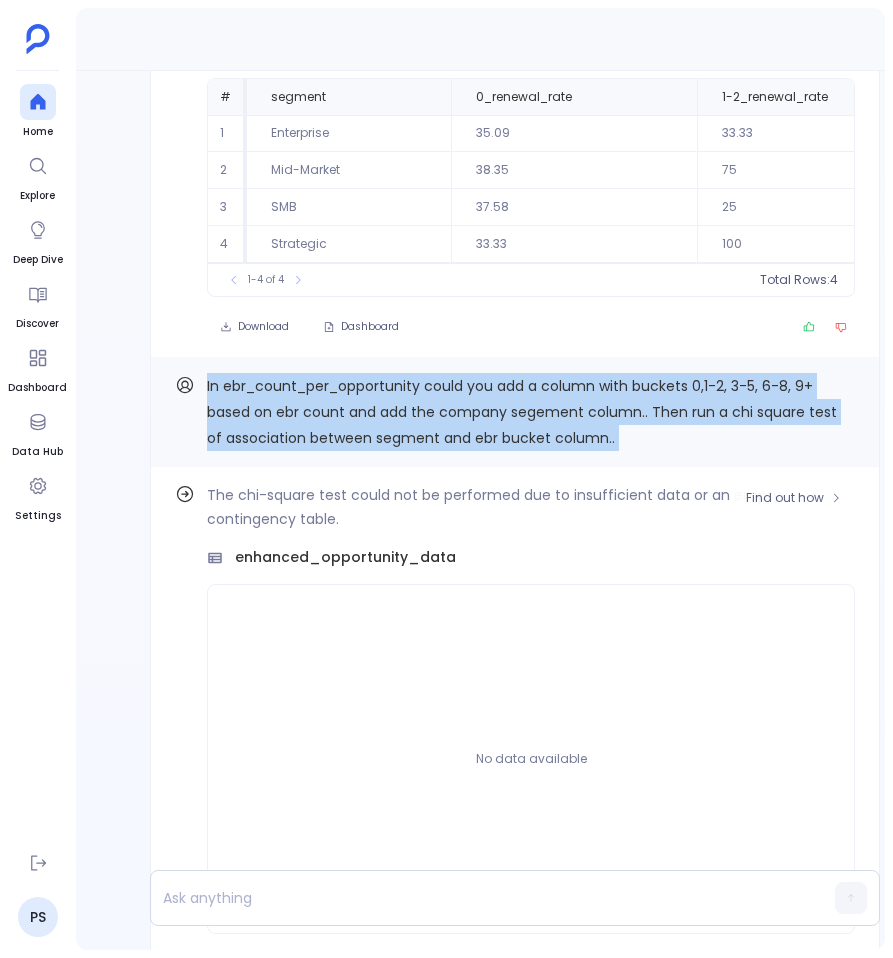 scroll, scrollTop: 0, scrollLeft: 0, axis: both 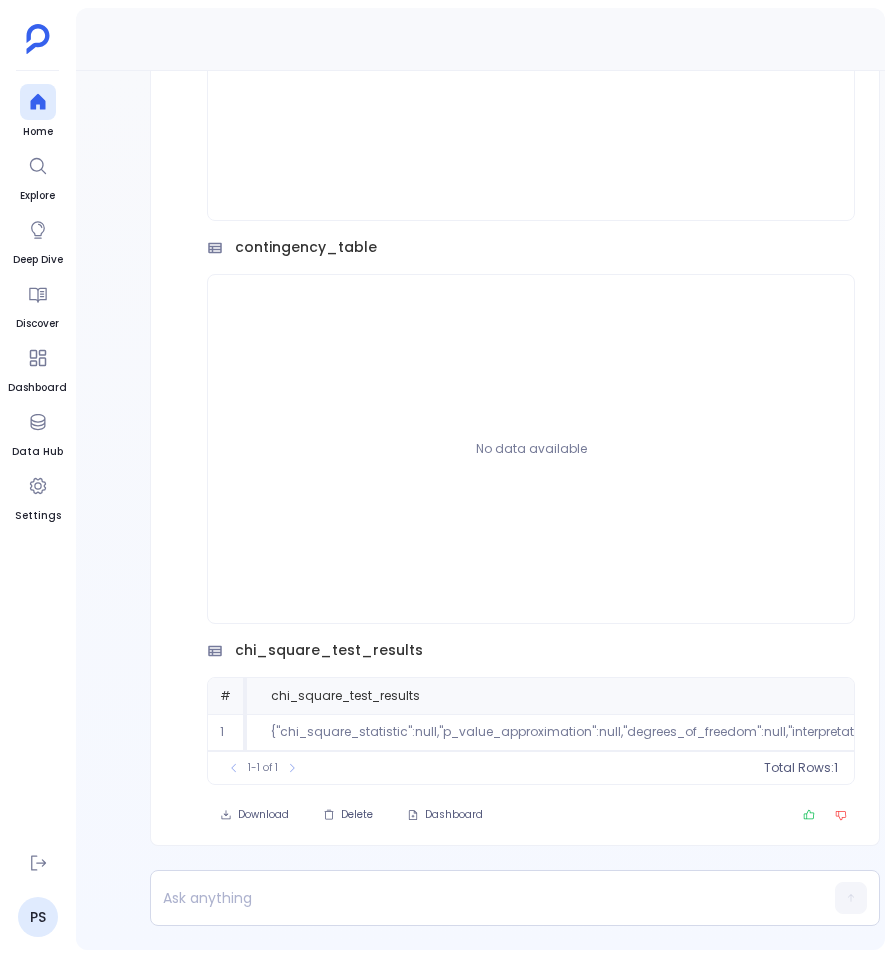 click on "Delete" at bounding box center [357, 815] 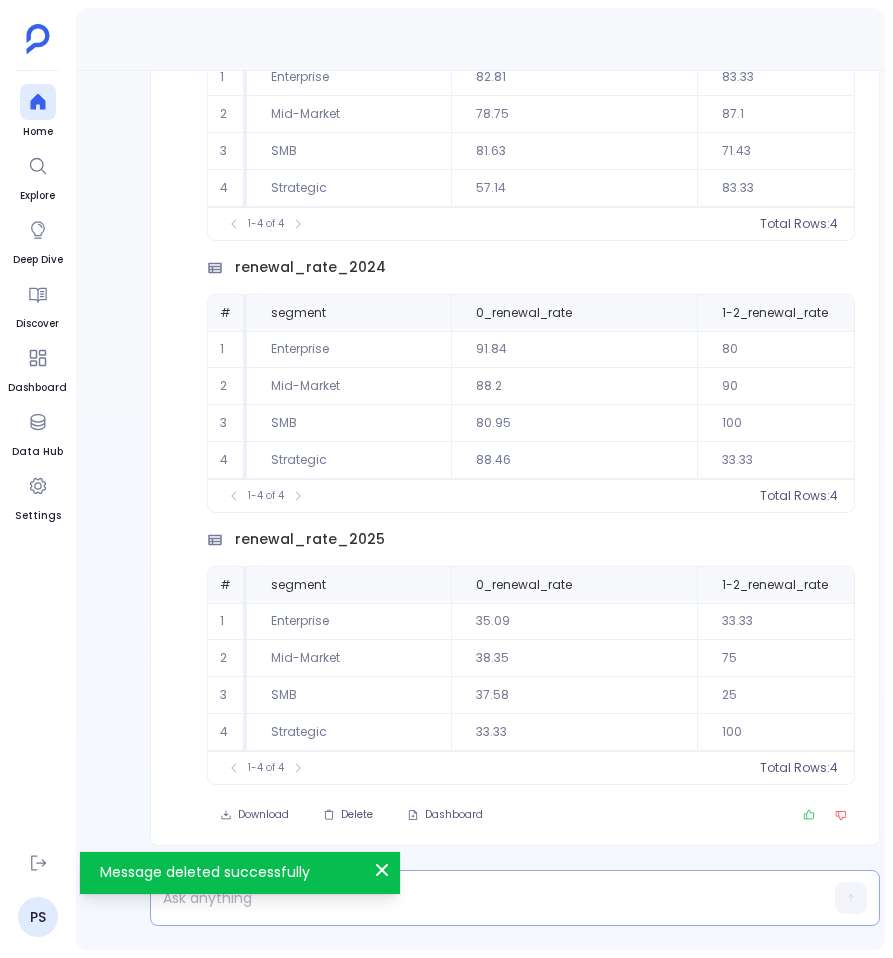 click at bounding box center (476, 898) 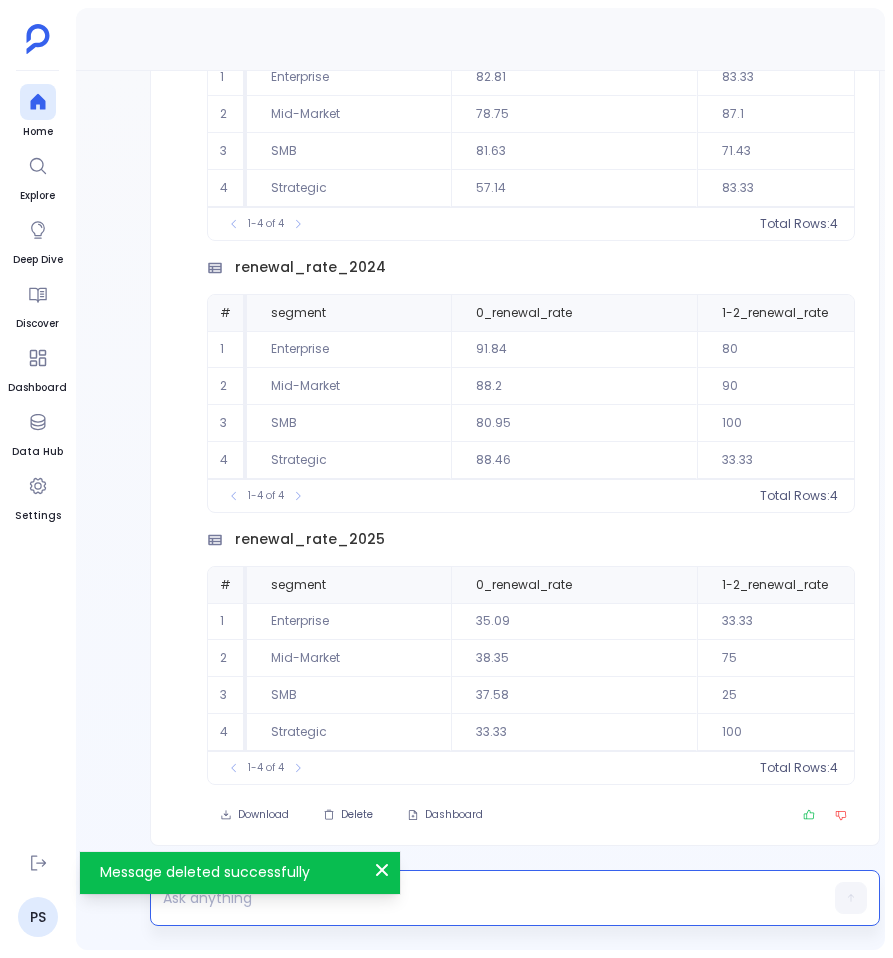 click at bounding box center (476, 898) 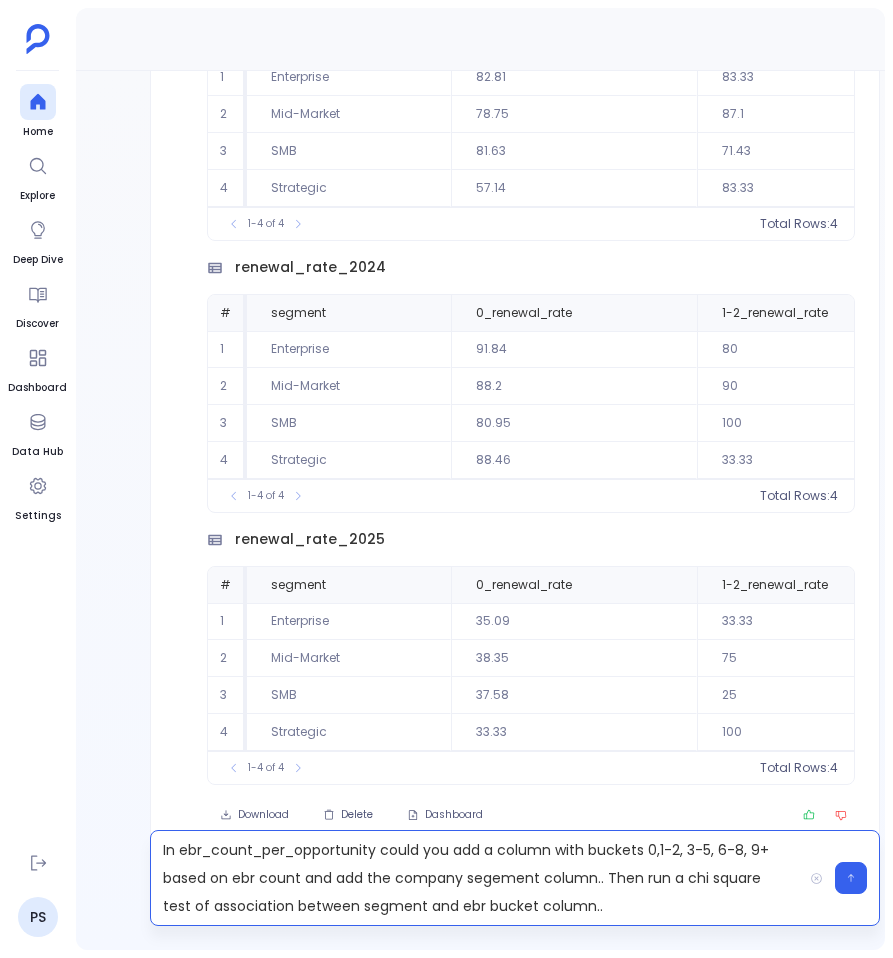 click on "In ebr_count_per_opportunity could you add a column with buckets 0,1-2, 3-5, 6-8, 9+ based on ebr count and add the company segement column.. Then run a chi square test of association between segment and ebr bucket column.." at bounding box center (476, 878) 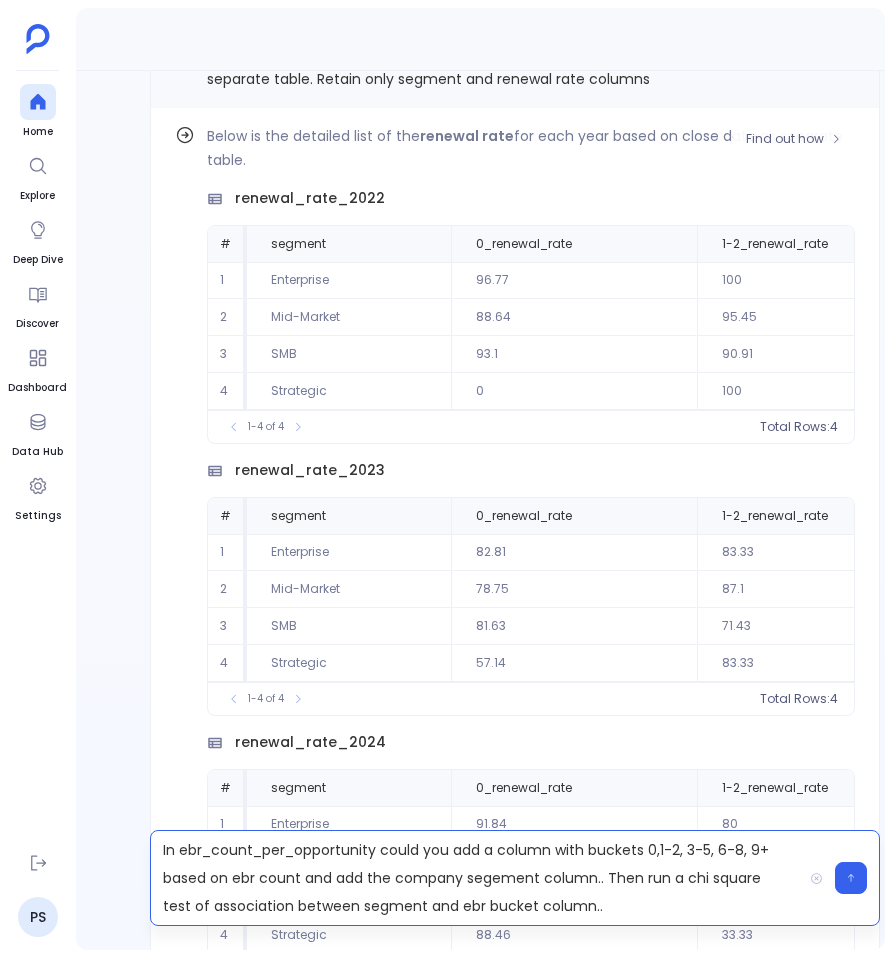 scroll, scrollTop: -576, scrollLeft: 0, axis: vertical 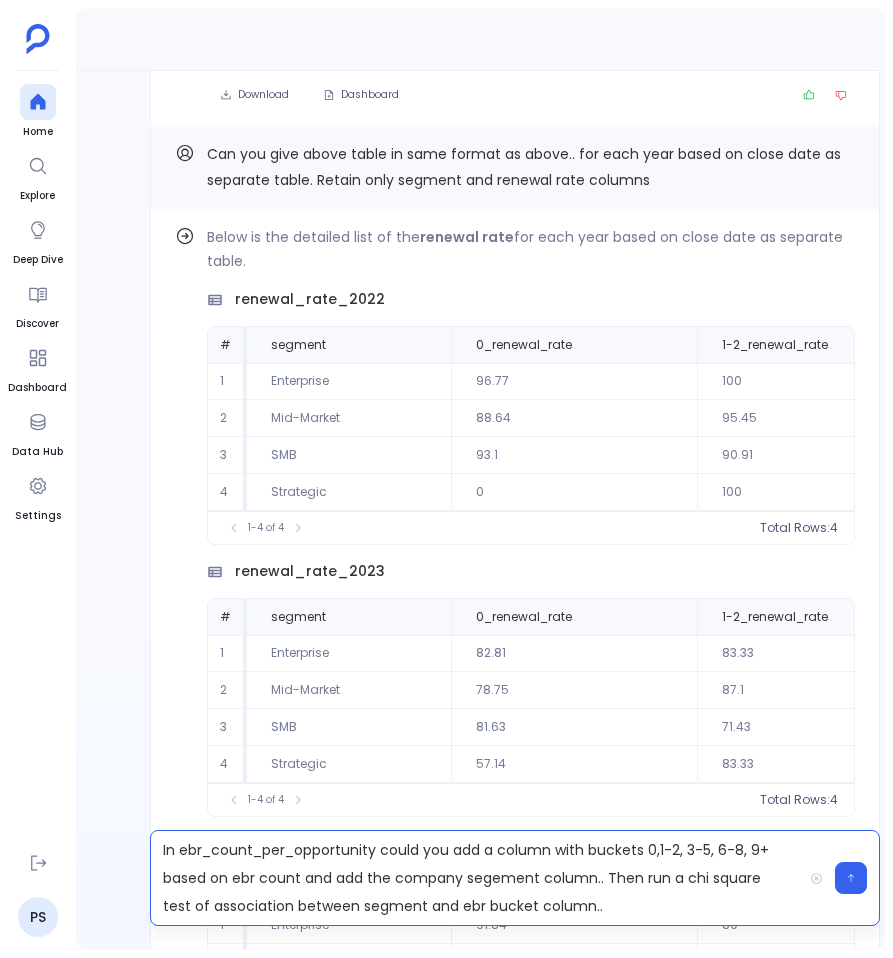 click on "In ebr_count_per_opportunity could you add a column with buckets 0,1-2, 3-5, 6-8, 9+ based on ebr count and add the company segement column.. Then run a chi square test of association between segment and ebr bucket column.." at bounding box center [476, 878] 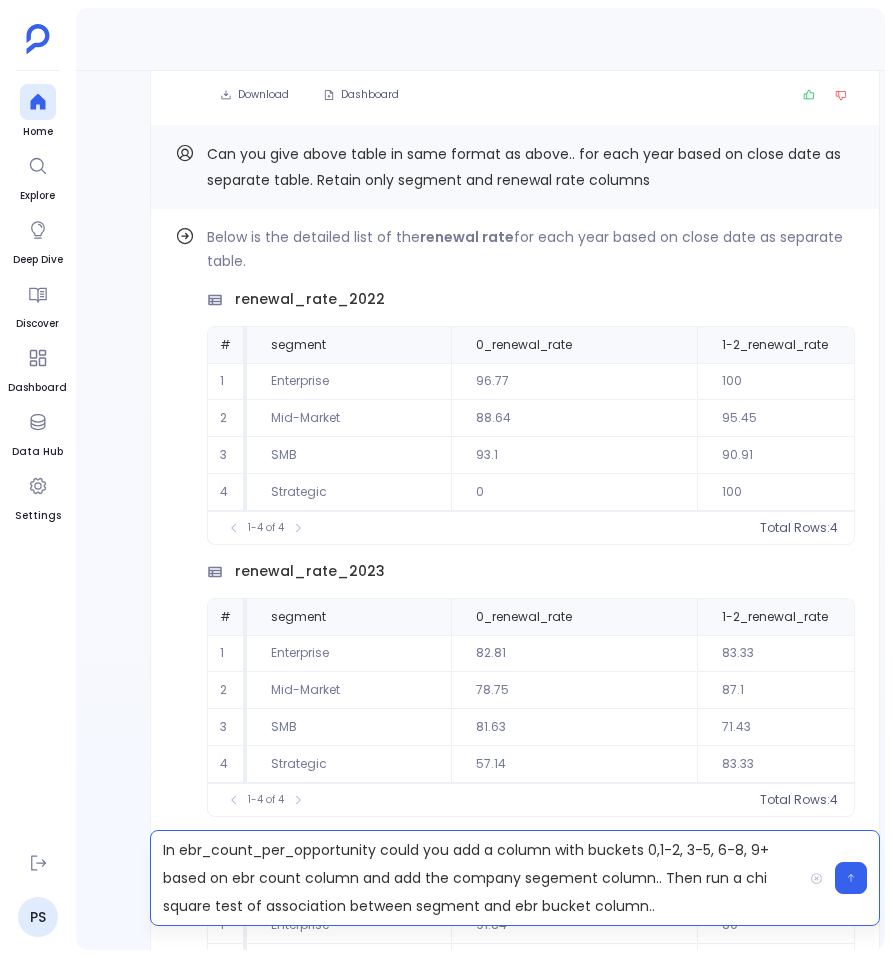 click on "In ebr_count_per_opportunity could you add a column with buckets 0,1-2, 3-5, 6-8, 9+ based on ebr count column and add the company segement column.. Then run a chi square test of association between segment and ebr bucket column.." at bounding box center (476, 878) 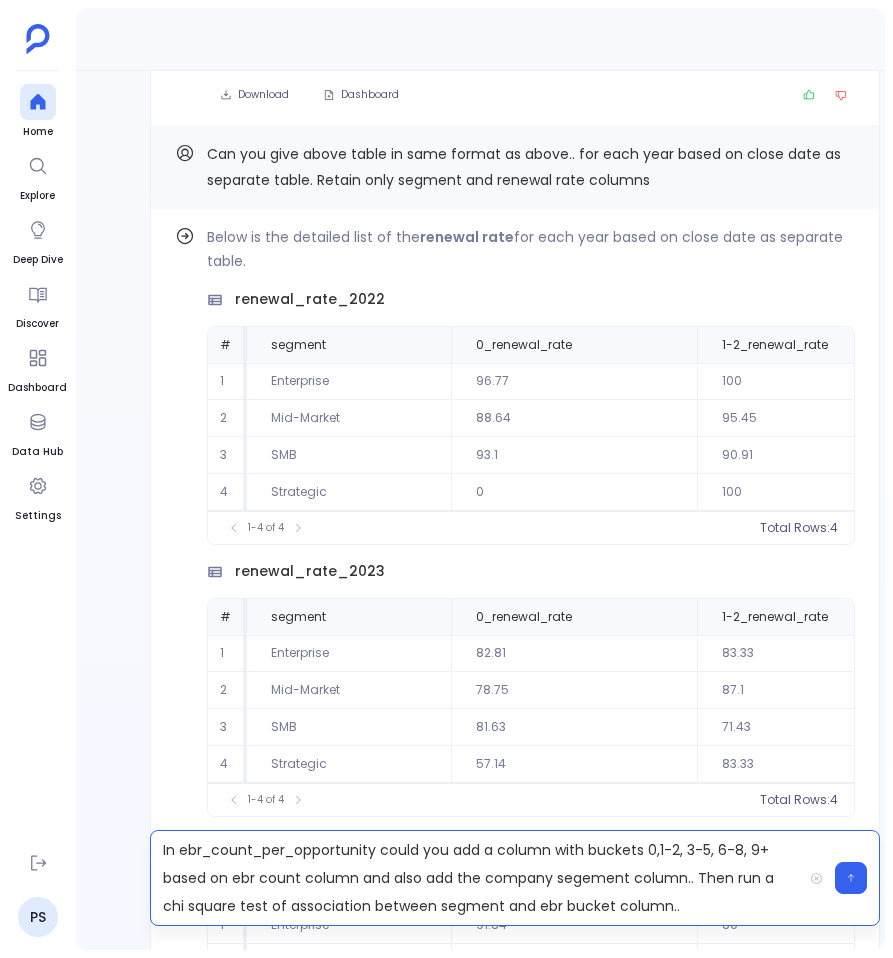 click on "In ebr_count_per_opportunity could you add a column with buckets 0,1-2, 3-5, 6-8, 9+ based on ebr count column and also add the company segement column.. Then run a chi square test of association between segment and ebr bucket column.." at bounding box center [476, 878] 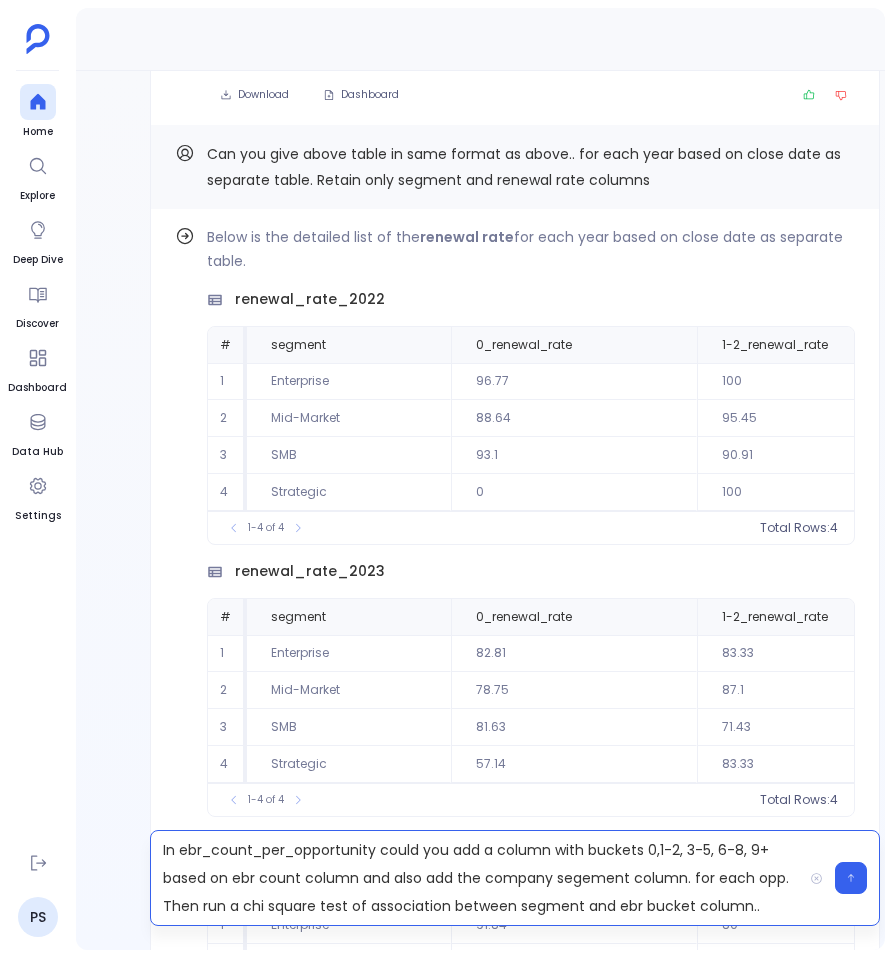 click on "In ebr_count_per_opportunity could you add a column with buckets 0,1-2, 3-5, 6-8, 9+ based on ebr count column and also add the company segement column. for each opp. Then run a chi square test of association between segment and ebr bucket column.." at bounding box center [476, 878] 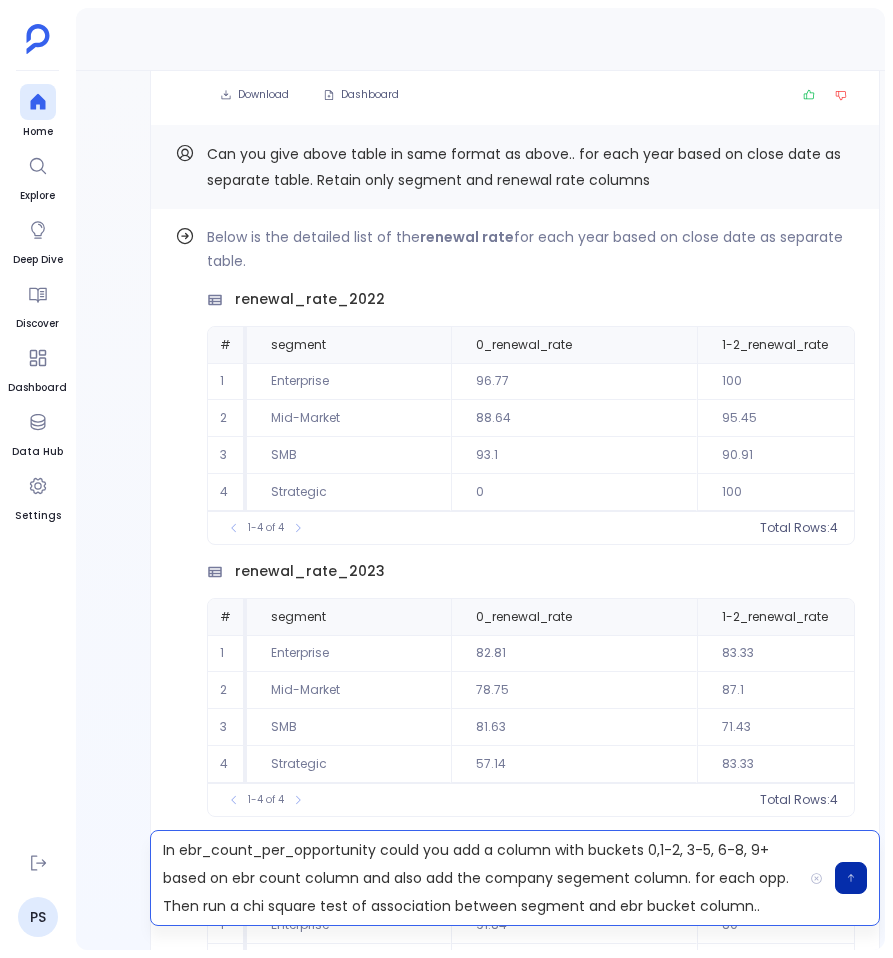 click at bounding box center (851, 878) 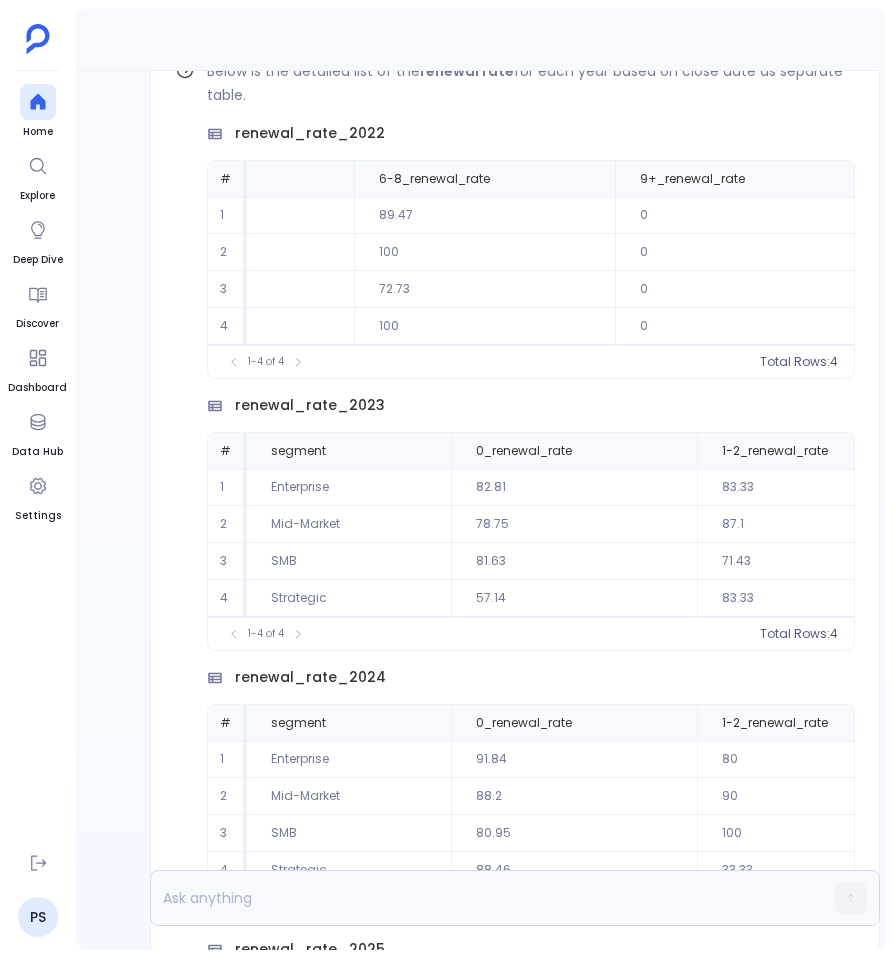 scroll, scrollTop: 0, scrollLeft: 0, axis: both 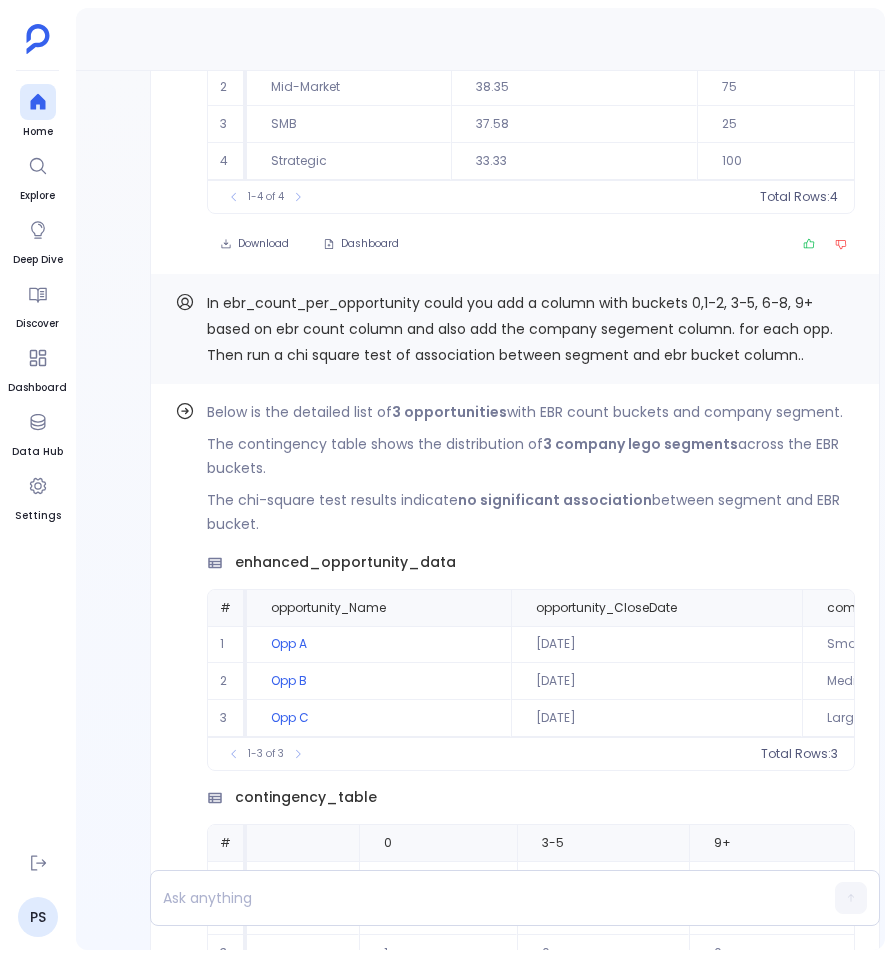 click on "In ebr_count_per_opportunity could you add a column with buckets 0,1-2, 3-5, 6-8, 9+ based on ebr count column and also add the company segement column. for each opp. Then run a chi square test of association between segment and ebr bucket column.." at bounding box center [520, 329] 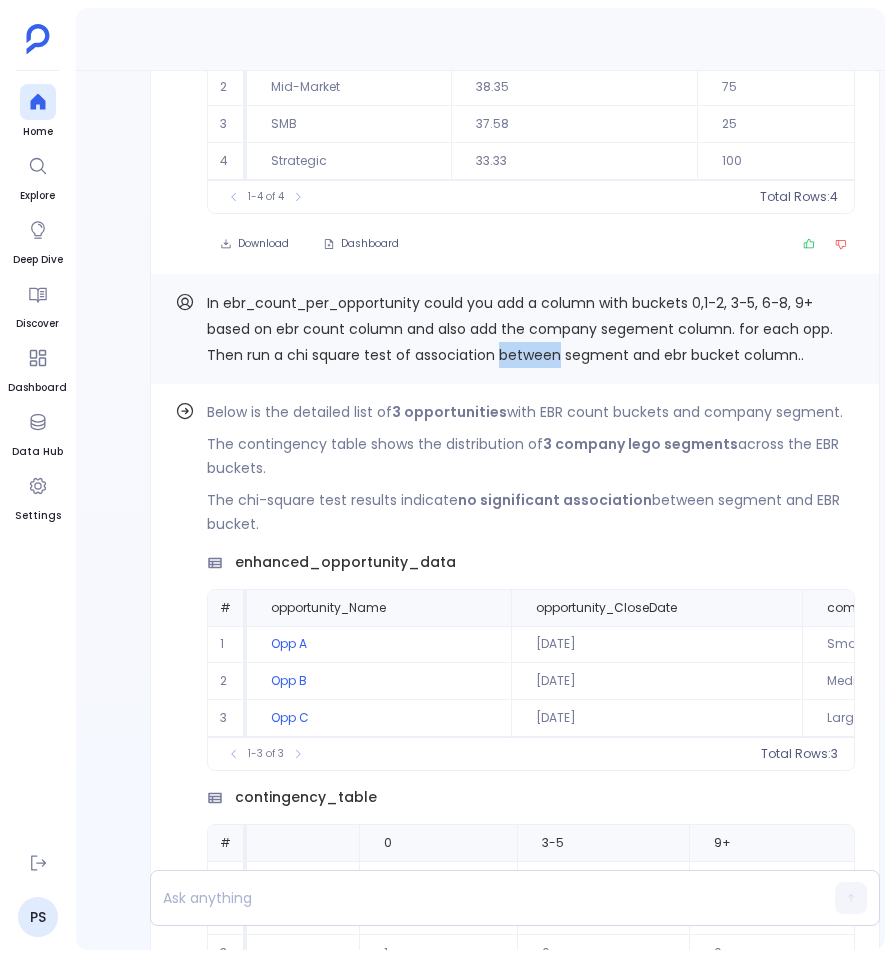 click on "In ebr_count_per_opportunity could you add a column with buckets 0,1-2, 3-5, 6-8, 9+ based on ebr count column and also add the company segement column. for each opp. Then run a chi square test of association between segment and ebr bucket column.." at bounding box center [520, 329] 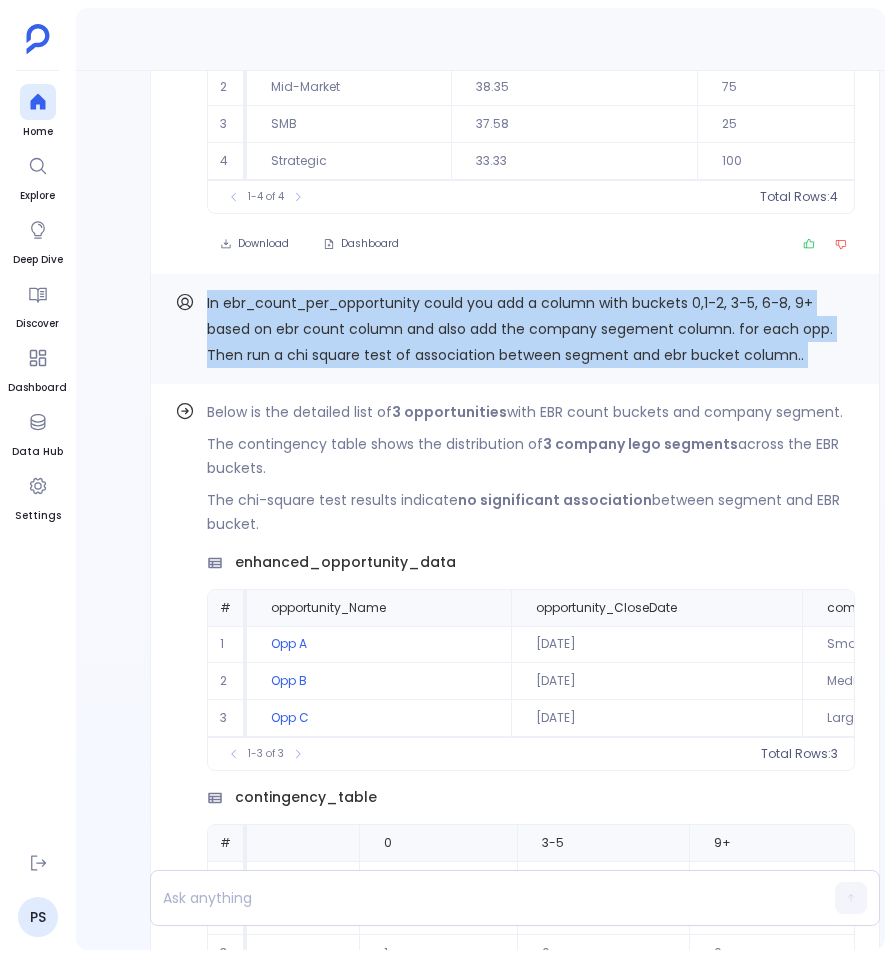 click on "In ebr_count_per_opportunity could you add a column with buckets 0,1-2, 3-5, 6-8, 9+ based on ebr count column and also add the company segement column. for each opp. Then run a chi square test of association between segment and ebr bucket column.." at bounding box center (520, 329) 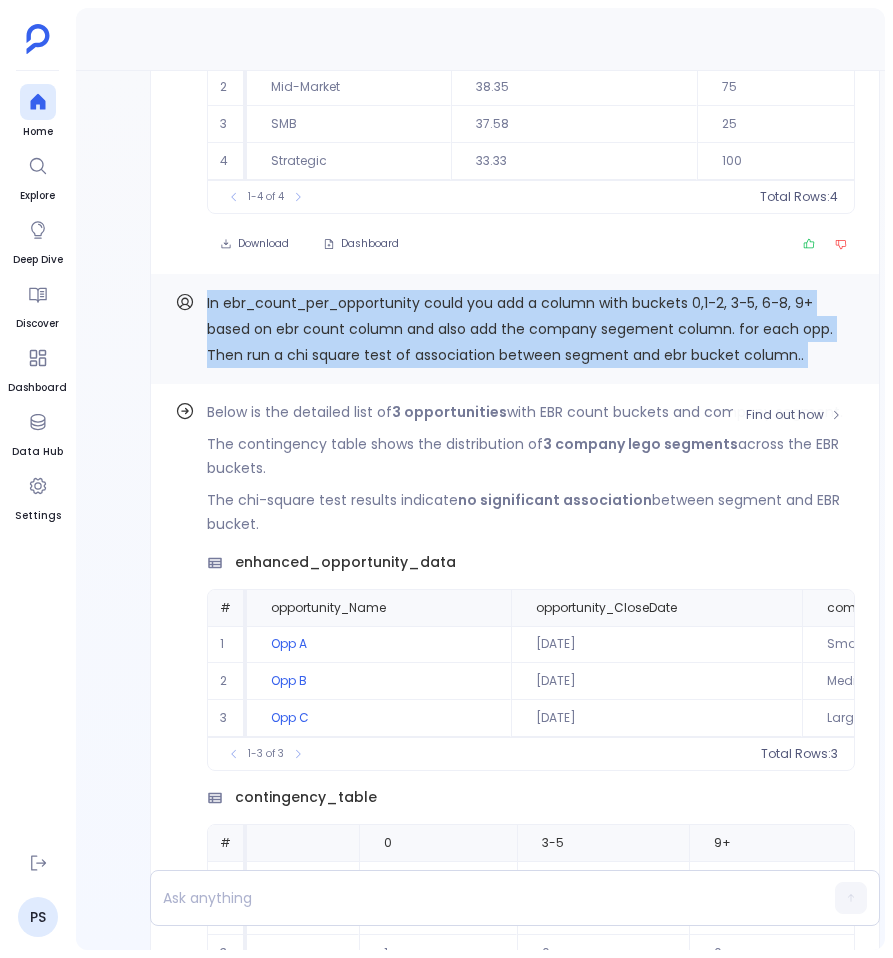 scroll, scrollTop: 0, scrollLeft: 0, axis: both 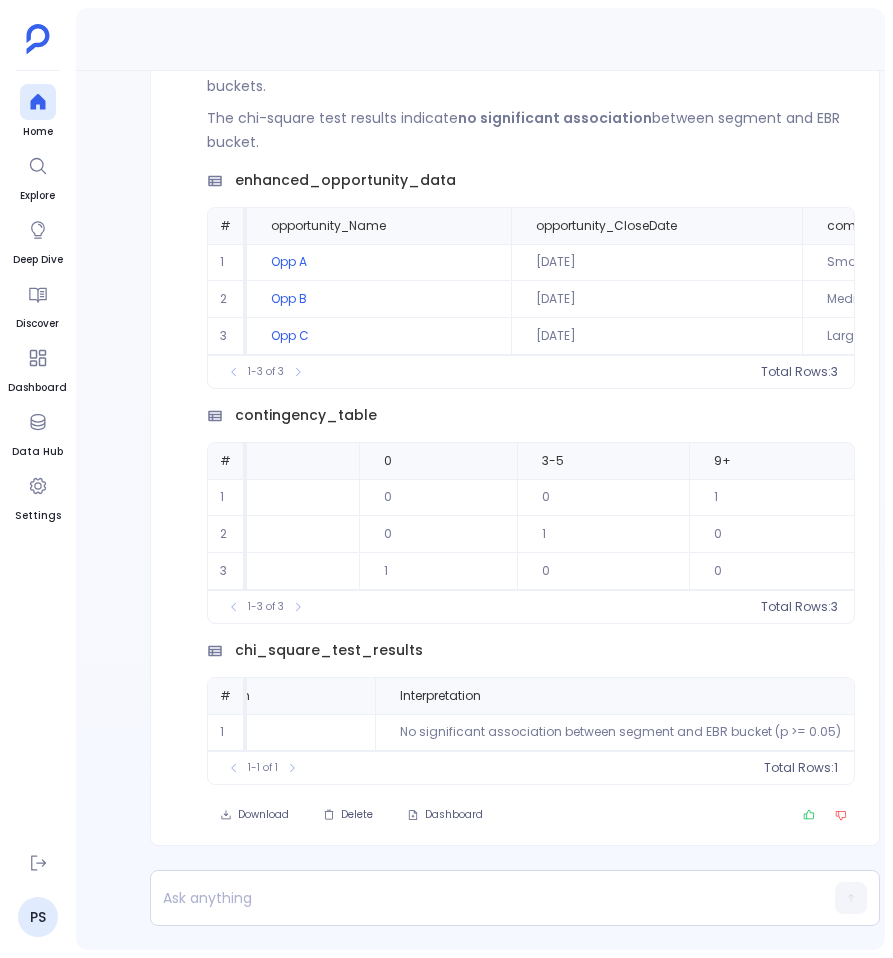 click on "Delete" at bounding box center (348, 815) 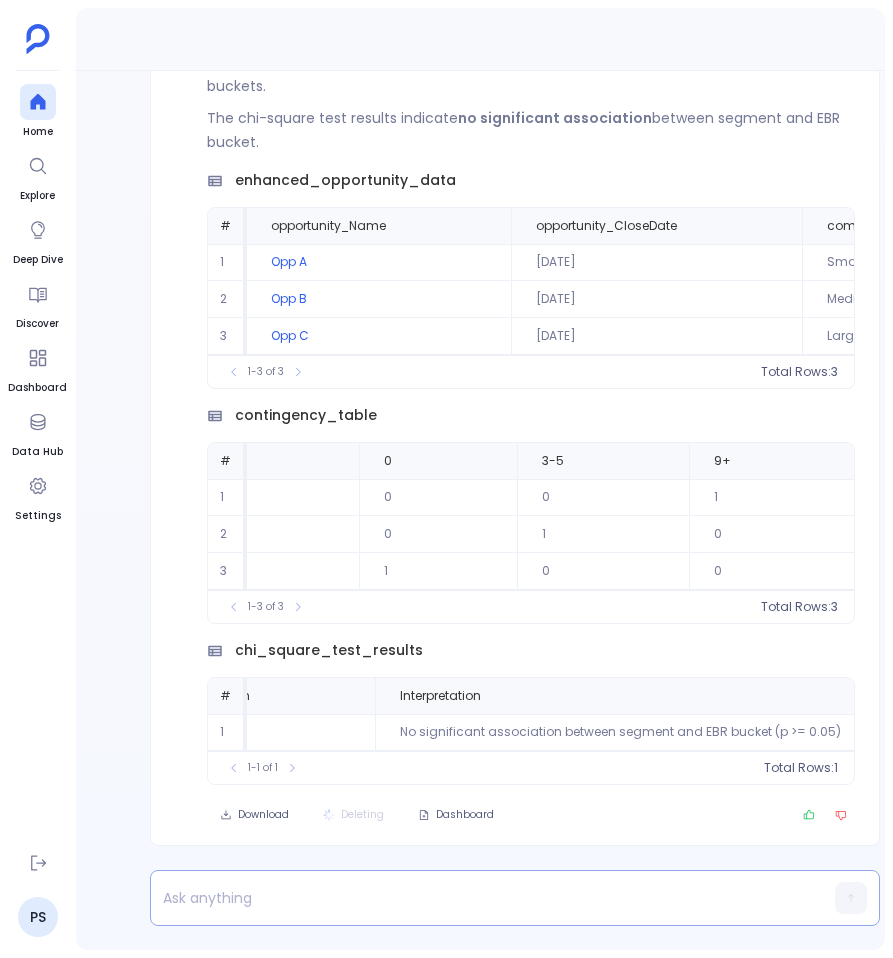 scroll, scrollTop: 0, scrollLeft: 368, axis: horizontal 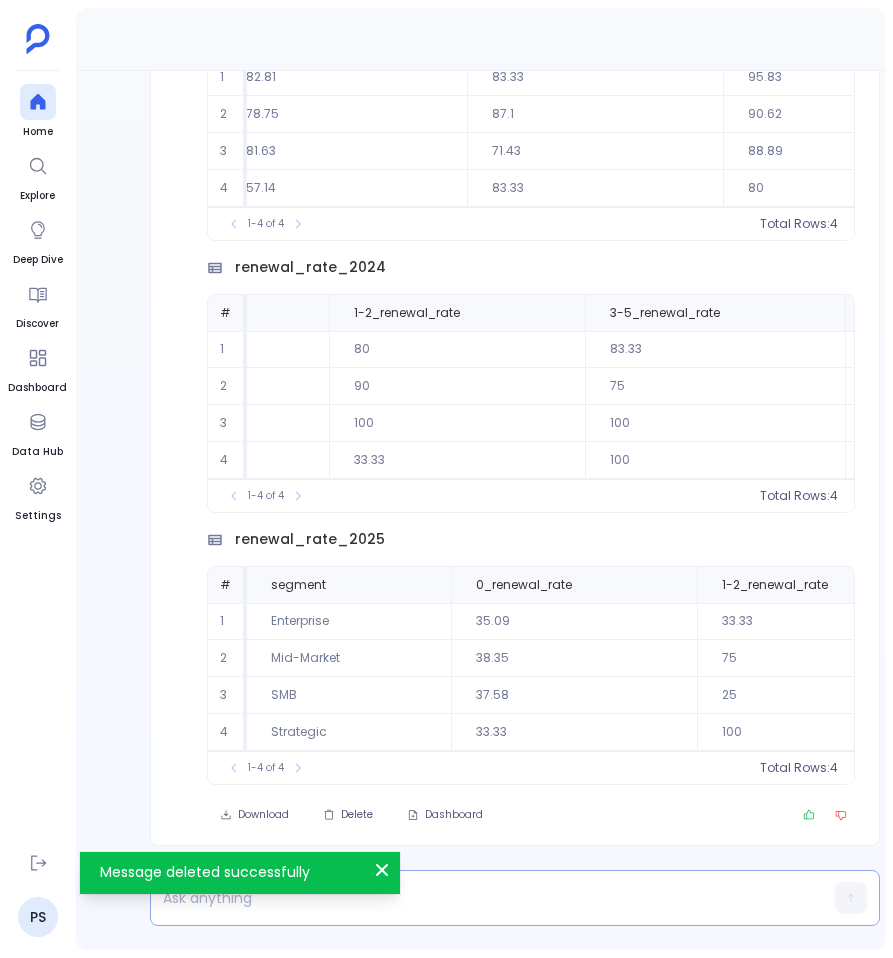 click at bounding box center [476, 898] 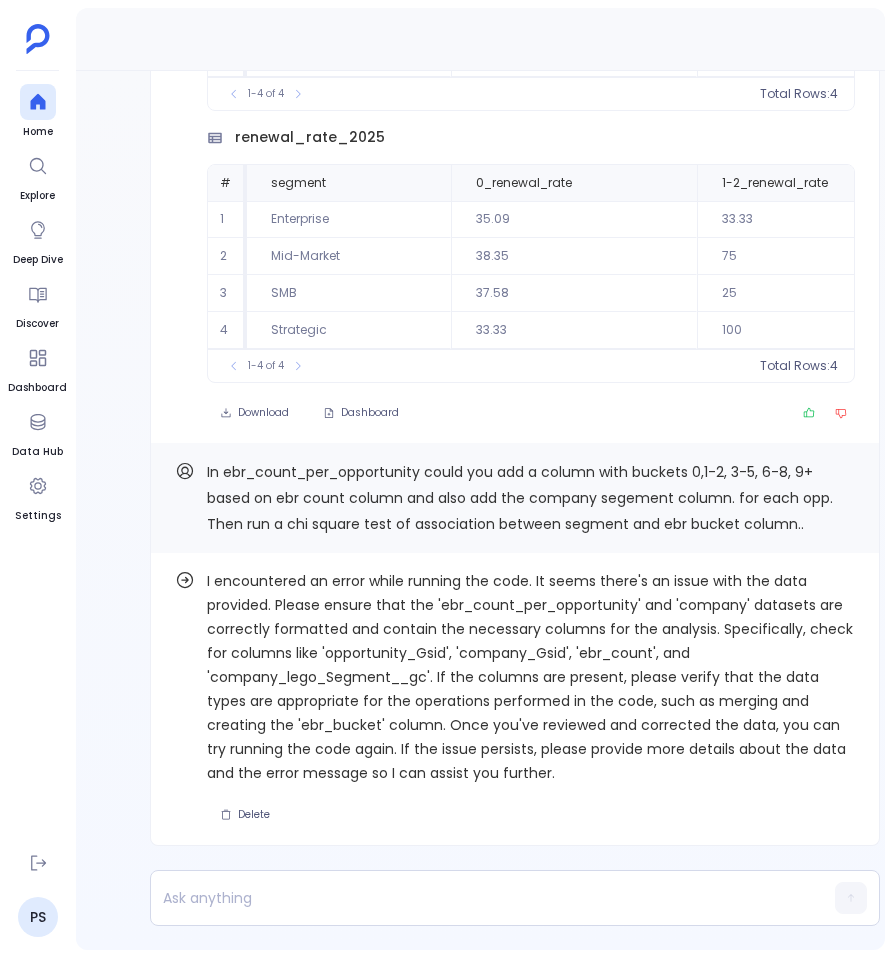 click on "In ebr_count_per_opportunity could you add a column with buckets 0,1-2, 3-5, 6-8, 9+ based on ebr count column and also add the company segement column. for each opp. Then run a chi square test of association between segment and ebr bucket column.." at bounding box center [520, 498] 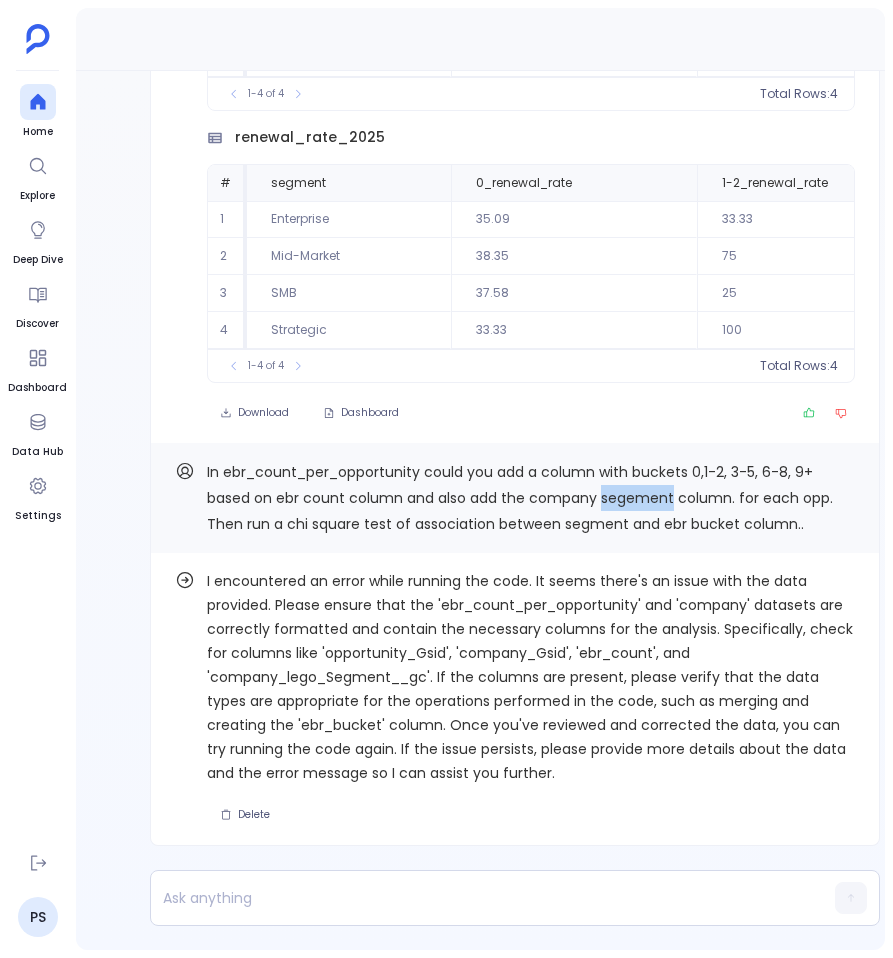 click on "In ebr_count_per_opportunity could you add a column with buckets 0,1-2, 3-5, 6-8, 9+ based on ebr count column and also add the company segement column. for each opp. Then run a chi square test of association between segment and ebr bucket column.." at bounding box center [520, 498] 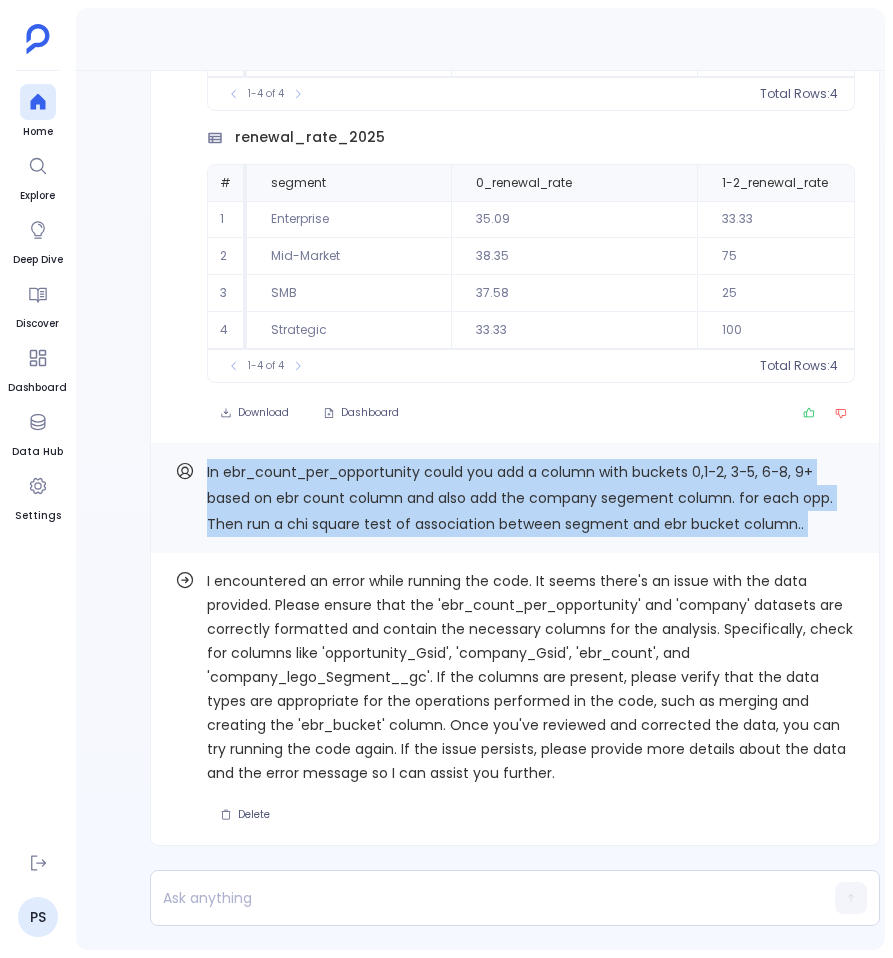 click on "In ebr_count_per_opportunity could you add a column with buckets 0,1-2, 3-5, 6-8, 9+ based on ebr count column and also add the company segement column. for each opp. Then run a chi square test of association between segment and ebr bucket column.." at bounding box center (520, 498) 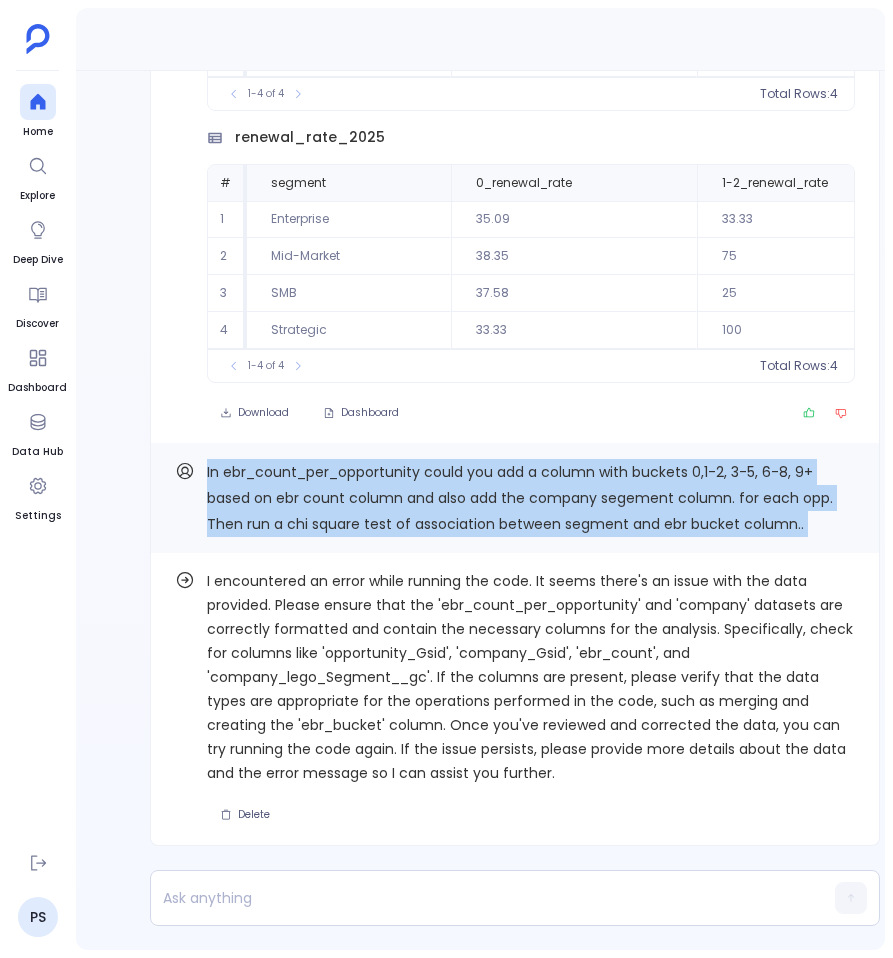 click on "In ebr_count_per_opportunity could you add a column with buckets 0,1-2, 3-5, 6-8, 9+ based on ebr count column and also add the company segement column. for each opp. Then run a chi square test of association between segment and ebr bucket column.." at bounding box center (520, 498) 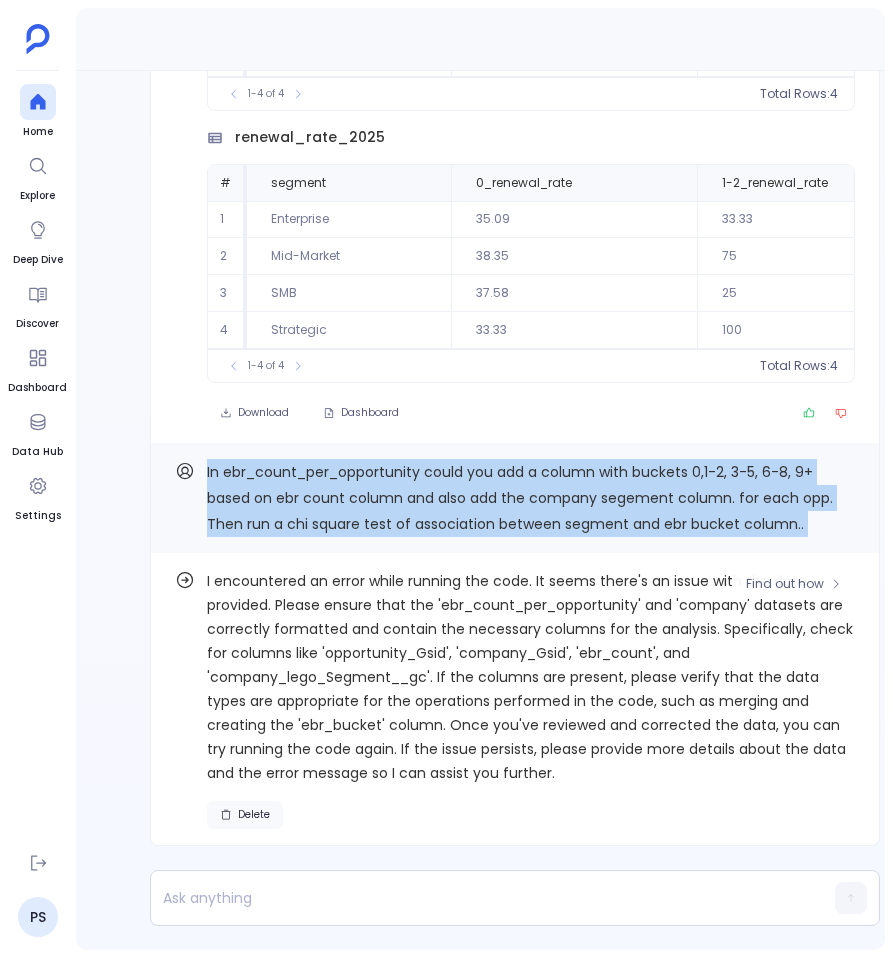 click on "Delete" at bounding box center [254, 815] 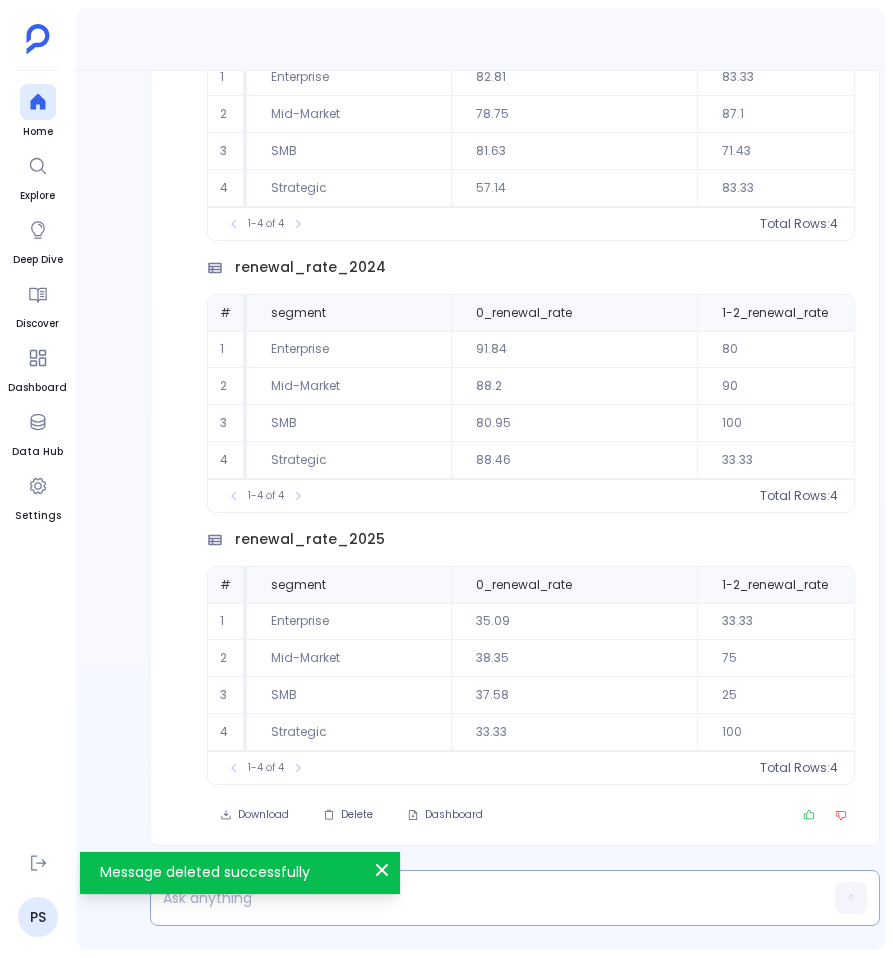 click at bounding box center (476, 898) 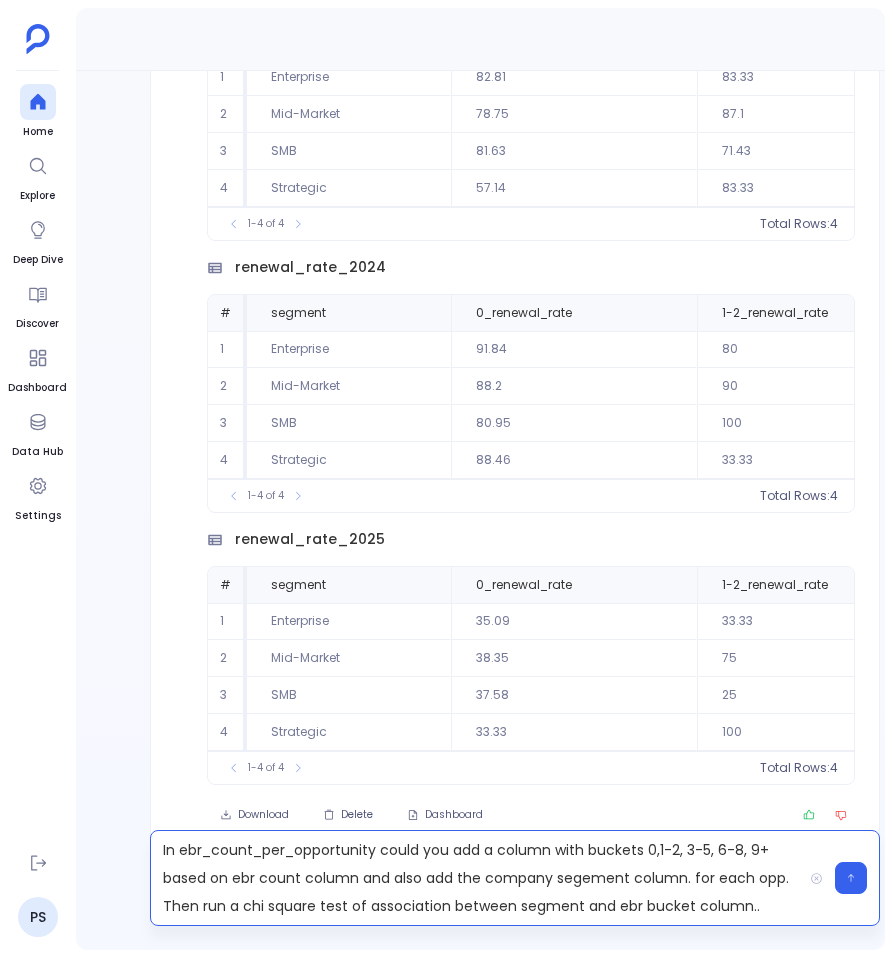 click on "In ebr_count_per_opportunity could you add a column with buckets 0,1-2, 3-5, 6-8, 9+ based on ebr count column and also add the company segement column. for each opp. Then run a chi square test of association between segment and ebr bucket column.." at bounding box center (476, 878) 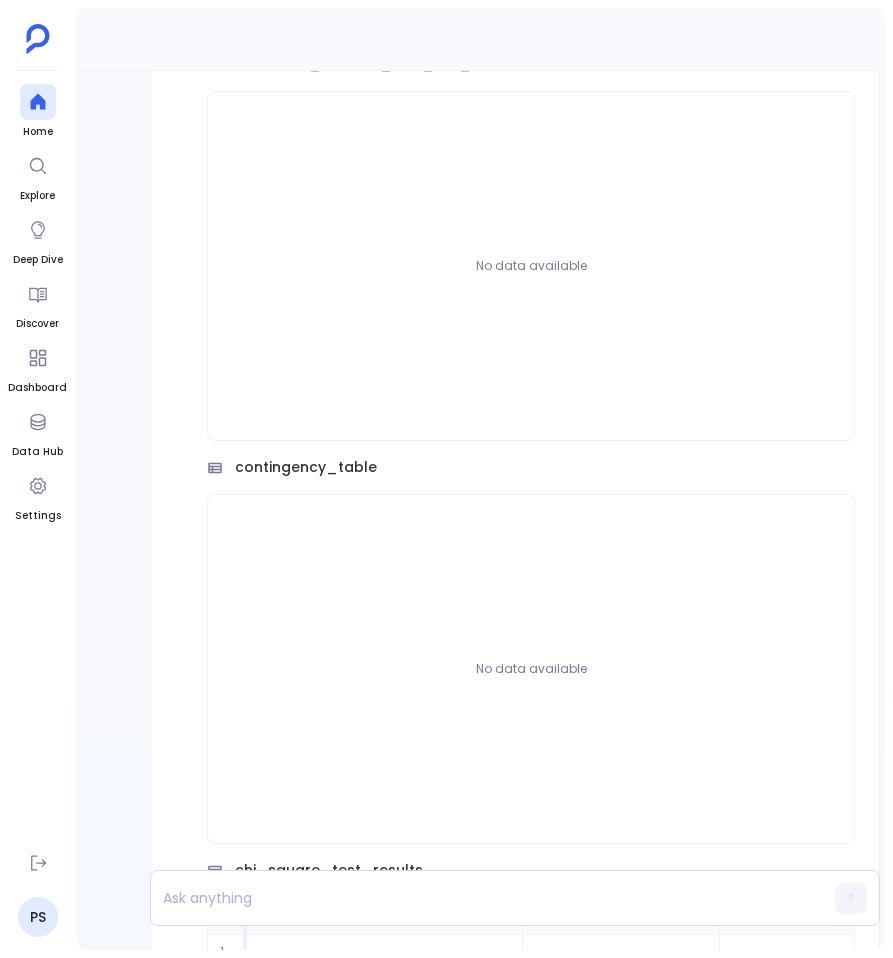 scroll, scrollTop: 0, scrollLeft: 0, axis: both 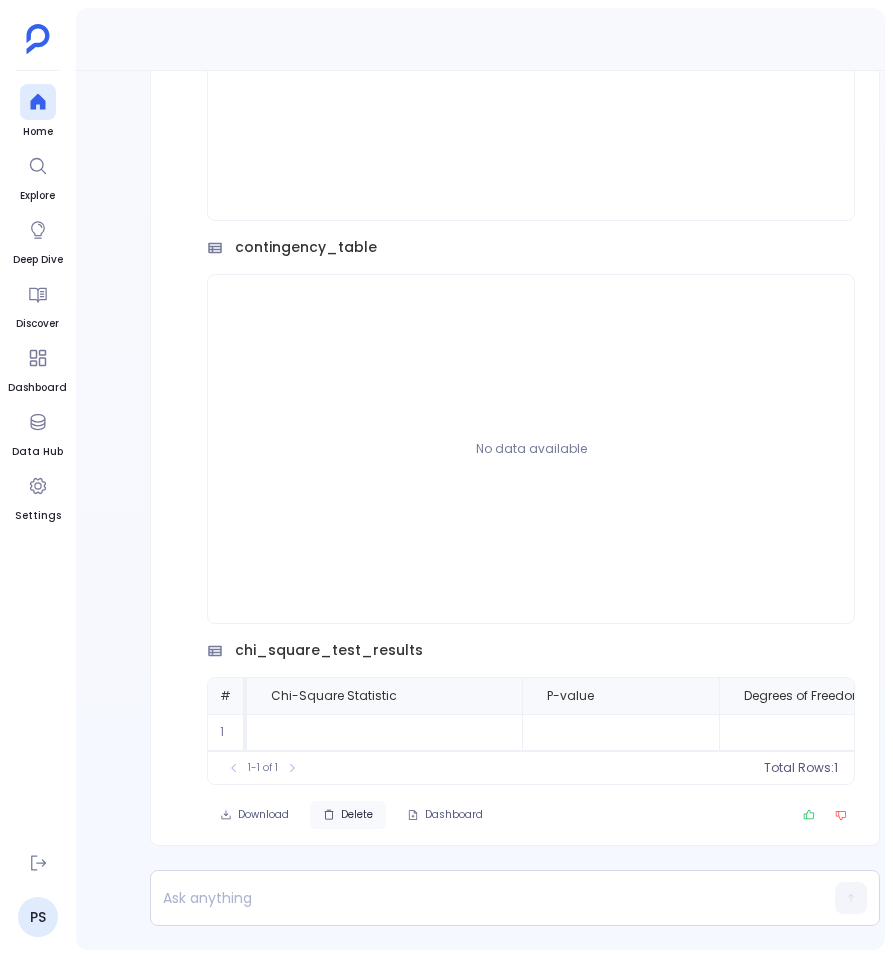 click on "Delete" at bounding box center (357, 815) 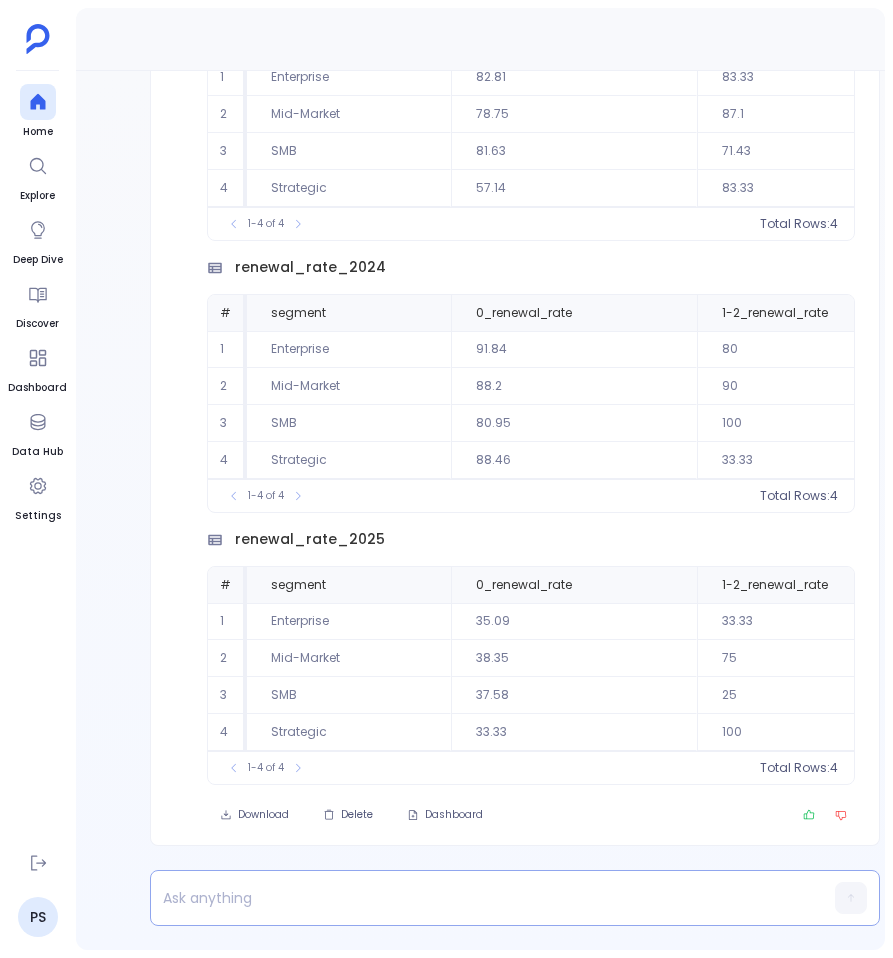 click at bounding box center (476, 898) 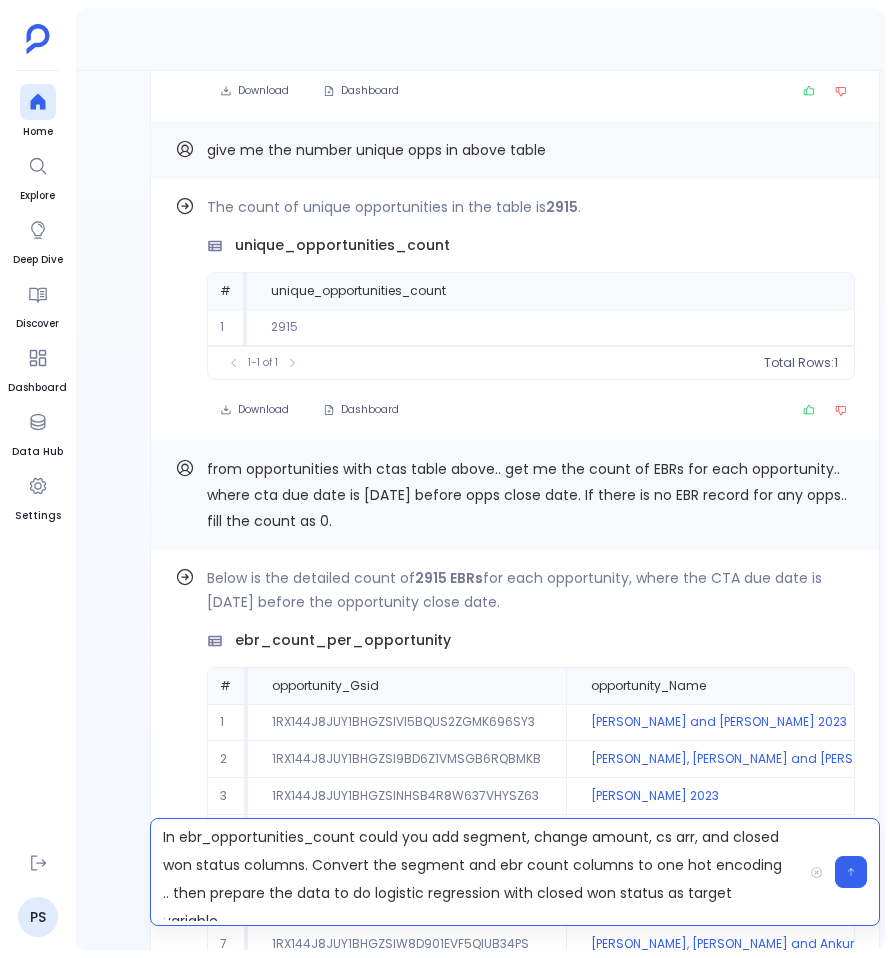 scroll, scrollTop: -3154, scrollLeft: 0, axis: vertical 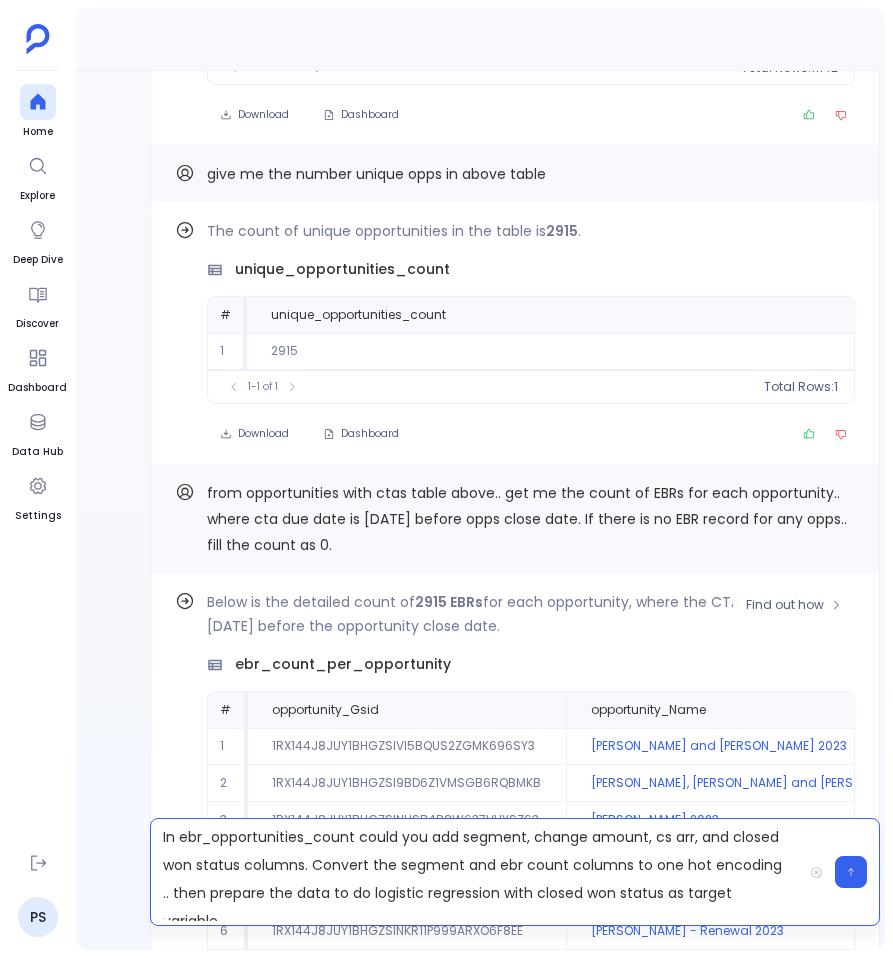 click on "ebr_count_per_opportunity" at bounding box center (343, 664) 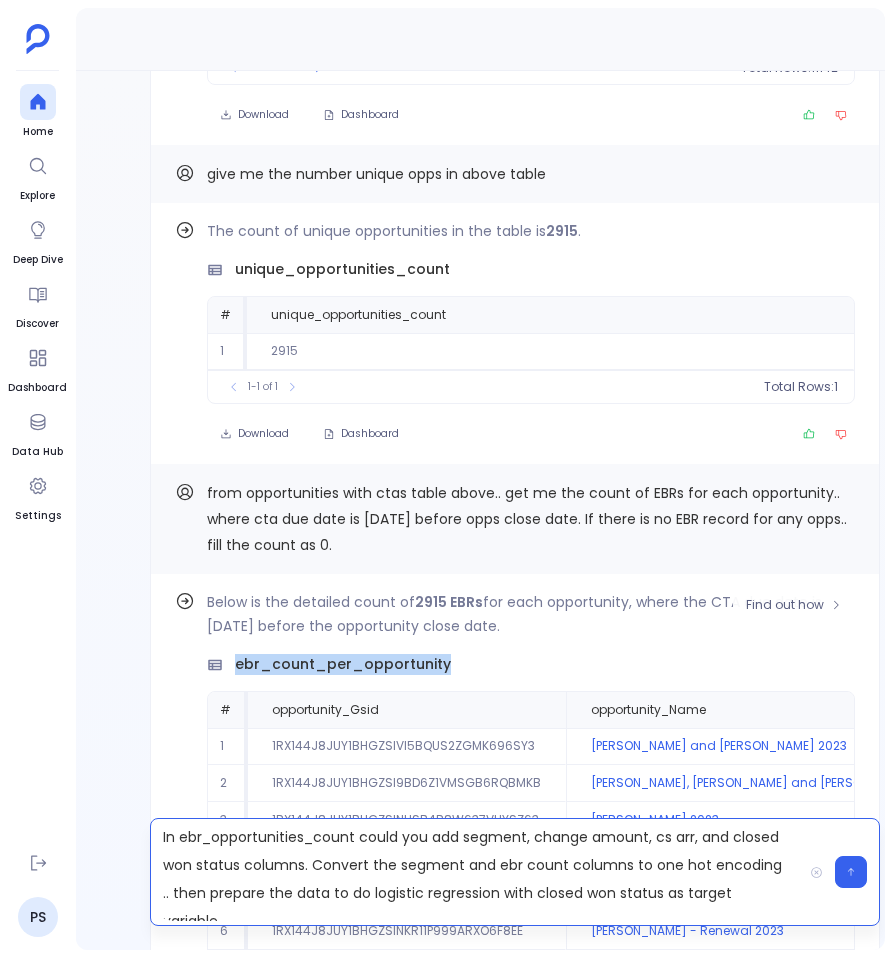 click on "ebr_count_per_opportunity" at bounding box center (343, 664) 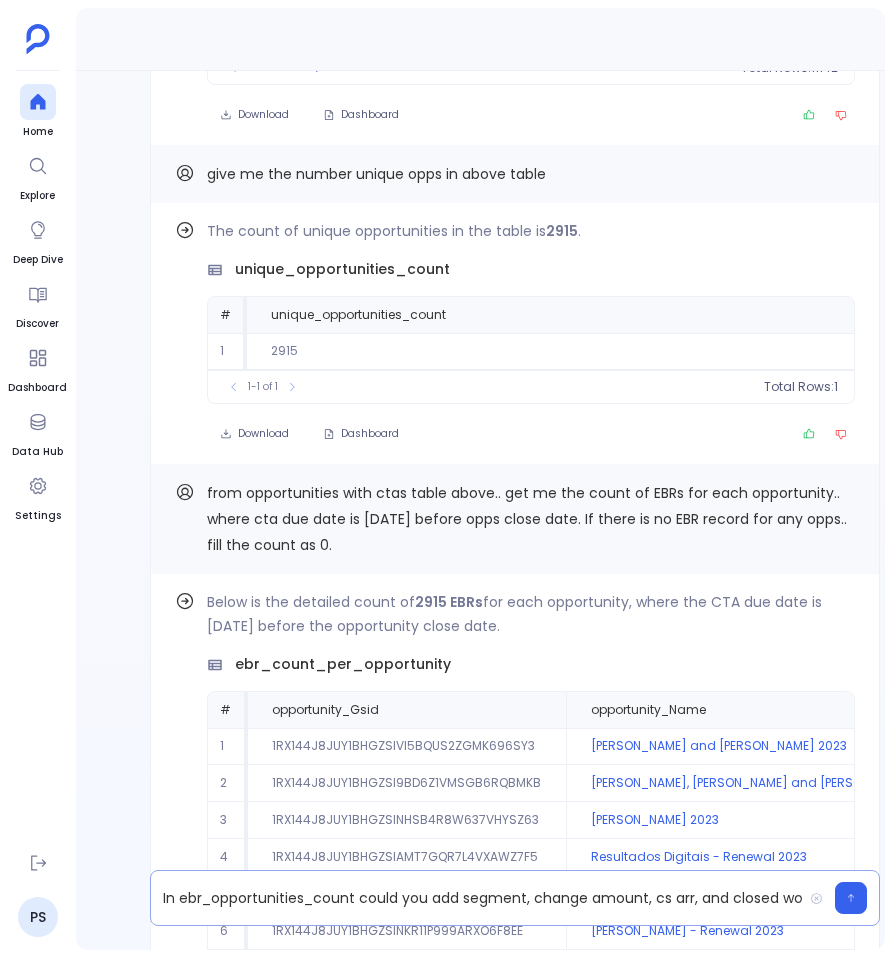 click on "In ebr_opportunities_count could you add segment, change amount, cs arr, and closed won status columns. Convert the segment and ebr count columns to one hot encoding .. then prepare the data to do logistic regression with closed won status as target variable" at bounding box center [476, 898] 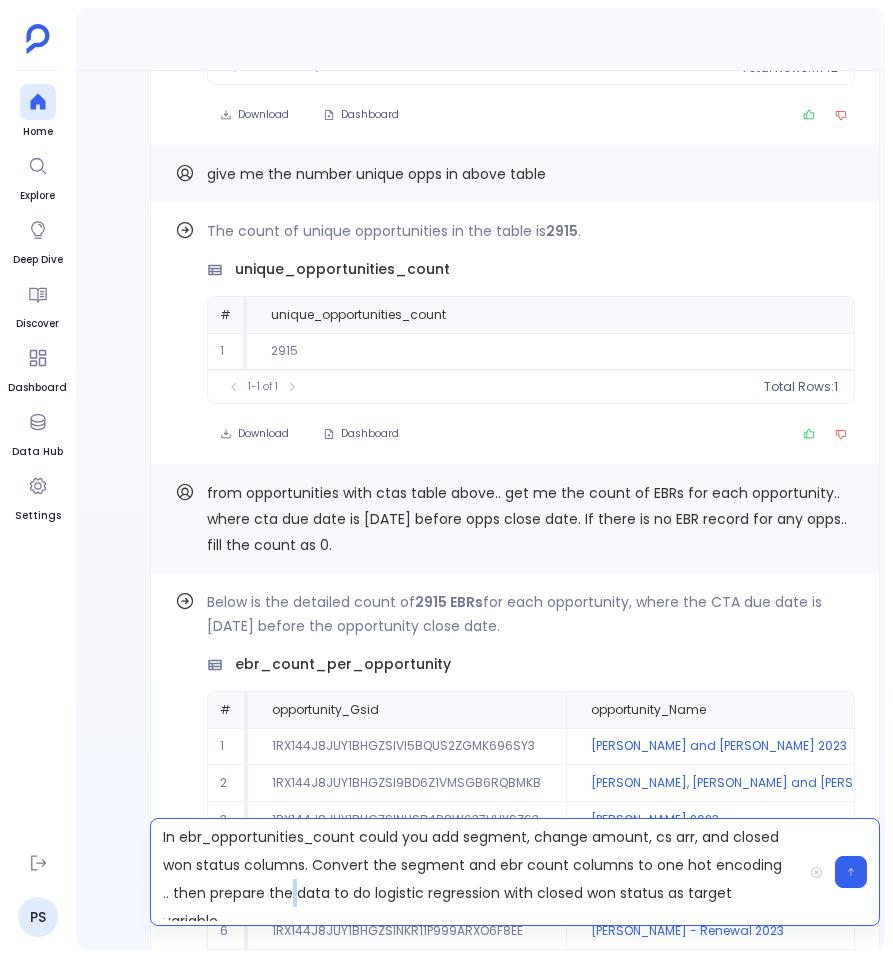 click on "In ebr_opportunities_count could you add segment, change amount, cs arr, and closed won status columns. Convert the segment and ebr count columns to one hot encoding .. then prepare the data to do logistic regression with closed won status as target variable" at bounding box center (476, 872) 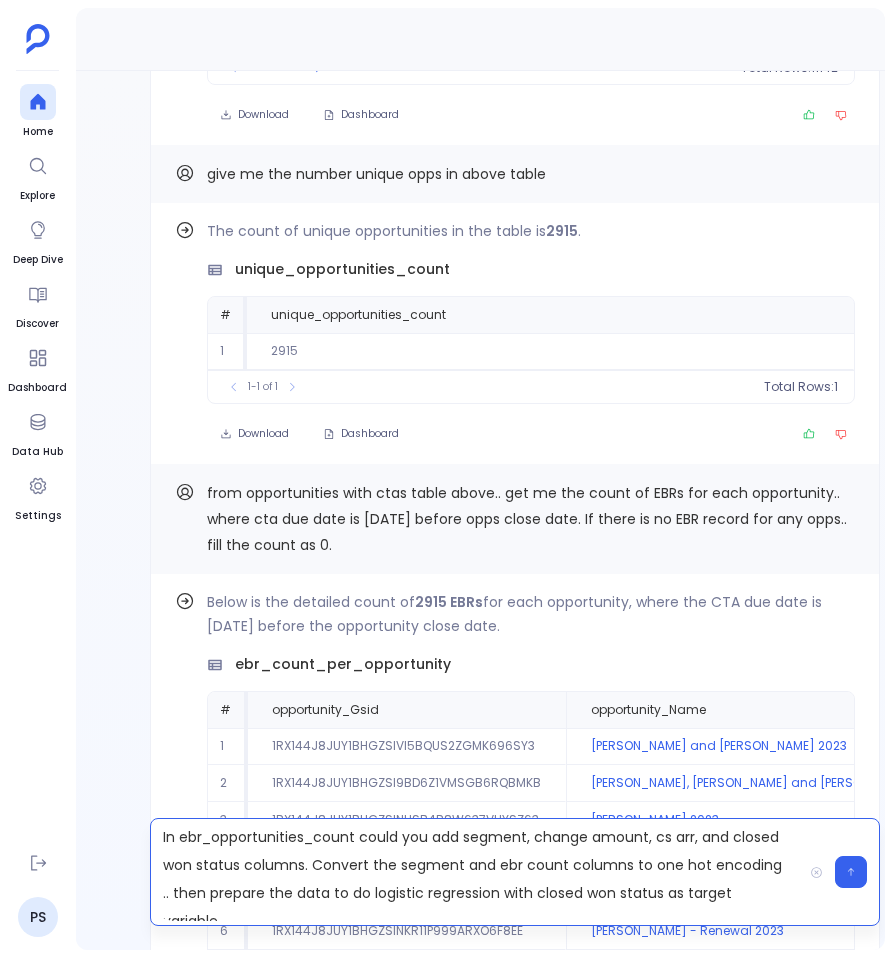 click on "In ebr_opportunities_count could you add segment, change amount, cs arr, and closed won status columns. Convert the segment and ebr count columns to one hot encoding .. then prepare the data to do logistic regression with closed won status as target variable" at bounding box center [476, 872] 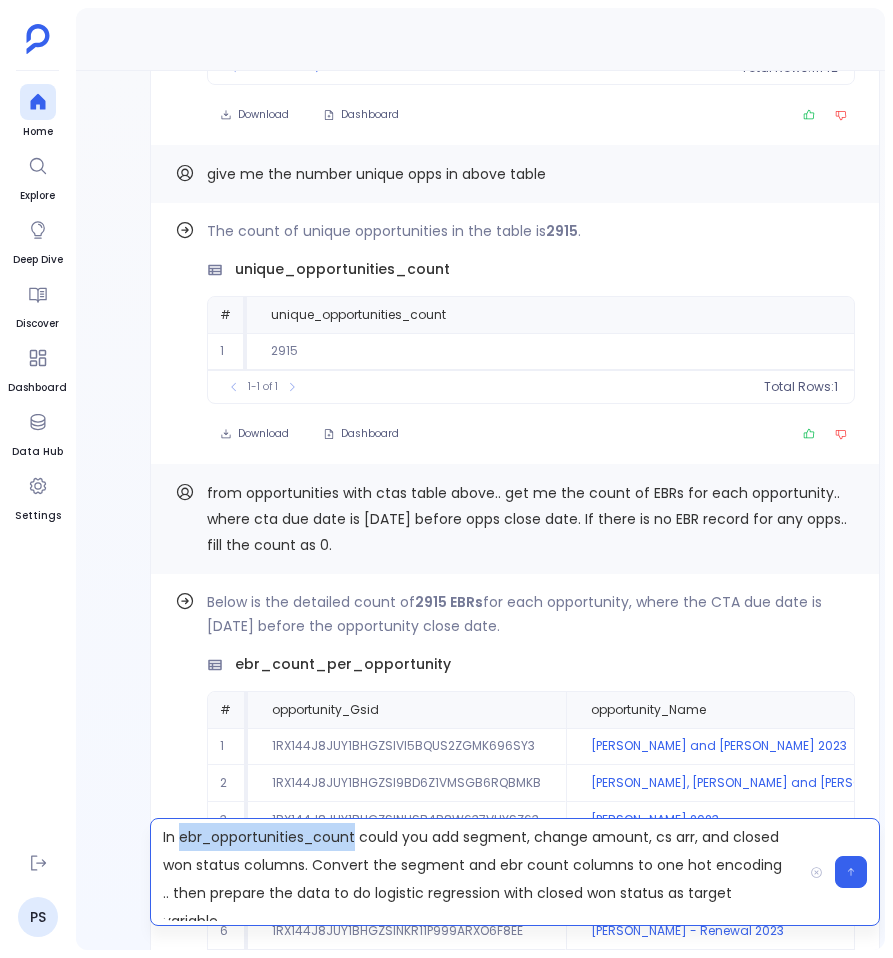 click on "In ebr_opportunities_count could you add segment, change amount, cs arr, and closed won status columns. Convert the segment and ebr count columns to one hot encoding .. then prepare the data to do logistic regression with closed won status as target variable" at bounding box center (476, 872) 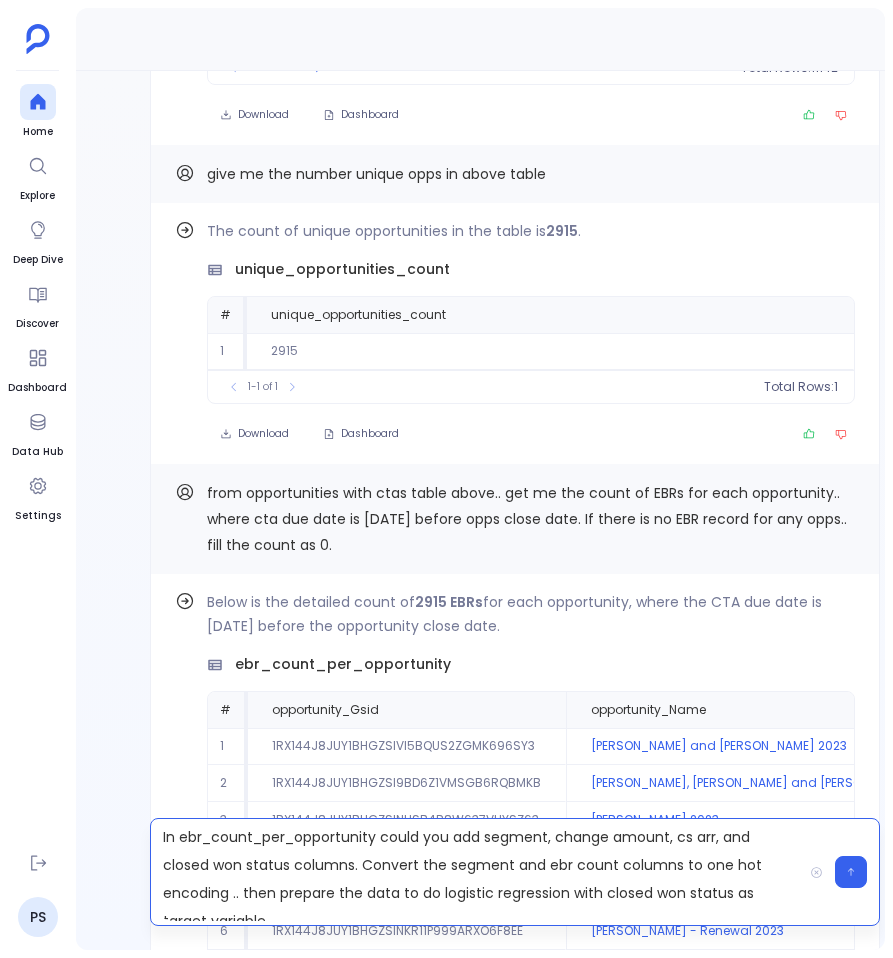 scroll, scrollTop: 14, scrollLeft: 0, axis: vertical 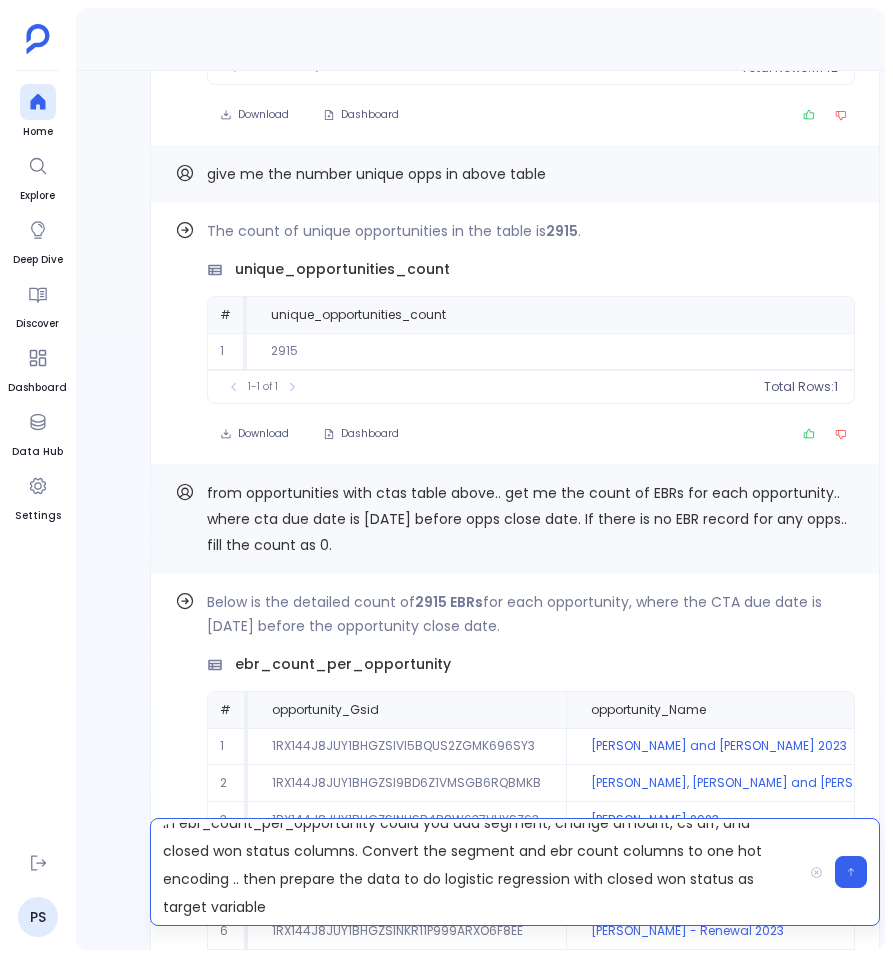 click on "In ebr_count_per_opportunity could you add segment, change amount, cs arr, and closed won status columns. Convert the segment and ebr count columns to one hot encoding .. then prepare the data to do logistic regression with closed won status as target variable" at bounding box center (476, 872) 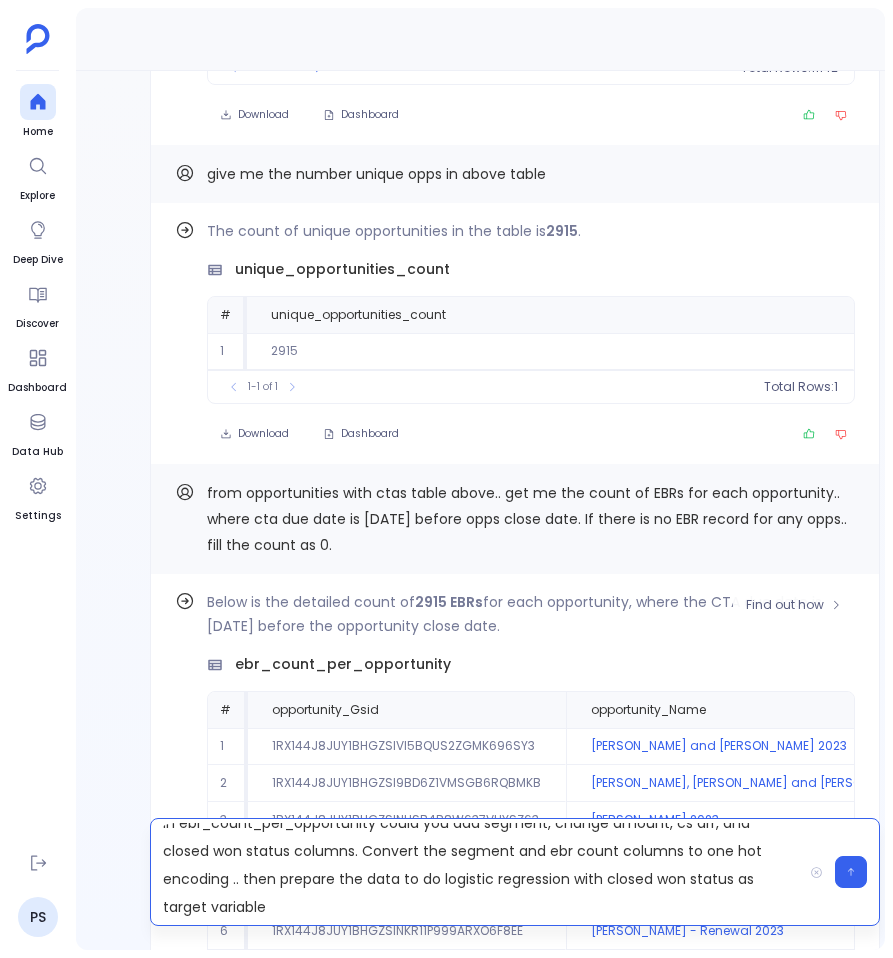 click on "1RX144J8JUY1BHGZSIW8D901EVF5QIUB34PS" at bounding box center [407, 968] 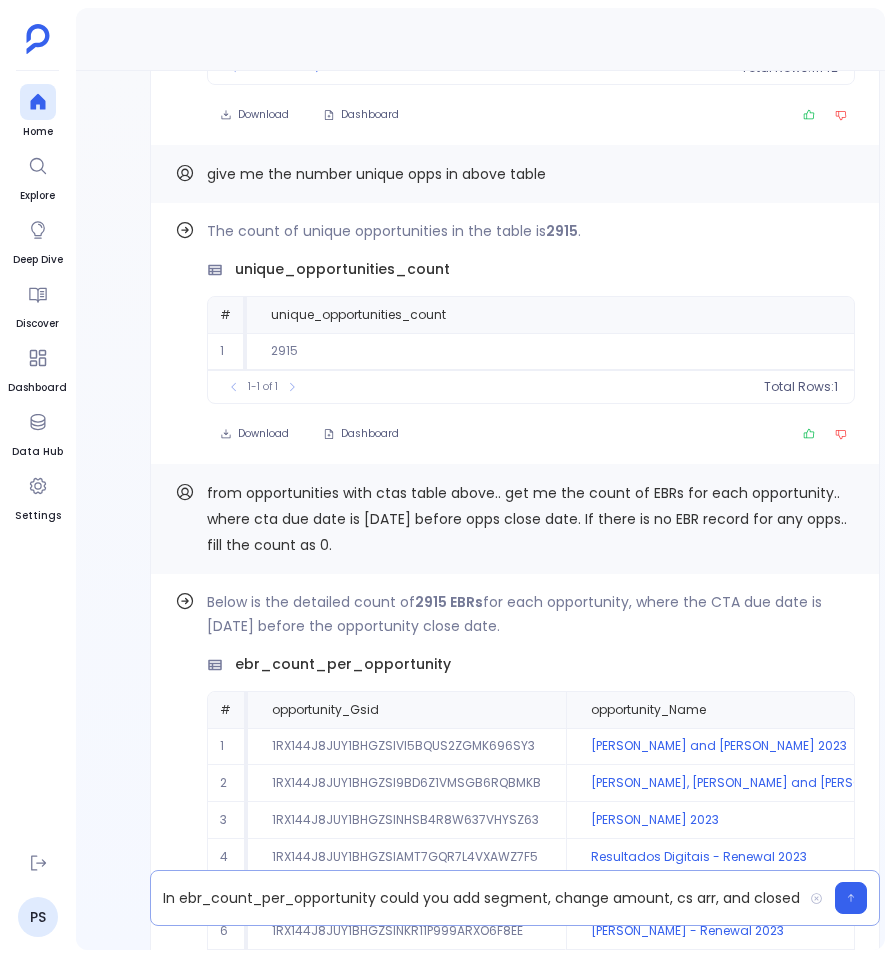 click on "In ebr_count_per_opportunity could you add segment, change amount, cs arr, and closed won status columns. Convert the segment and ebr count columns to one hot encoding .. then prepare the data to do logistic regression with closed won status as target variable" at bounding box center [476, 898] 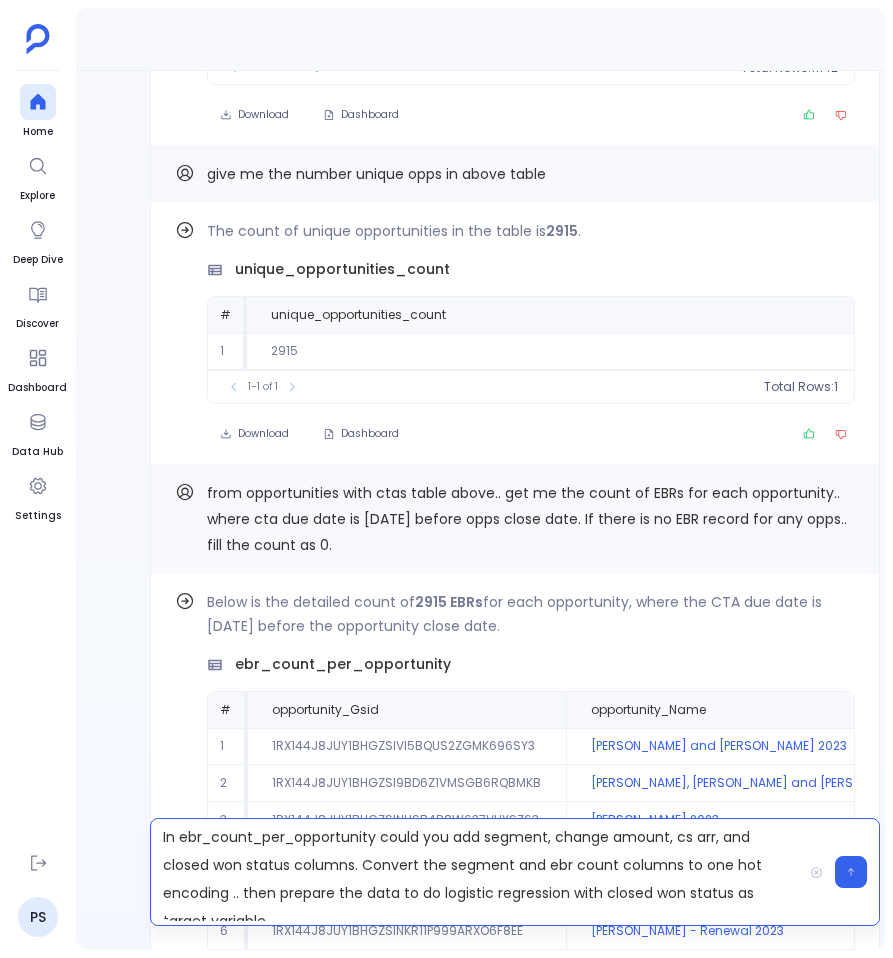 scroll, scrollTop: 0, scrollLeft: 0, axis: both 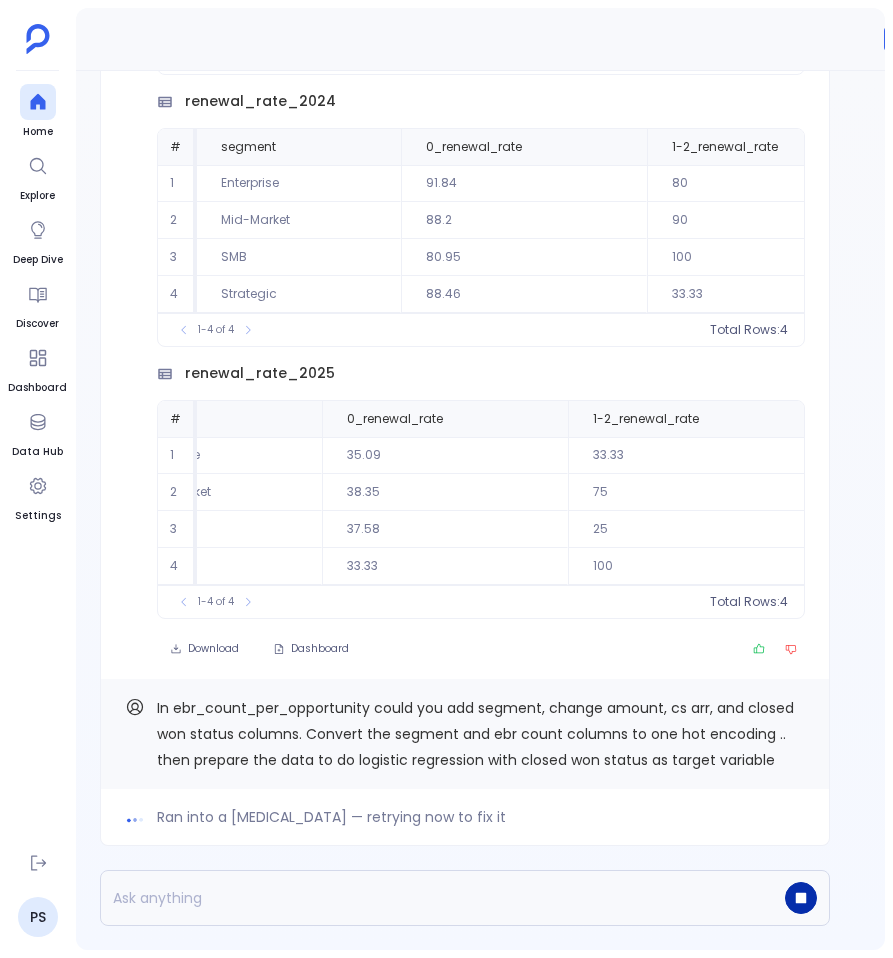 click 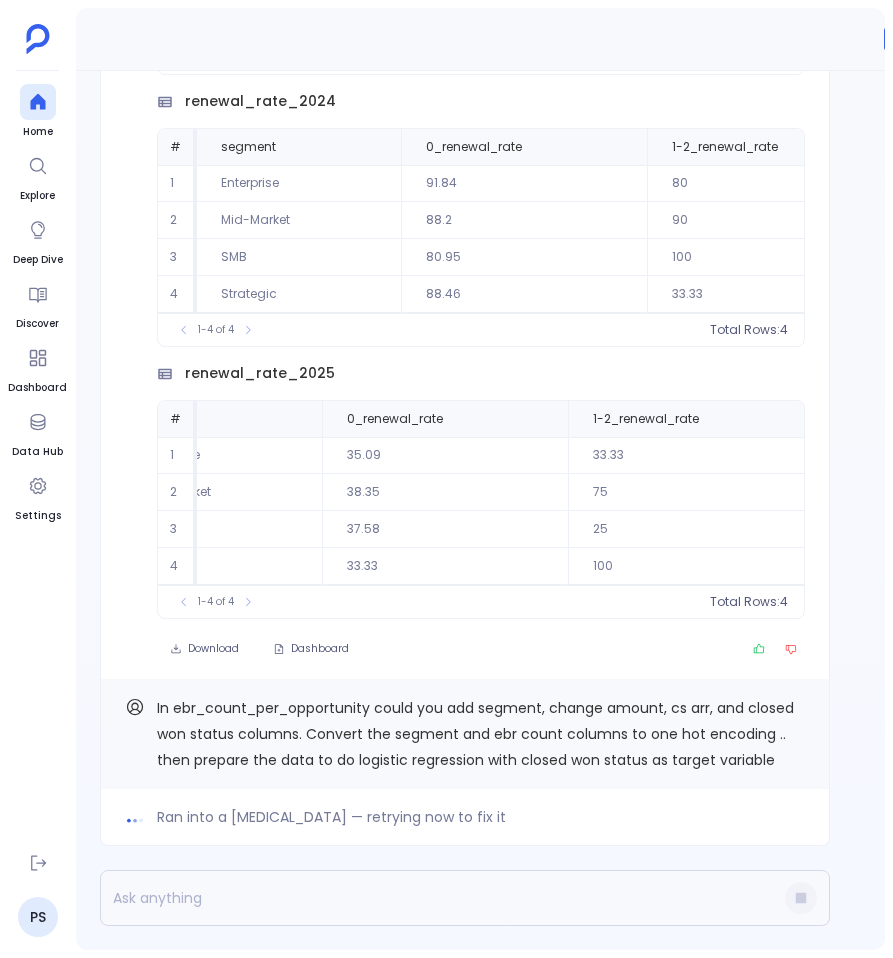 click at bounding box center (801, 898) 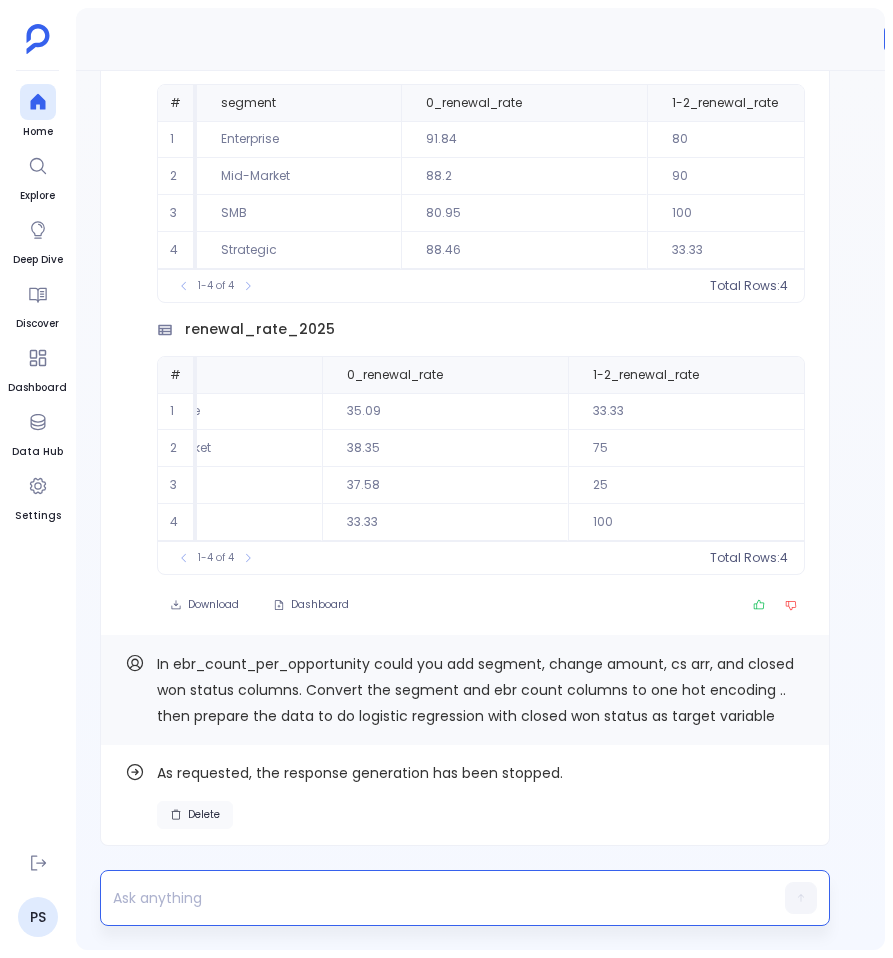 click on "Delete" at bounding box center (204, 815) 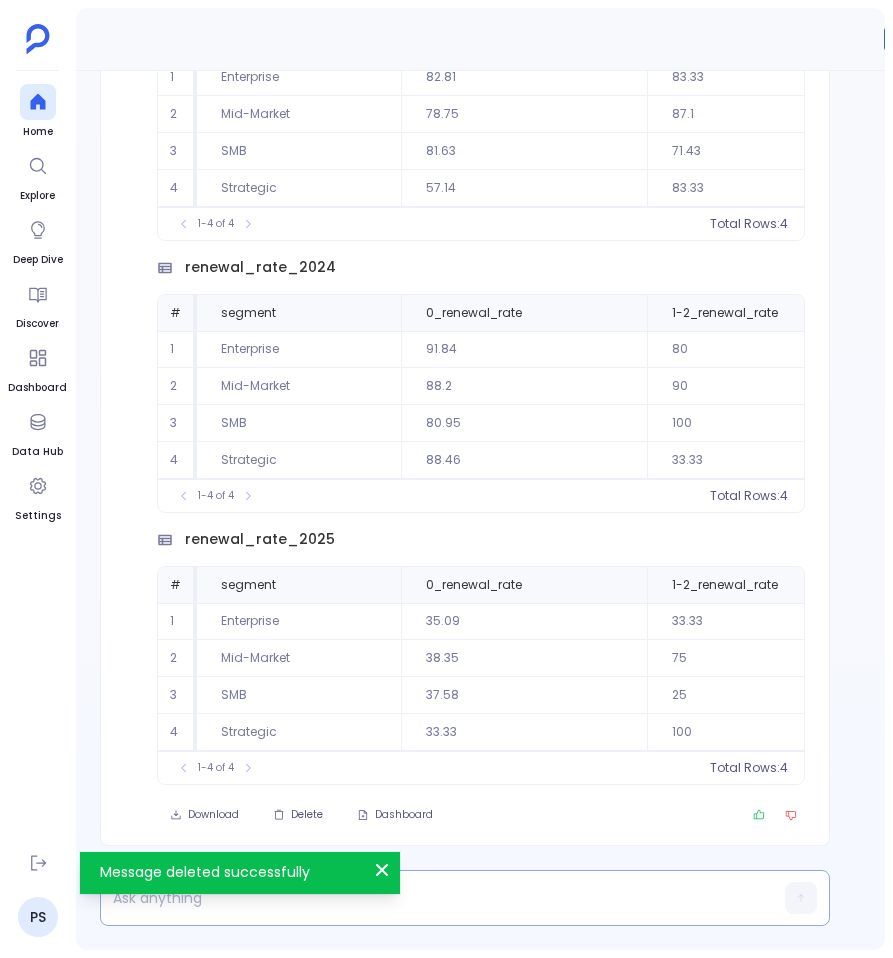 click at bounding box center (426, 898) 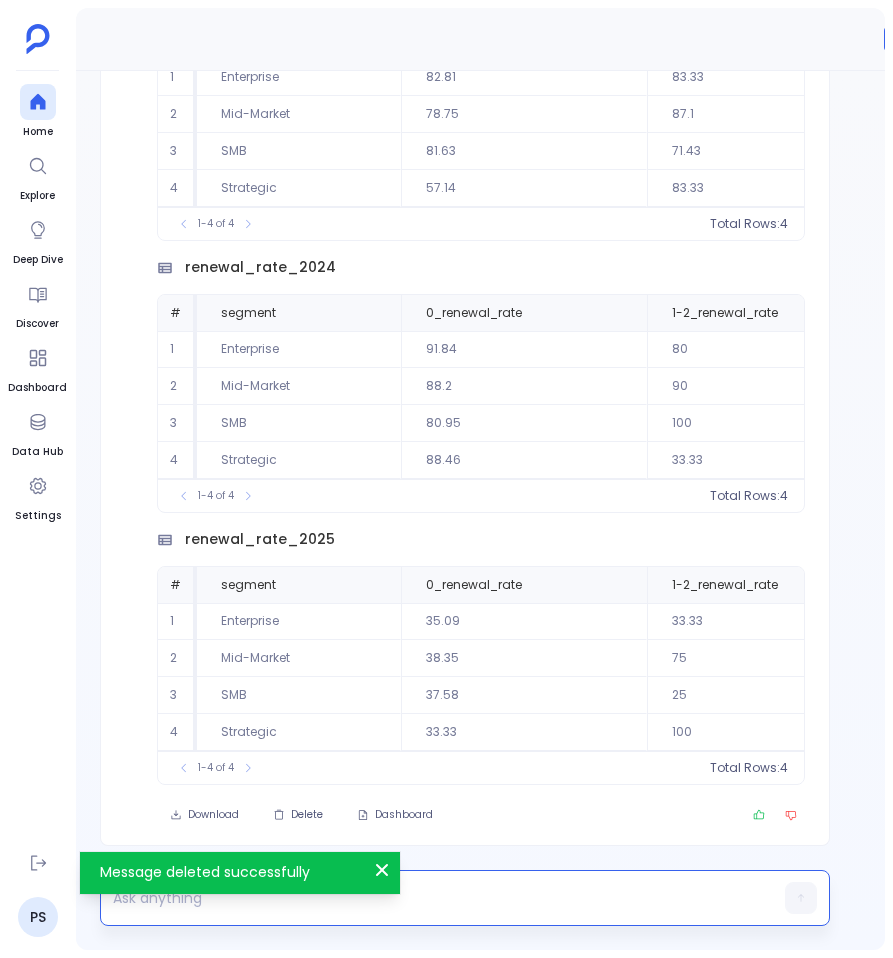 click at bounding box center (426, 898) 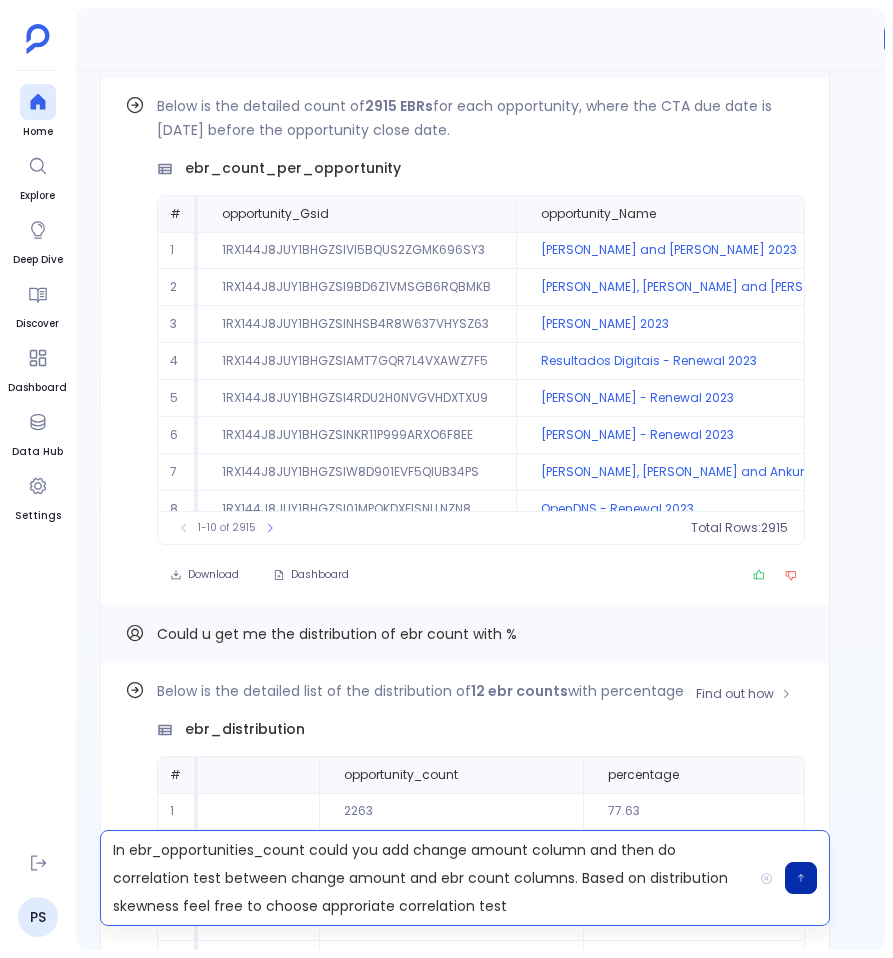 scroll, scrollTop: -2813, scrollLeft: 0, axis: vertical 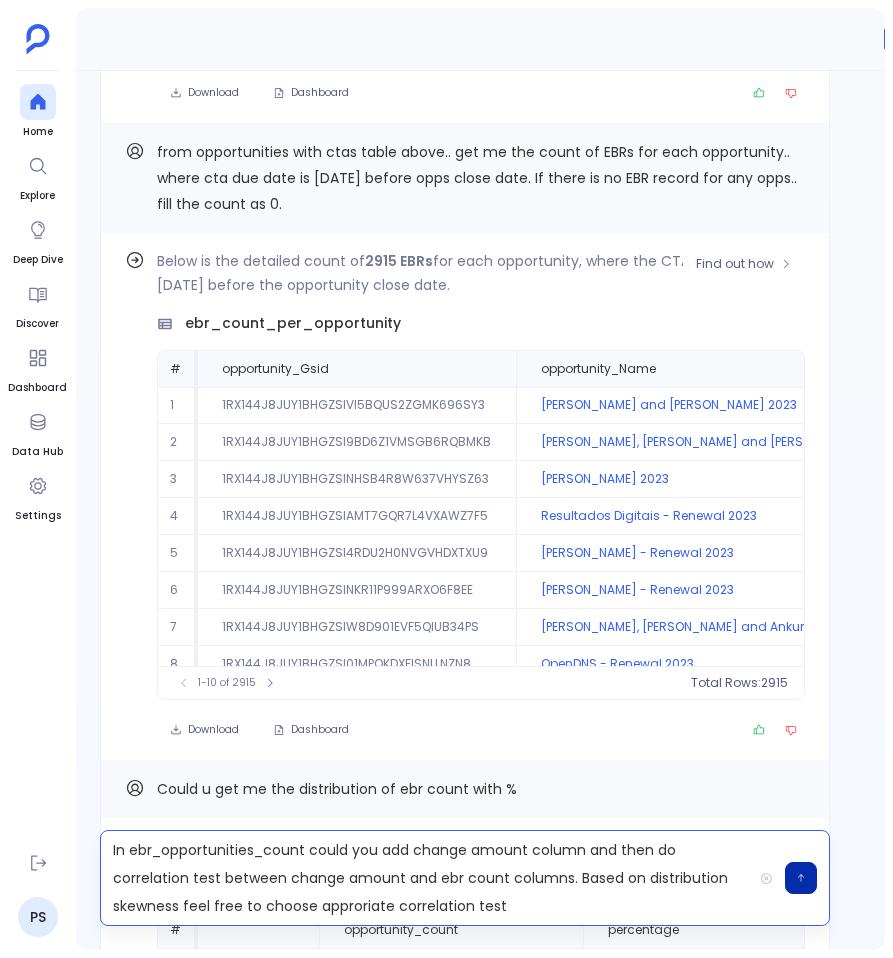 click on "ebr_count_per_opportunity" at bounding box center [293, 323] 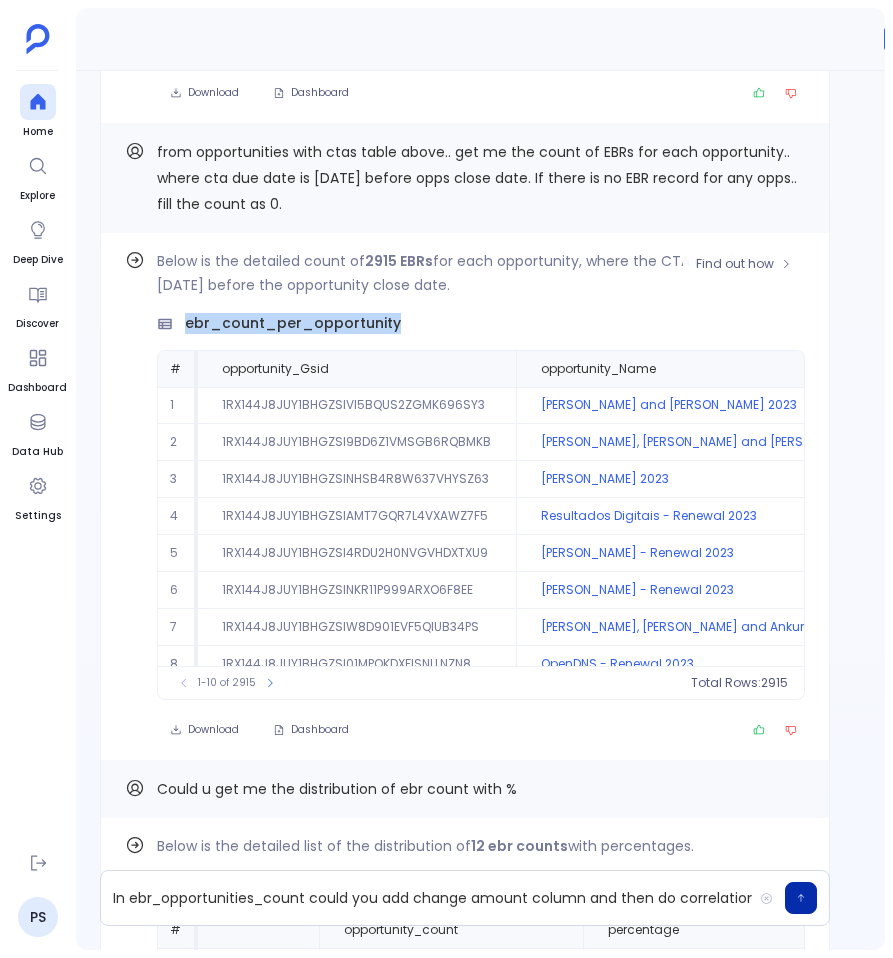 click on "ebr_count_per_opportunity" at bounding box center [293, 323] 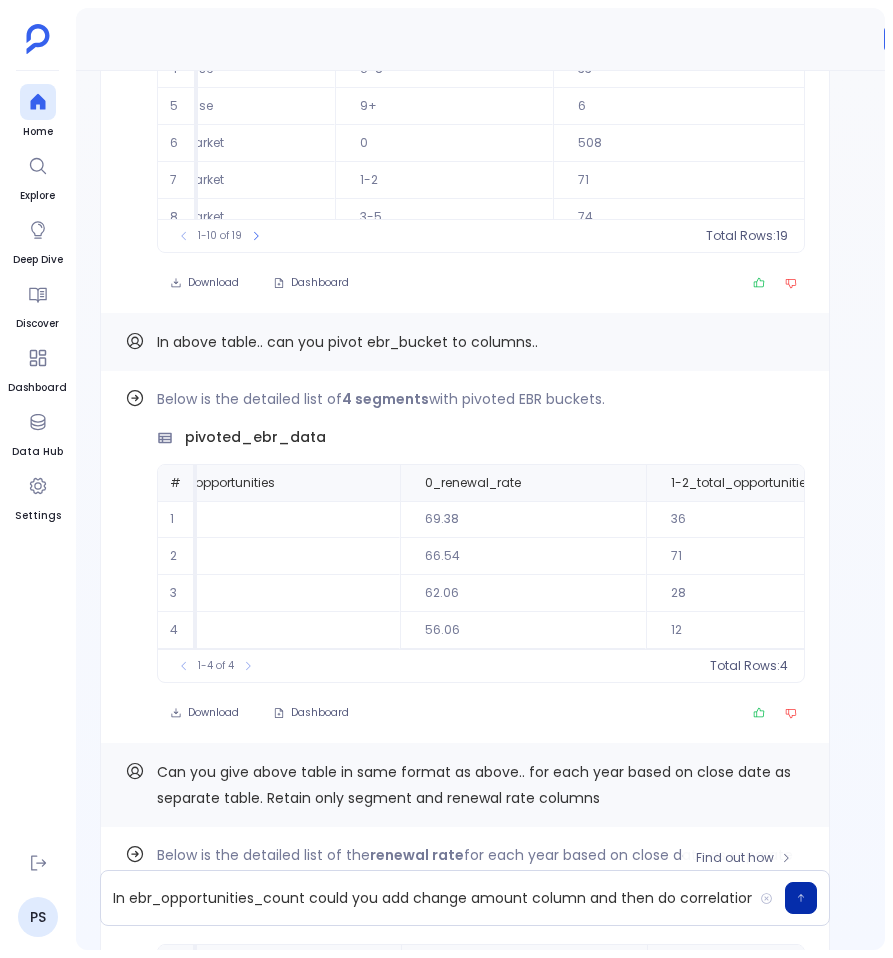 scroll, scrollTop: 0, scrollLeft: 0, axis: both 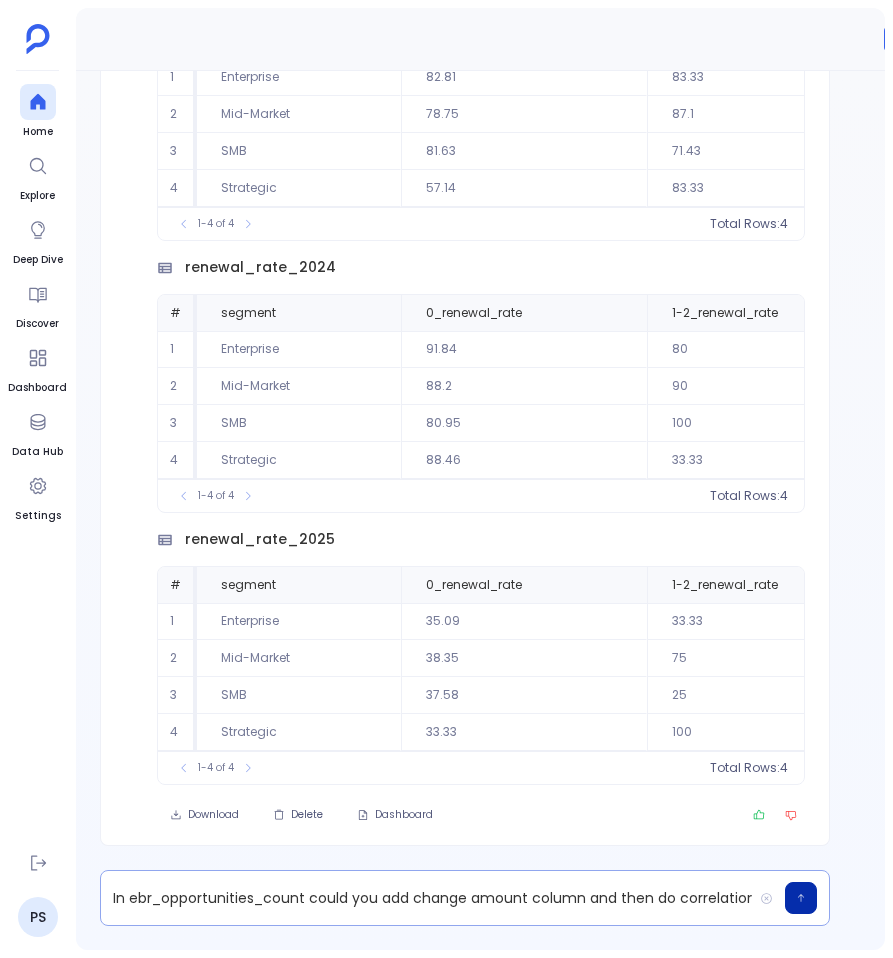 click on "In ebr_opportunities_count could you add change amount column and then do correlation test between change amount and ebr count columns. Based on distribution skewness feel free to choose approriate correlation test" at bounding box center (426, 898) 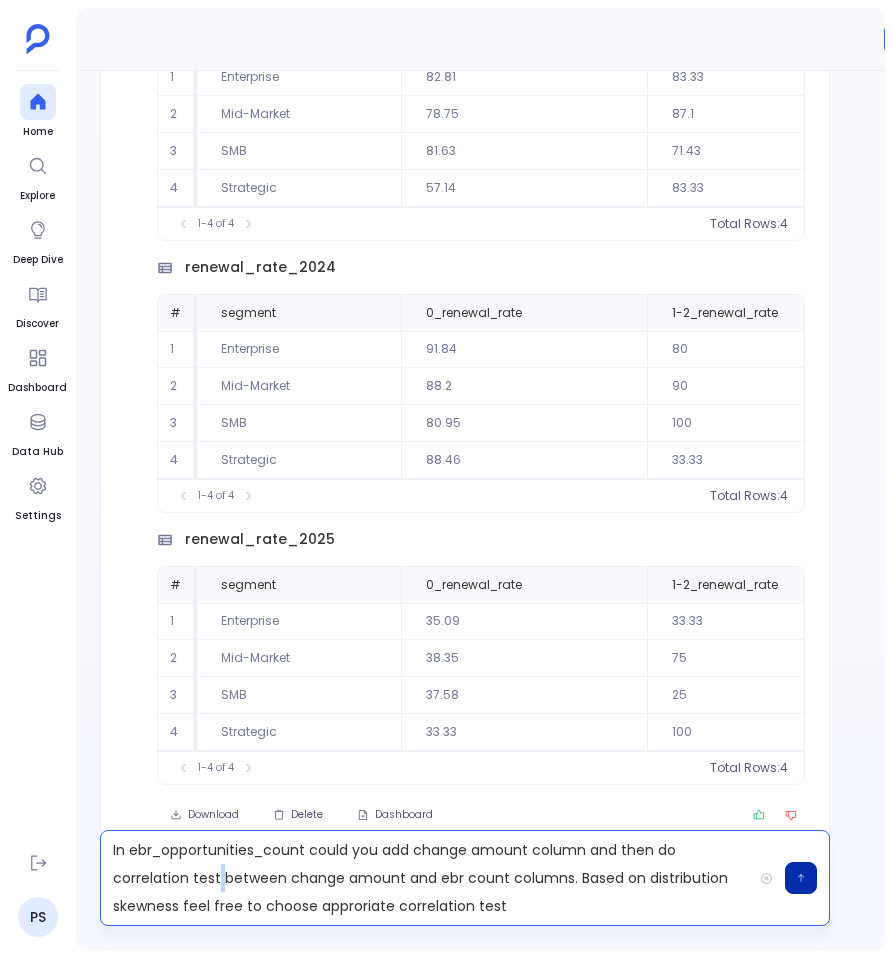 click on "In ebr_opportunities_count could you add change amount column and then do correlation test between change amount and ebr count columns. Based on distribution skewness feel free to choose approriate correlation test" at bounding box center [426, 878] 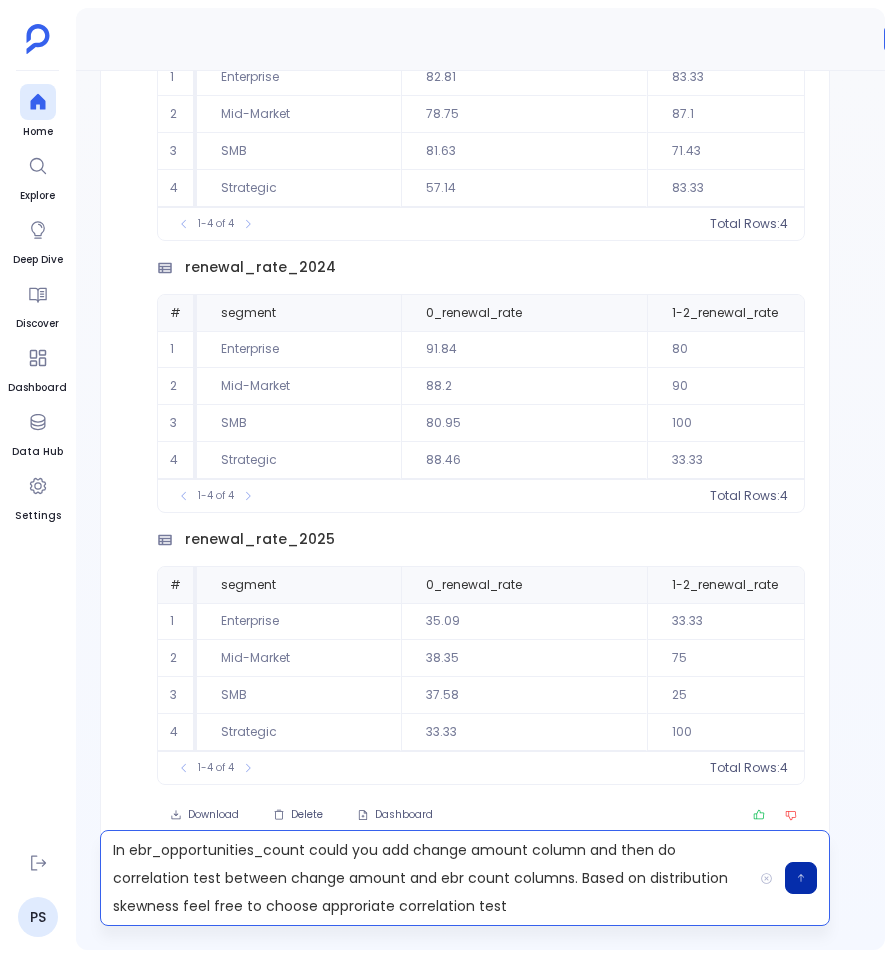 click on "In ebr_opportunities_count could you add change amount column and then do correlation test between change amount and ebr count columns. Based on distribution skewness feel free to choose approriate correlation test" at bounding box center (426, 878) 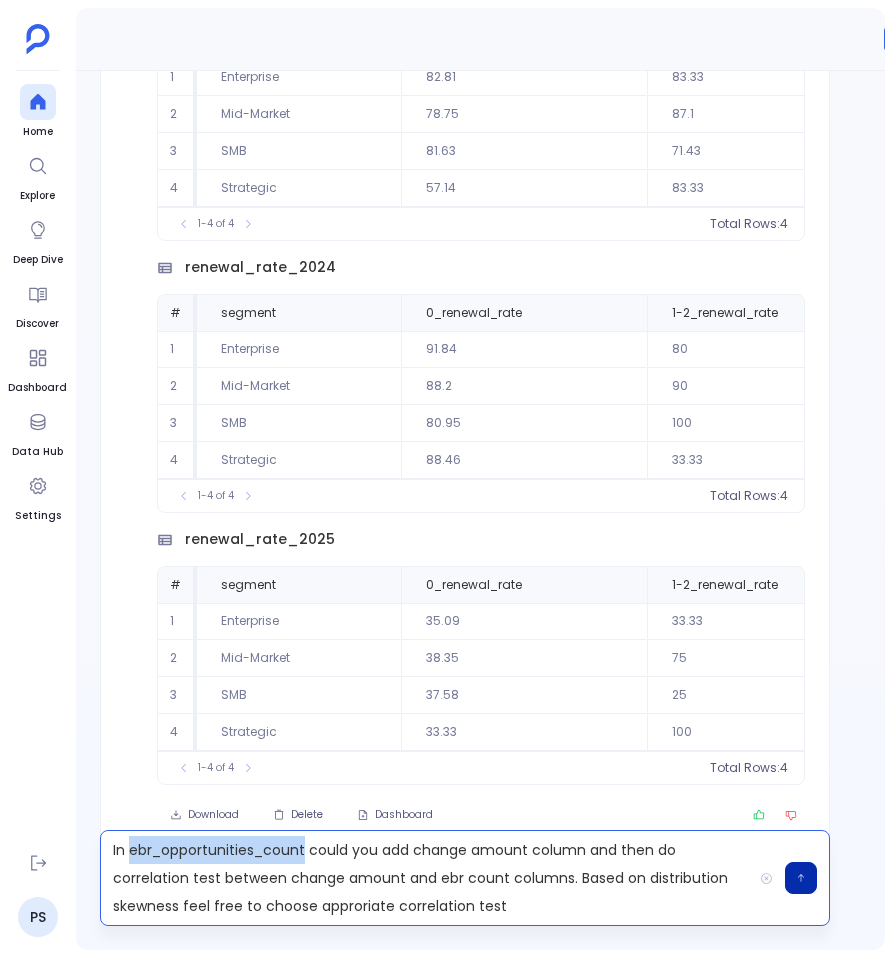 click on "In ebr_opportunities_count could you add change amount column and then do correlation test between change amount and ebr count columns. Based on distribution skewness feel free to choose approriate correlation test" at bounding box center [426, 878] 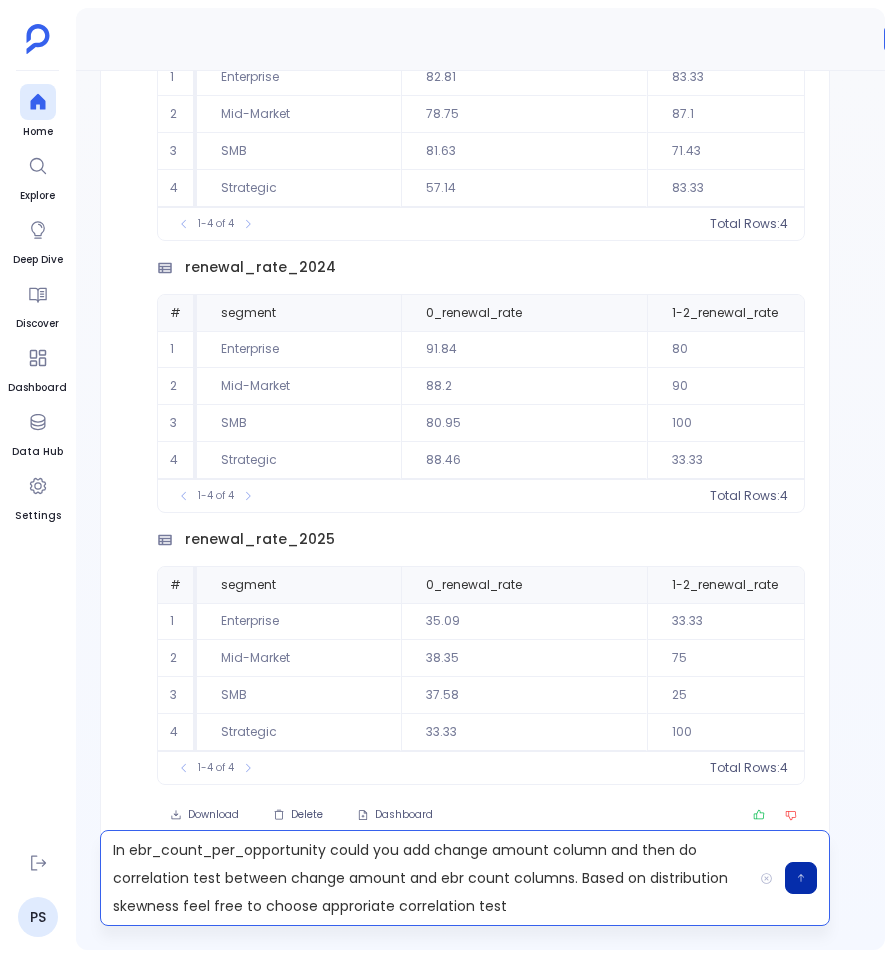 click on "In ebr_count_per_opportunity could you add change amount column and then do correlation test between change amount and ebr count columns. Based on distribution skewness feel free to choose approriate correlation test" at bounding box center [426, 878] 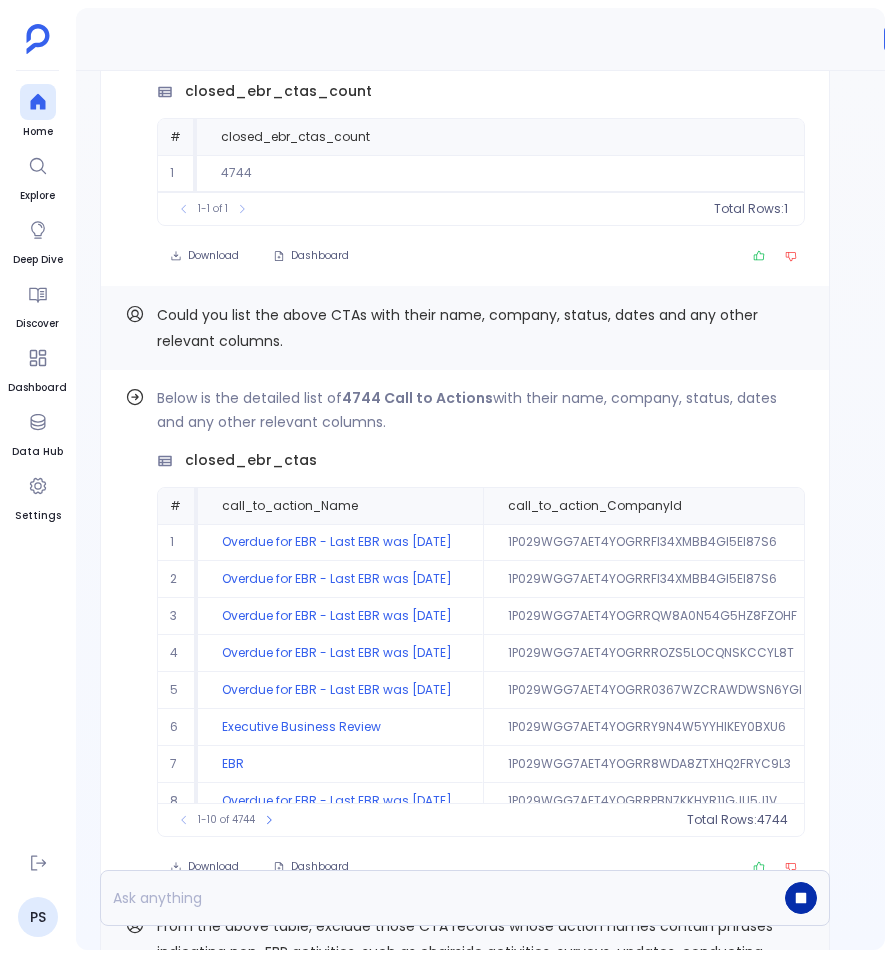 scroll, scrollTop: -5942, scrollLeft: 0, axis: vertical 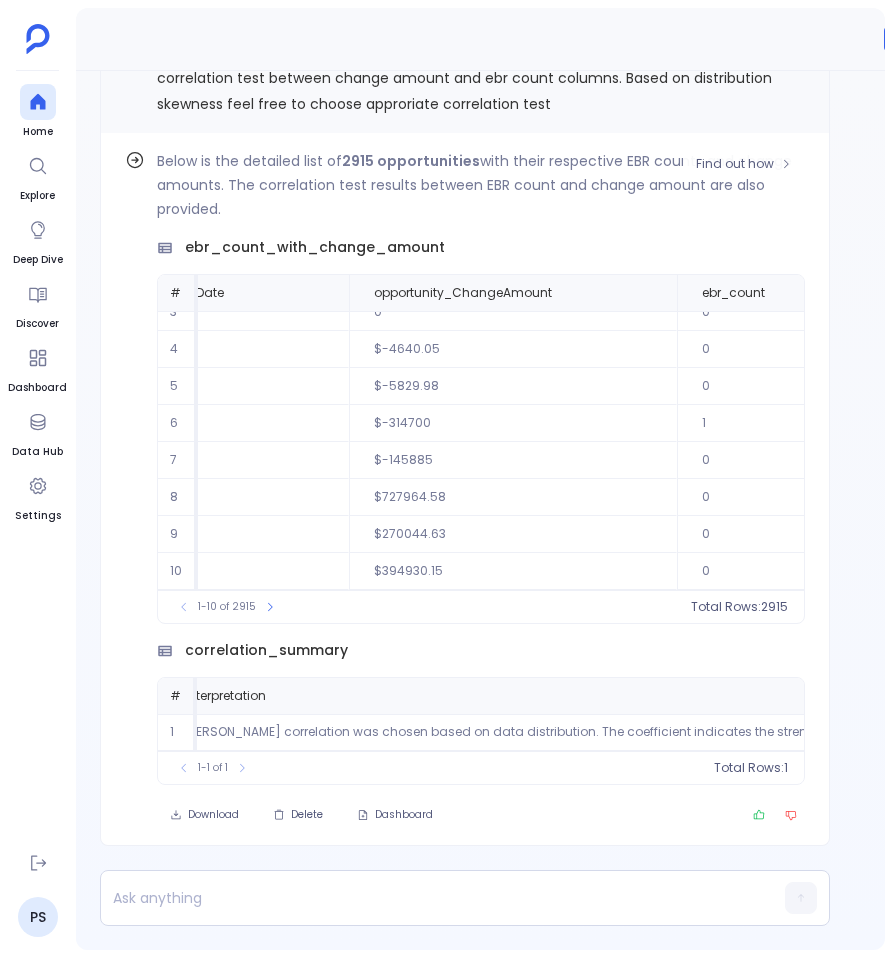 click on "1-10 of 2915" at bounding box center (227, 607) 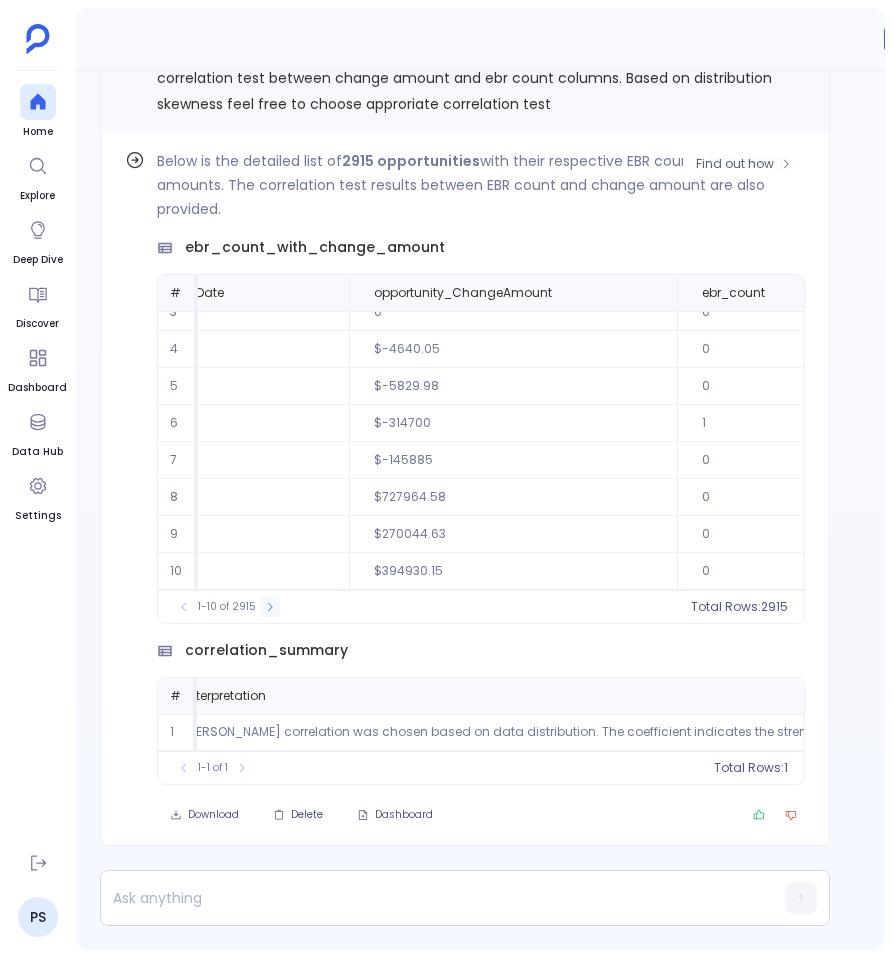 click at bounding box center (270, 607) 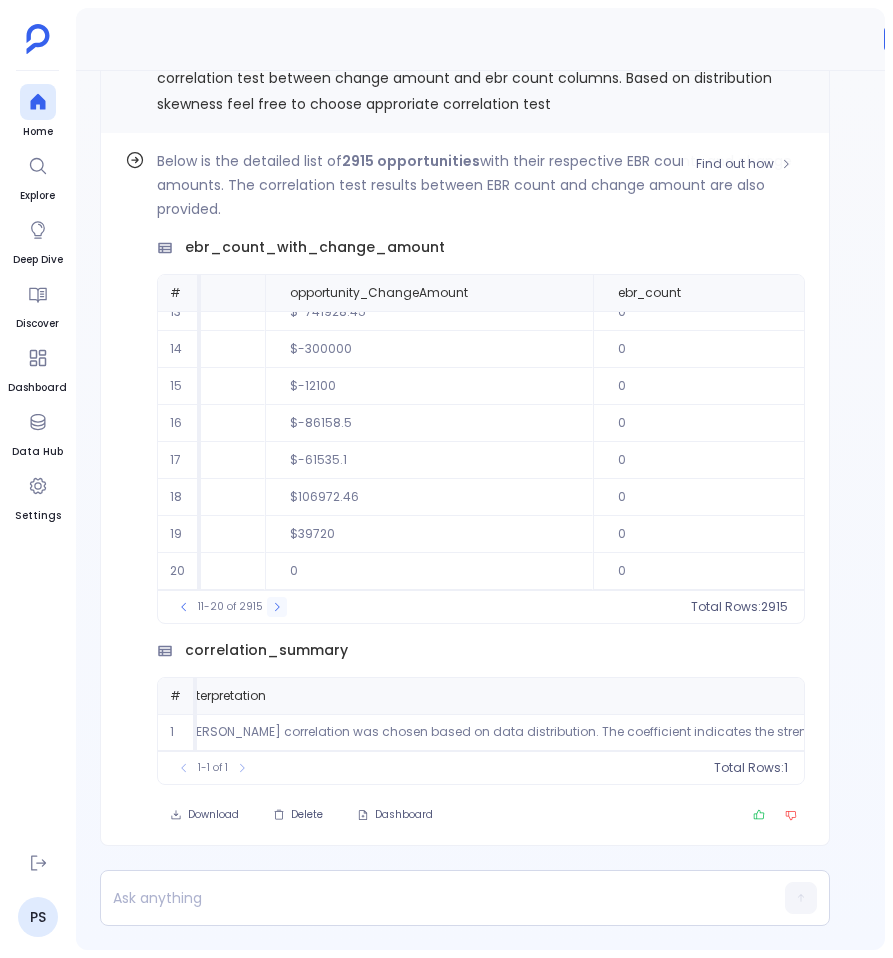 scroll, scrollTop: 96, scrollLeft: 632, axis: both 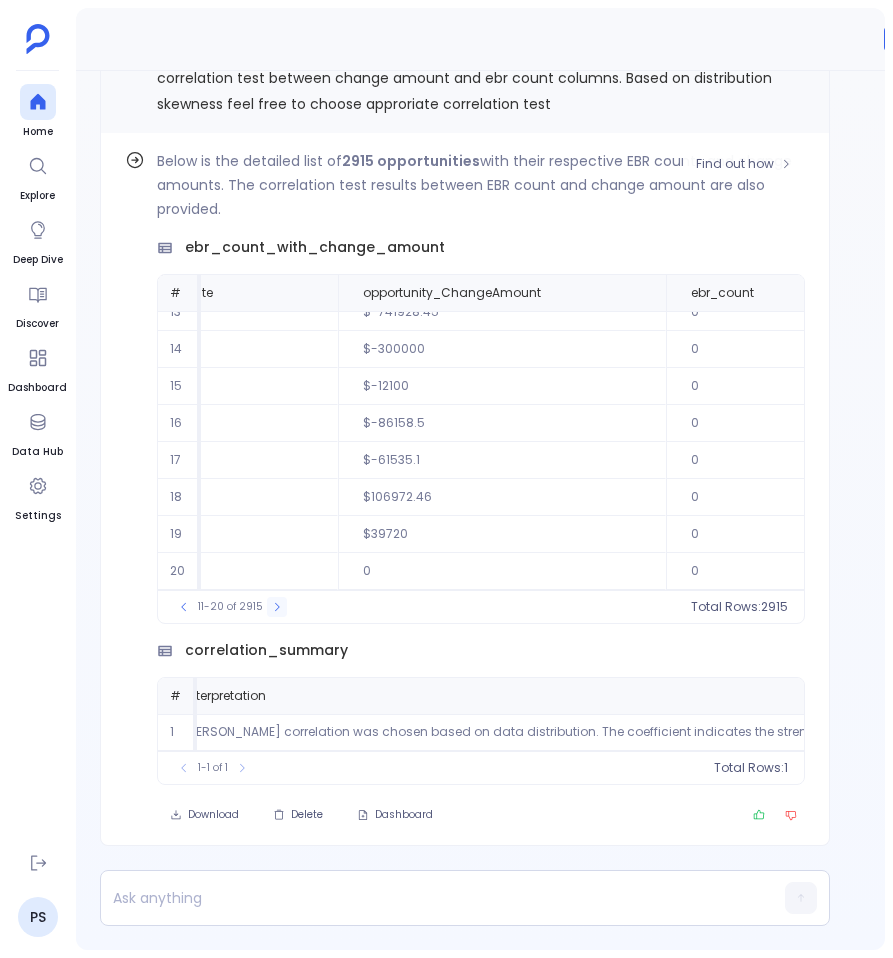 click 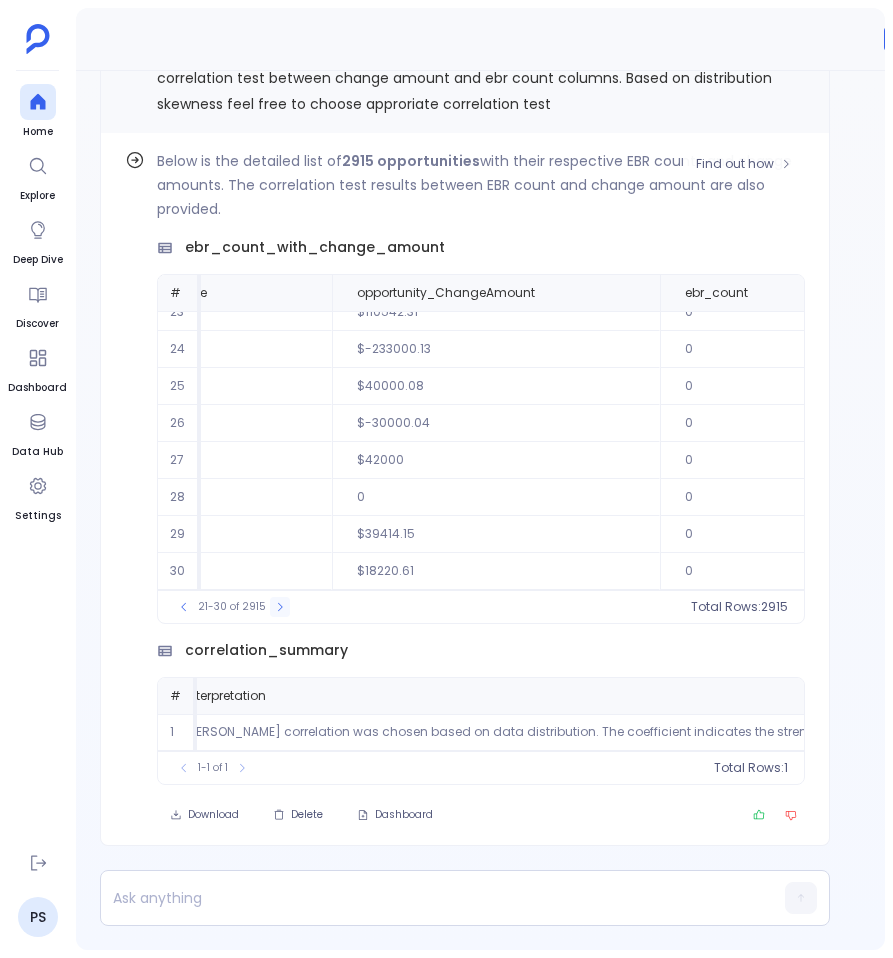 click 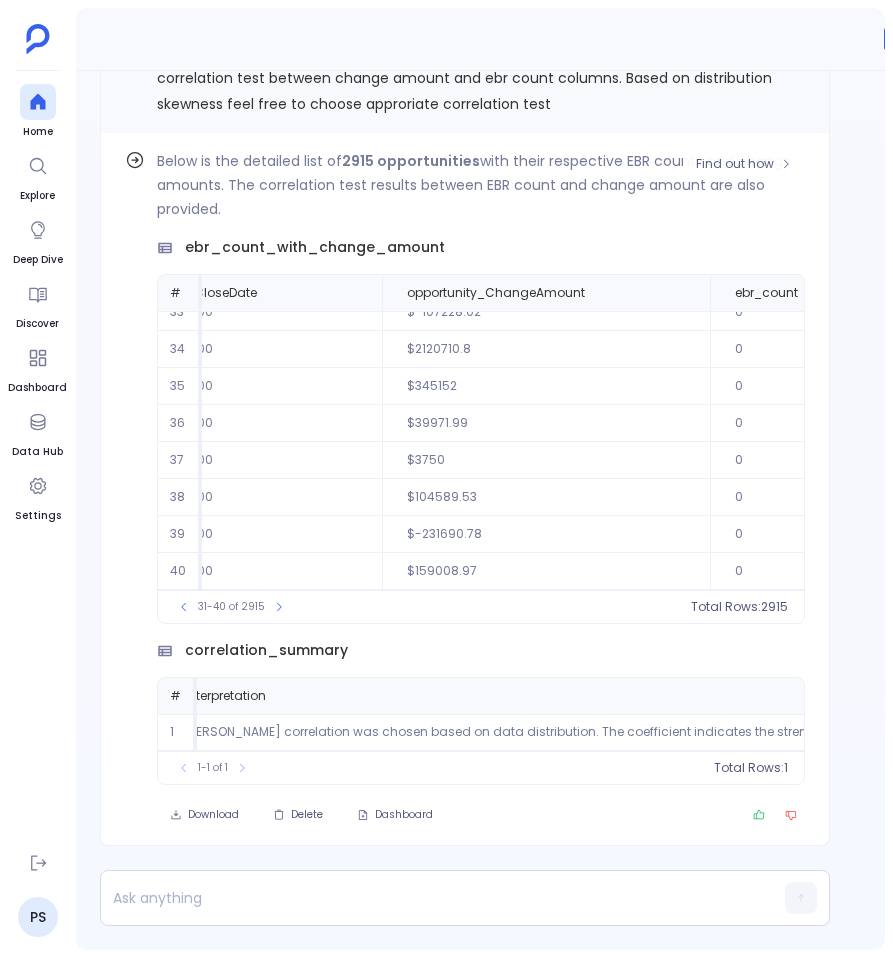 scroll, scrollTop: 96, scrollLeft: 680, axis: both 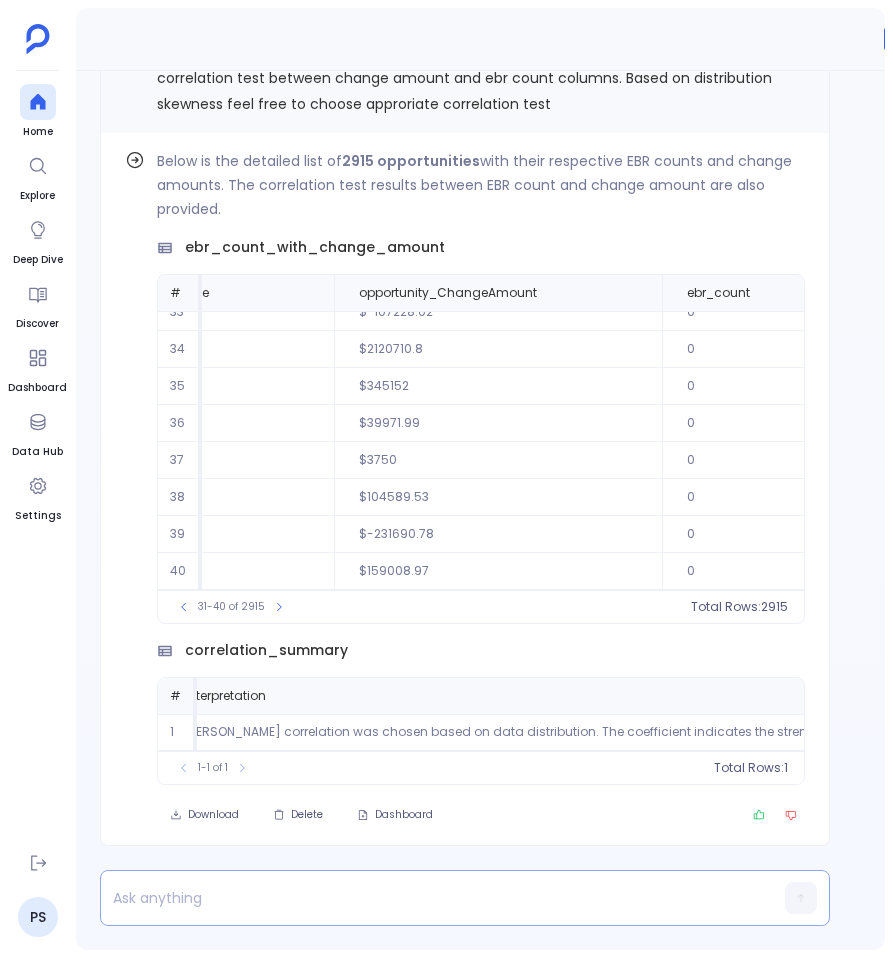 type 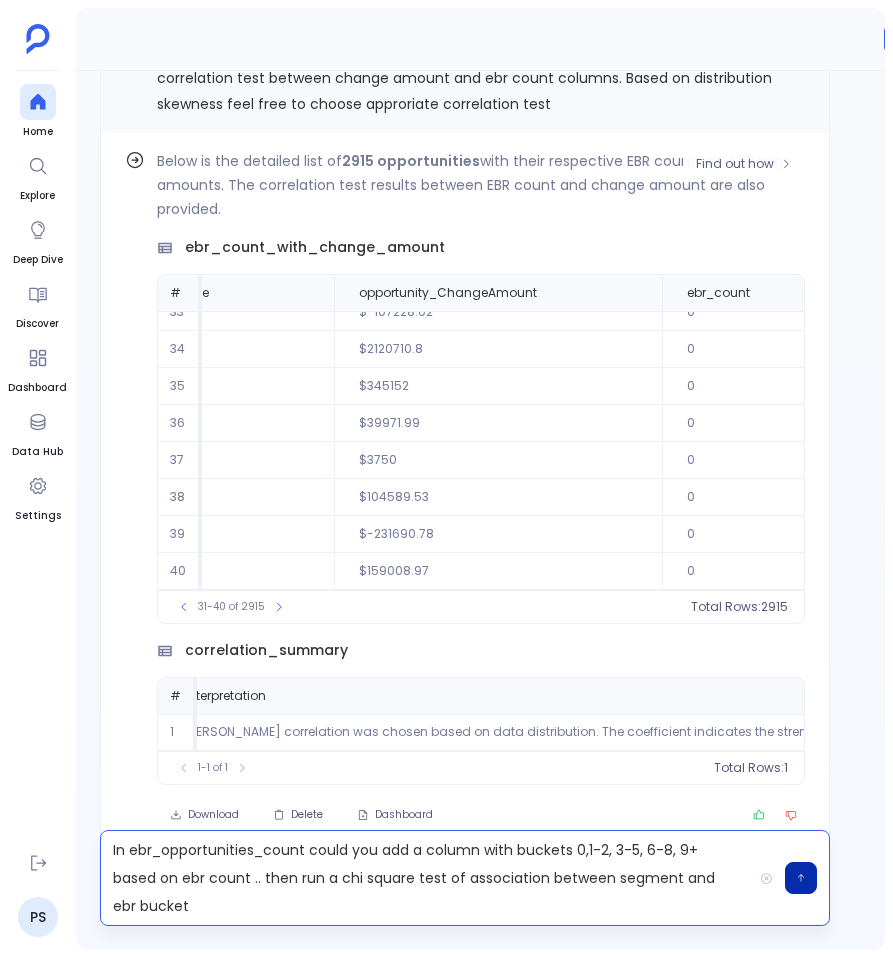 scroll, scrollTop: -176, scrollLeft: 0, axis: vertical 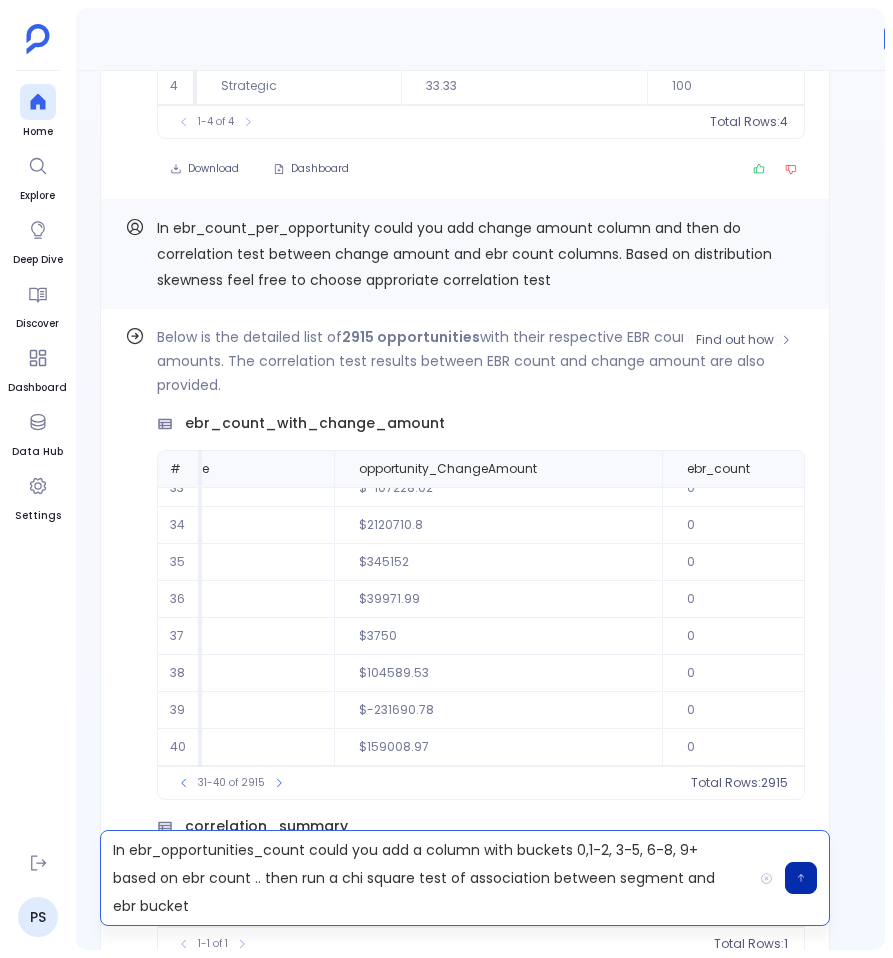 click on "ebr_count_with_change_amount" at bounding box center (315, 423) 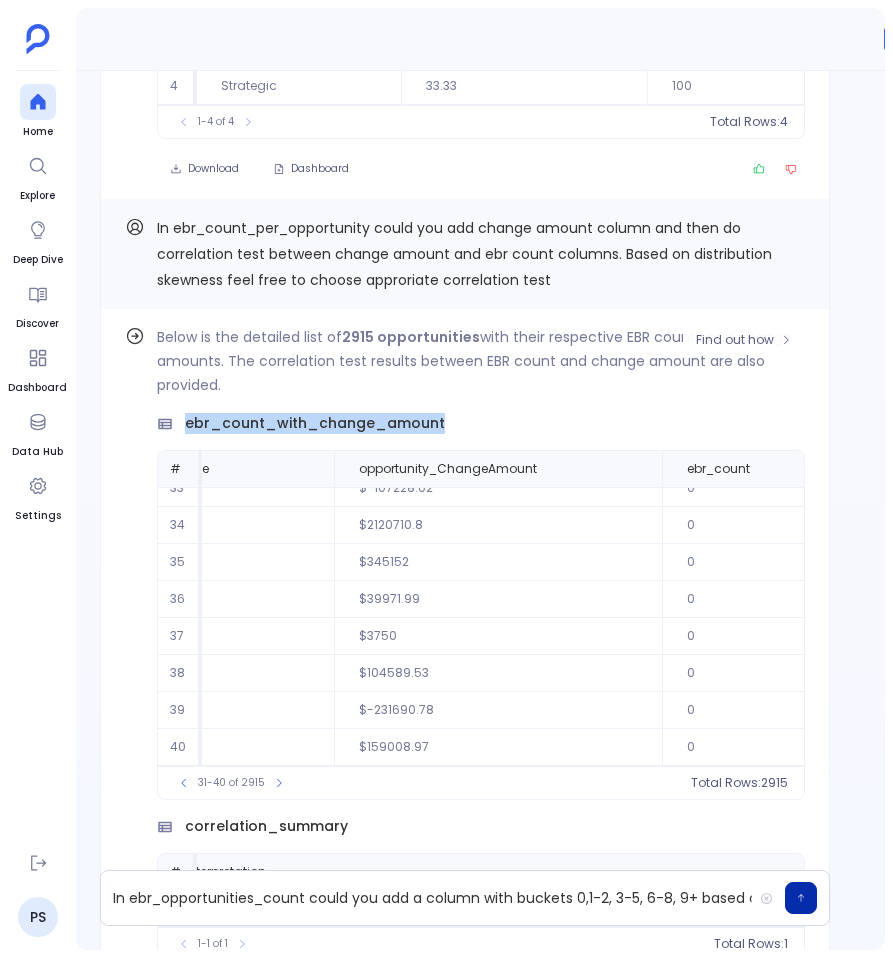 click on "ebr_count_with_change_amount" at bounding box center [315, 423] 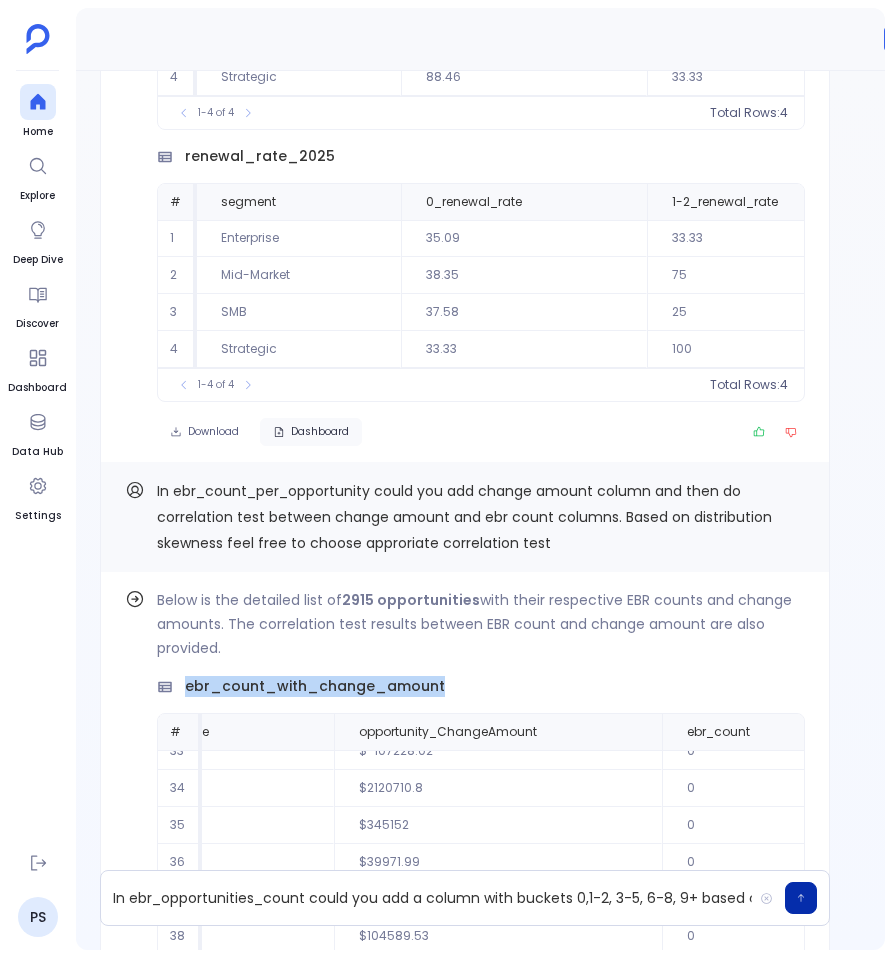 scroll, scrollTop: -445, scrollLeft: 0, axis: vertical 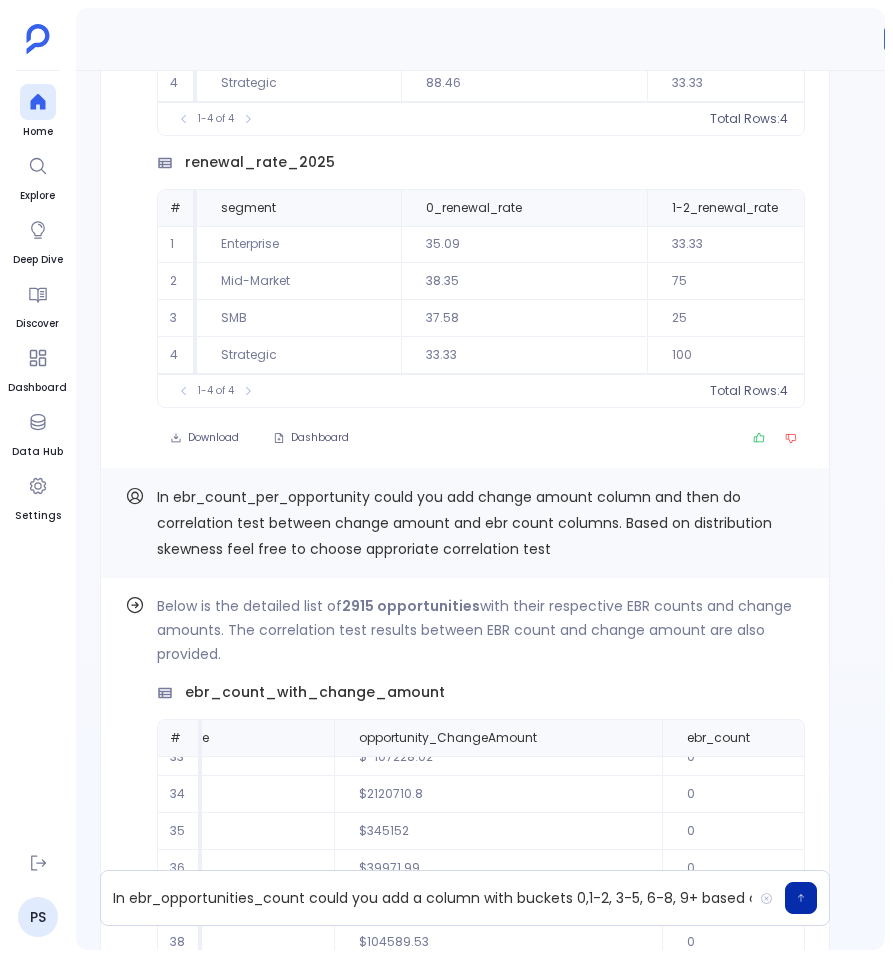 click on "In ebr_count_per_opportunity could you add change amount column and then do correlation test between change amount and ebr count columns. Based on distribution skewness feel free to choose approriate correlation test" at bounding box center (464, 523) 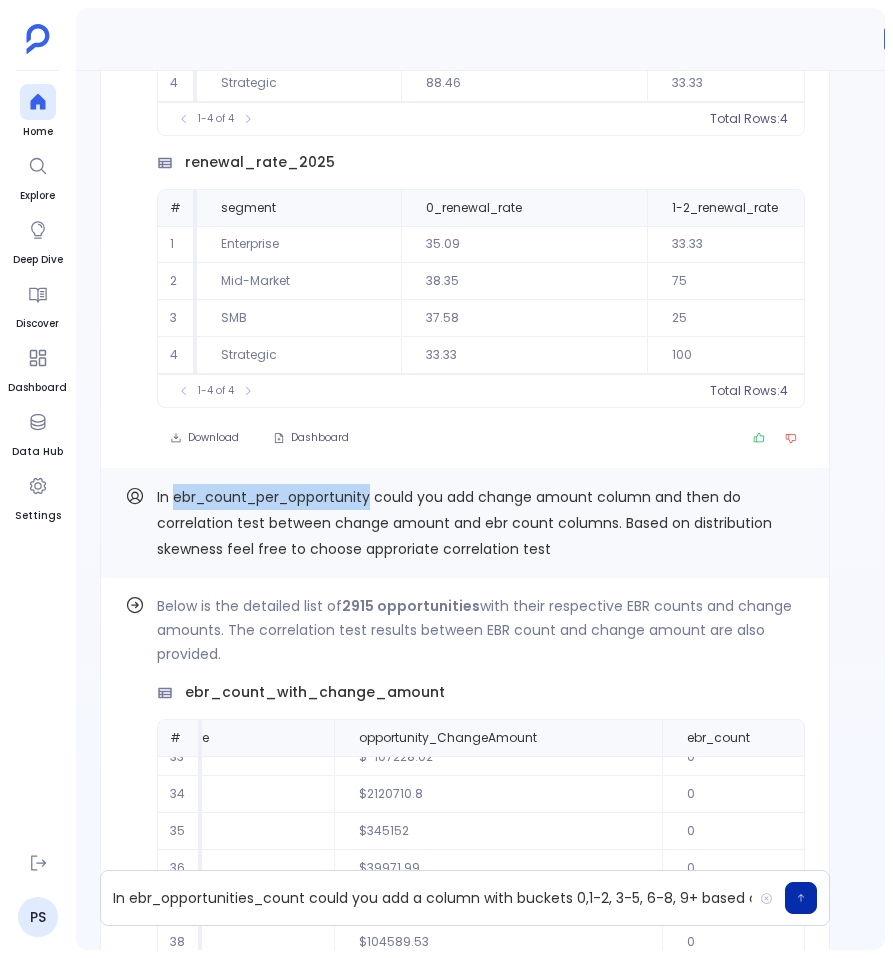 click on "In ebr_count_per_opportunity could you add change amount column and then do correlation test between change amount and ebr count columns. Based on distribution skewness feel free to choose approriate correlation test" at bounding box center [464, 523] 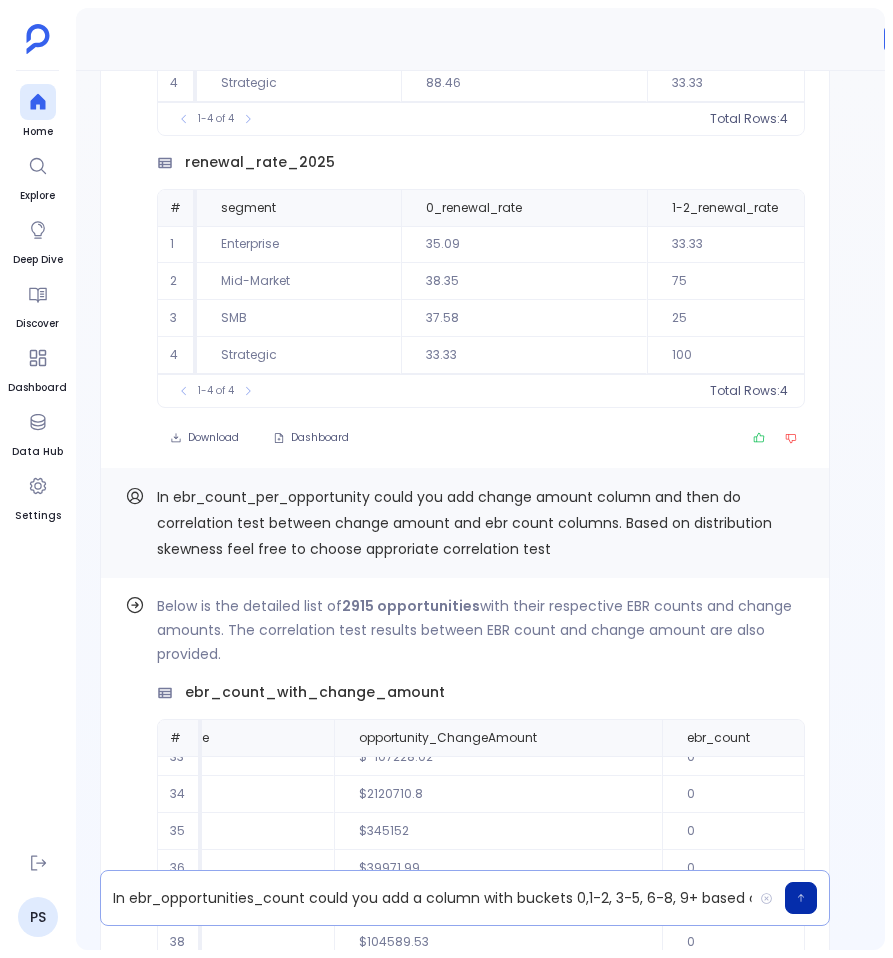 click on "In ebr_opportunities_count could you add a column with buckets 0,1-2, 3-5, 6-8, 9+ based on ebr count .. then run a chi square test of association between segment and ebr bucket" at bounding box center [426, 898] 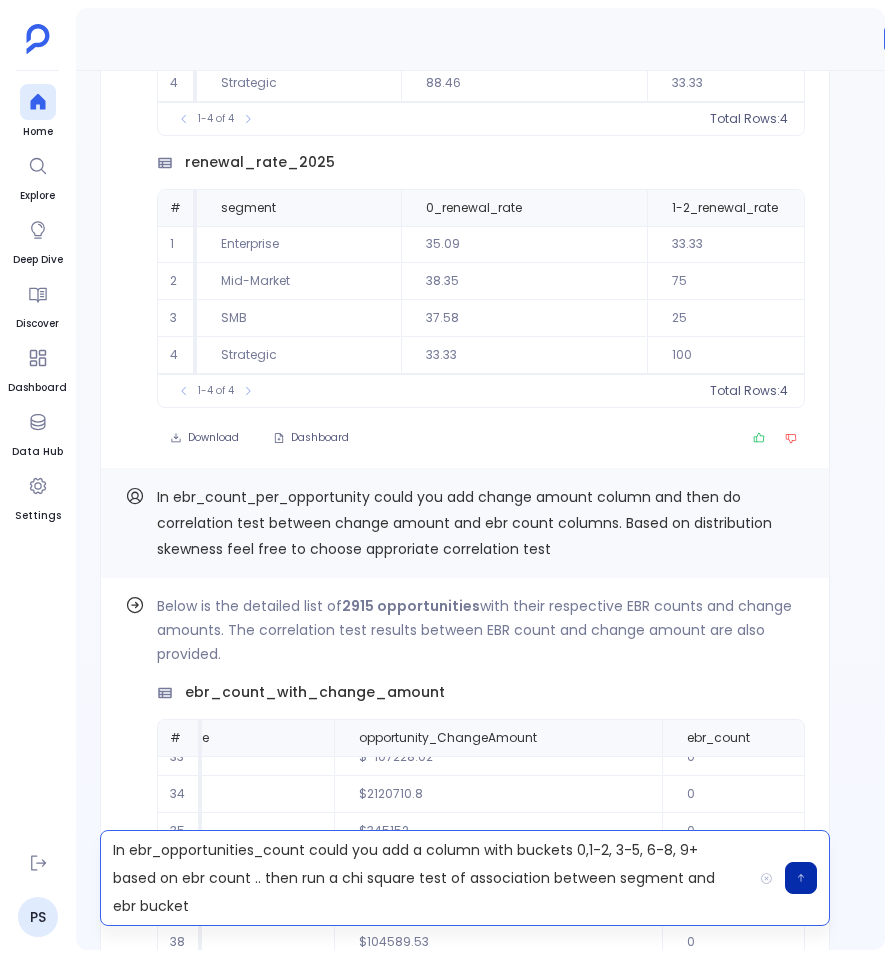 click on "In ebr_opportunities_count could you add a column with buckets 0,1-2, 3-5, 6-8, 9+ based on ebr count .. then run a chi square test of association between segment and ebr bucket" at bounding box center (426, 878) 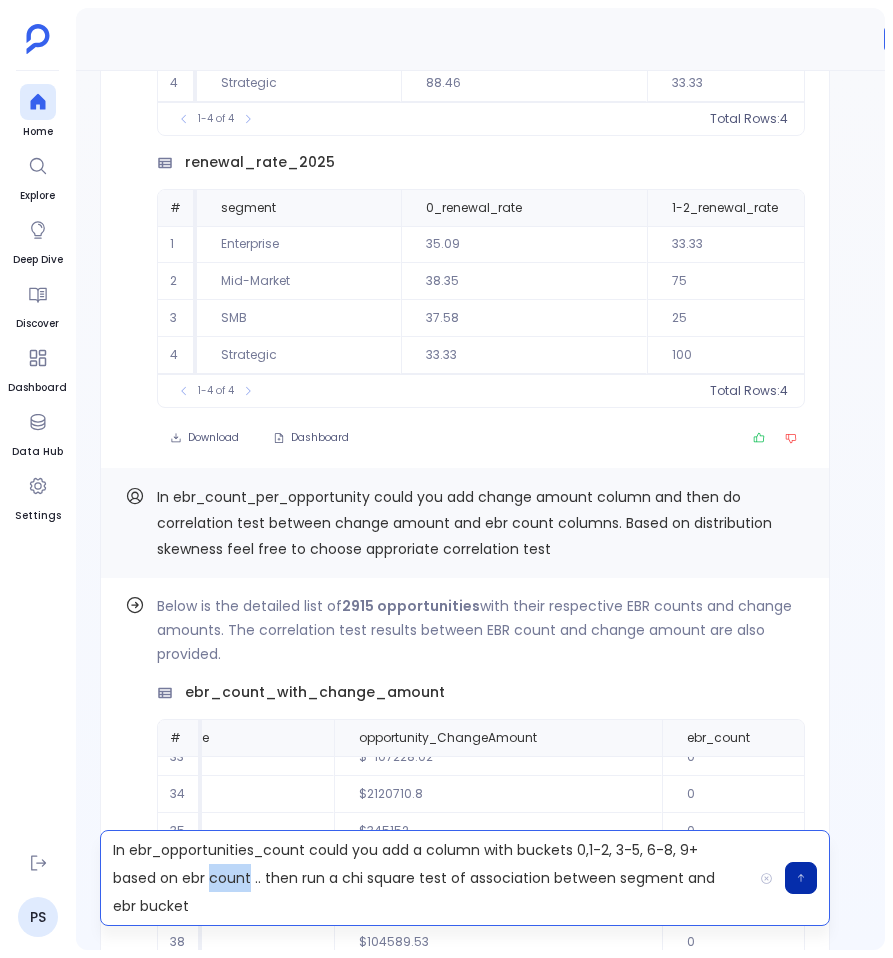 click on "In ebr_opportunities_count could you add a column with buckets 0,1-2, 3-5, 6-8, 9+ based on ebr count .. then run a chi square test of association between segment and ebr bucket" at bounding box center (426, 878) 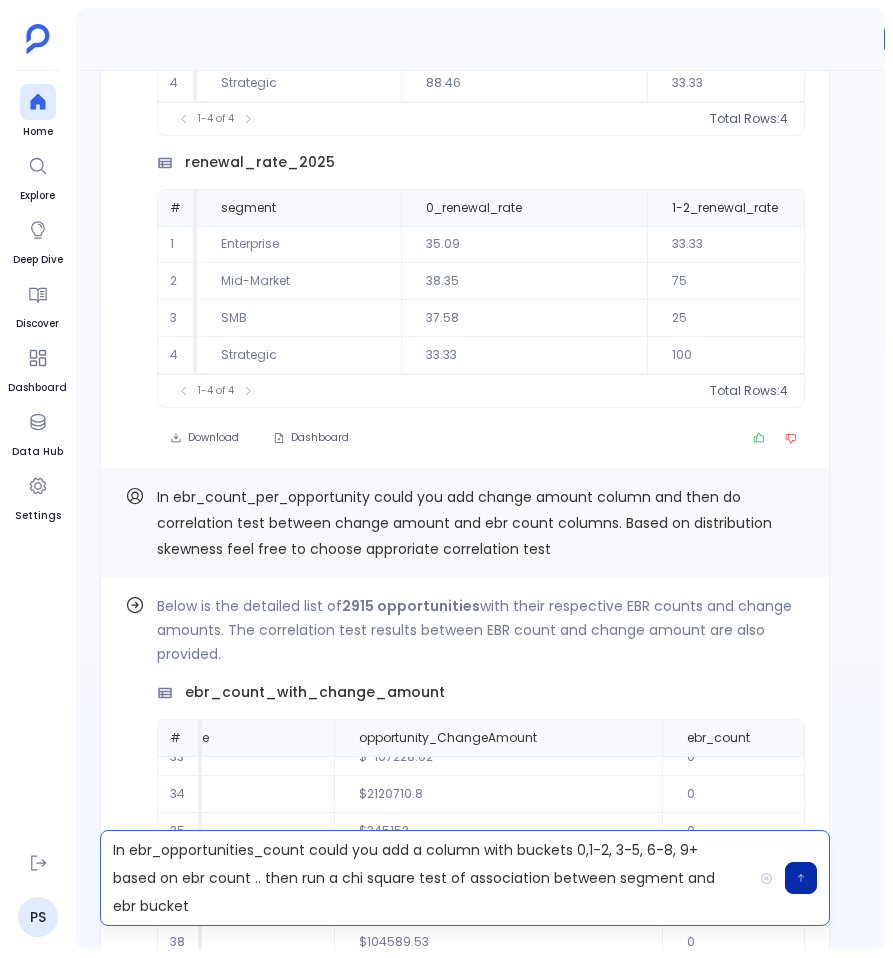 click on "In ebr_opportunities_count could you add a column with buckets 0,1-2, 3-5, 6-8, 9+ based on ebr count .. then run a chi square test of association between segment and ebr bucket" at bounding box center [426, 878] 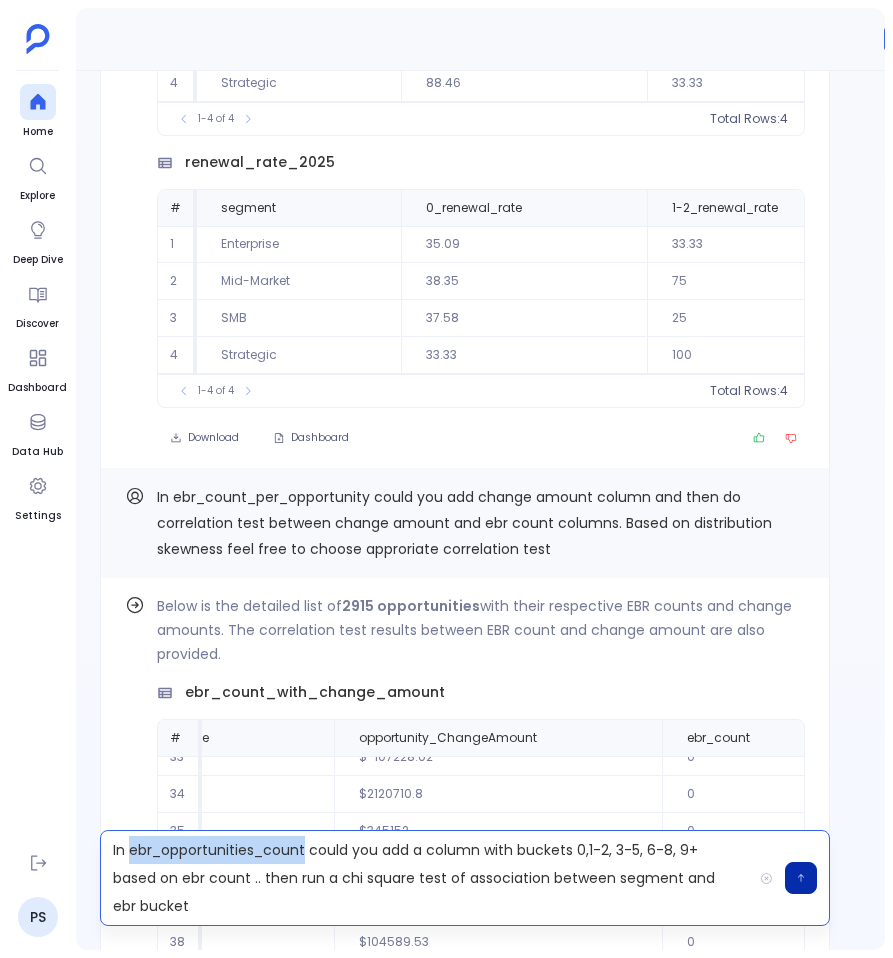 click on "In ebr_opportunities_count could you add a column with buckets 0,1-2, 3-5, 6-8, 9+ based on ebr count .. then run a chi square test of association between segment and ebr bucket" at bounding box center (426, 878) 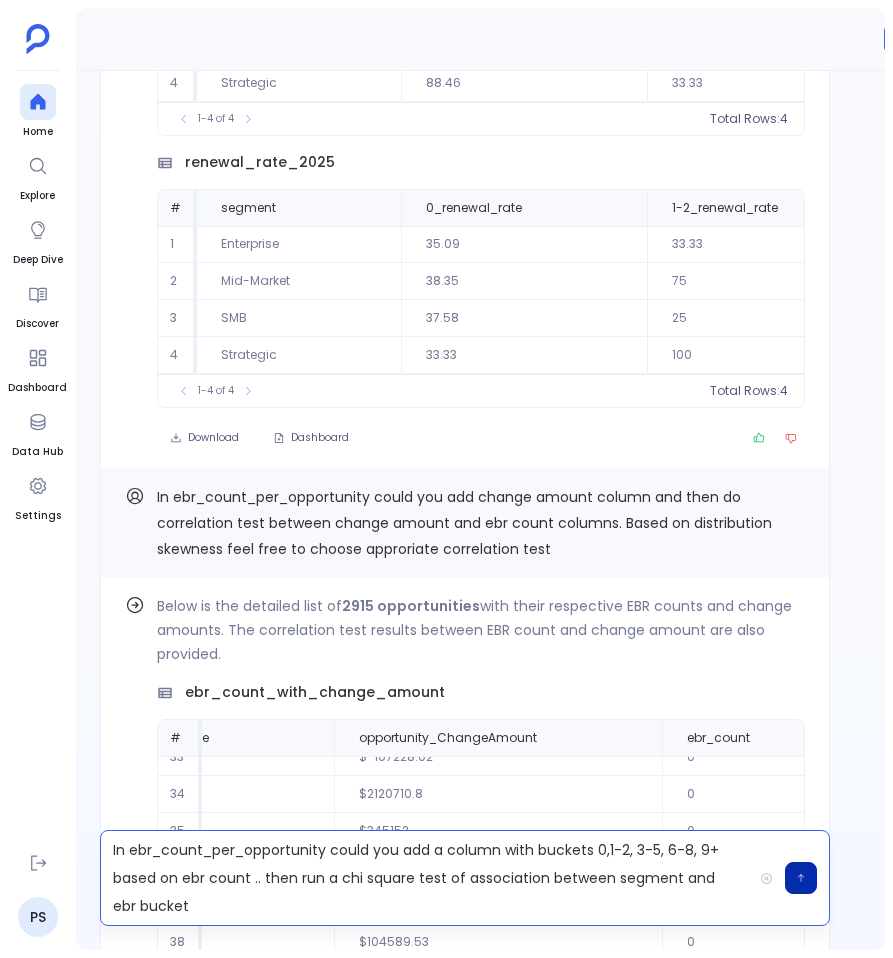click on "In ebr_count_per_opportunity could you add a column with buckets 0,1-2, 3-5, 6-8, 9+ based on ebr count .. then run a chi square test of association between segment and ebr bucket" at bounding box center (426, 878) 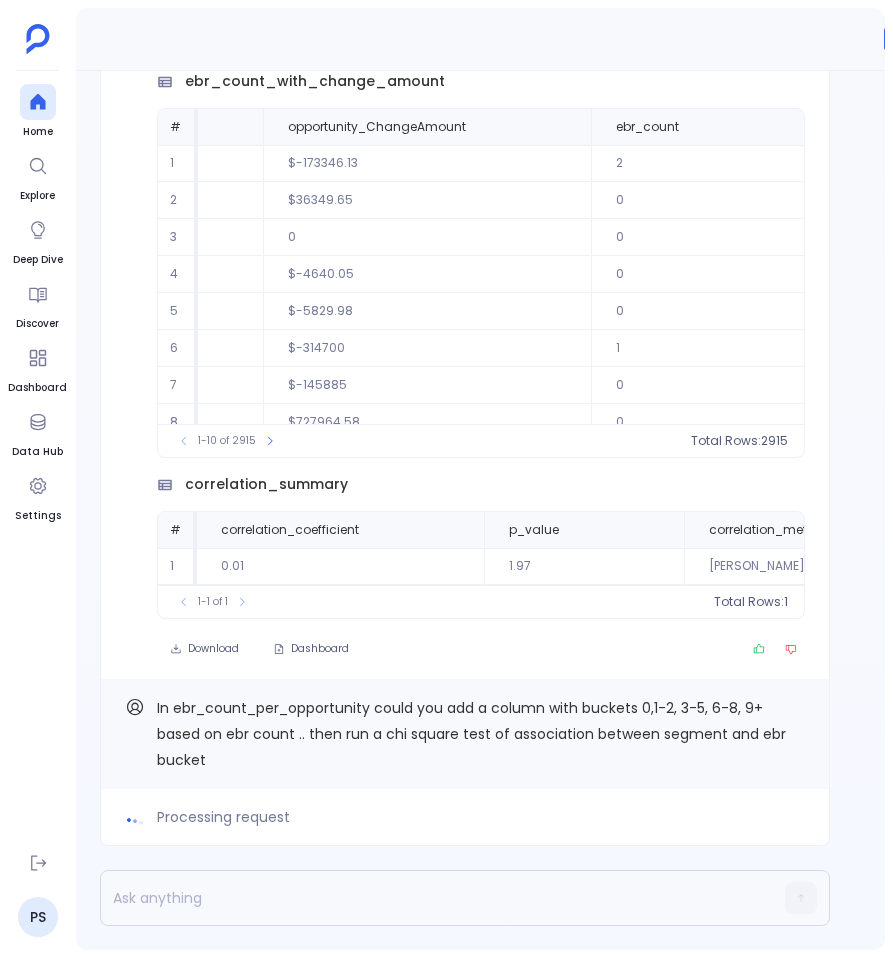 scroll, scrollTop: 0, scrollLeft: 705, axis: horizontal 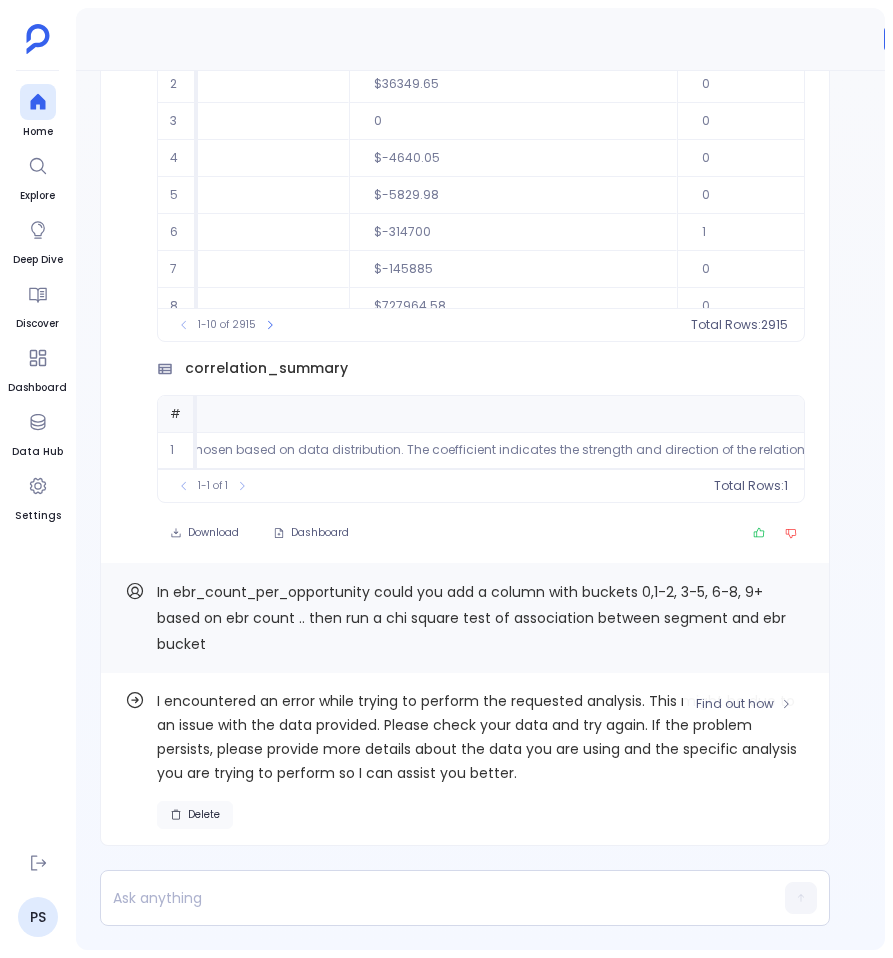 click on "Delete" at bounding box center [204, 815] 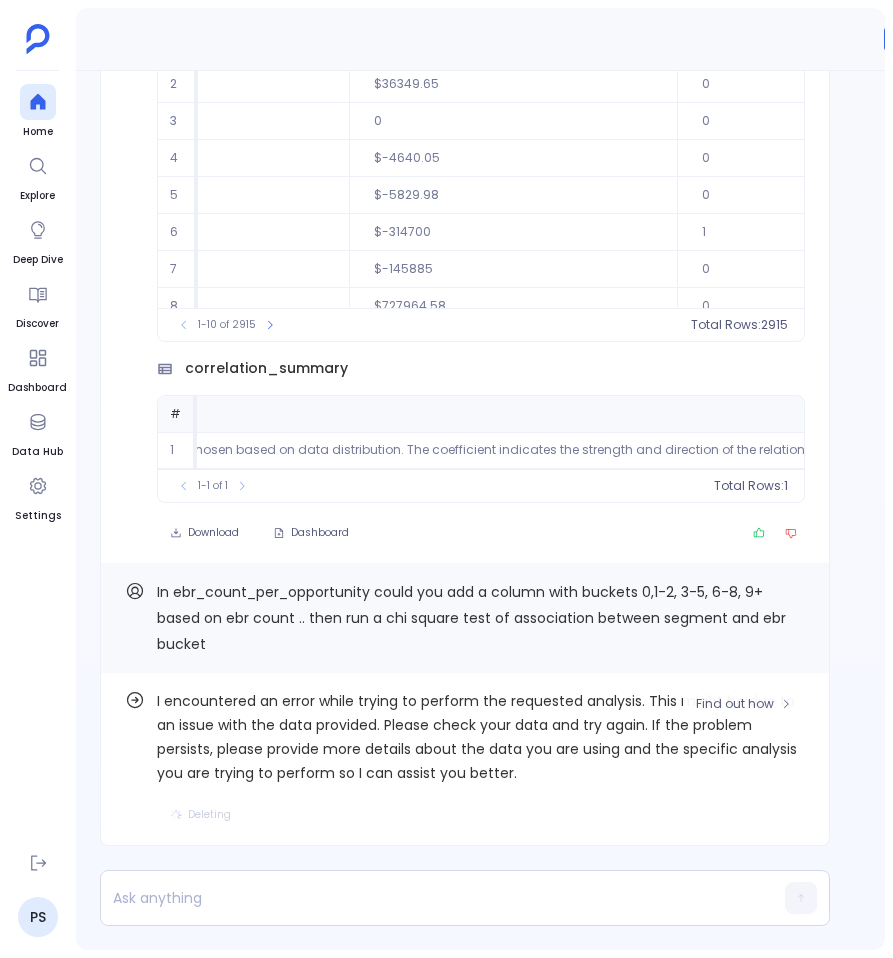 scroll, scrollTop: 0, scrollLeft: 490, axis: horizontal 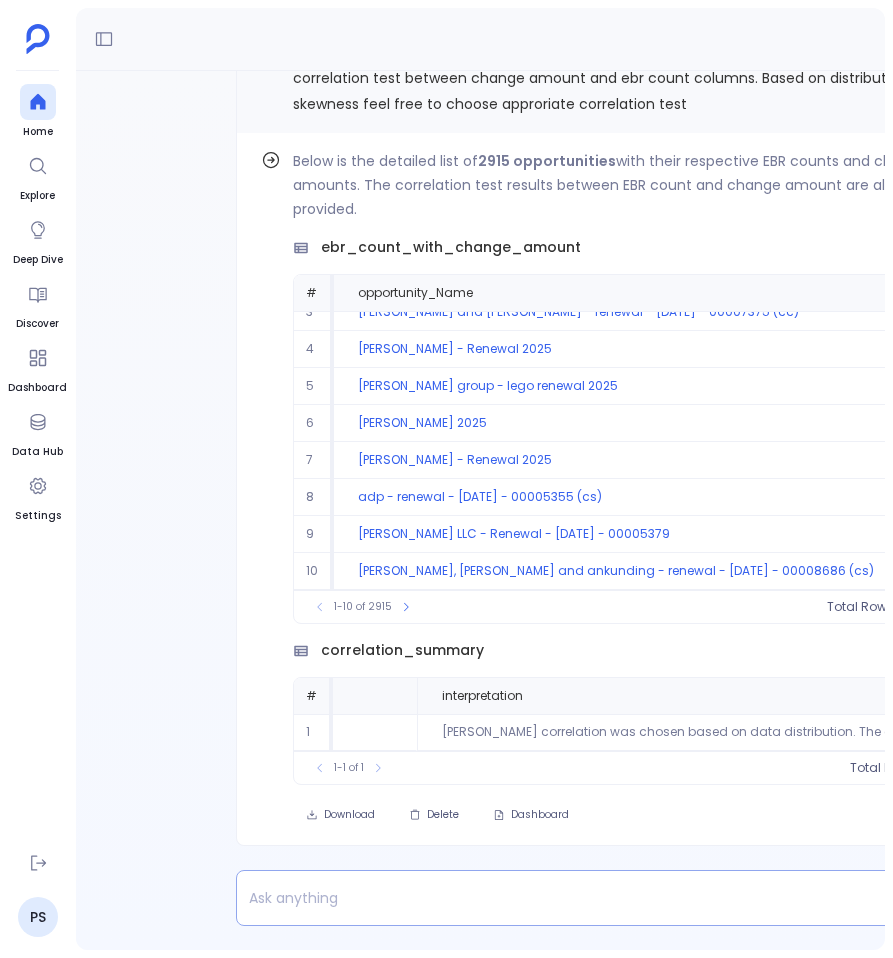 click at bounding box center (562, 898) 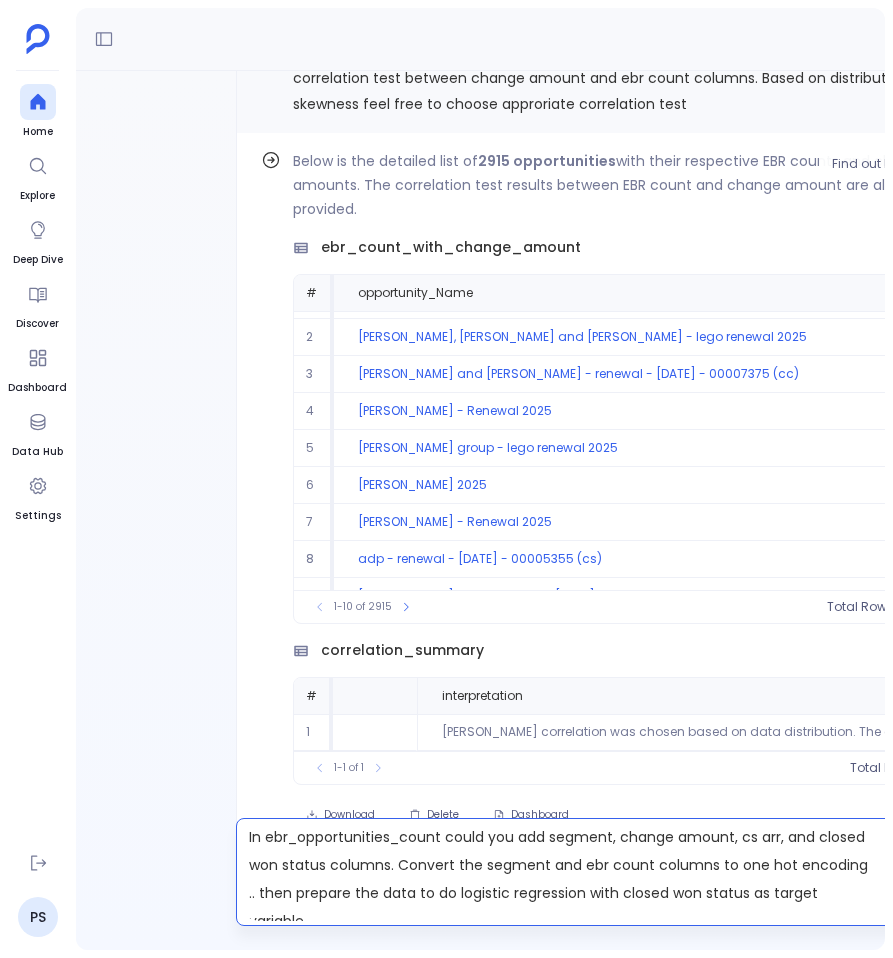 scroll, scrollTop: 0, scrollLeft: 0, axis: both 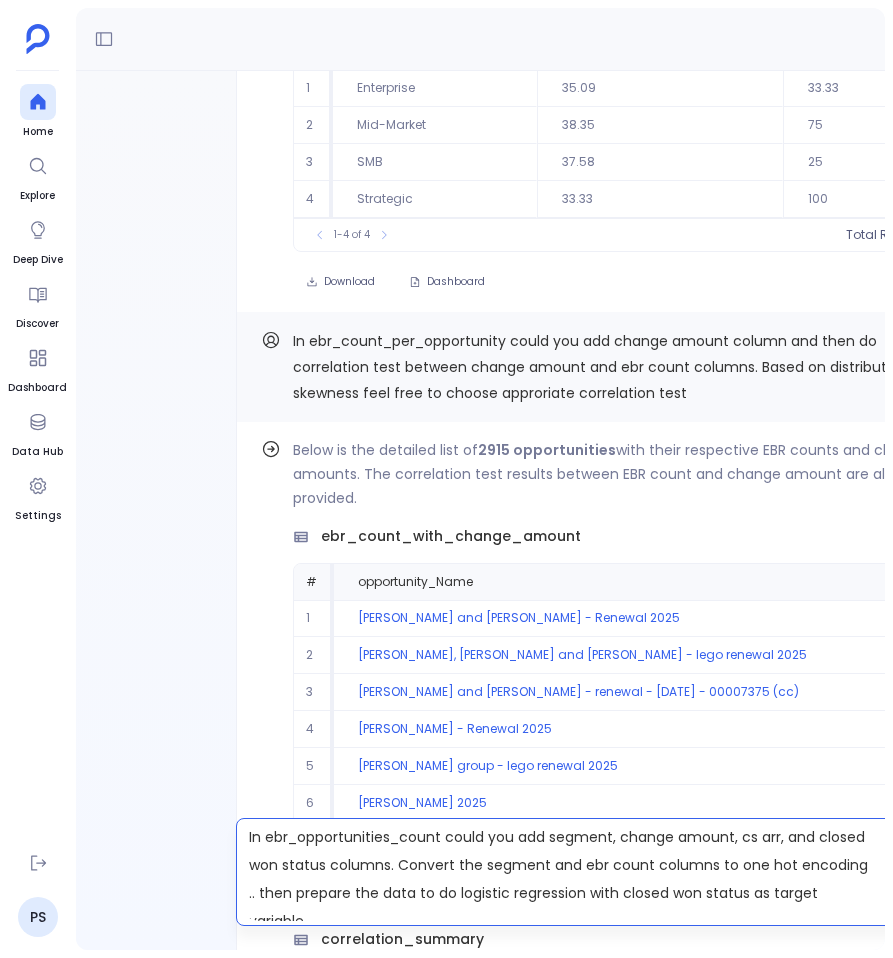 click on "In ebr_count_per_opportunity could you add change amount column and then do correlation test between change amount and ebr count columns. Based on distribution skewness feel free to choose approriate correlation test" at bounding box center (600, 367) 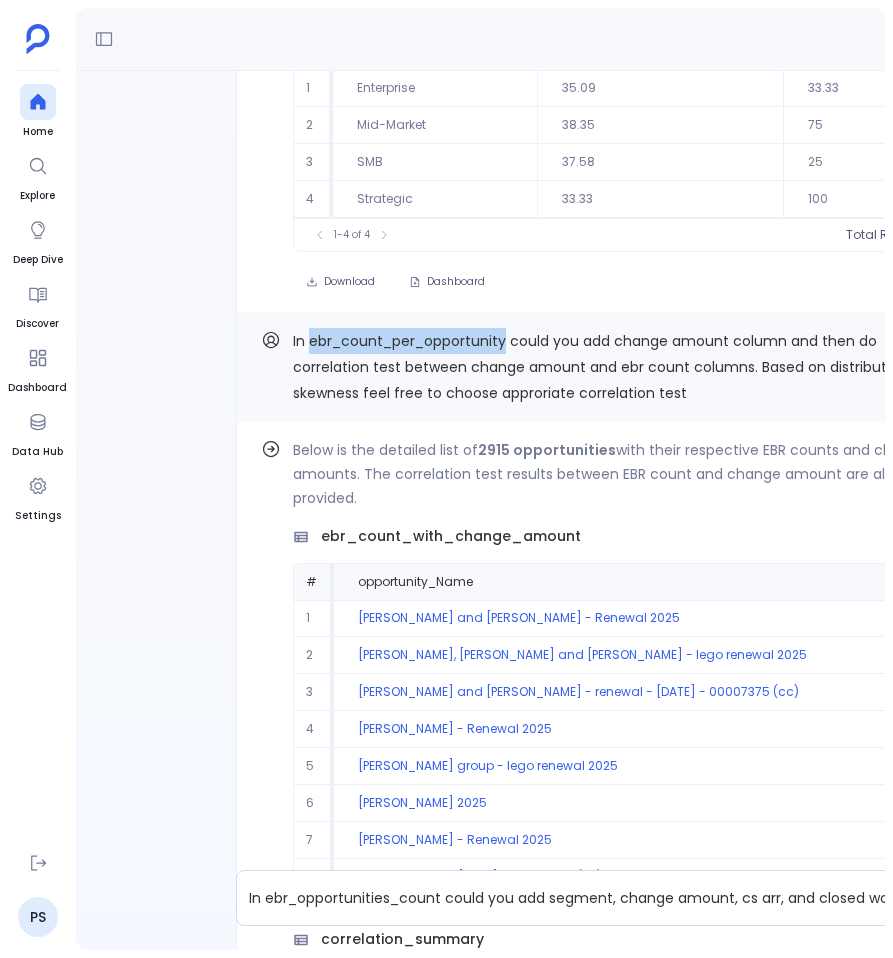 click on "In ebr_count_per_opportunity could you add change amount column and then do correlation test between change amount and ebr count columns. Based on distribution skewness feel free to choose approriate correlation test" at bounding box center (600, 367) 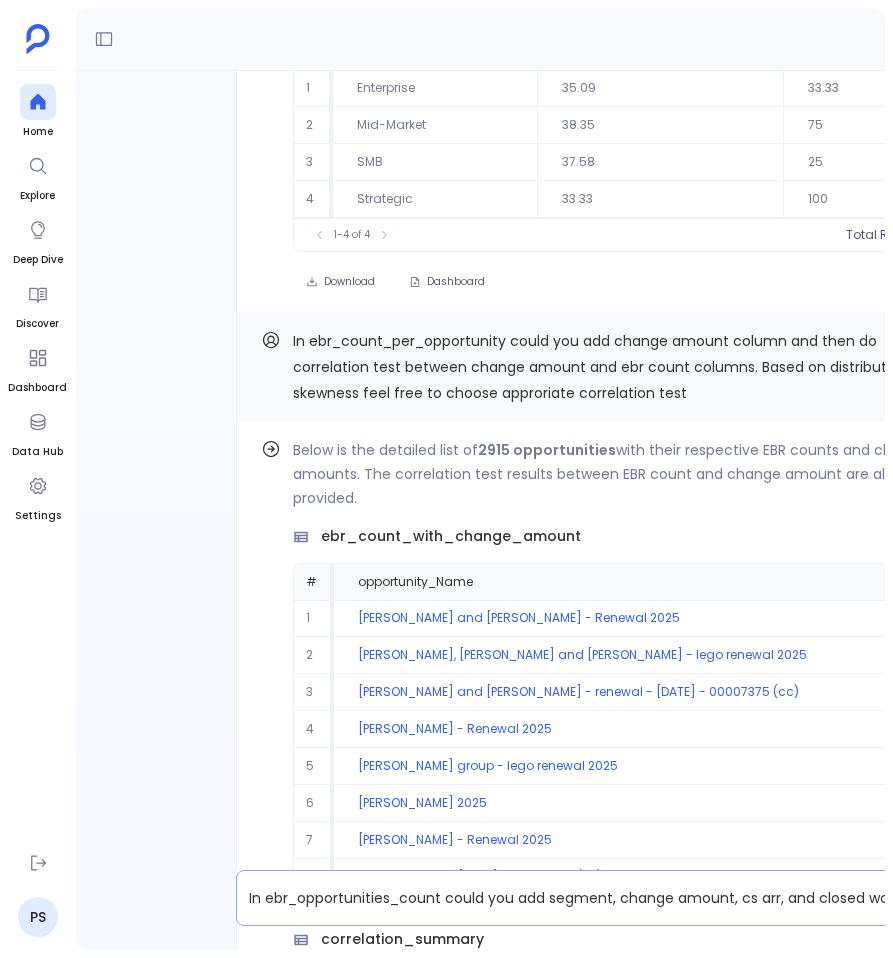 click on "In ebr_opportunities_count could you add segment, change amount, cs arr, and closed won status columns. Convert the segment and ebr count columns to one hot encoding .. then prepare the data to do logistic regression with closed won status as target variable" at bounding box center [562, 898] 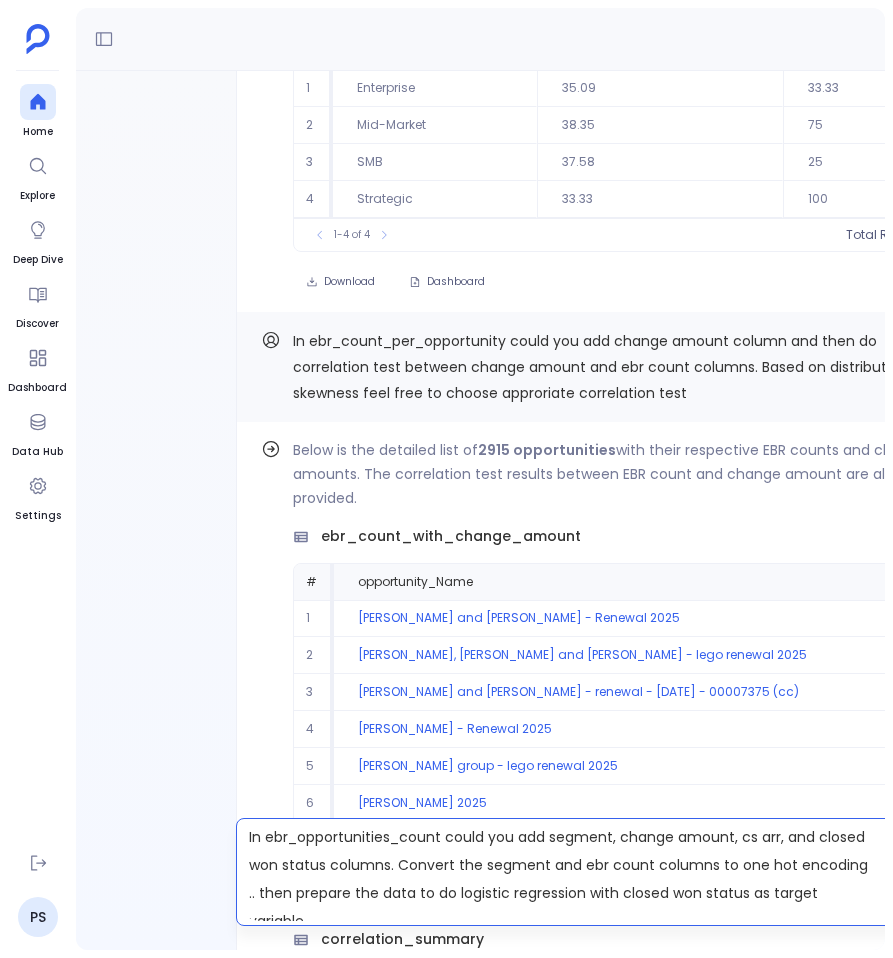 click on "In ebr_opportunities_count could you add segment, change amount, cs arr, and closed won status columns. Convert the segment and ebr count columns to one hot encoding .. then prepare the data to do logistic regression with closed won status as target variable" at bounding box center (562, 872) 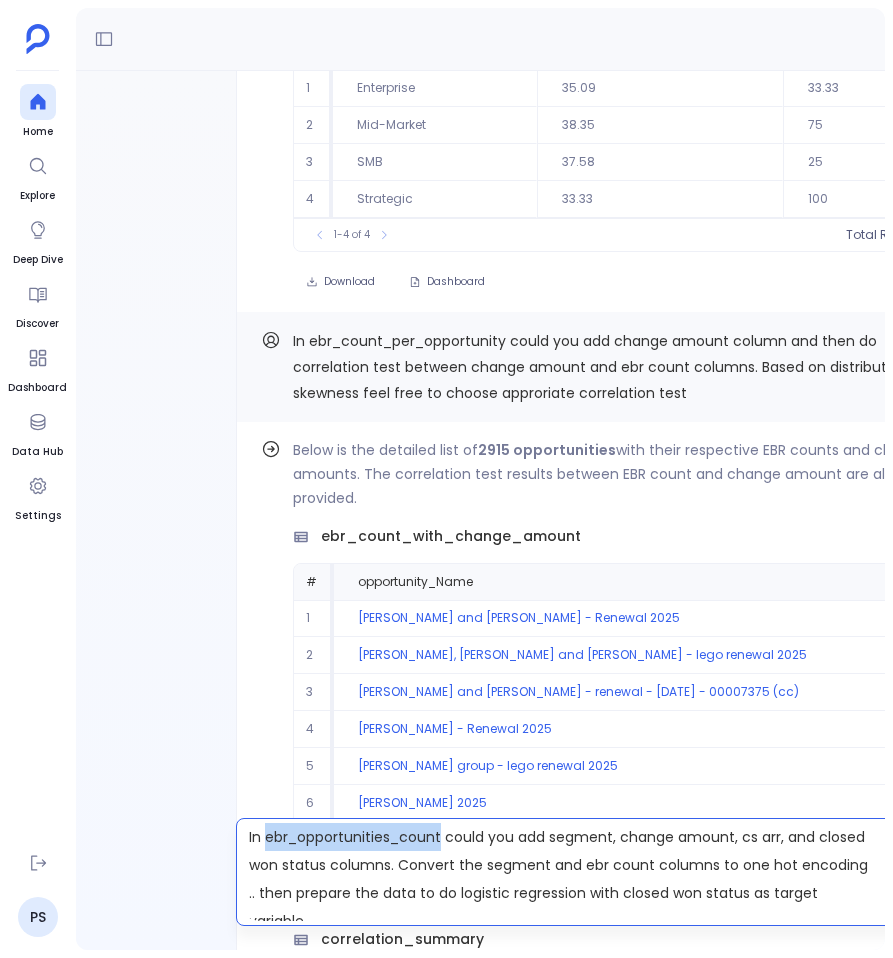 click on "In ebr_opportunities_count could you add segment, change amount, cs arr, and closed won status columns. Convert the segment and ebr count columns to one hot encoding .. then prepare the data to do logistic regression with closed won status as target variable" at bounding box center (562, 872) 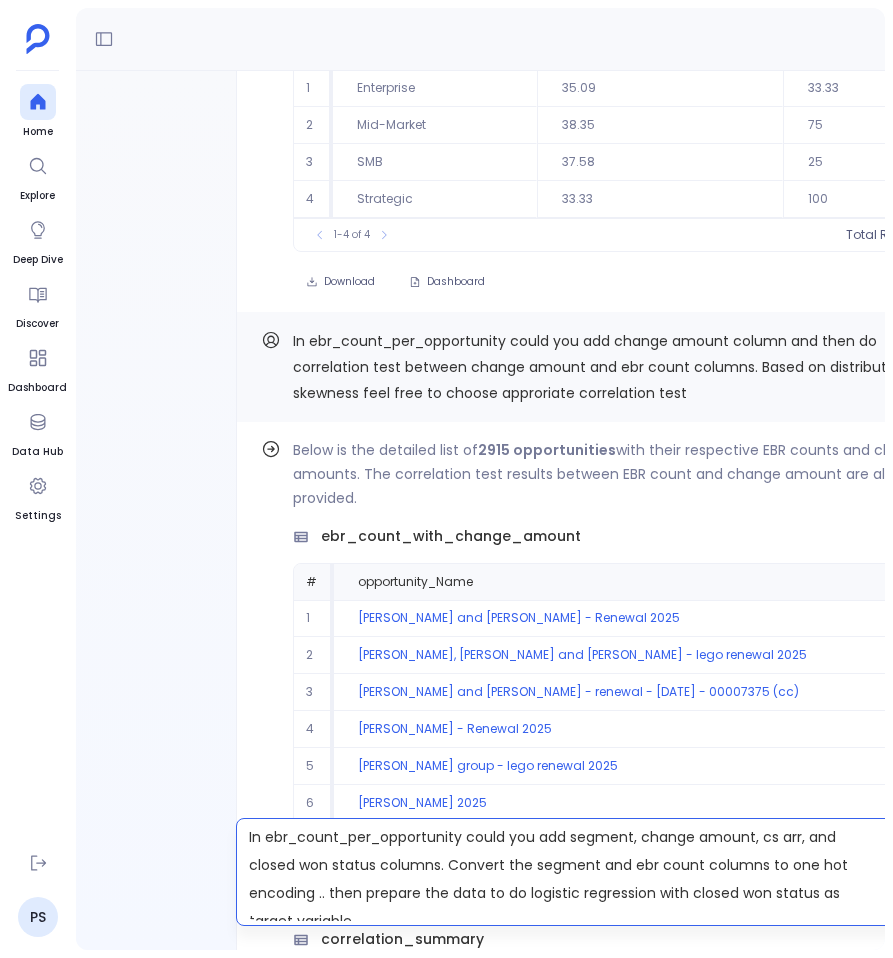 click on "In ebr_count_per_opportunity could you add segment, change amount, cs arr, and closed won status columns. Convert the segment and ebr count columns to one hot encoding .. then prepare the data to do logistic regression with closed won status as target variable" at bounding box center [562, 872] 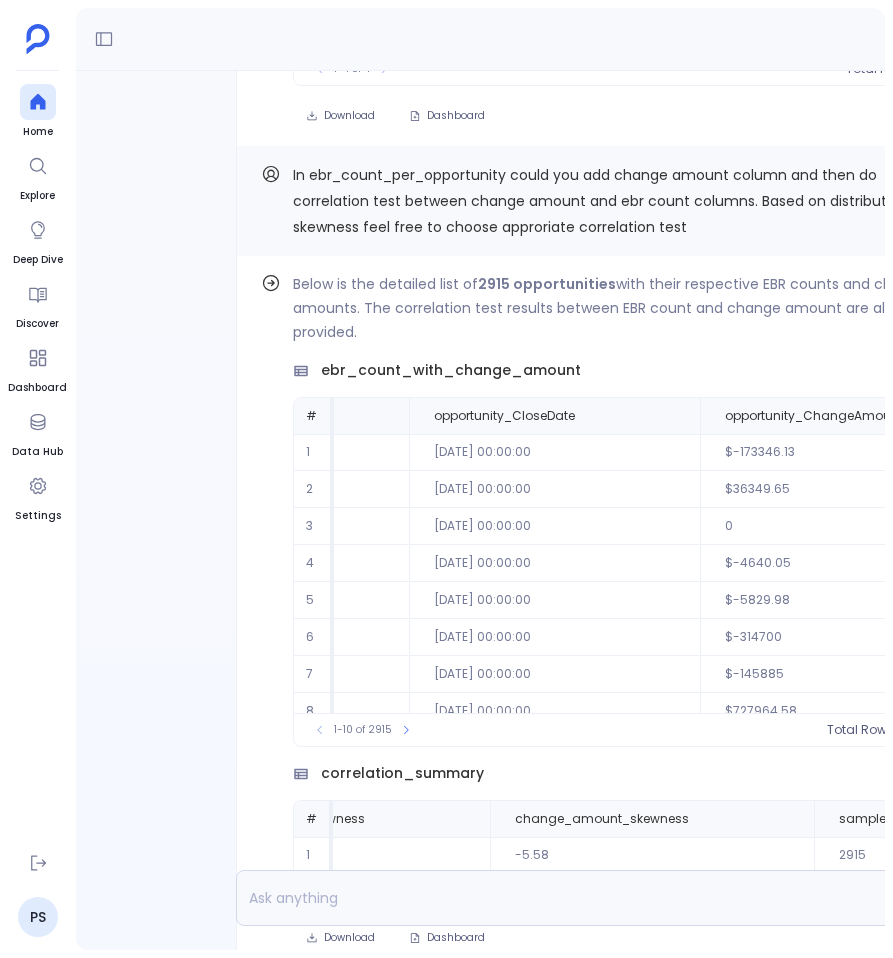 scroll, scrollTop: 0, scrollLeft: 0, axis: both 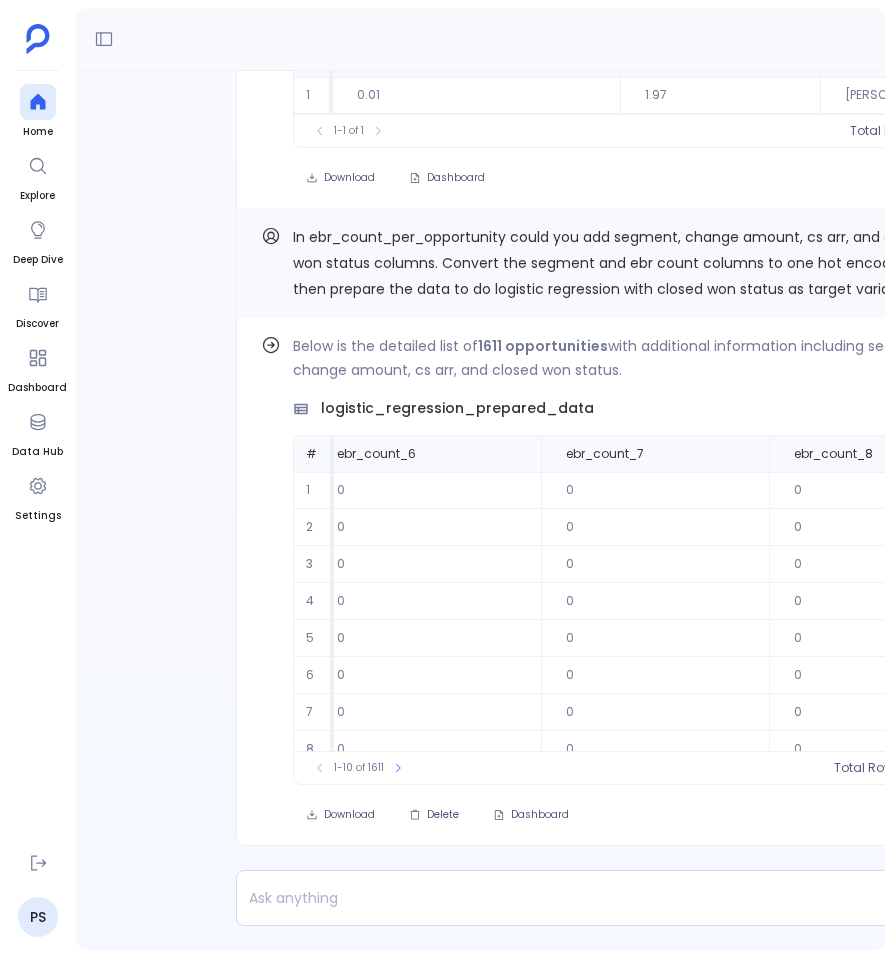 click on "In ebr_count_per_opportunity could you add segment, change amount, cs arr, and closed won status columns. Convert the segment and ebr count columns to one hot encoding .. then prepare the data to do logistic regression with closed won status as target variable" at bounding box center [611, 263] 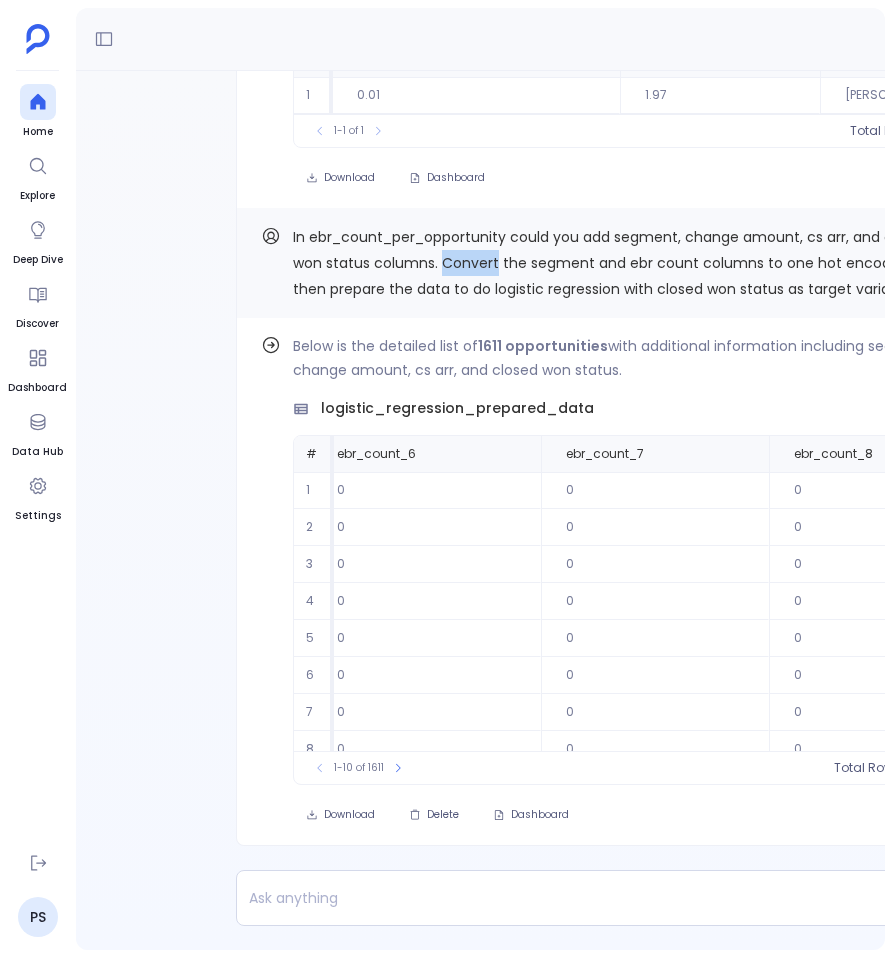 click on "In ebr_count_per_opportunity could you add segment, change amount, cs arr, and closed won status columns. Convert the segment and ebr count columns to one hot encoding .. then prepare the data to do logistic regression with closed won status as target variable" at bounding box center [611, 263] 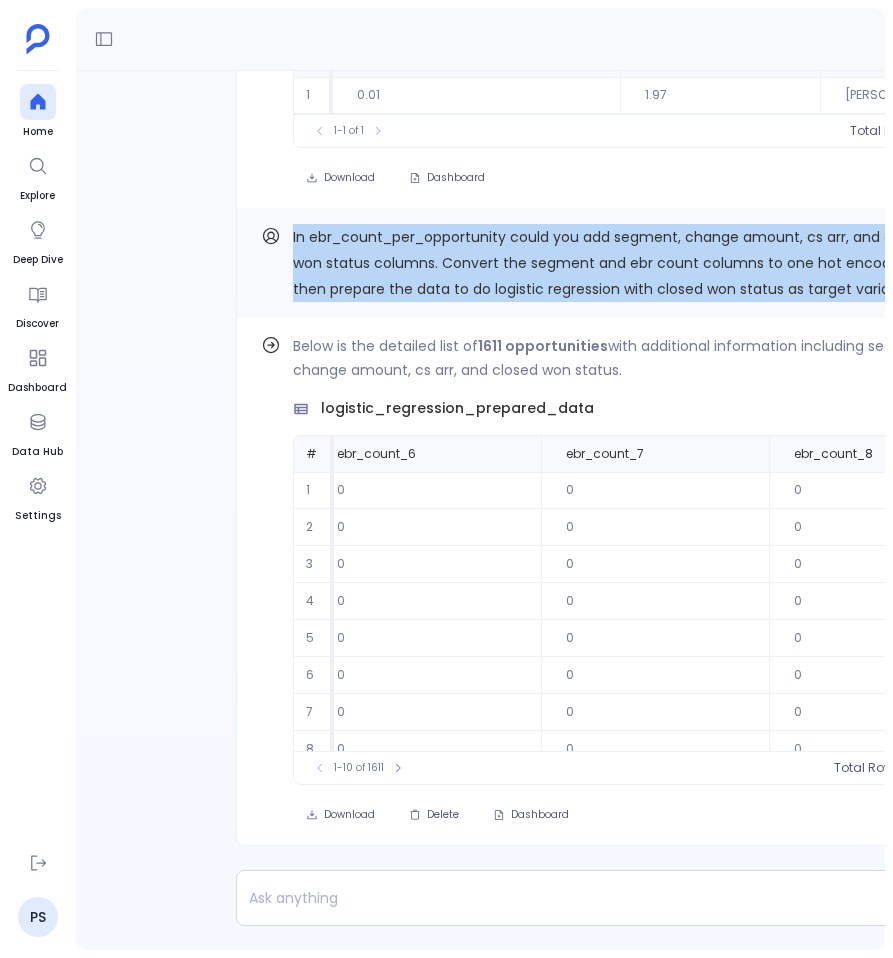 click on "In ebr_count_per_opportunity could you add segment, change amount, cs arr, and closed won status columns. Convert the segment and ebr count columns to one hot encoding .. then prepare the data to do logistic regression with closed won status as target variable" at bounding box center [611, 263] 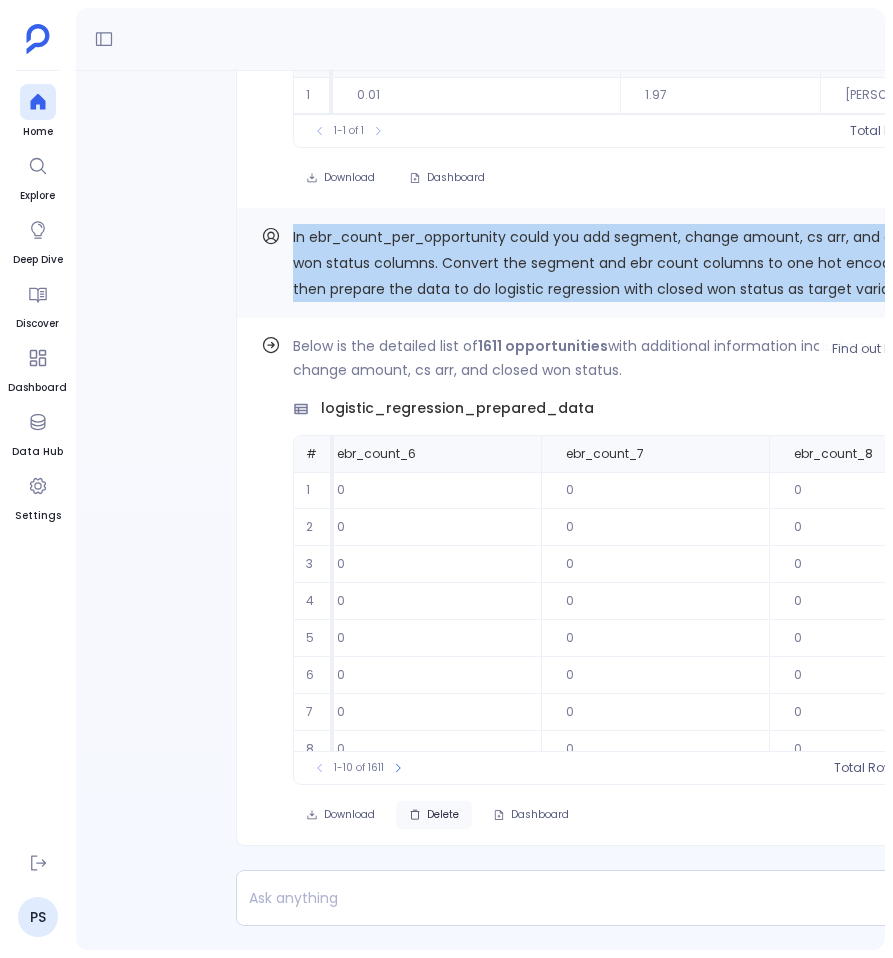 click on "Delete" at bounding box center [434, 815] 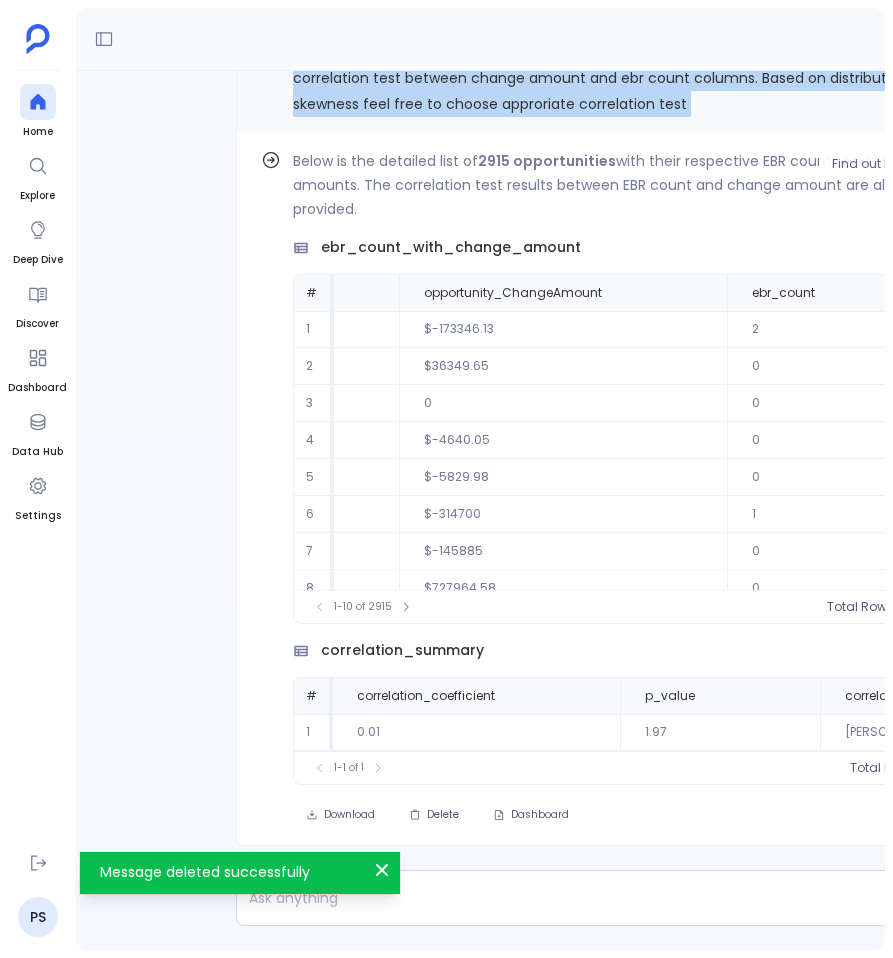 scroll, scrollTop: 0, scrollLeft: 705, axis: horizontal 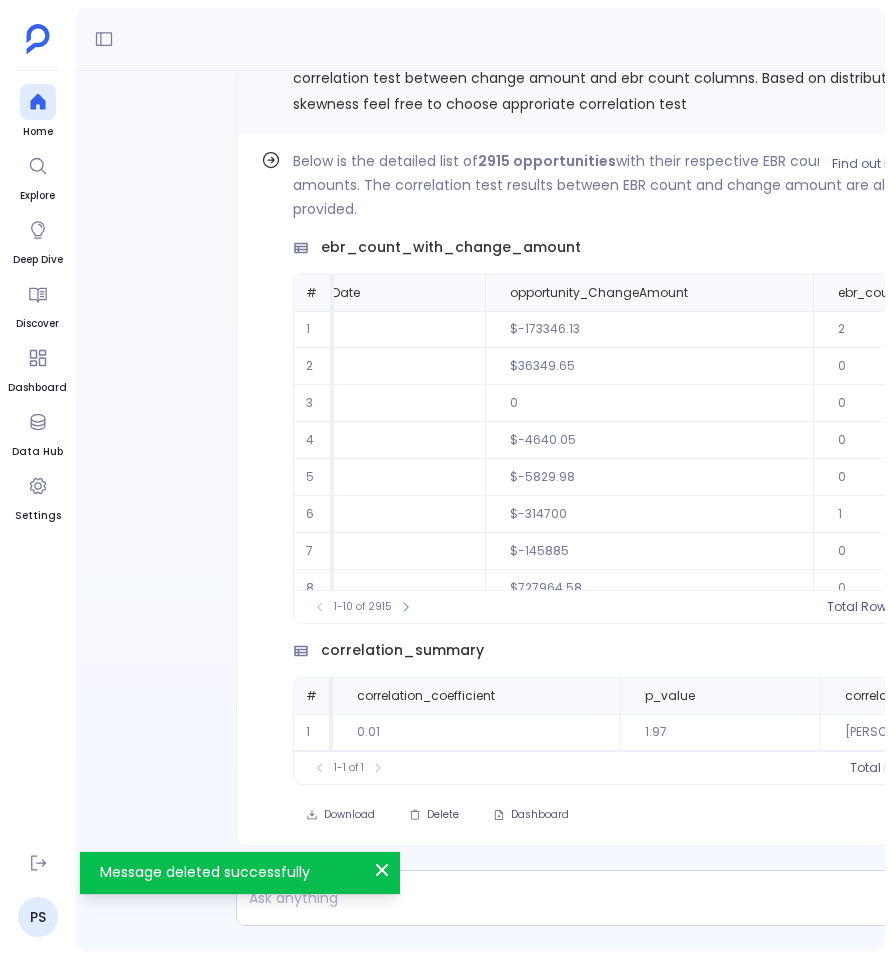 click on "Find out how Below is the detailed list of  2915 opportunities  with their respective EBR counts and change amounts. The correlation test results between EBR count and change amount are also provided. ebr_count_with_change_amount # opportunity_Name opportunity_CloseDate opportunity_ChangeAmount ebr_count 1 [PERSON_NAME] and [PERSON_NAME] - Renewal 2025 [DATE] 00:00:00 $-173346.13 2 2 [PERSON_NAME], [PERSON_NAME] and [PERSON_NAME] - lego renewal 2025 [DATE] 00:00:00 $36349.65 0 3 [PERSON_NAME] and [PERSON_NAME] - renewal - [DATE] - 00007375 (cc) [DATE] 00:00:00 0 0 4 [PERSON_NAME] - Renewal 2025 [DATE] 00:00:00 $-4640.05 0 5 [PERSON_NAME] group - lego renewal 2025 [DATE] 00:00:00 $-5829.98 0 6 [PERSON_NAME] 2025 [DATE] 00:00:00 $-314700 1 7 [PERSON_NAME] - Renewal 2025 [DATE] 00:00:00 $-145885 0 8 adp - renewal - [DATE] - 00005355 (cs) [DATE] 00:00:00 $727964.58 0 9 [PERSON_NAME] LLC - Renewal - [DATE] - 00005379 [DATE] 00:00:00 $270044.63 0 10 [DATE] 00:00:00 $394930.15 0 1-10 of 2915 #" at bounding box center [601, 510] 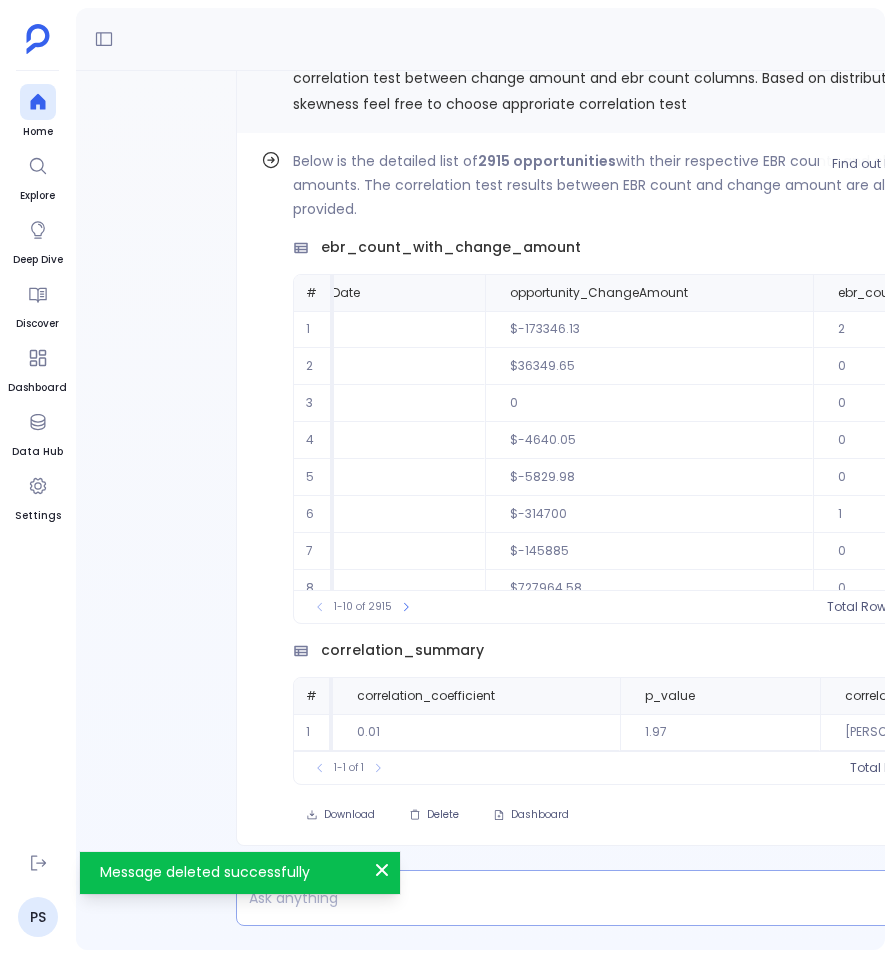 click at bounding box center [562, 898] 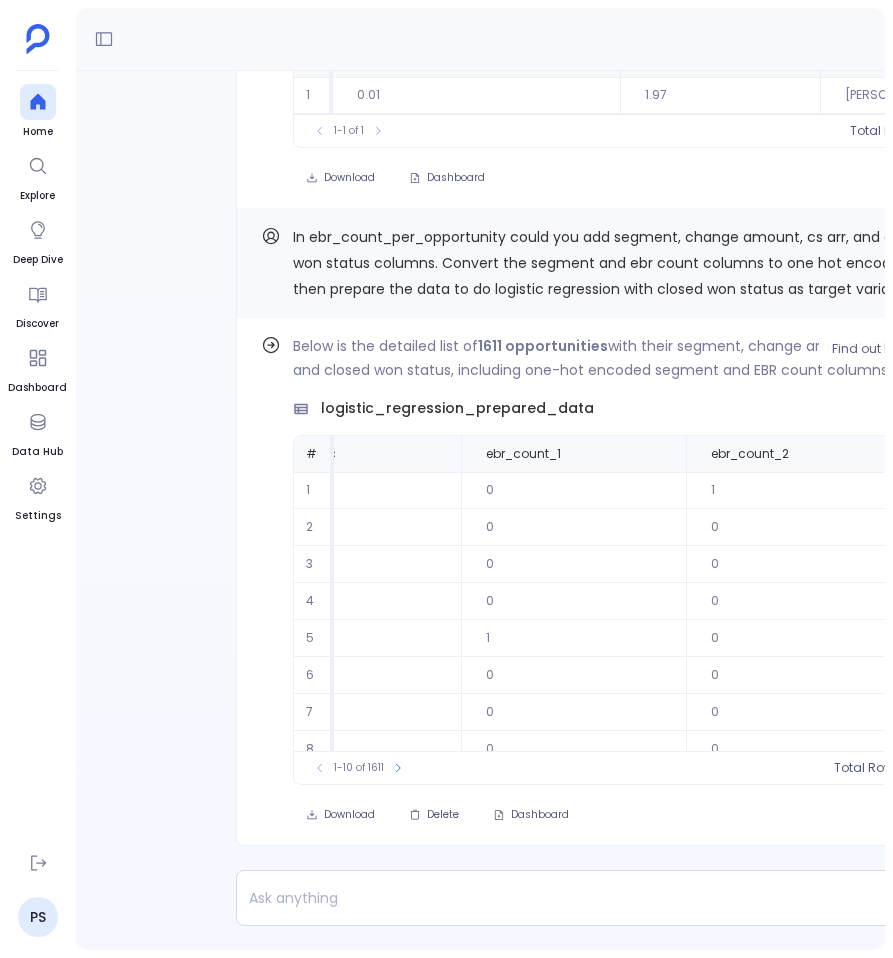 scroll, scrollTop: 0, scrollLeft: 1937, axis: horizontal 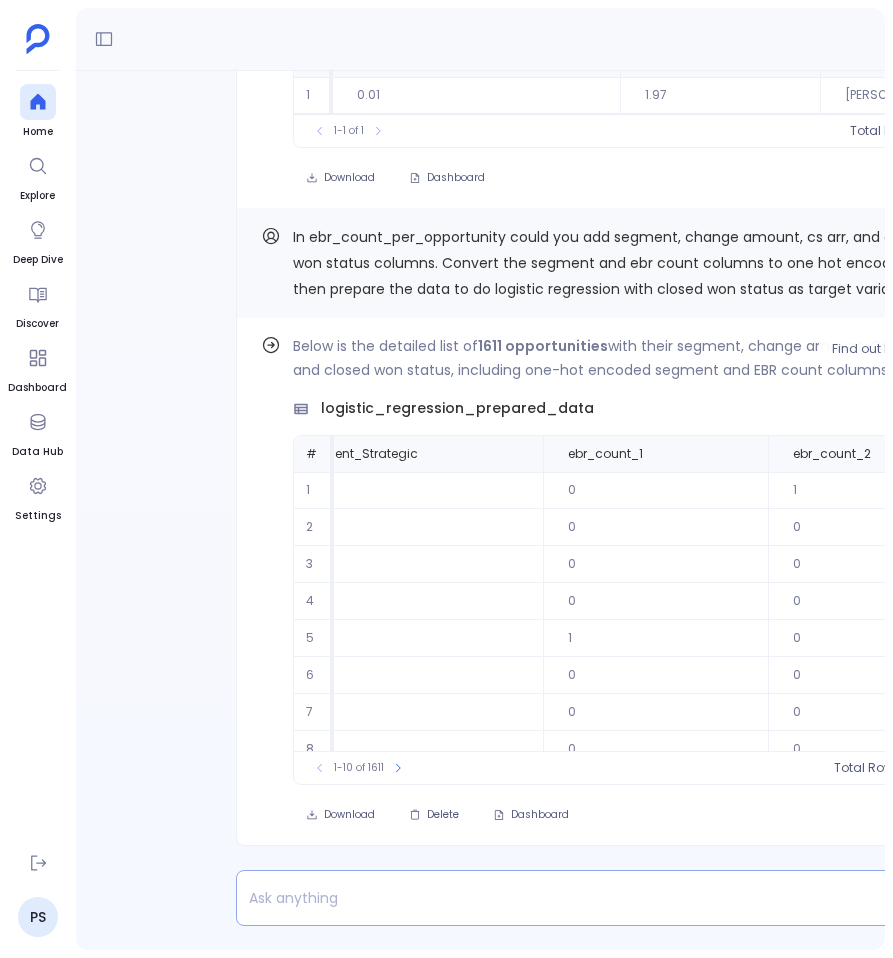 click at bounding box center (562, 898) 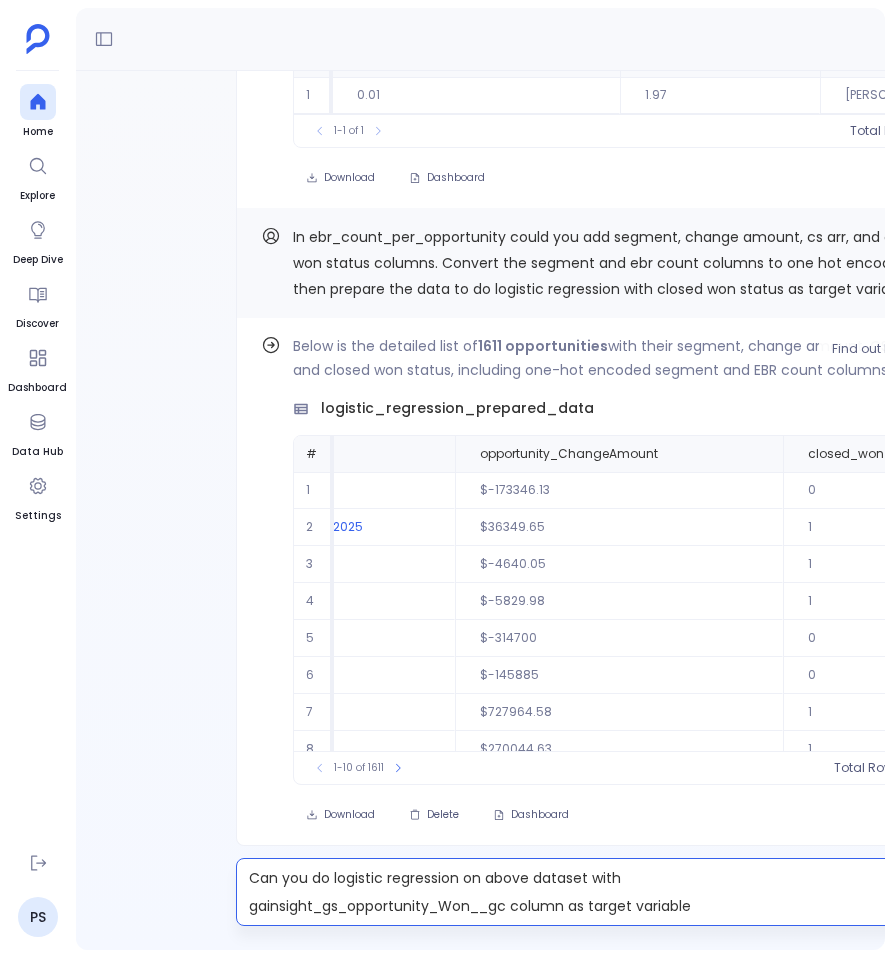 scroll, scrollTop: 0, scrollLeft: 552, axis: horizontal 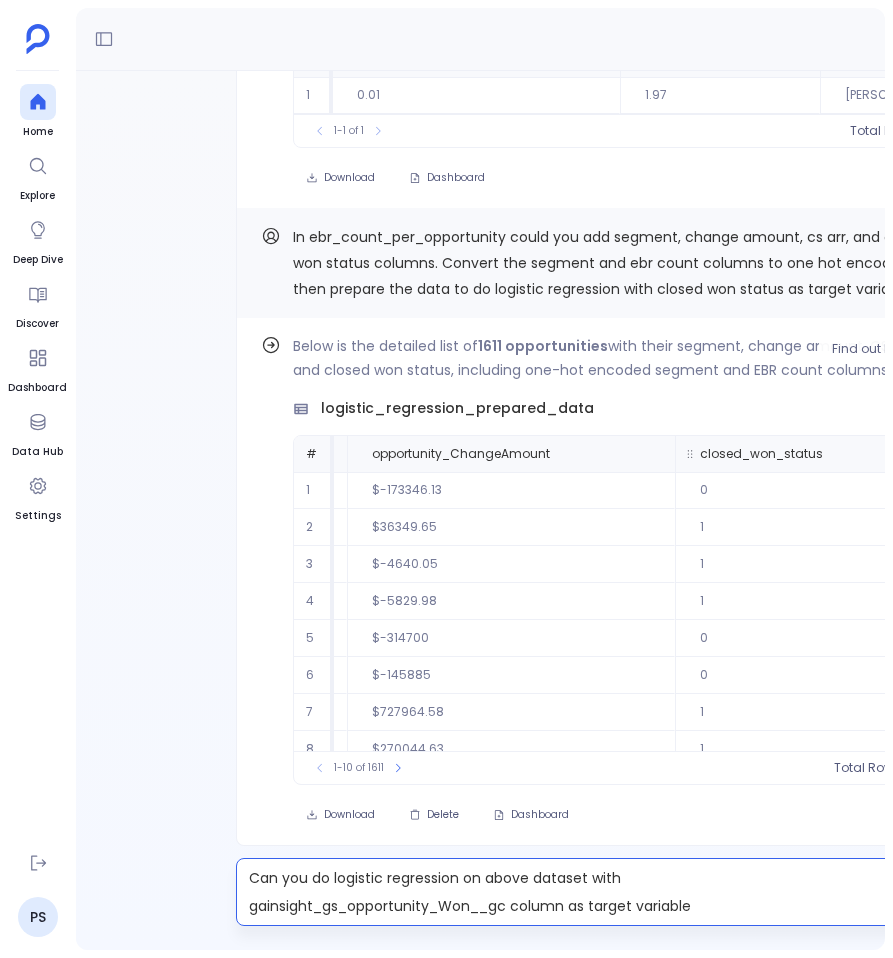 click on "closed_won_status" at bounding box center [761, 454] 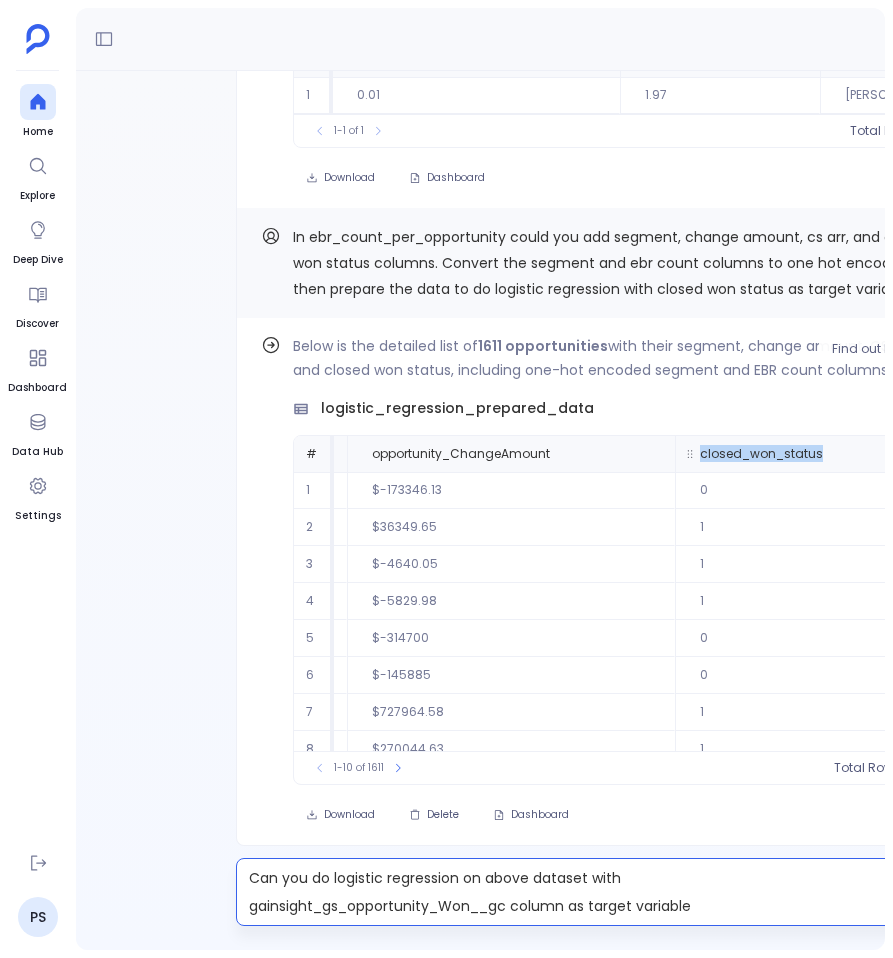 click on "closed_won_status" at bounding box center [761, 454] 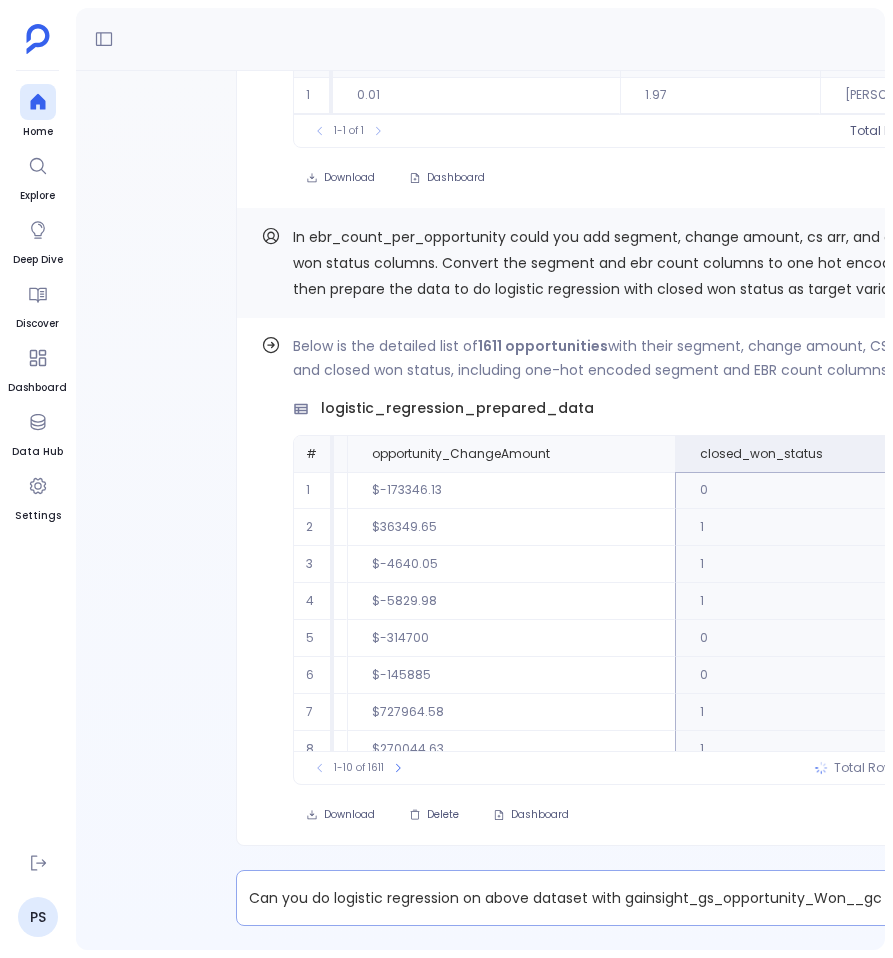 click on "Can you do logistic regression on above dataset with gainsight_gs_opportunity_Won__gc column as target variable" at bounding box center [562, 898] 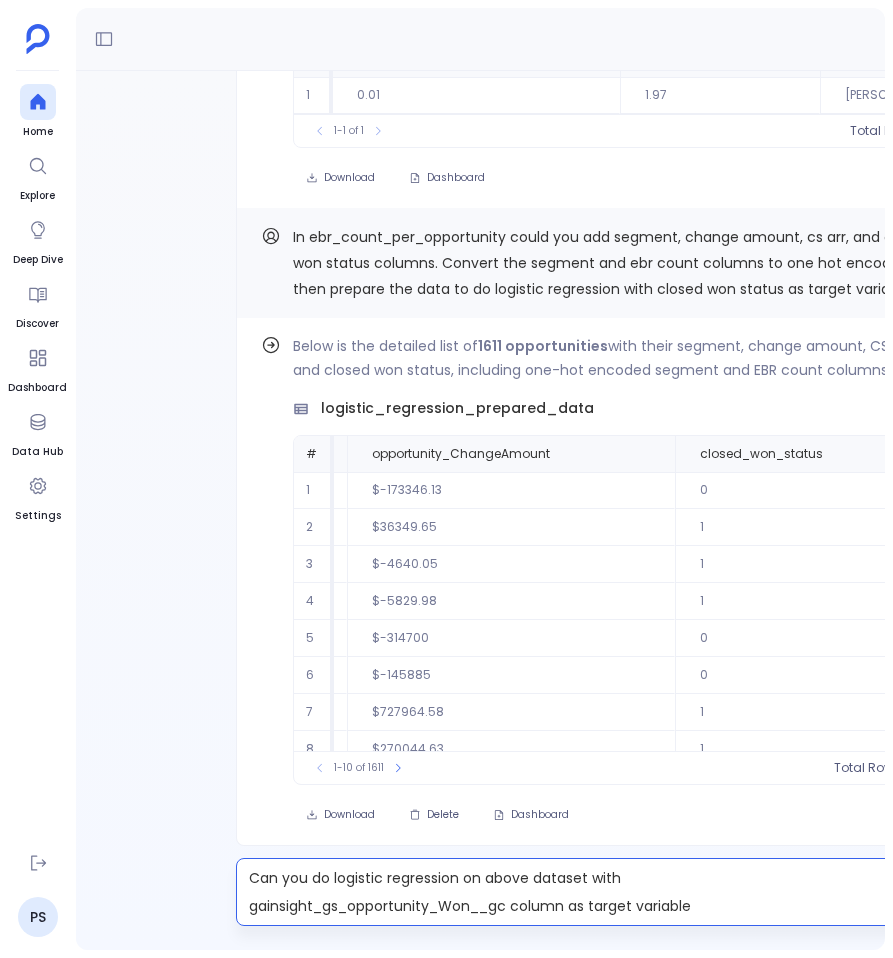 click on "Can you do logistic regression on above dataset with gainsight_gs_opportunity_Won__gc column as target variable" at bounding box center (562, 892) 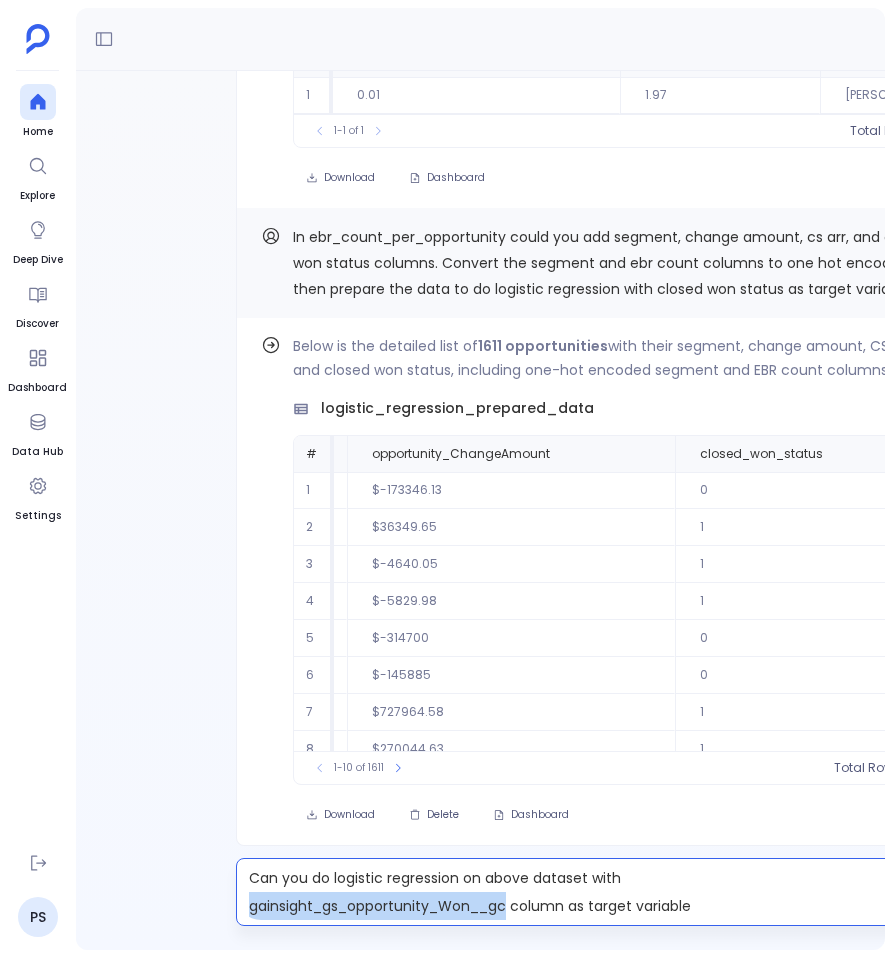 click on "Can you do logistic regression on above dataset with gainsight_gs_opportunity_Won__gc column as target variable" at bounding box center (562, 892) 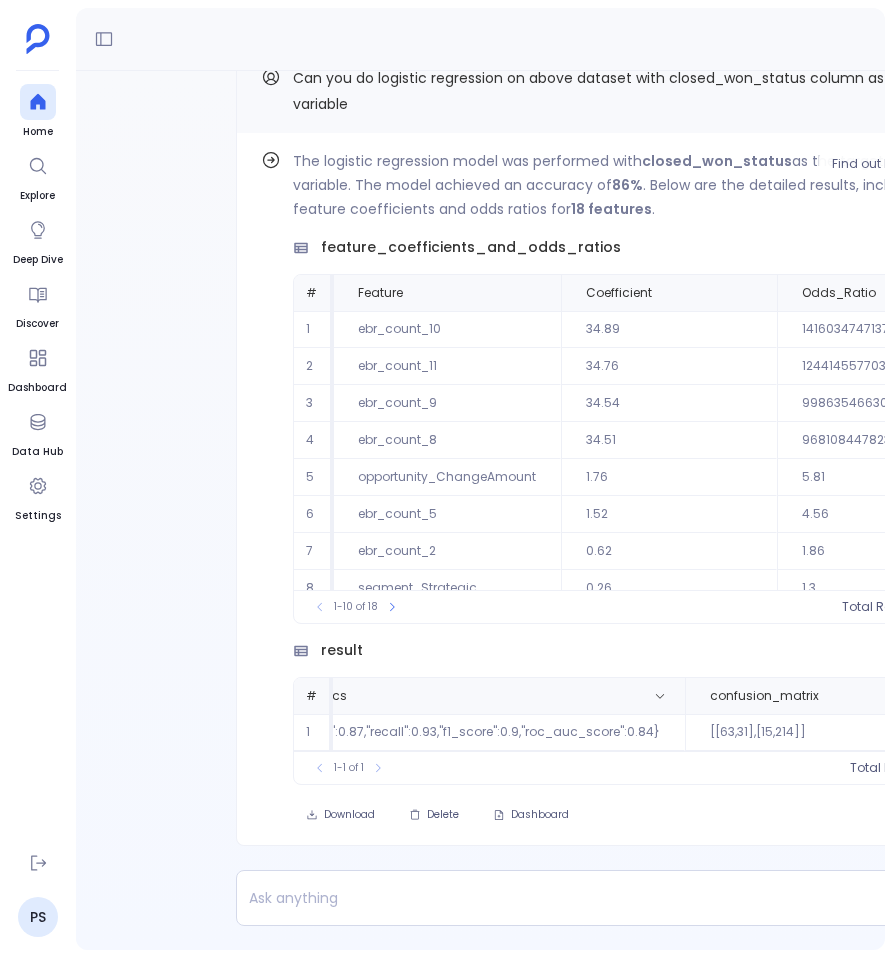 scroll, scrollTop: 0, scrollLeft: 0, axis: both 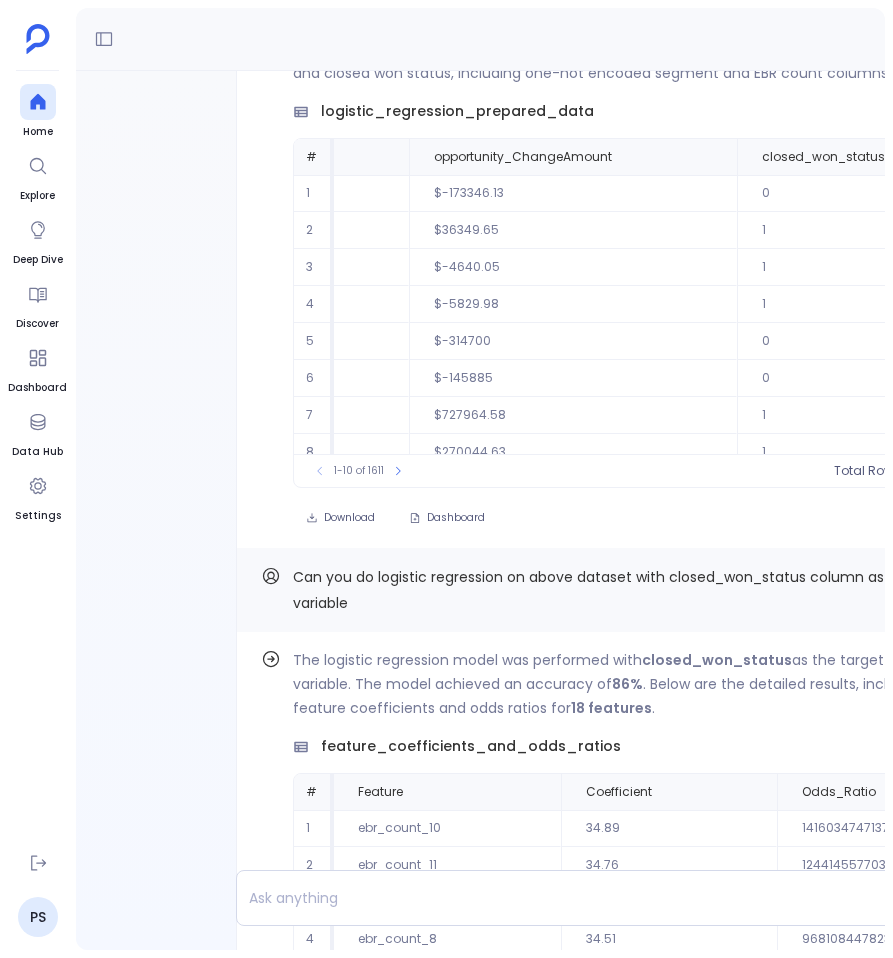 click on "Can you do logistic regression on above dataset with closed_won_status column as target variable" at bounding box center [612, 590] 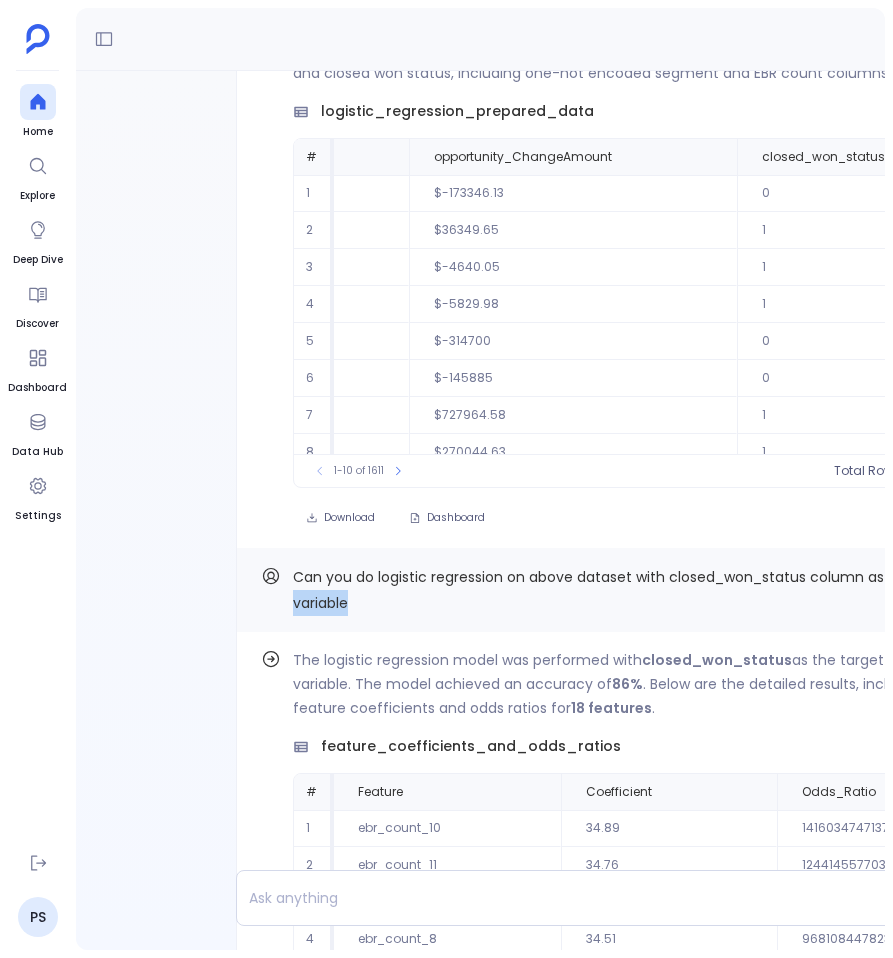 click on "Can you do logistic regression on above dataset with closed_won_status column as target variable" at bounding box center (612, 590) 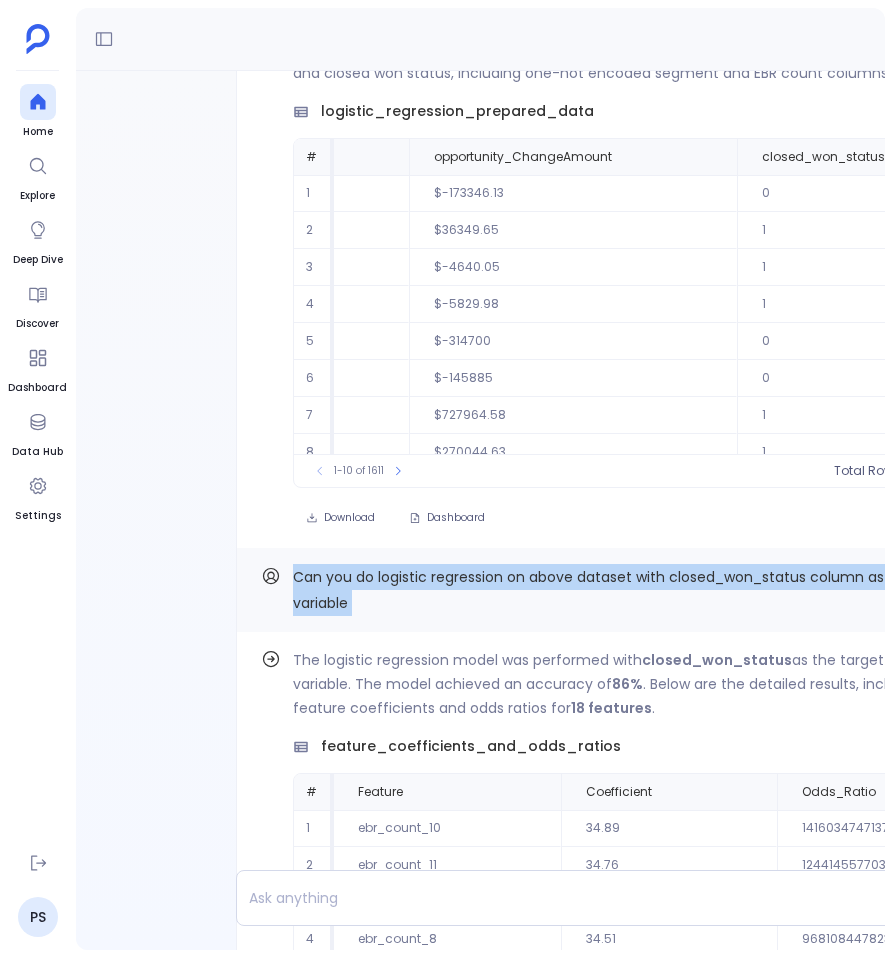 click on "Can you do logistic regression on above dataset with closed_won_status column as target variable" at bounding box center (612, 590) 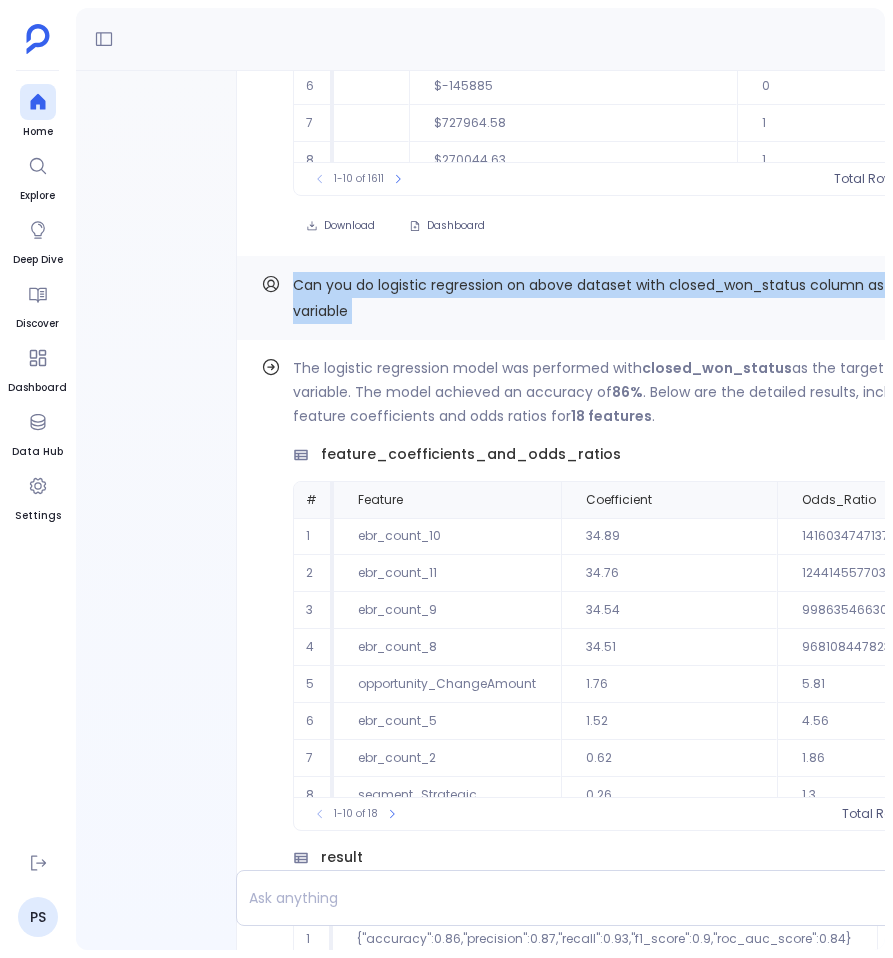 scroll, scrollTop: 0, scrollLeft: 0, axis: both 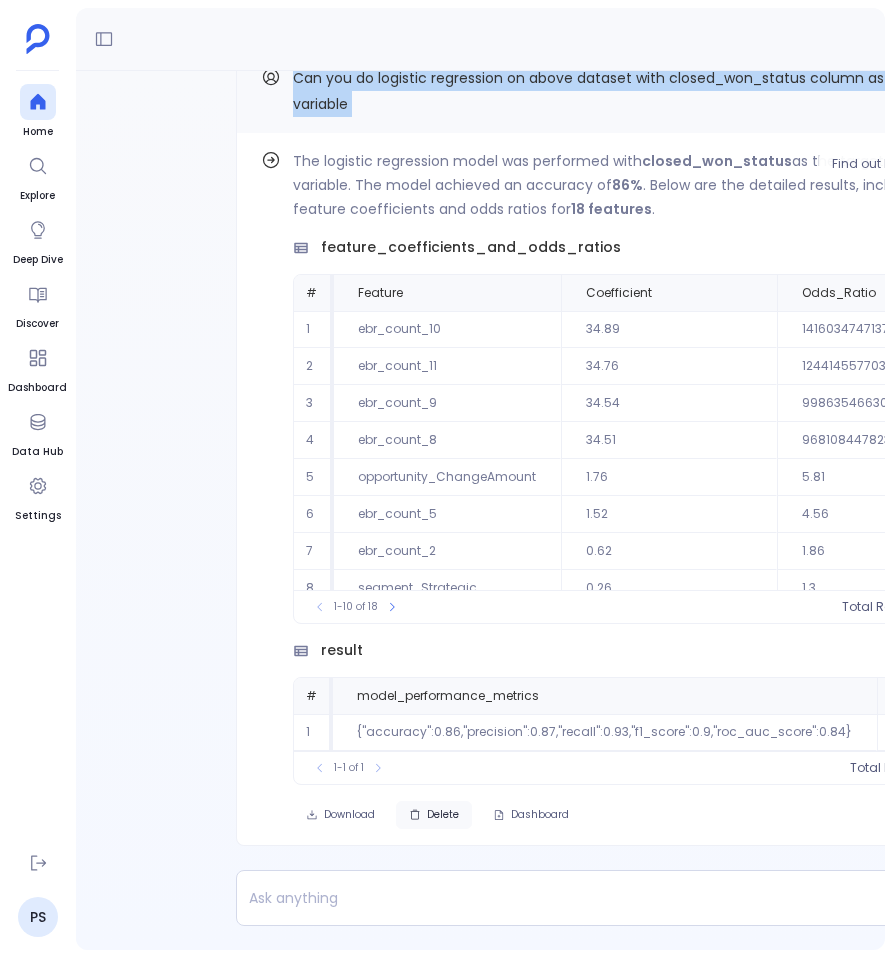 click on "Delete" at bounding box center [434, 815] 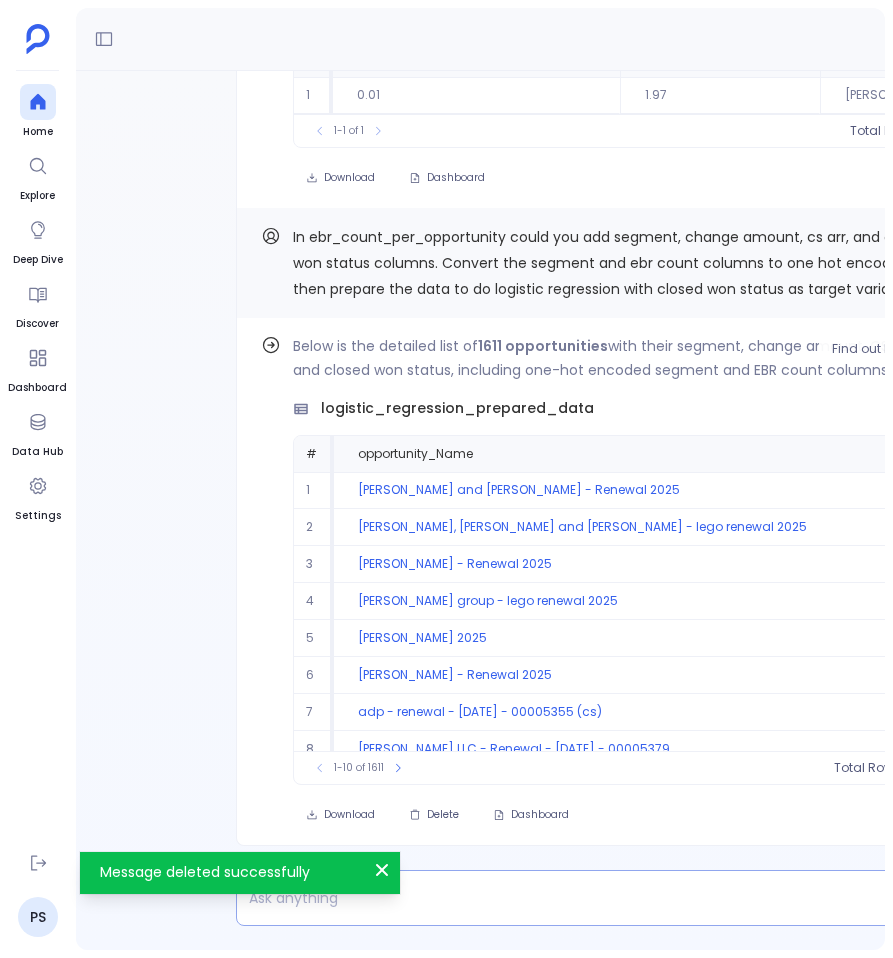 click at bounding box center (562, 898) 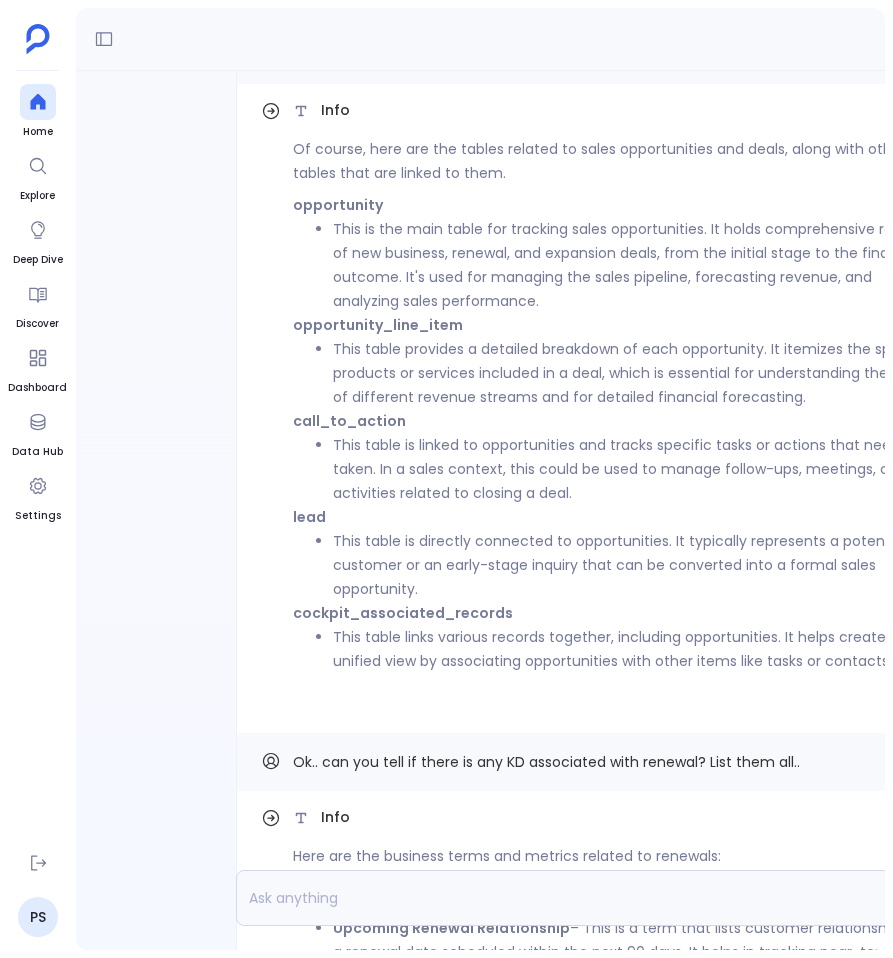 scroll, scrollTop: -8612, scrollLeft: 0, axis: vertical 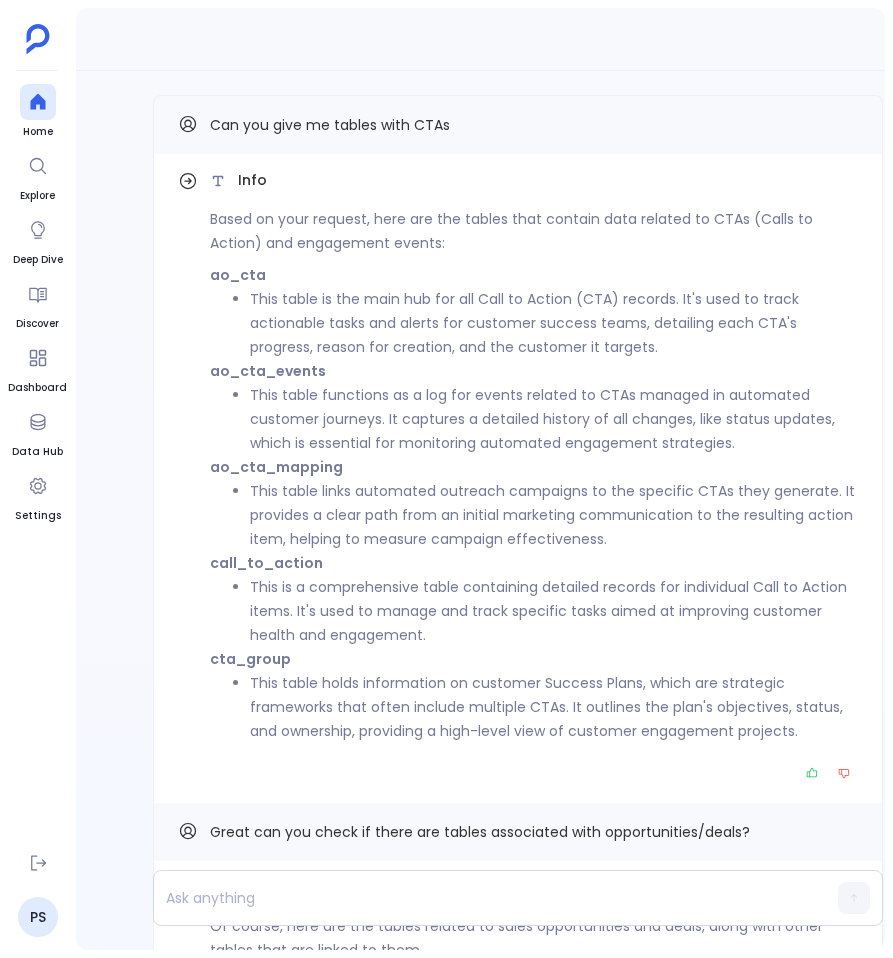 click on "Can you give me tables with CTAs" at bounding box center (330, 125) 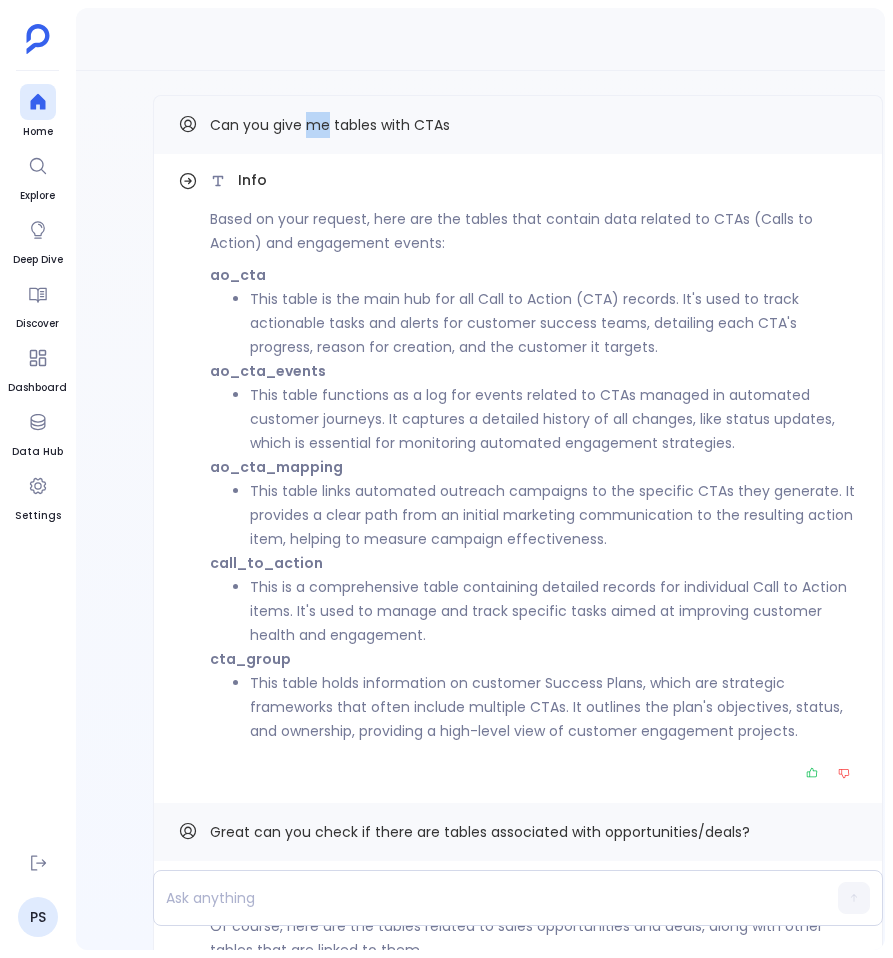 click on "Can you give me tables with CTAs" at bounding box center [330, 125] 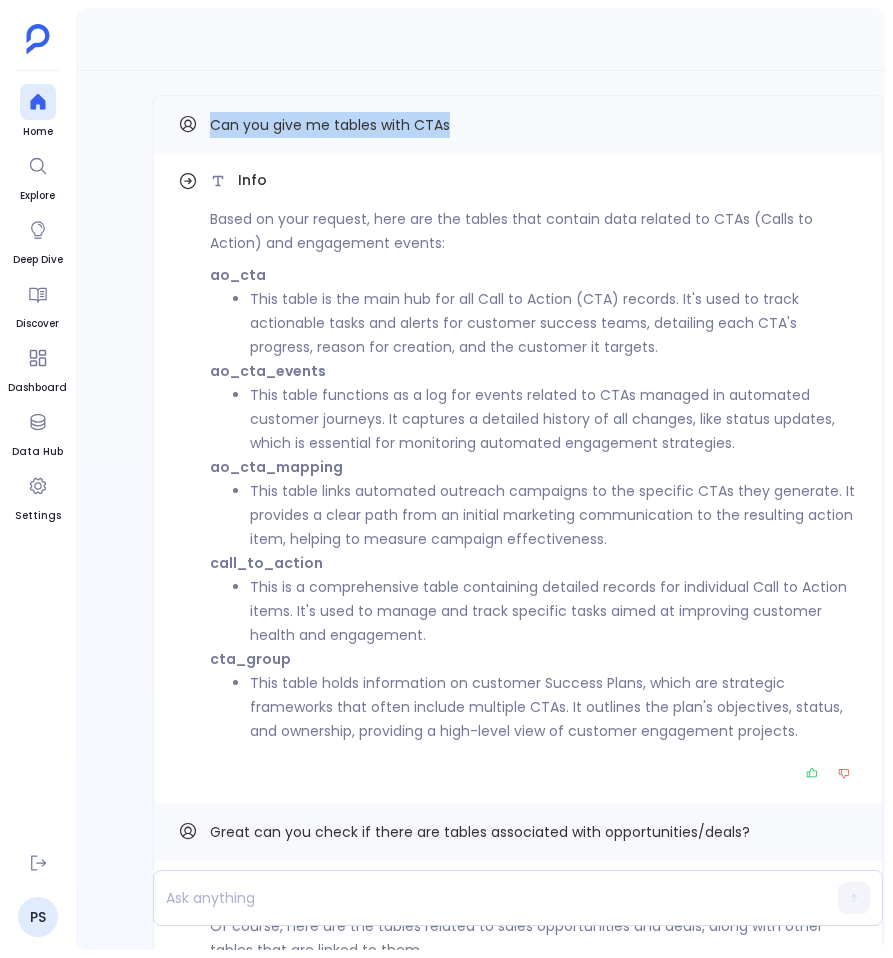click on "Can you give me tables with CTAs" at bounding box center (330, 125) 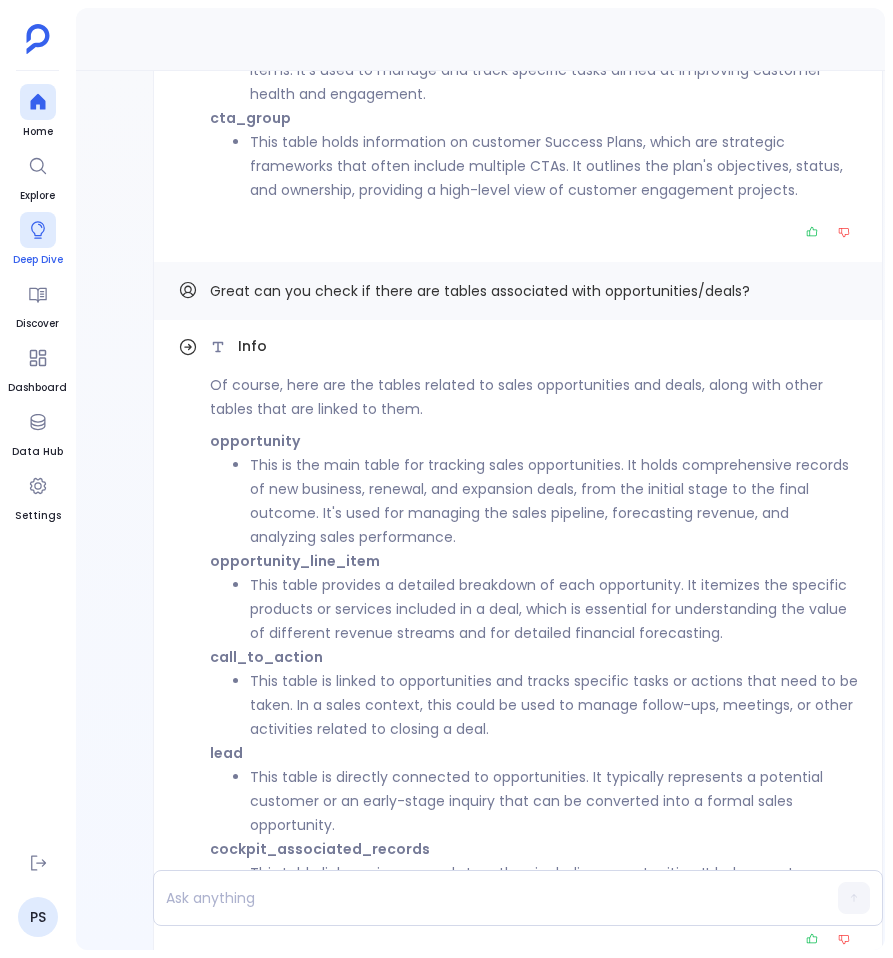 scroll, scrollTop: -10483, scrollLeft: 0, axis: vertical 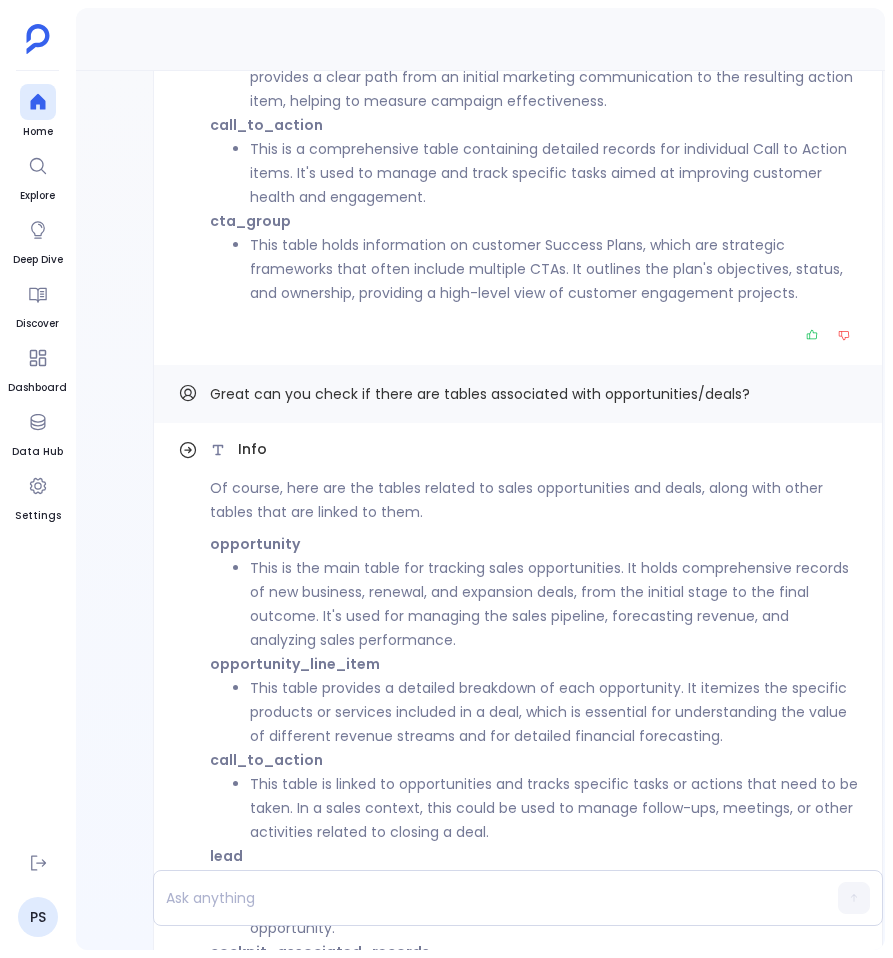 click on "Great can you check if there are tables associated with opportunities/deals?" at bounding box center (480, 394) 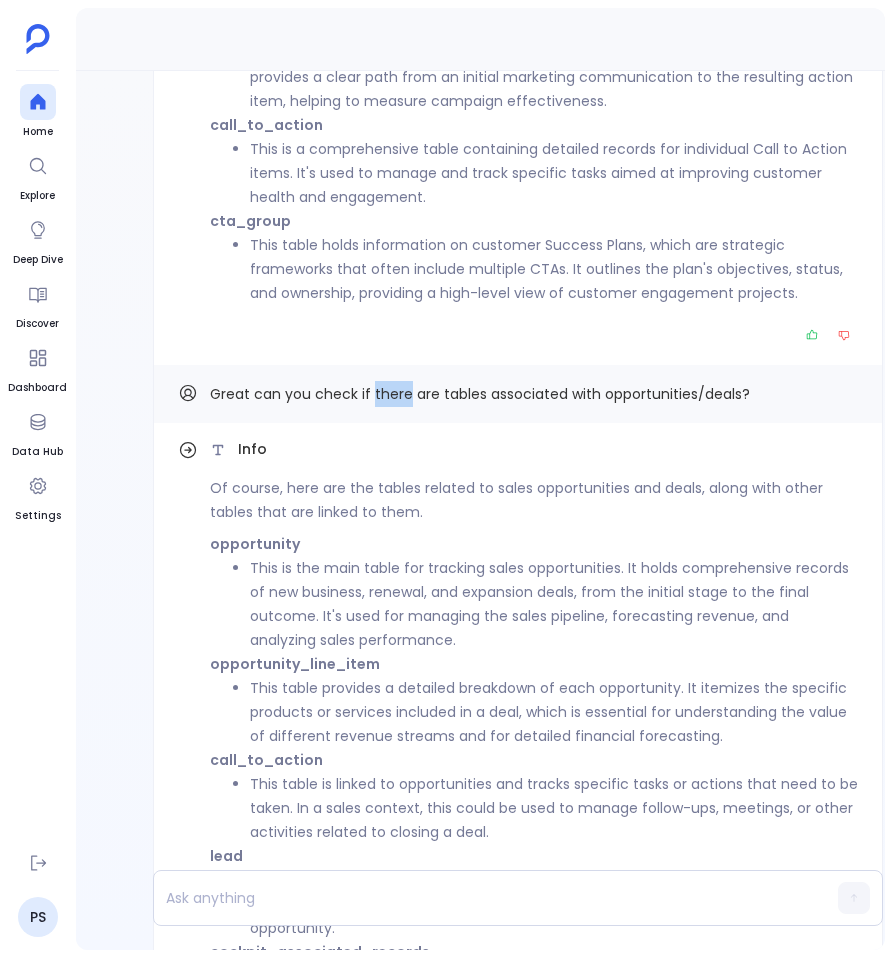 click on "Great can you check if there are tables associated with opportunities/deals?" at bounding box center [480, 394] 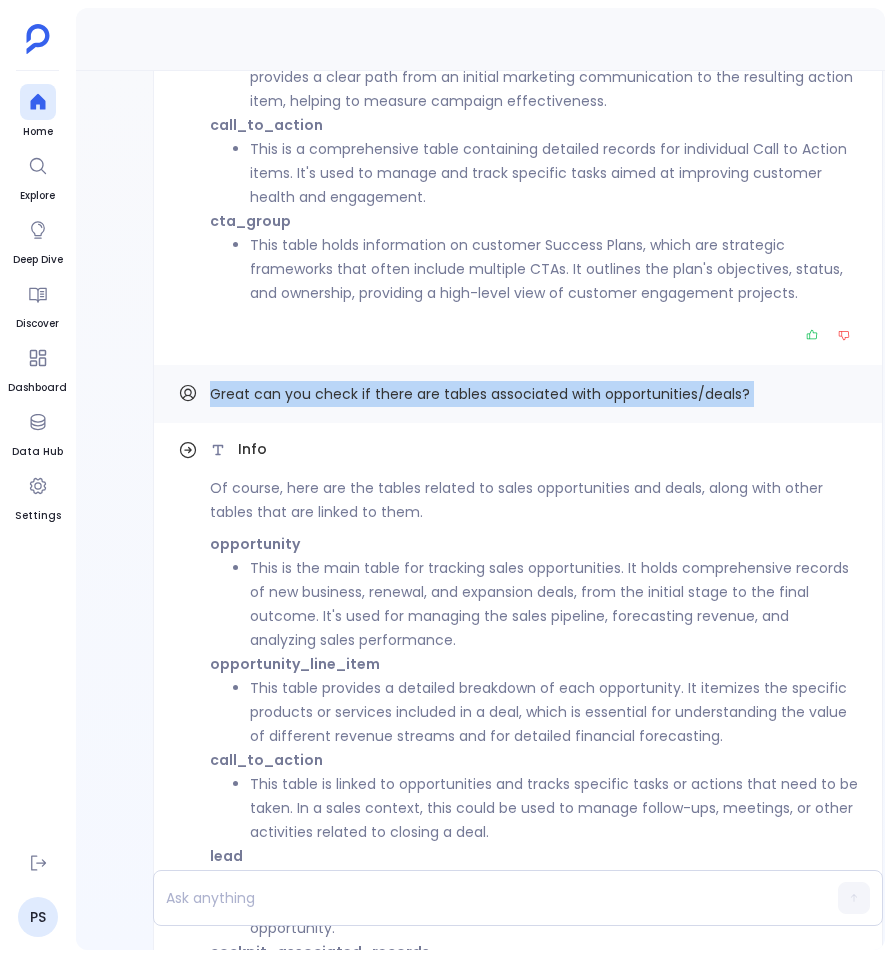 click on "Great can you check if there are tables associated with opportunities/deals?" at bounding box center (480, 394) 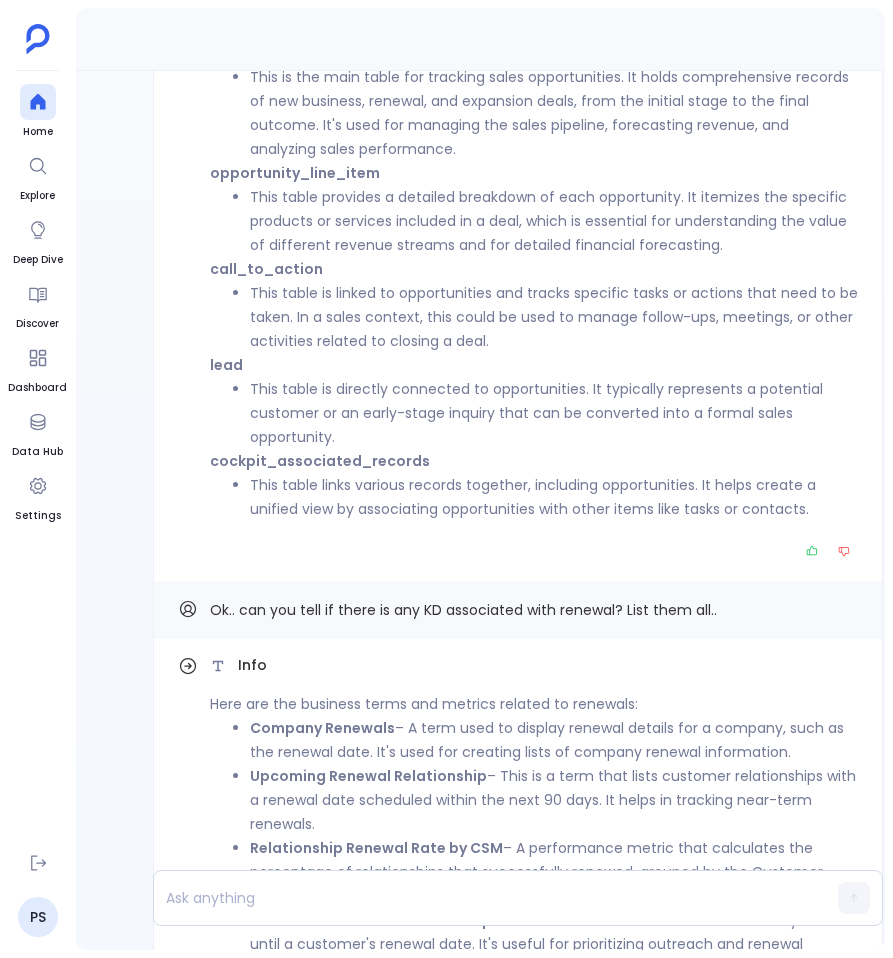 scroll, scrollTop: -9829, scrollLeft: 0, axis: vertical 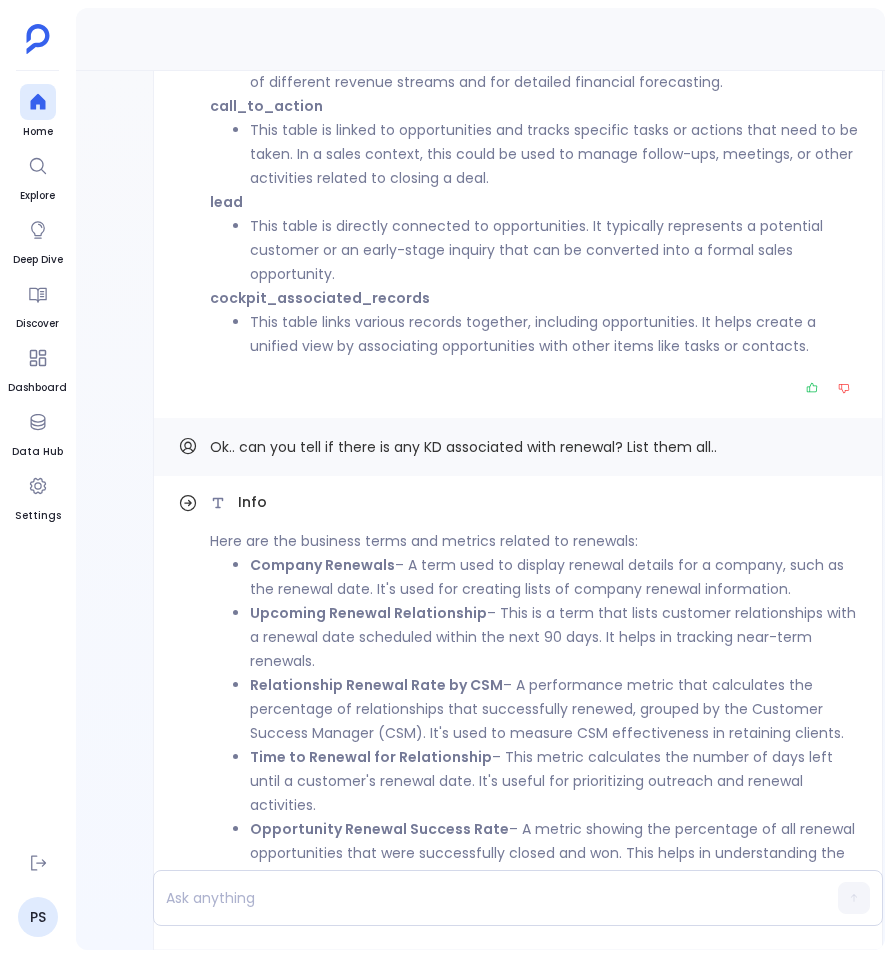 click on "Ok.. can you tell if there is any KD associated with renewal? List them all.." at bounding box center (463, 447) 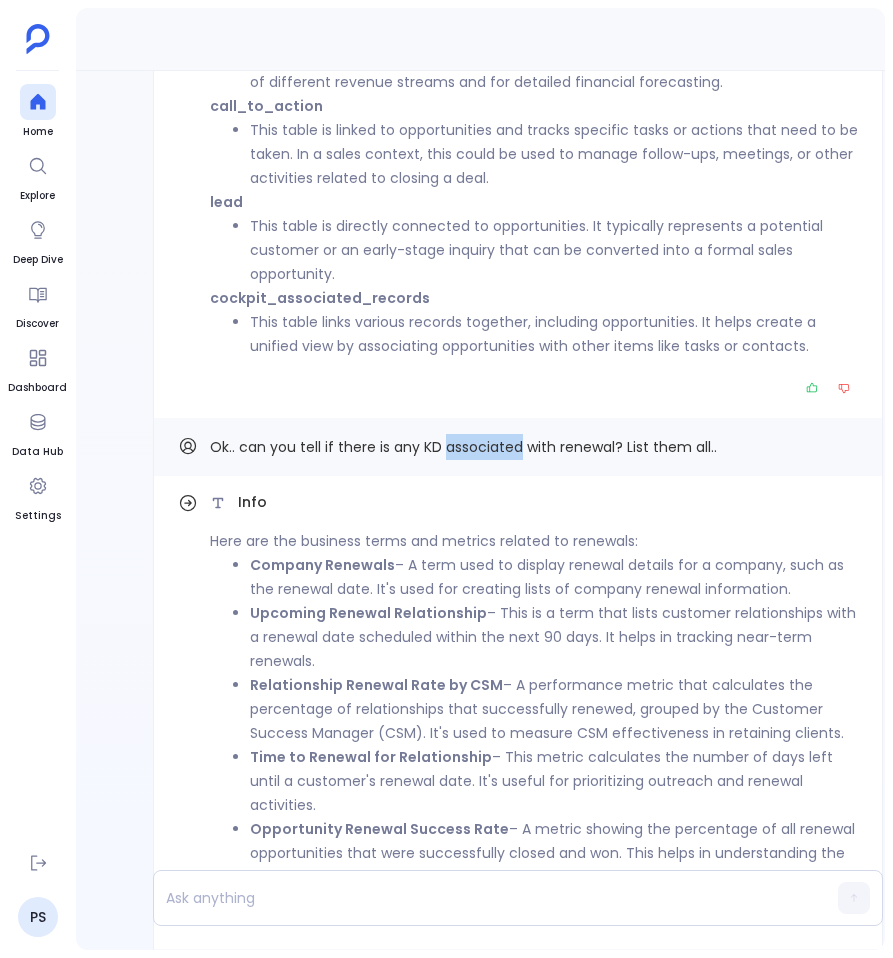 click on "Ok.. can you tell if there is any KD associated with renewal? List them all.." at bounding box center [463, 447] 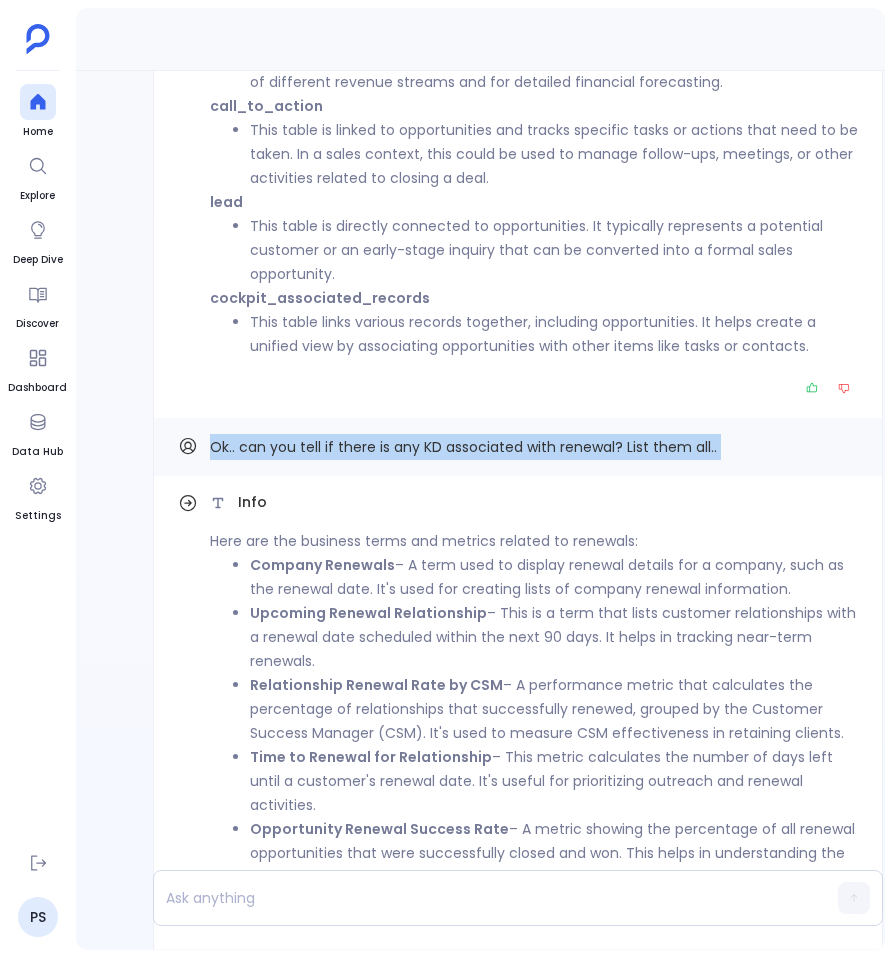 click on "Ok.. can you tell if there is any KD associated with renewal? List them all.." at bounding box center [463, 447] 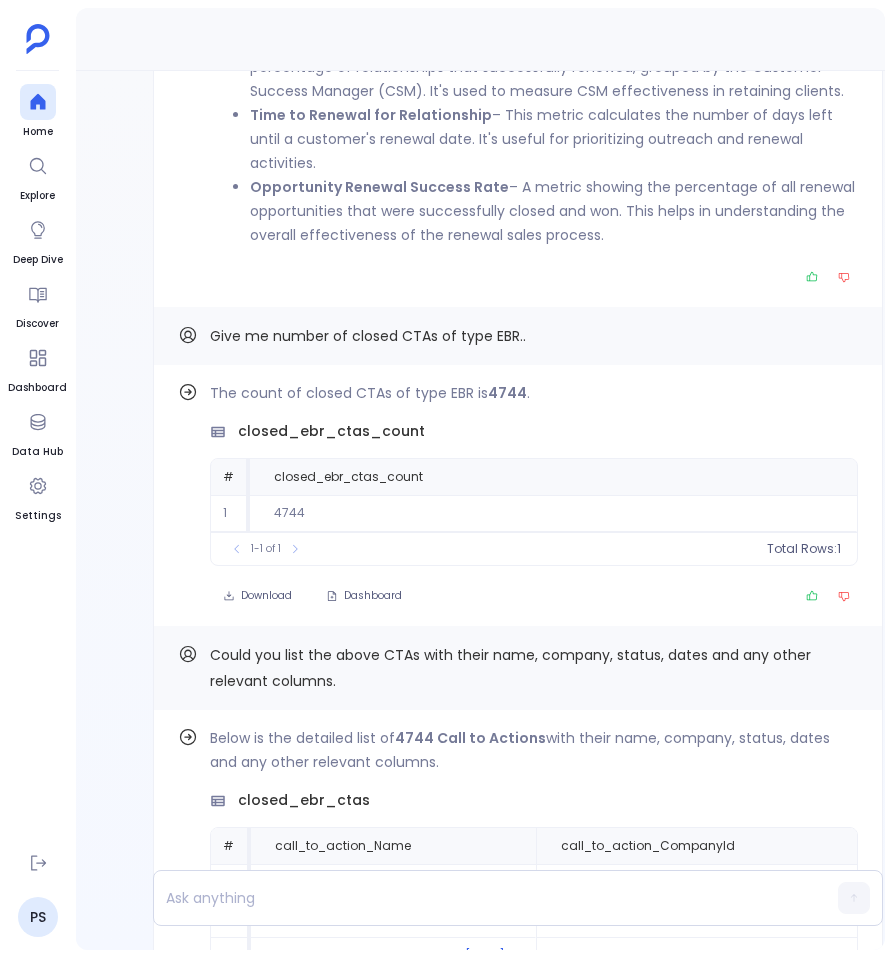 scroll, scrollTop: -9144, scrollLeft: 0, axis: vertical 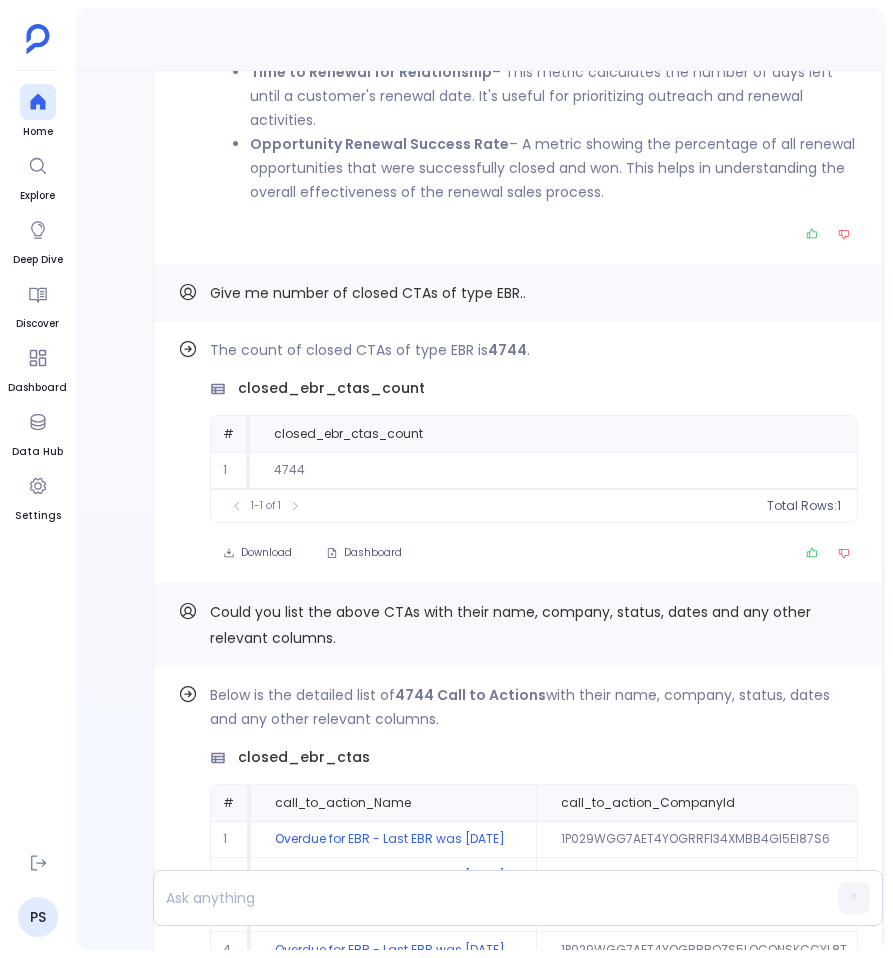 click on "Give me number of closed CTAs of type EBR.." at bounding box center [368, 293] 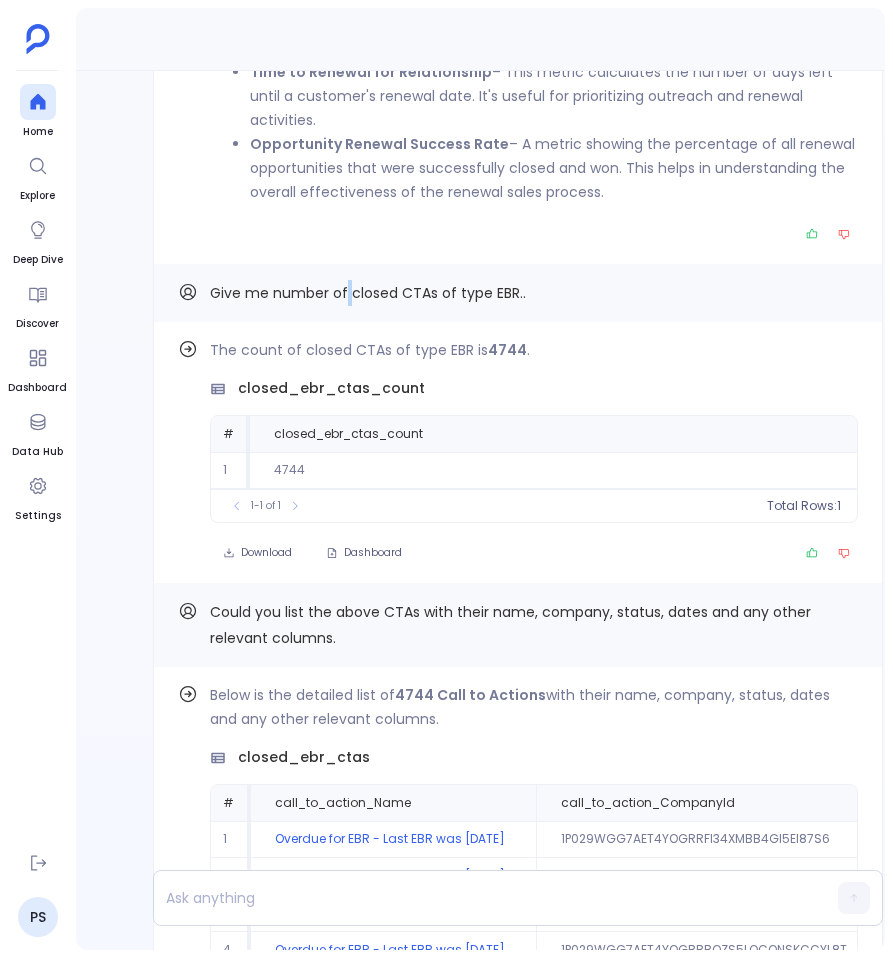 click on "Give me number of closed CTAs of type EBR.." at bounding box center (368, 293) 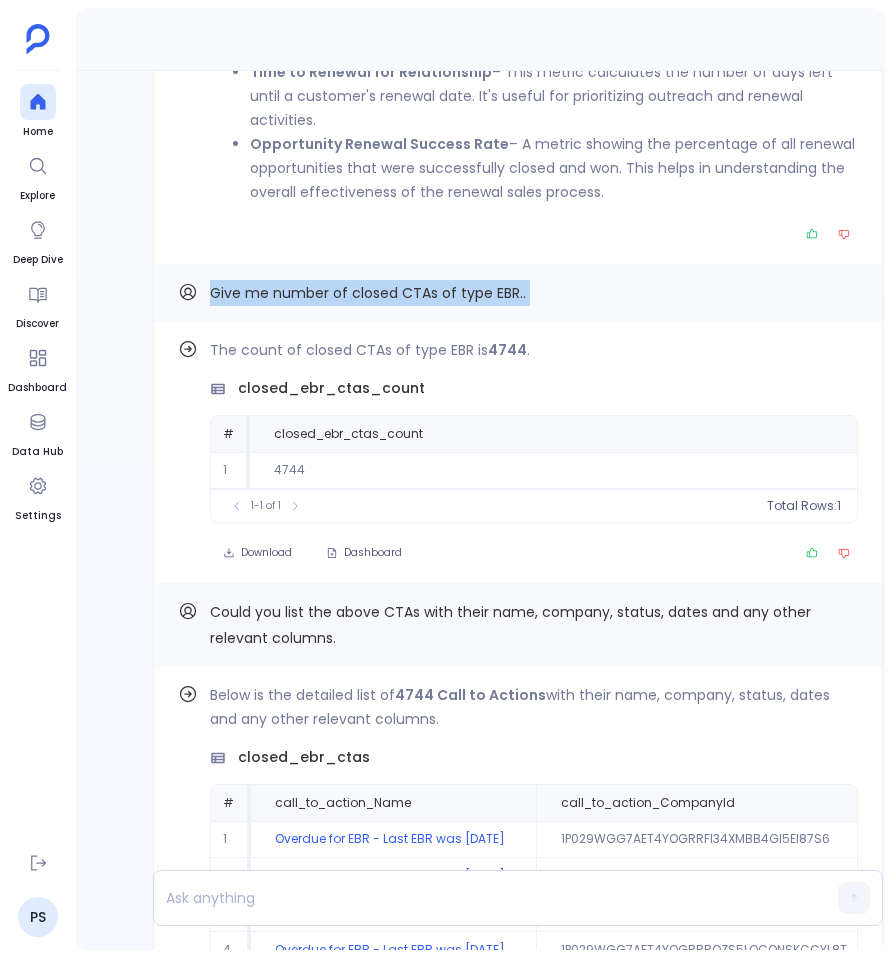 click on "Give me number of closed CTAs of type EBR.." at bounding box center (368, 293) 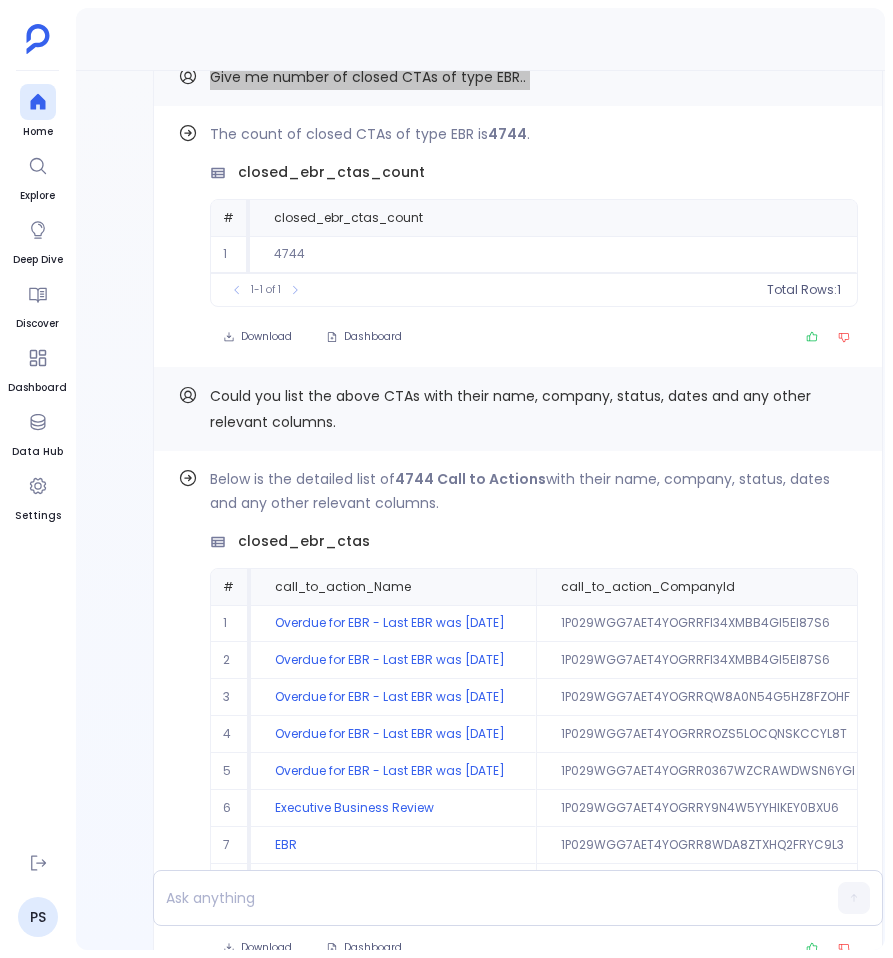 scroll, scrollTop: -8892, scrollLeft: 0, axis: vertical 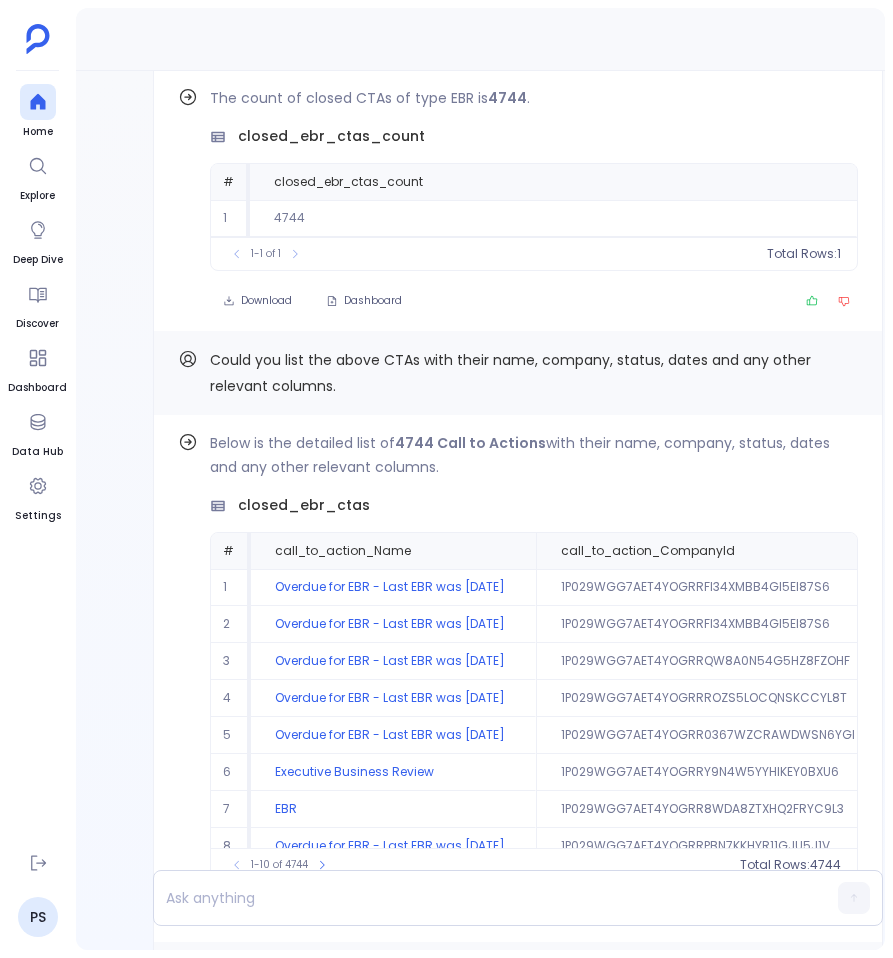 click on "Could you list the above CTAs with their name, company, status, dates and any other relevant columns." at bounding box center [510, 373] 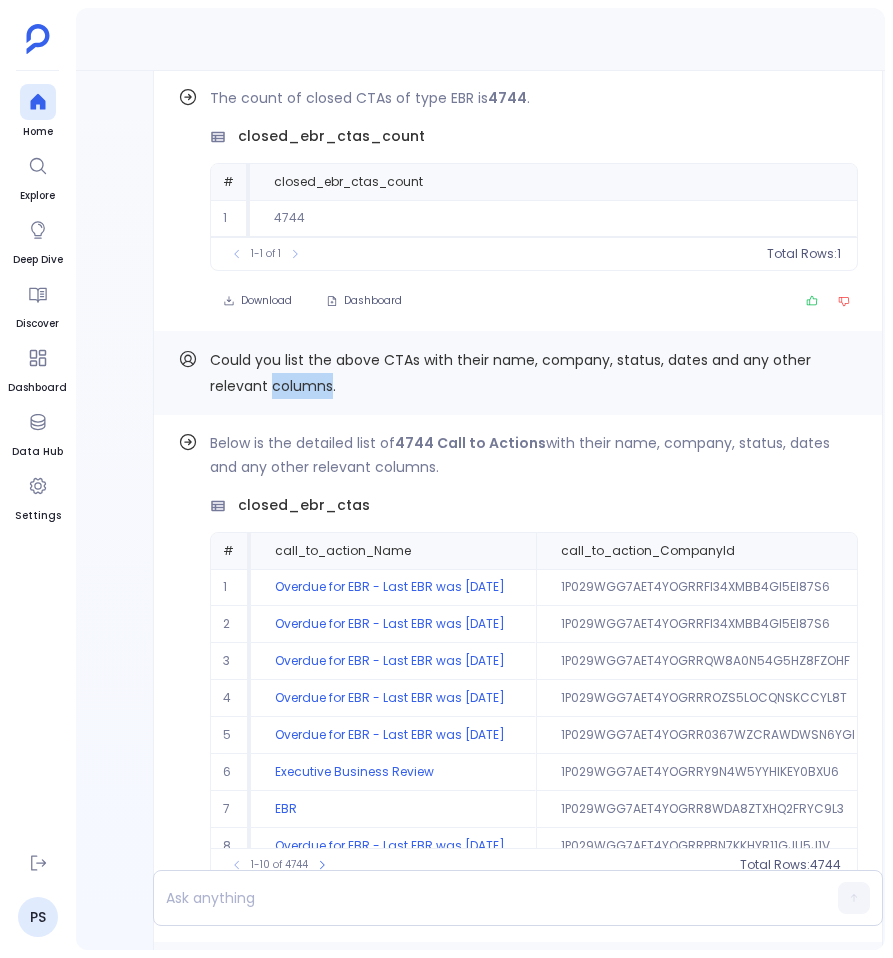 click on "Could you list the above CTAs with their name, company, status, dates and any other relevant columns." at bounding box center [510, 373] 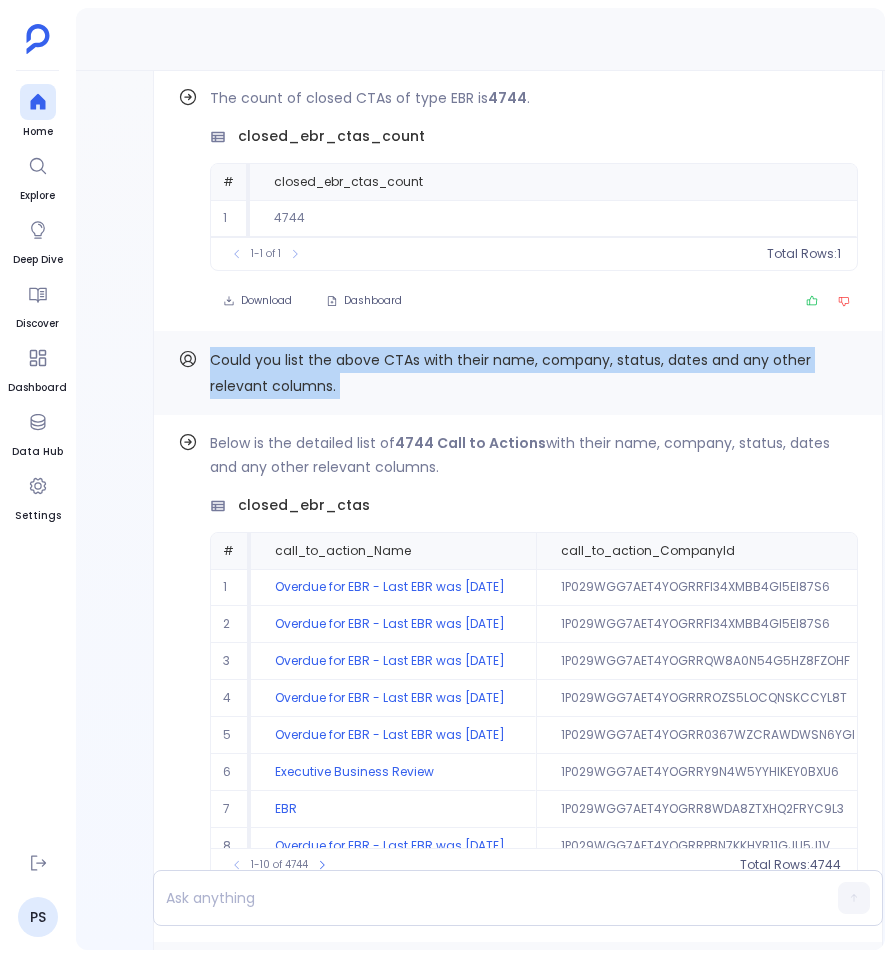 click on "Could you list the above CTAs with their name, company, status, dates and any other relevant columns." at bounding box center (510, 373) 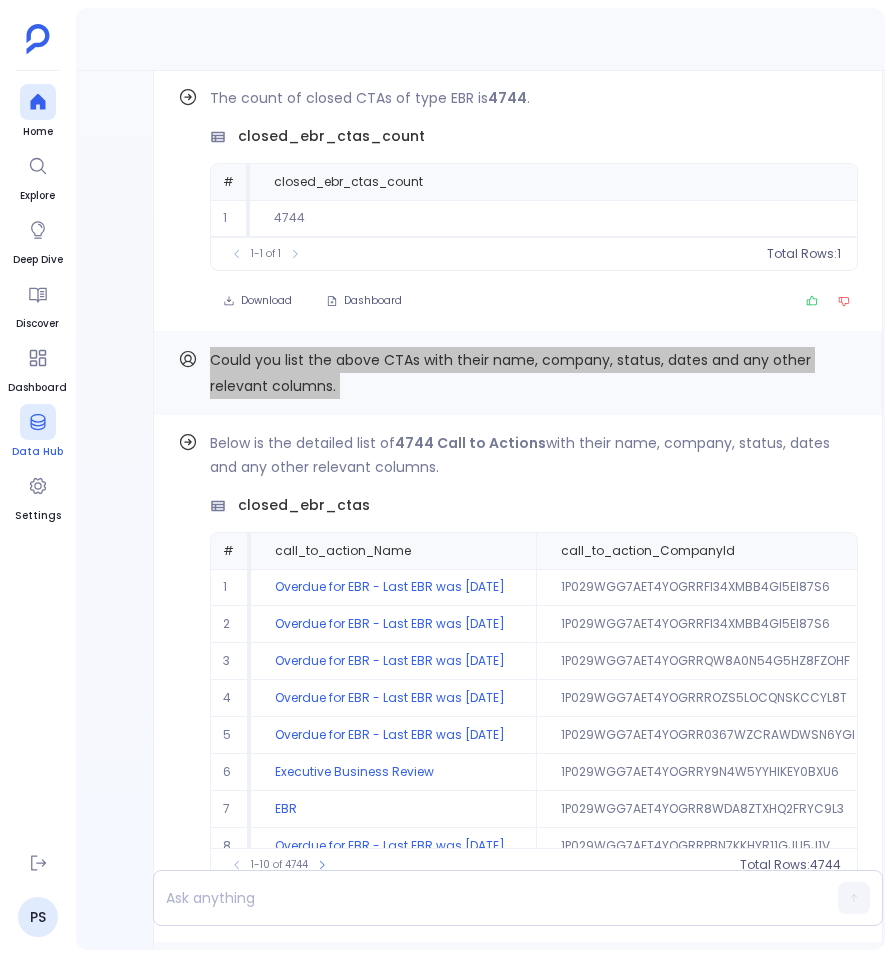 scroll, scrollTop: 96, scrollLeft: 0, axis: vertical 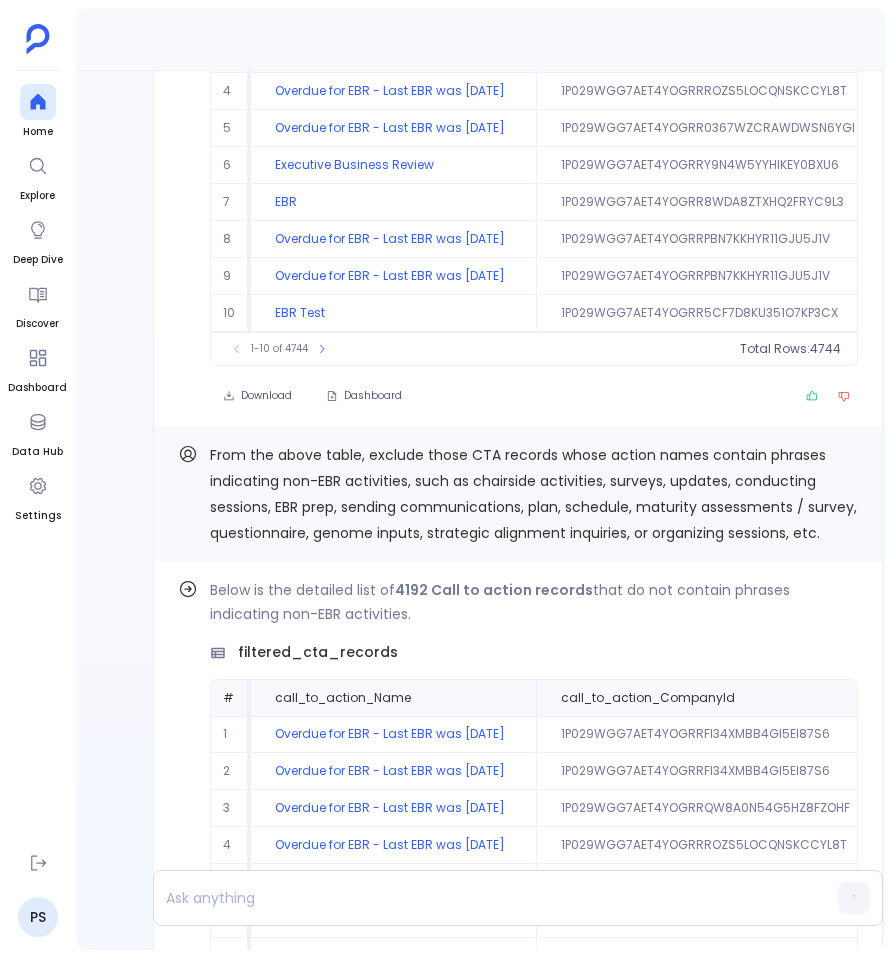 click on "From the above table, exclude those CTA records whose action names contain phrases indicating non-EBR activities, such as chairside activities, surveys, updates, conducting sessions, EBR prep, sending communications, plan, schedule, maturity assessments / survey, questionnaire, genome inputs, strategic alignment inquiries, or organizing sessions, etc." at bounding box center (533, 494) 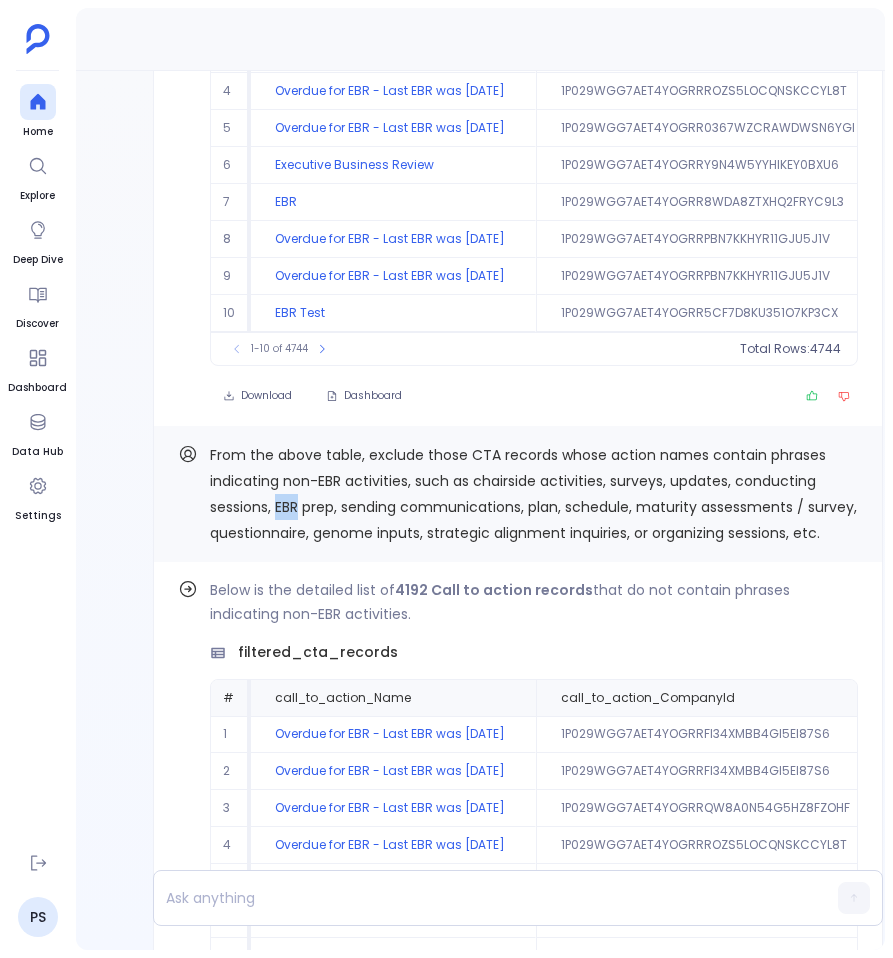 click on "From the above table, exclude those CTA records whose action names contain phrases indicating non-EBR activities, such as chairside activities, surveys, updates, conducting sessions, EBR prep, sending communications, plan, schedule, maturity assessments / survey, questionnaire, genome inputs, strategic alignment inquiries, or organizing sessions, etc." at bounding box center (533, 494) 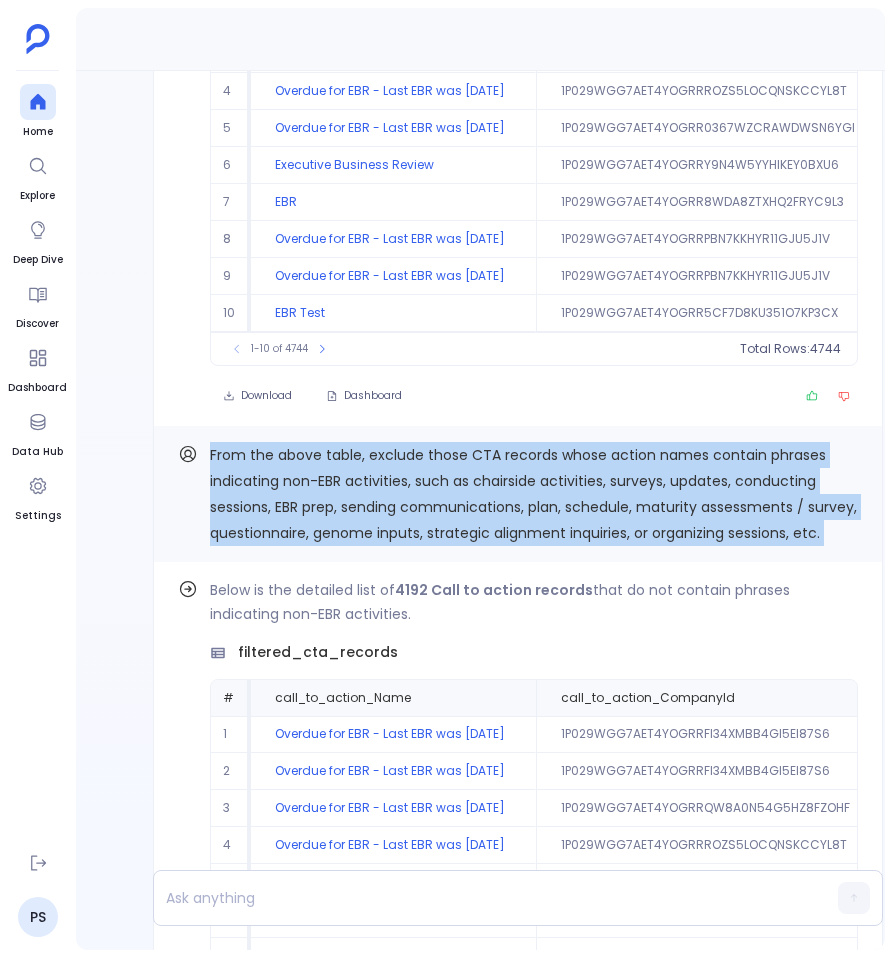click on "From the above table, exclude those CTA records whose action names contain phrases indicating non-EBR activities, such as chairside activities, surveys, updates, conducting sessions, EBR prep, sending communications, plan, schedule, maturity assessments / survey, questionnaire, genome inputs, strategic alignment inquiries, or organizing sessions, etc." at bounding box center [533, 494] 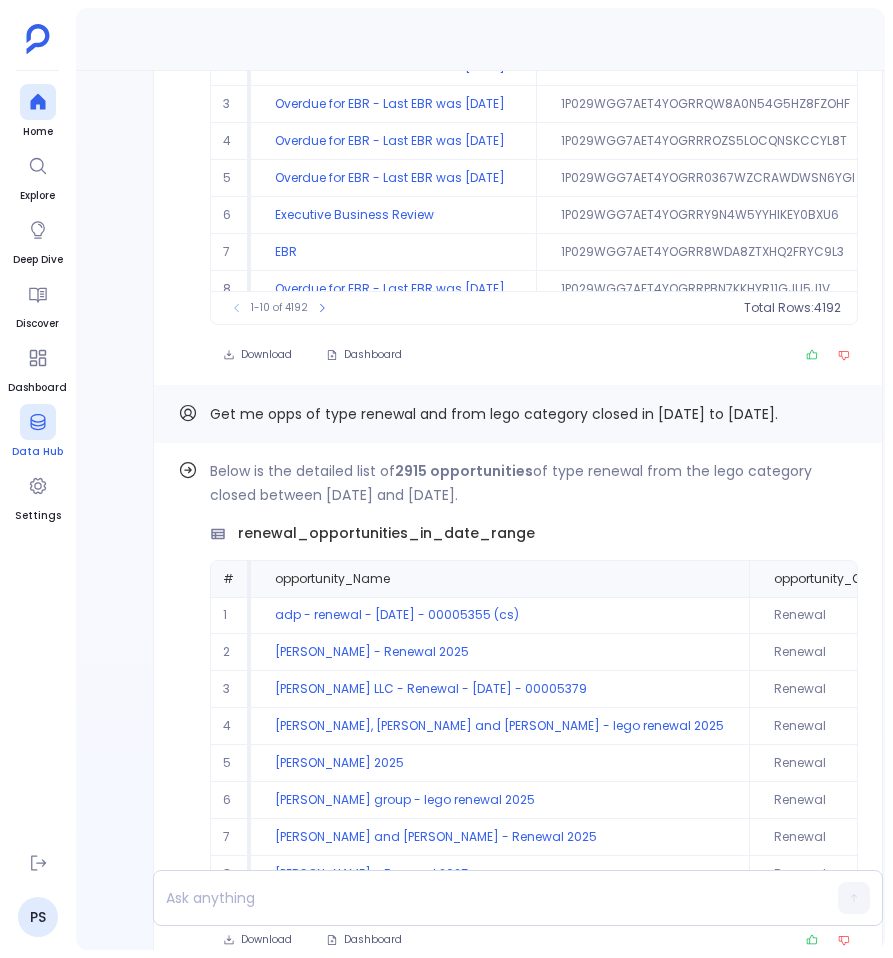 scroll, scrollTop: -7583, scrollLeft: 0, axis: vertical 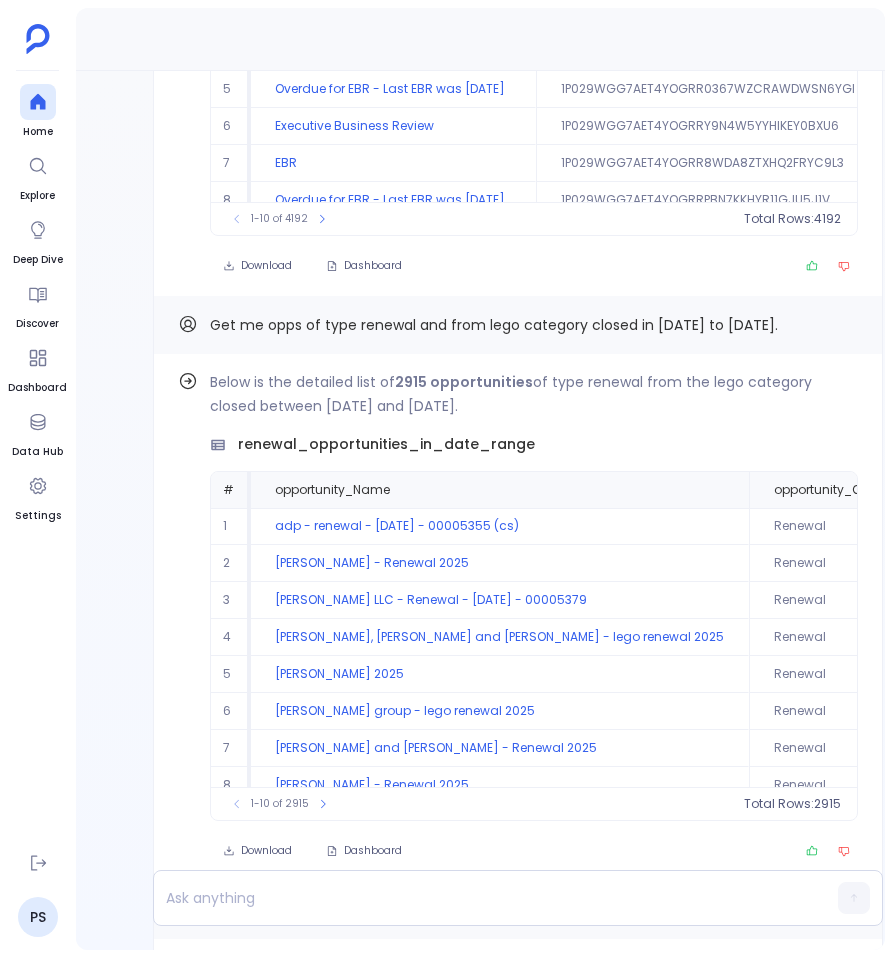 click on "Get me opps of type renewal and from lego category closed in [DATE] to [DATE]." at bounding box center (494, 325) 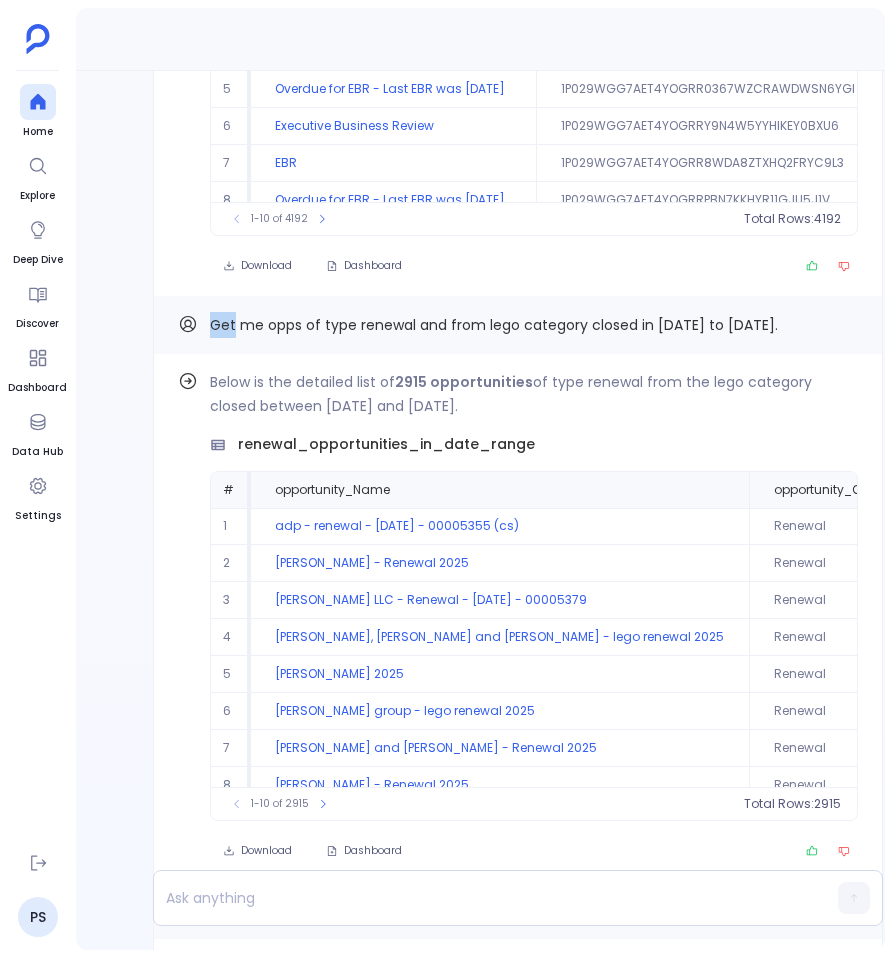 click on "Get me opps of type renewal and from lego category closed in [DATE] to [DATE]." at bounding box center [494, 325] 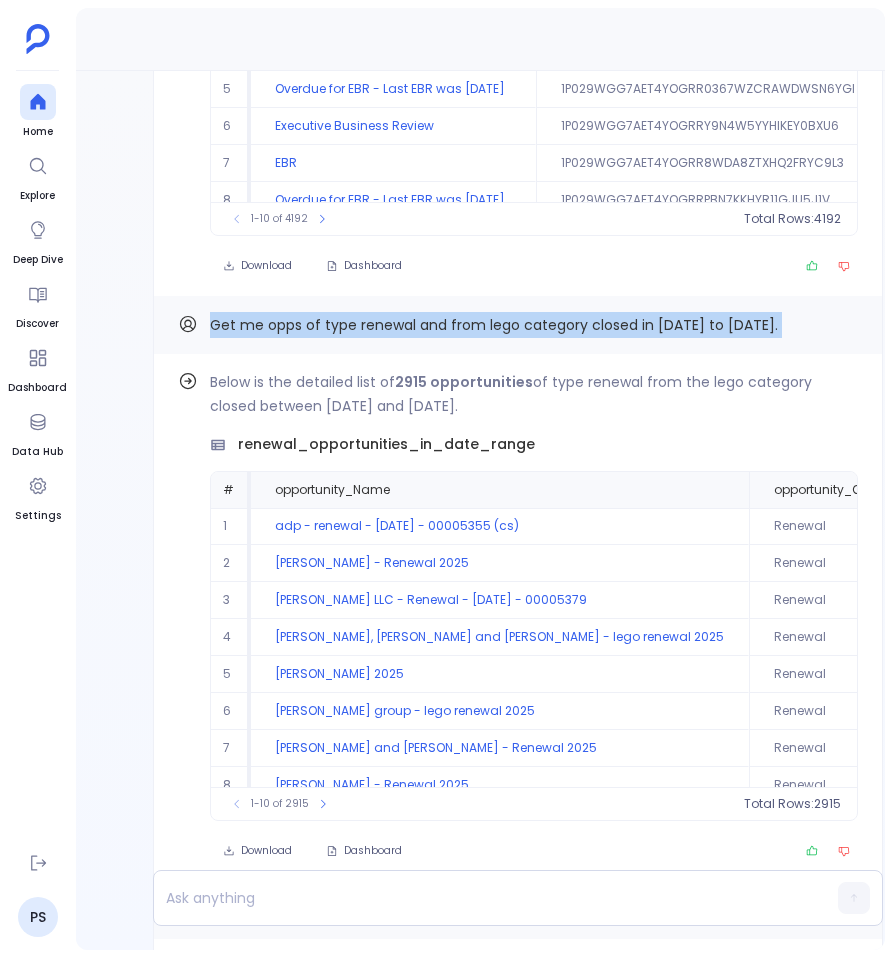 click on "Get me opps of type renewal and from lego category closed in [DATE] to [DATE]." at bounding box center [494, 325] 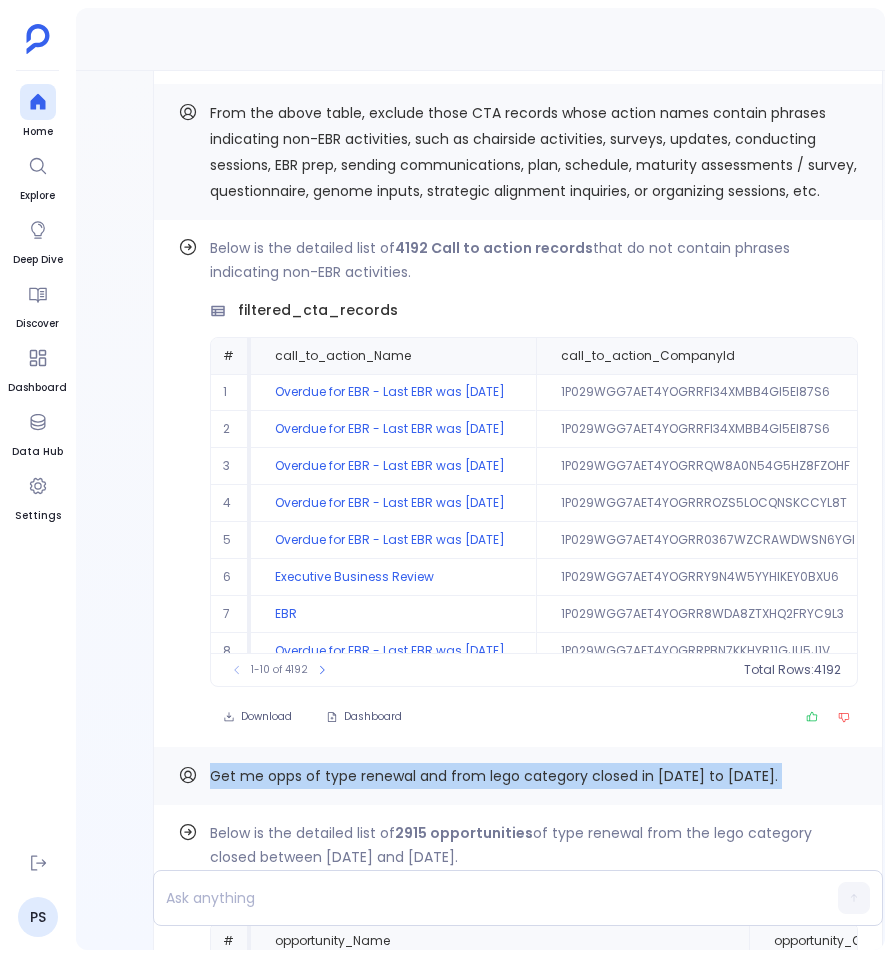 scroll, scrollTop: -7808, scrollLeft: 0, axis: vertical 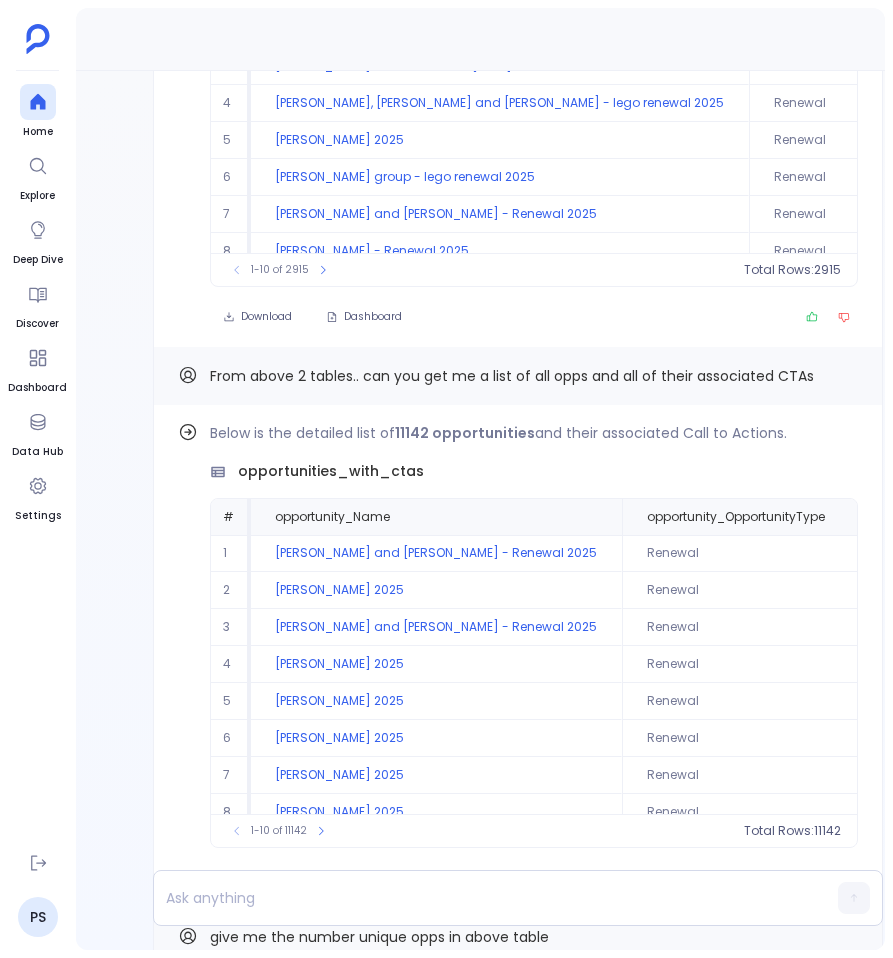 click on "From above 2 tables.. can you get me a list of all opps and all of their associated CTAs" at bounding box center (512, 376) 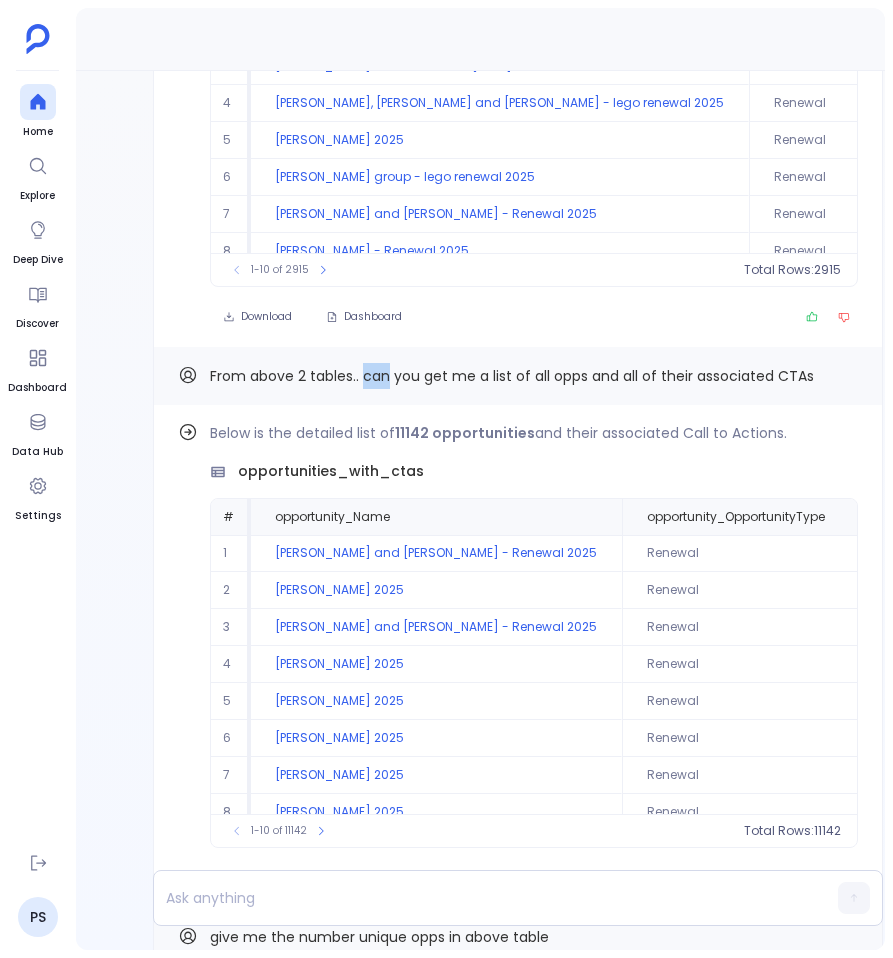 click on "From above 2 tables.. can you get me a list of all opps and all of their associated CTAs" at bounding box center [512, 376] 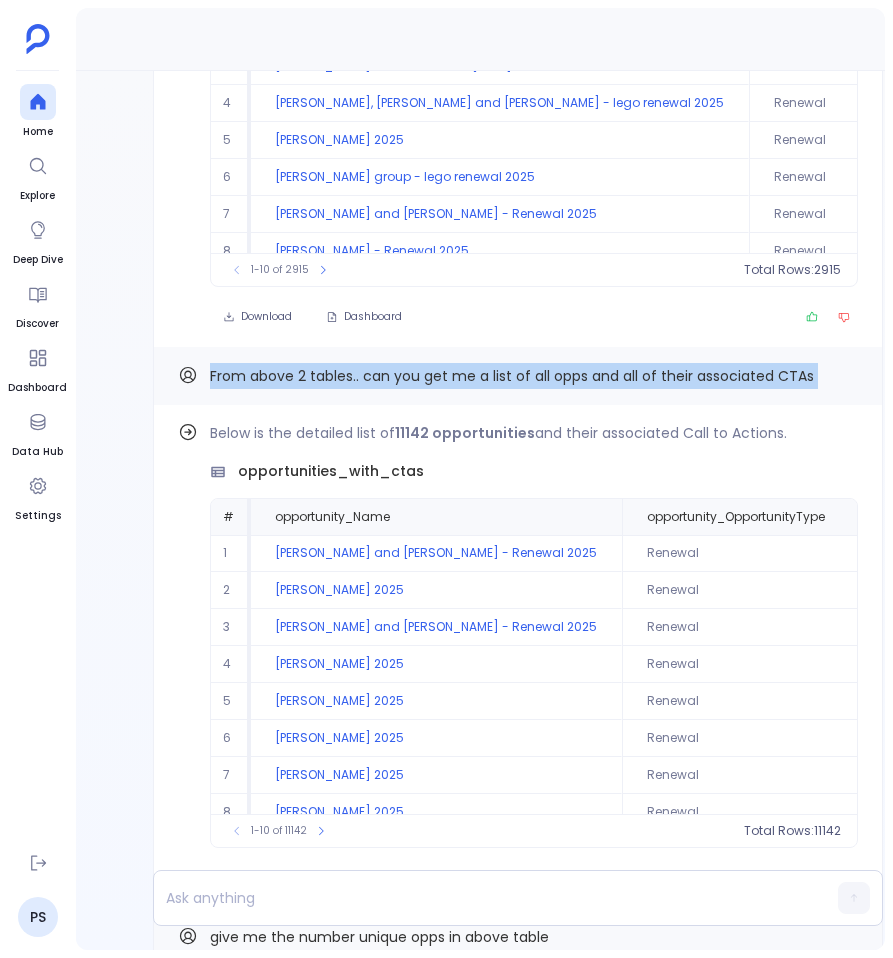 click on "From above 2 tables.. can you get me a list of all opps and all of their associated CTAs" at bounding box center (512, 376) 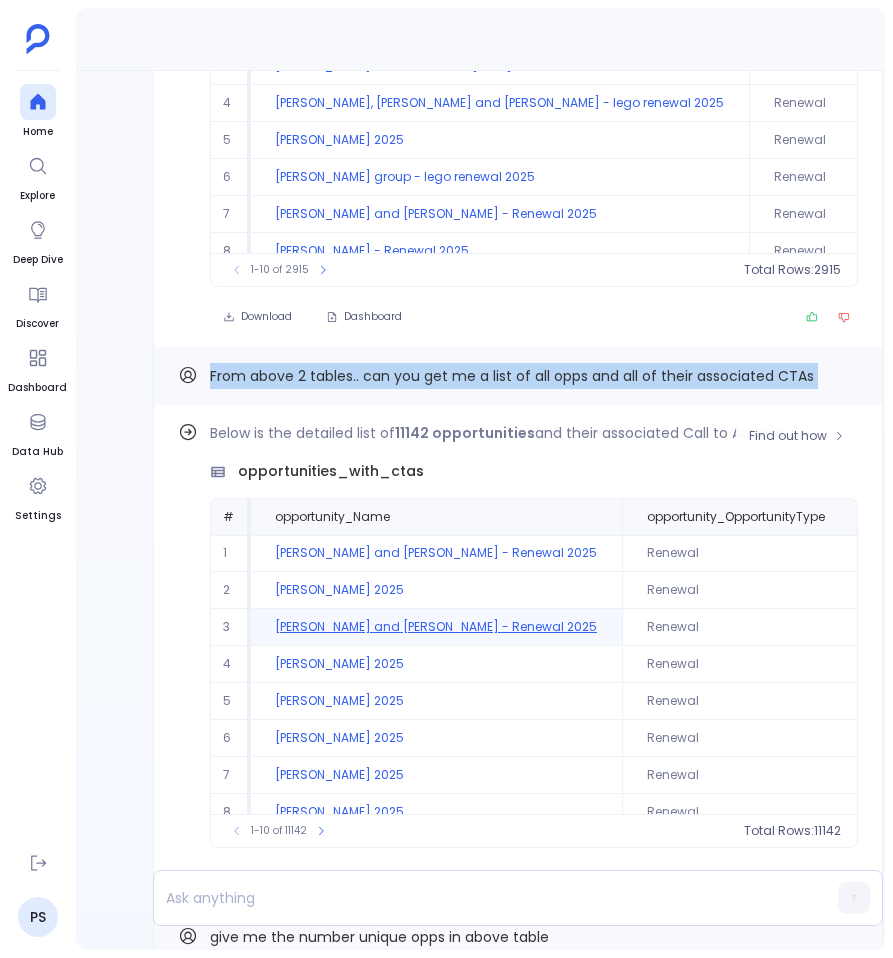 scroll, scrollTop: 96, scrollLeft: 0, axis: vertical 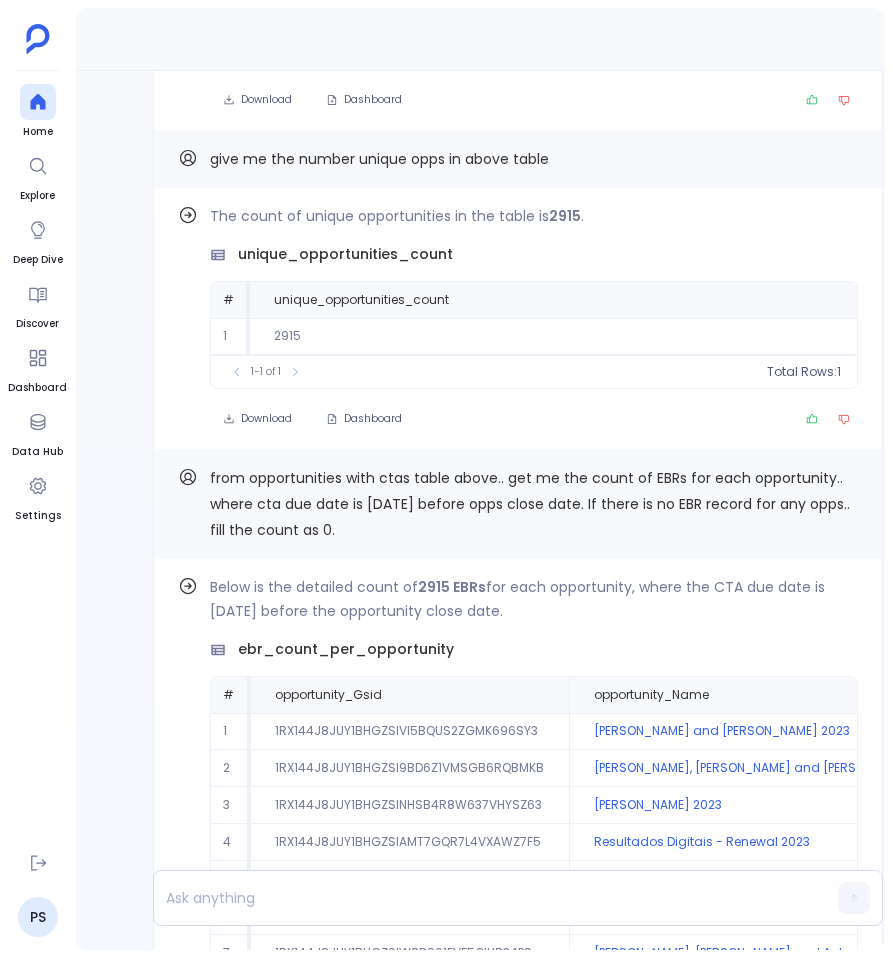 click on "from opportunities with ctas table above.. get me the count of EBRs for each opportunity.. where cta due date is [DATE] before opps close date. If there is no EBR record for any opps.. fill the count as 0." at bounding box center [530, 504] 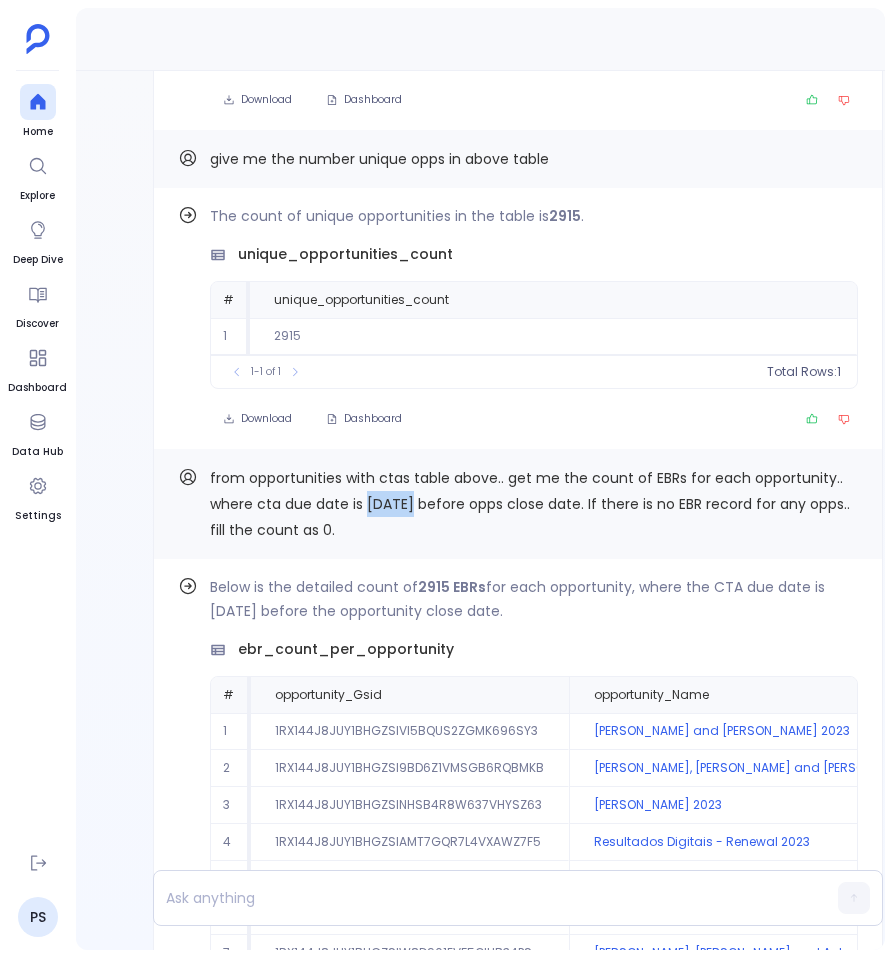 click on "from opportunities with ctas table above.. get me the count of EBRs for each opportunity.. where cta due date is [DATE] before opps close date. If there is no EBR record for any opps.. fill the count as 0." at bounding box center [530, 504] 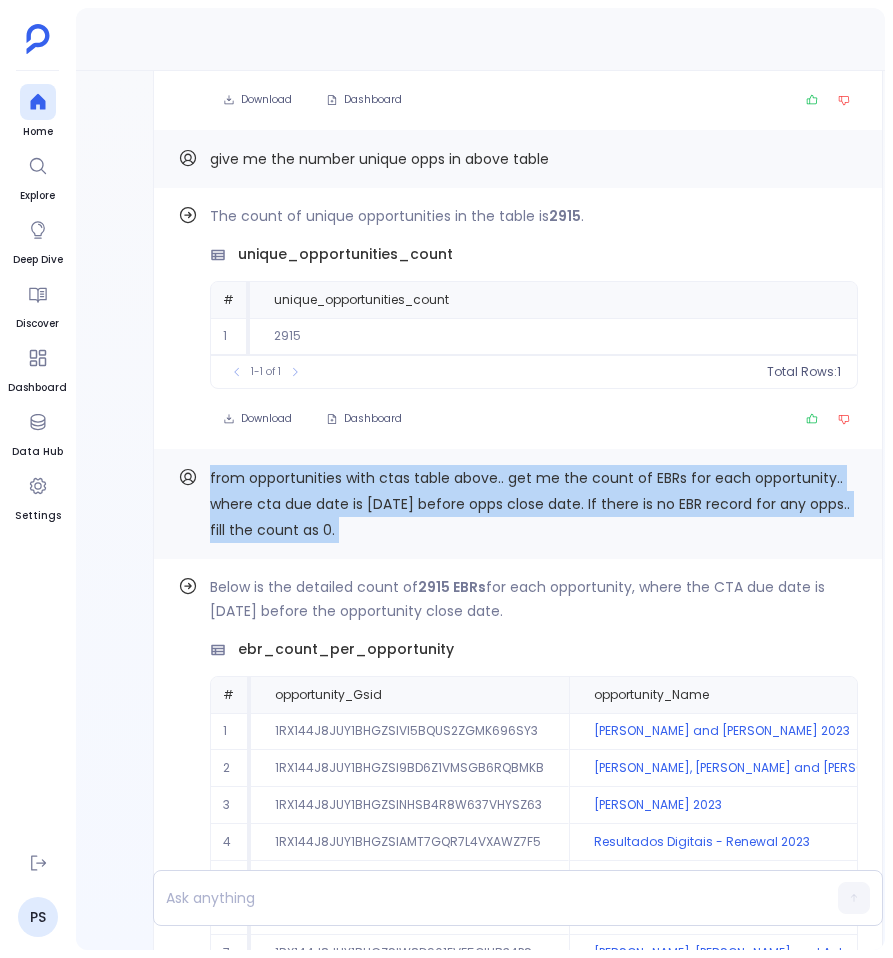 click on "from opportunities with ctas table above.. get me the count of EBRs for each opportunity.. where cta due date is [DATE] before opps close date. If there is no EBR record for any opps.. fill the count as 0." at bounding box center (530, 504) 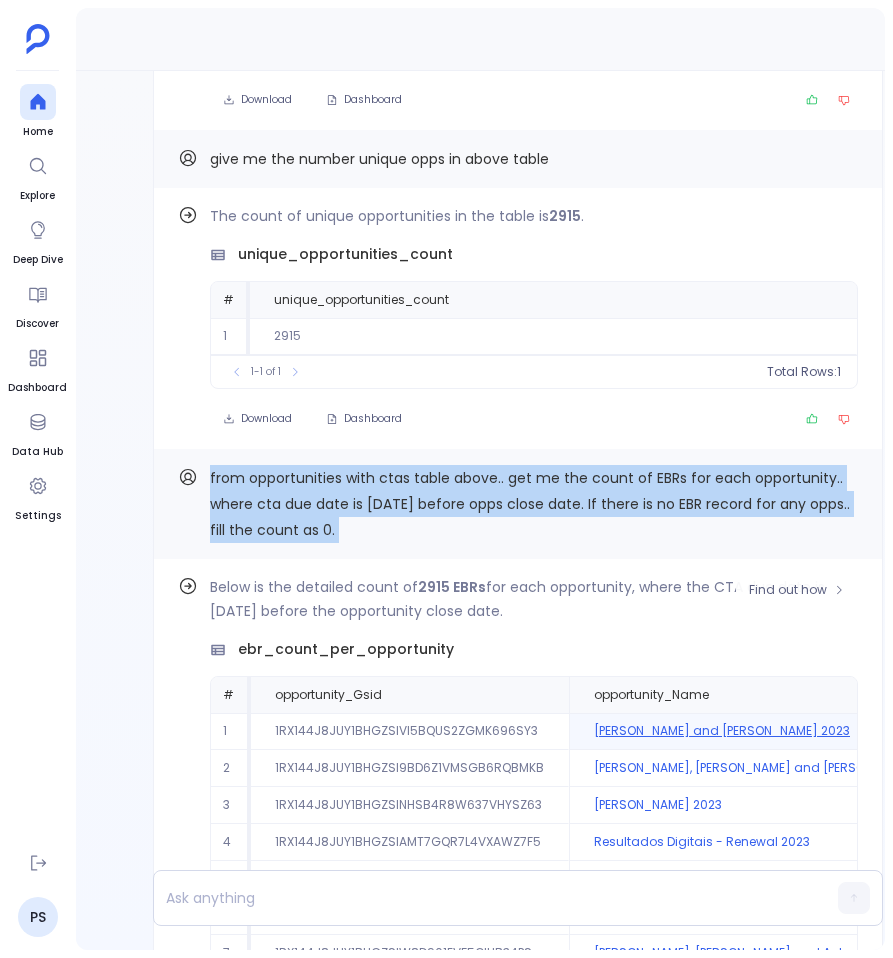 scroll, scrollTop: 96, scrollLeft: 0, axis: vertical 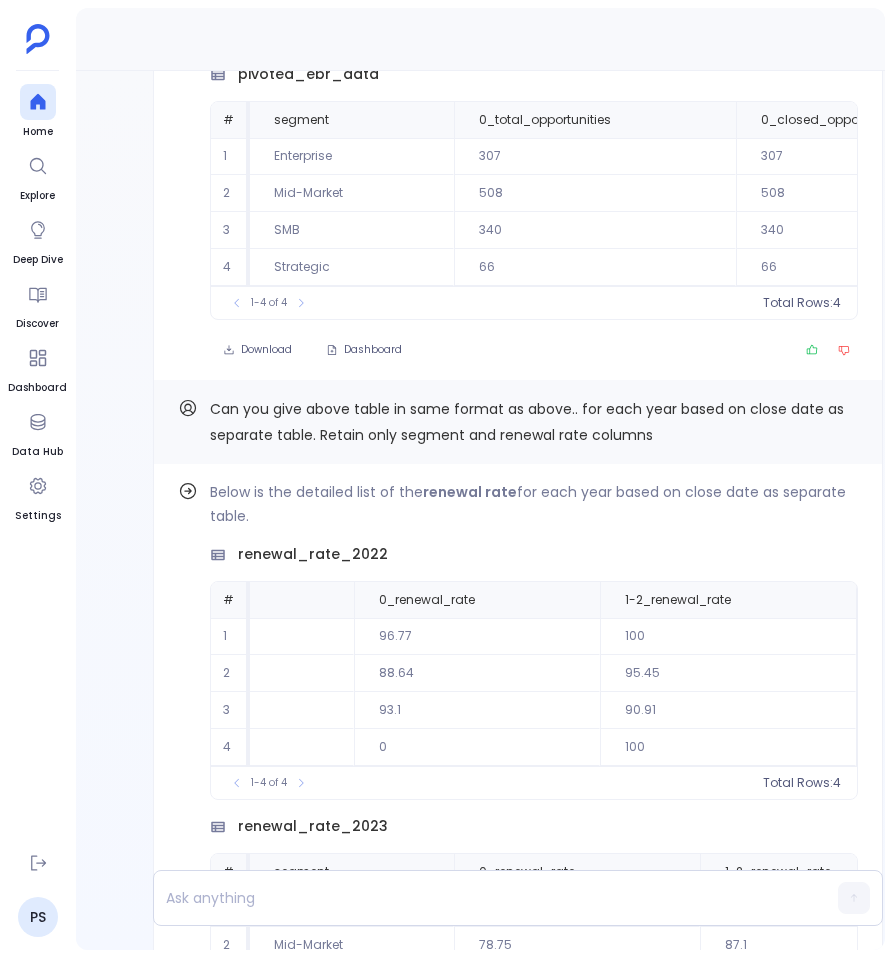 click on "Can you give above table in same format as above.. for each year based on close date as separate table. Retain only segment and renewal rate columns" at bounding box center [527, 422] 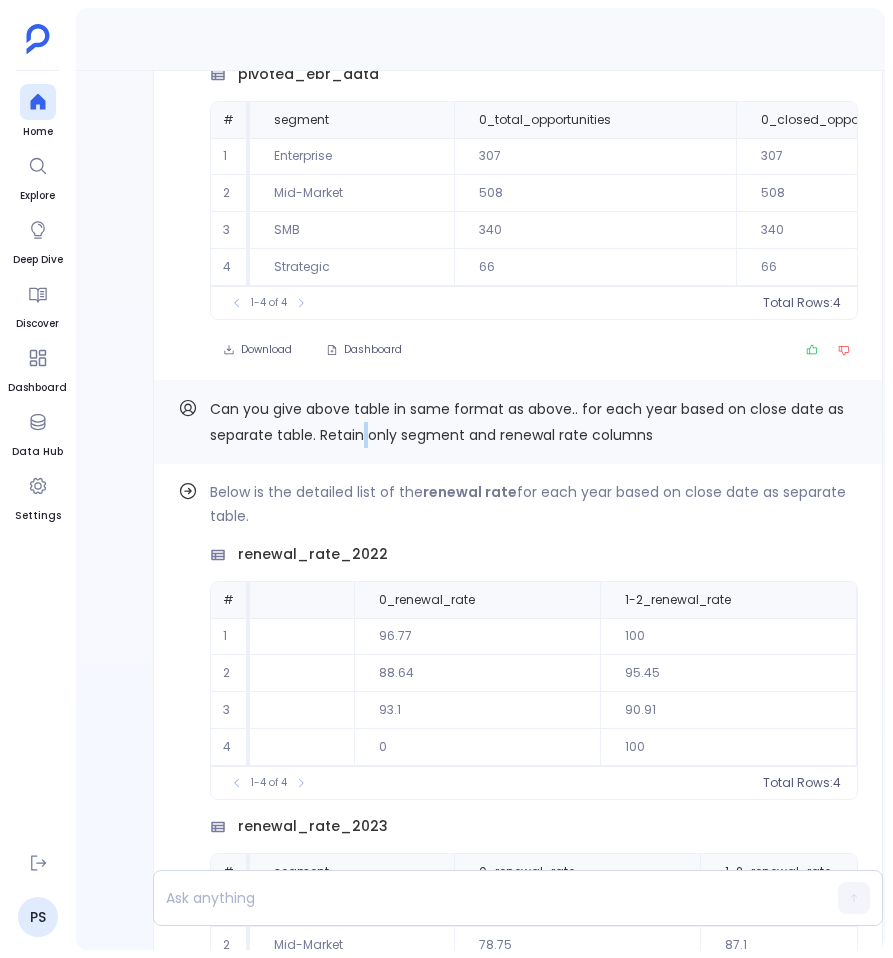 click on "Can you give above table in same format as above.. for each year based on close date as separate table. Retain only segment and renewal rate columns" at bounding box center [527, 422] 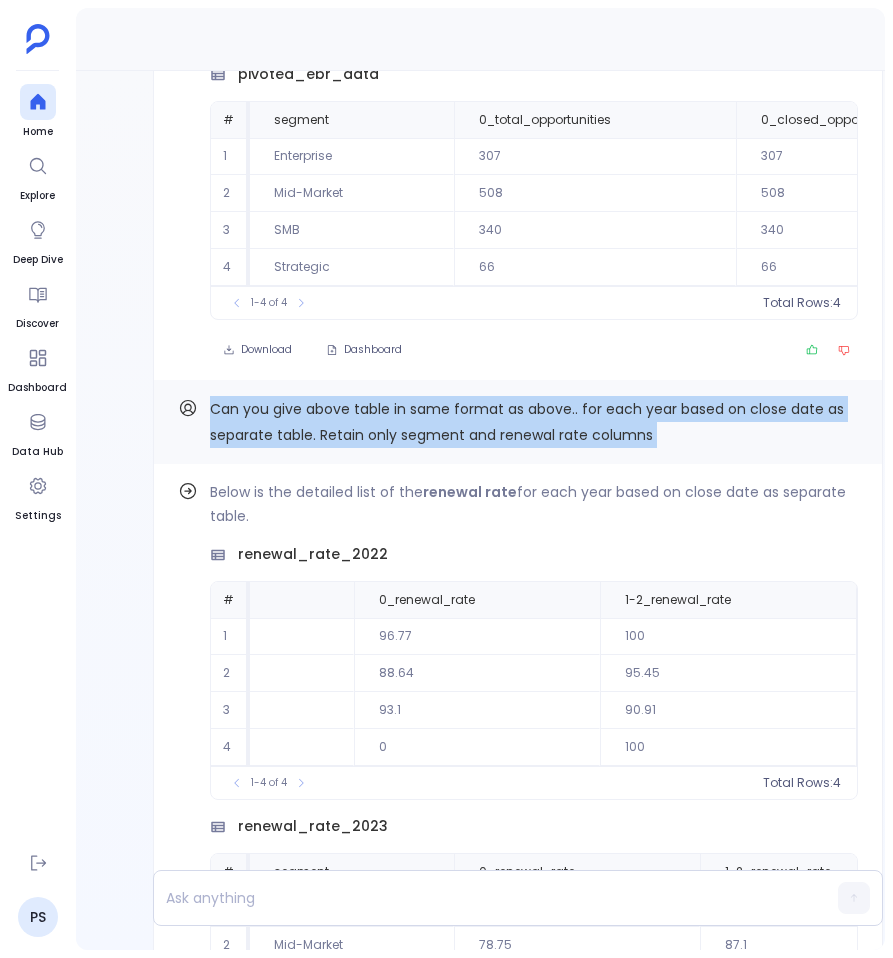 click on "Can you give above table in same format as above.. for each year based on close date as separate table. Retain only segment and renewal rate columns" at bounding box center [527, 422] 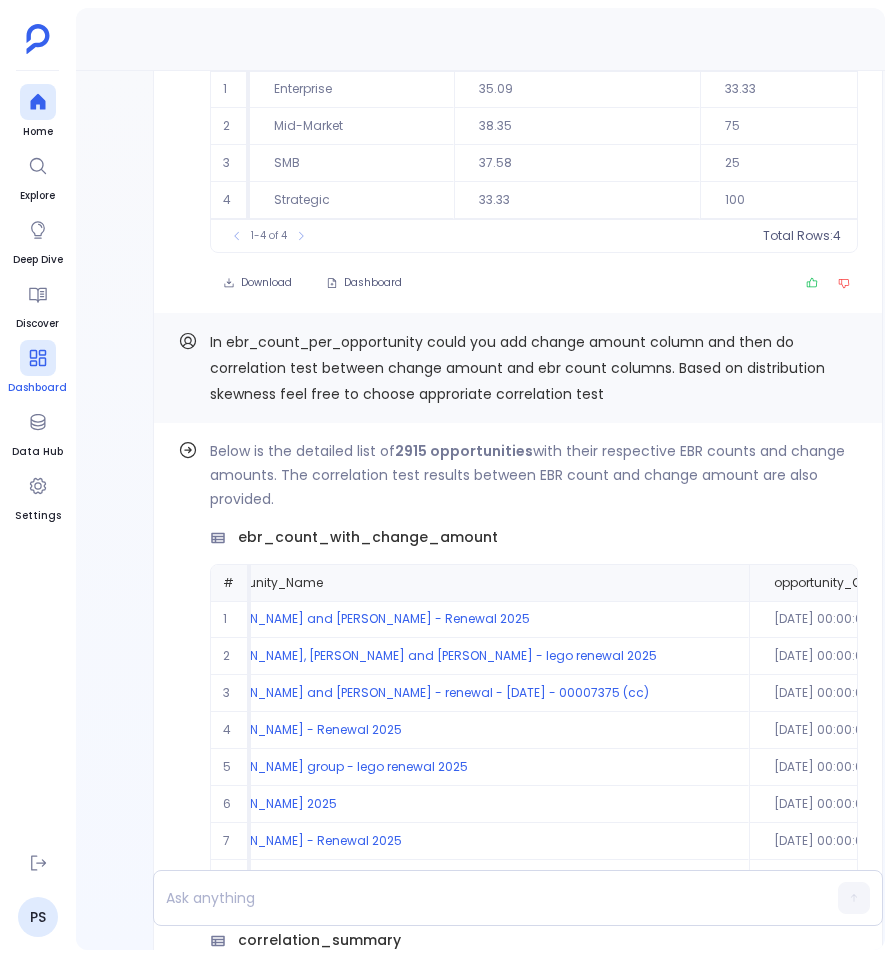scroll, scrollTop: -2541, scrollLeft: 0, axis: vertical 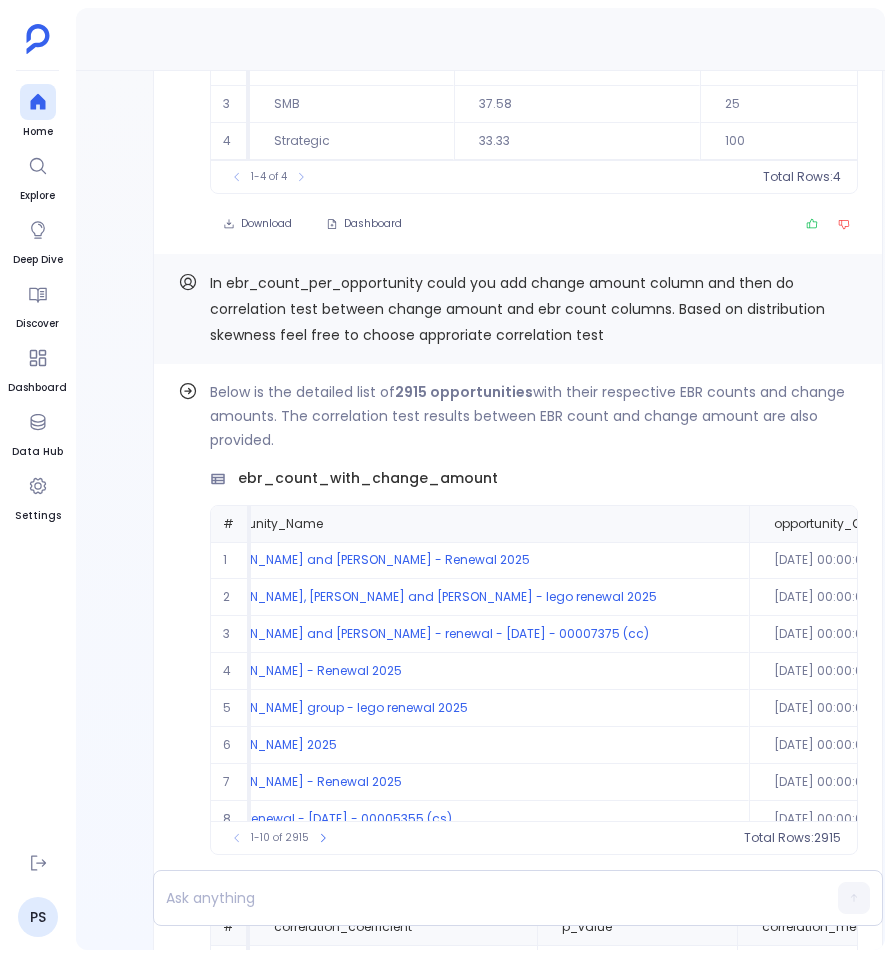 click on "In ebr_count_per_opportunity could you add change amount column and then do correlation test between change amount and ebr count columns. Based on distribution skewness feel free to choose approriate correlation test" at bounding box center [517, 309] 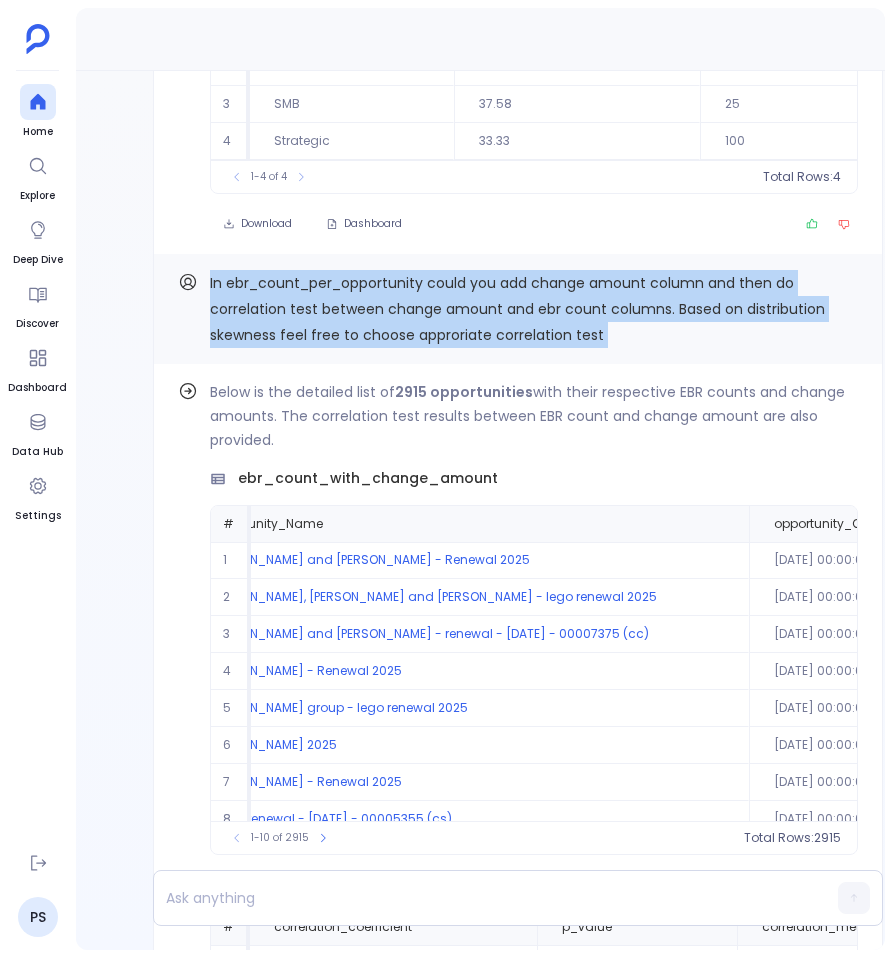 click on "In ebr_count_per_opportunity could you add change amount column and then do correlation test between change amount and ebr count columns. Based on distribution skewness feel free to choose approriate correlation test" at bounding box center (517, 309) 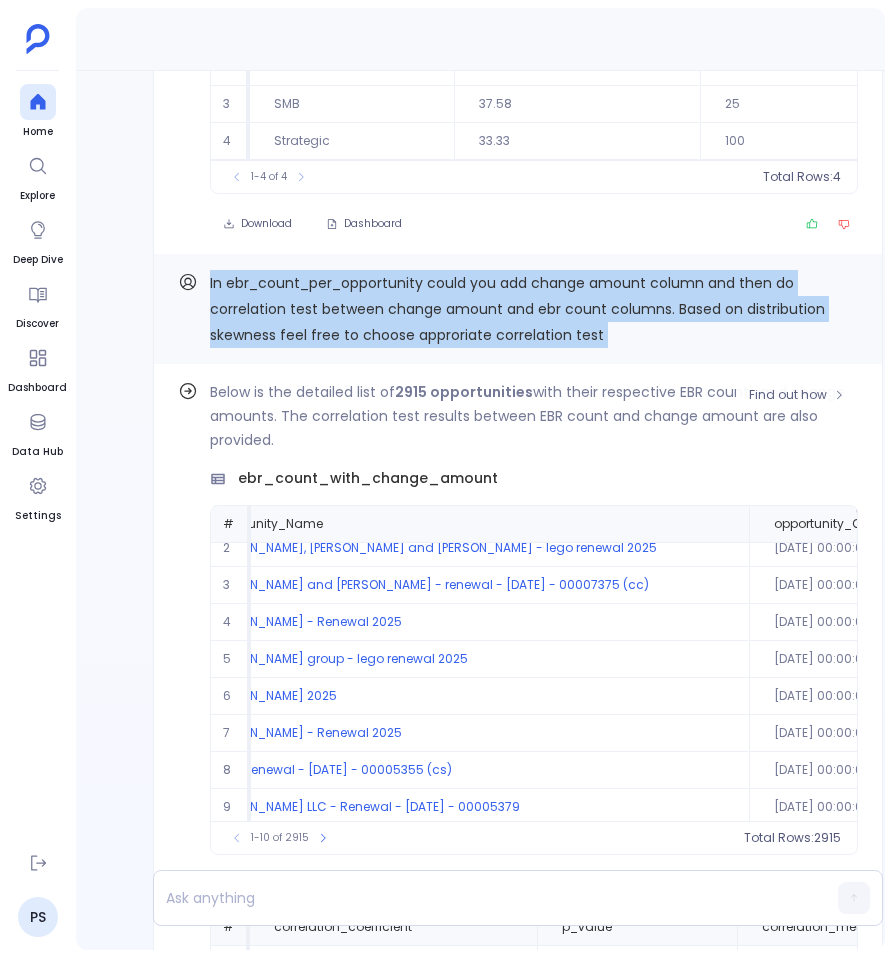 scroll, scrollTop: 96, scrollLeft: 67, axis: both 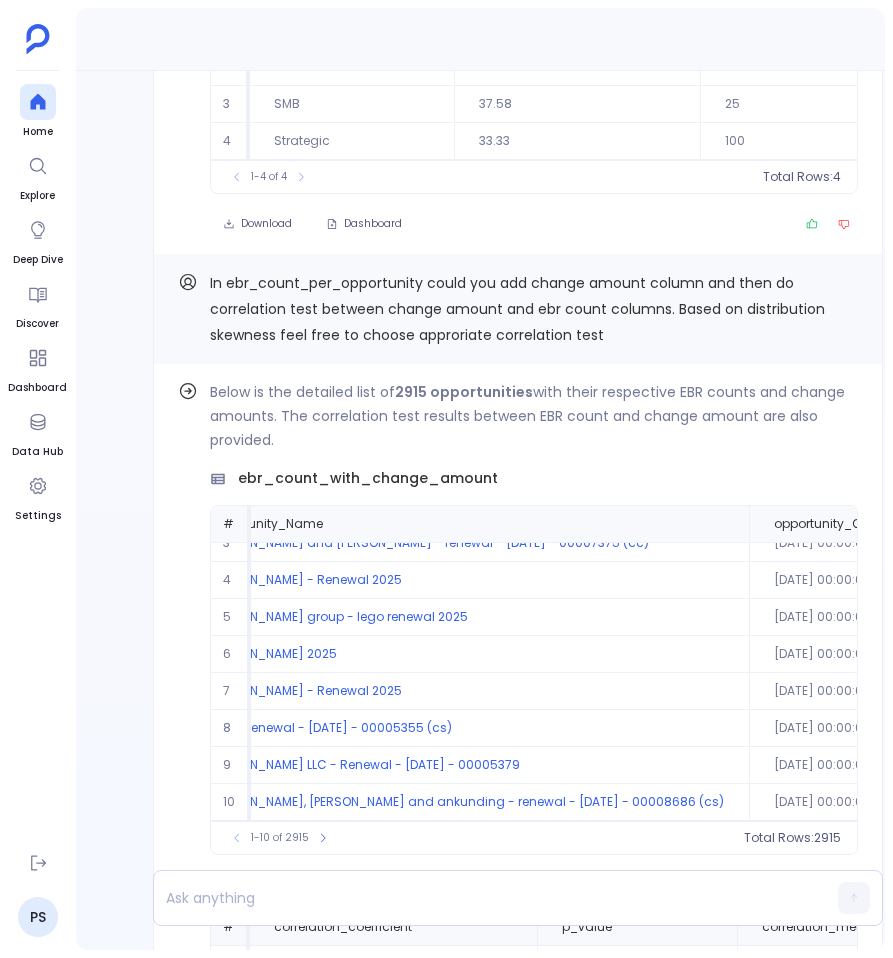 click on "In ebr_count_per_opportunity could you add change amount column and then do correlation test between change amount and ebr count columns. Based on distribution skewness feel free to choose approriate correlation test" at bounding box center [517, 309] 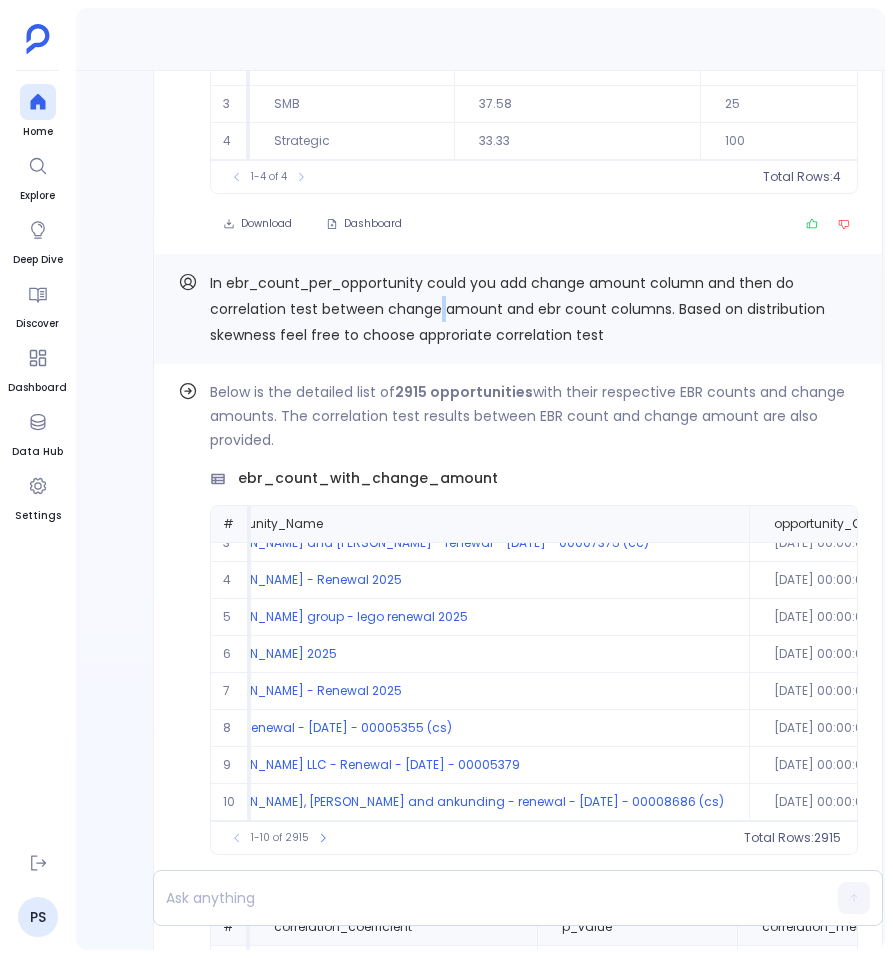 click on "In ebr_count_per_opportunity could you add change amount column and then do correlation test between change amount and ebr count columns. Based on distribution skewness feel free to choose approriate correlation test" at bounding box center [517, 309] 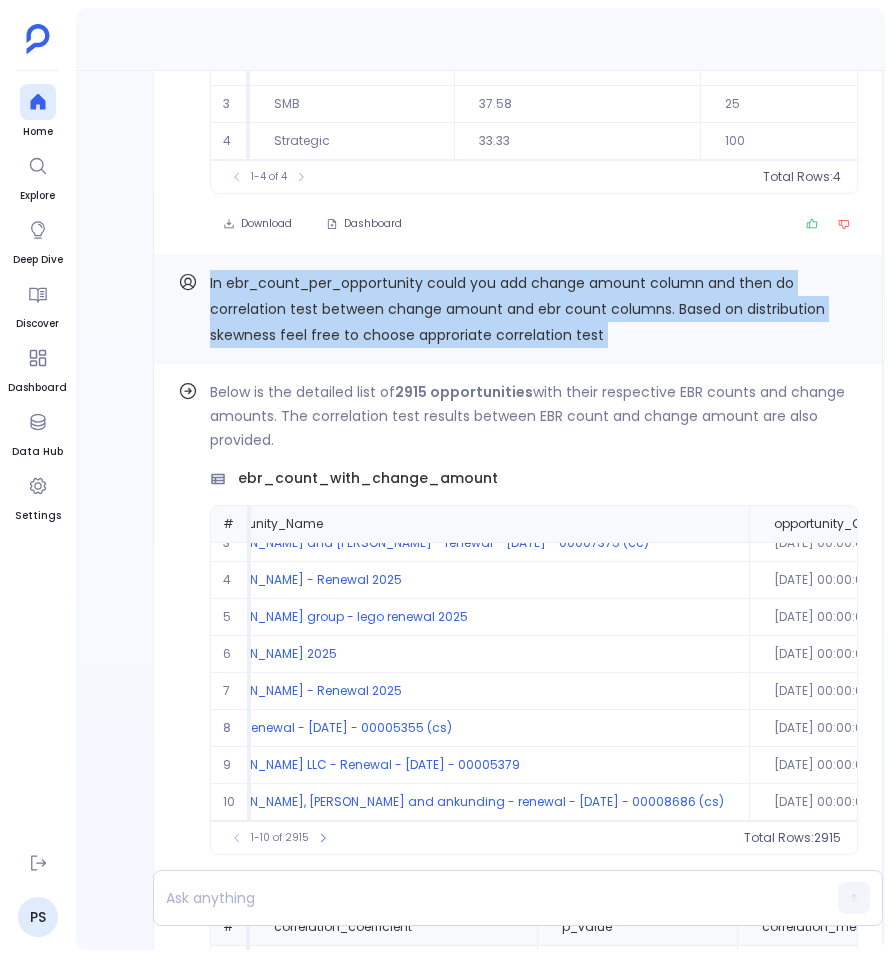 click on "In ebr_count_per_opportunity could you add change amount column and then do correlation test between change amount and ebr count columns. Based on distribution skewness feel free to choose approriate correlation test" at bounding box center (517, 309) 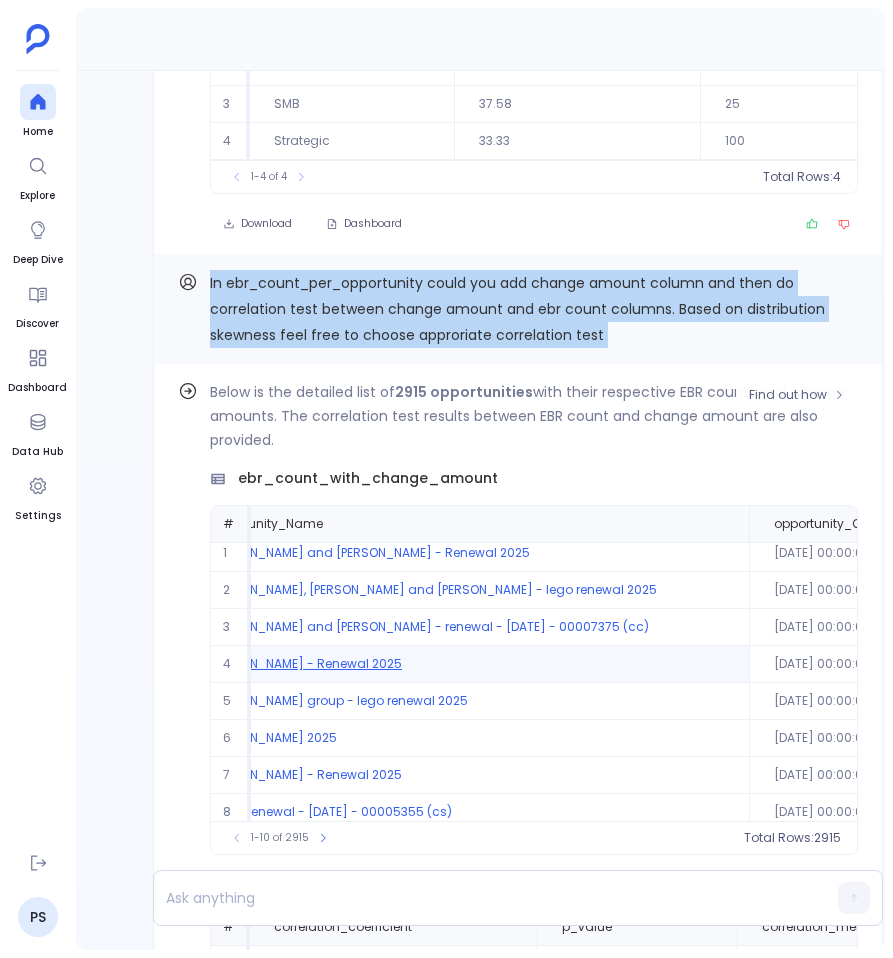 scroll, scrollTop: 0, scrollLeft: 67, axis: horizontal 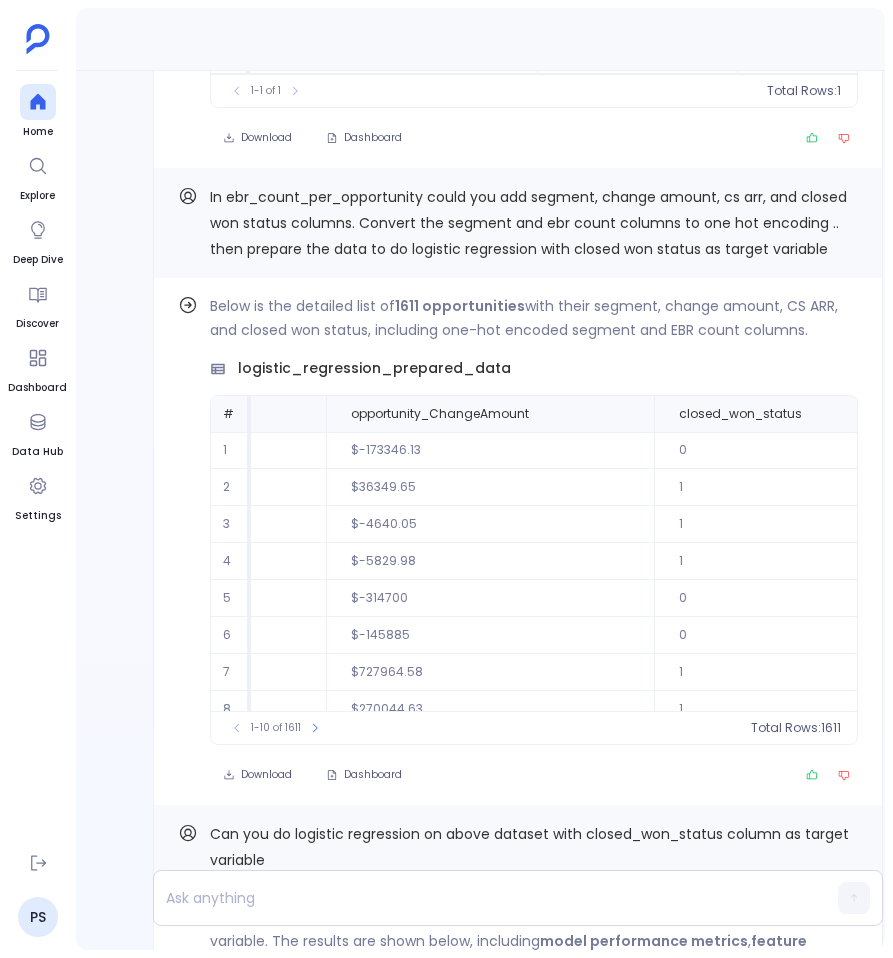 click on "In ebr_count_per_opportunity could you add segment, change amount, cs arr, and closed won status columns. Convert the segment and ebr count columns to one hot encoding .. then prepare the data to do logistic regression with closed won status as target variable" at bounding box center (528, 223) 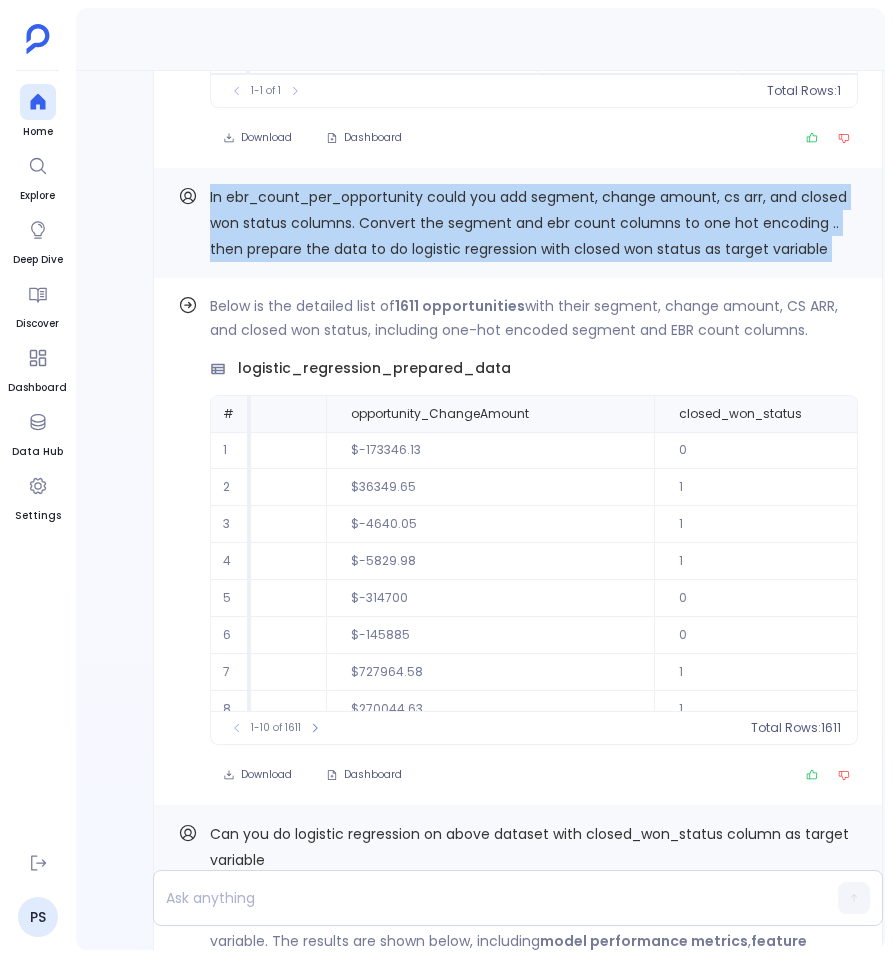 click on "In ebr_count_per_opportunity could you add segment, change amount, cs arr, and closed won status columns. Convert the segment and ebr count columns to one hot encoding .. then prepare the data to do logistic regression with closed won status as target variable" at bounding box center [528, 223] 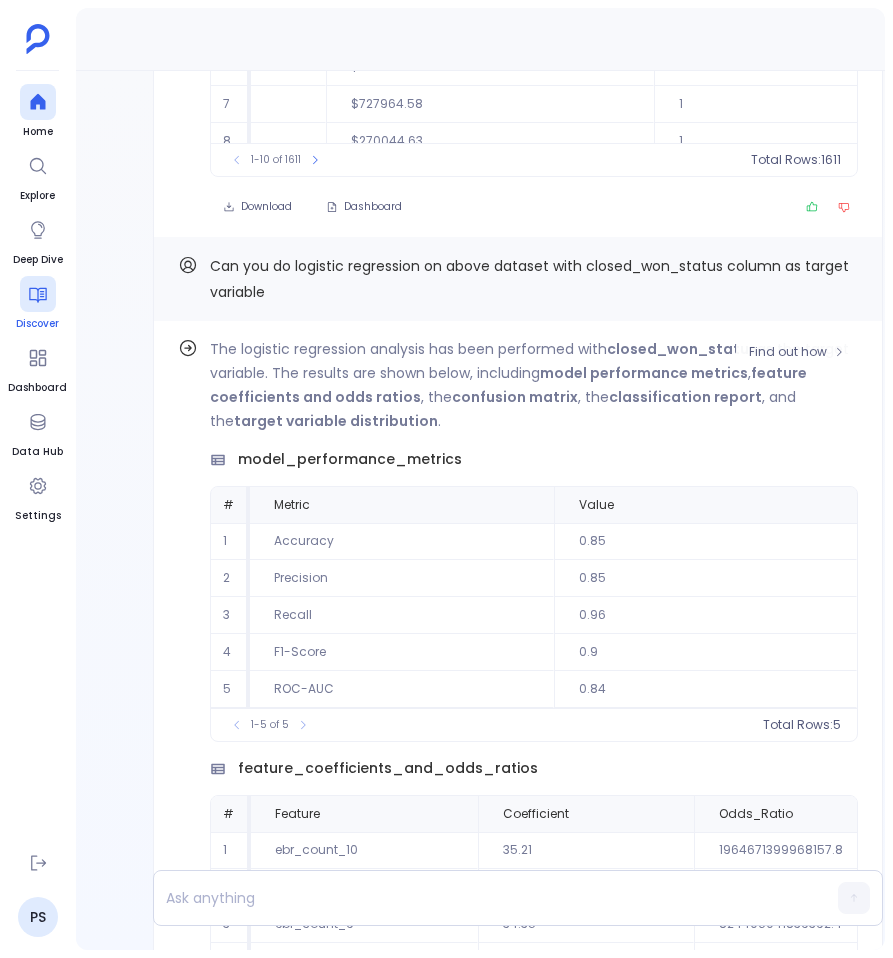 scroll, scrollTop: -1223, scrollLeft: 0, axis: vertical 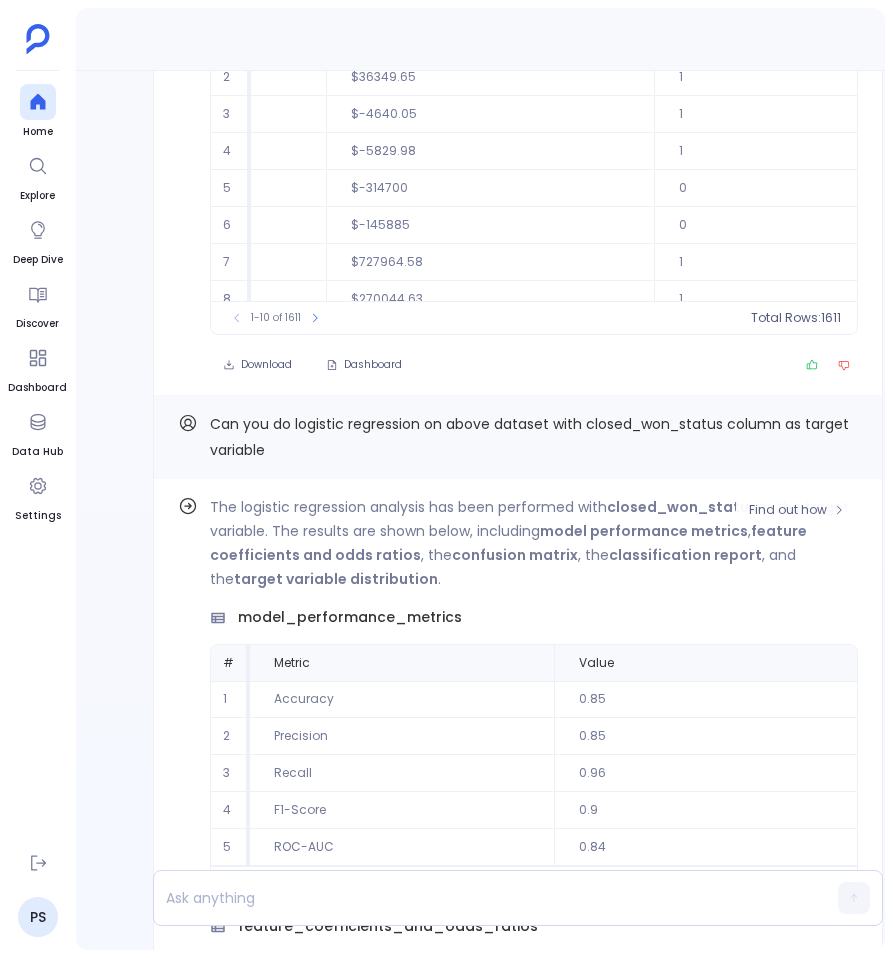 click on "Can you do logistic regression on above dataset with closed_won_status column as target variable" at bounding box center (529, 437) 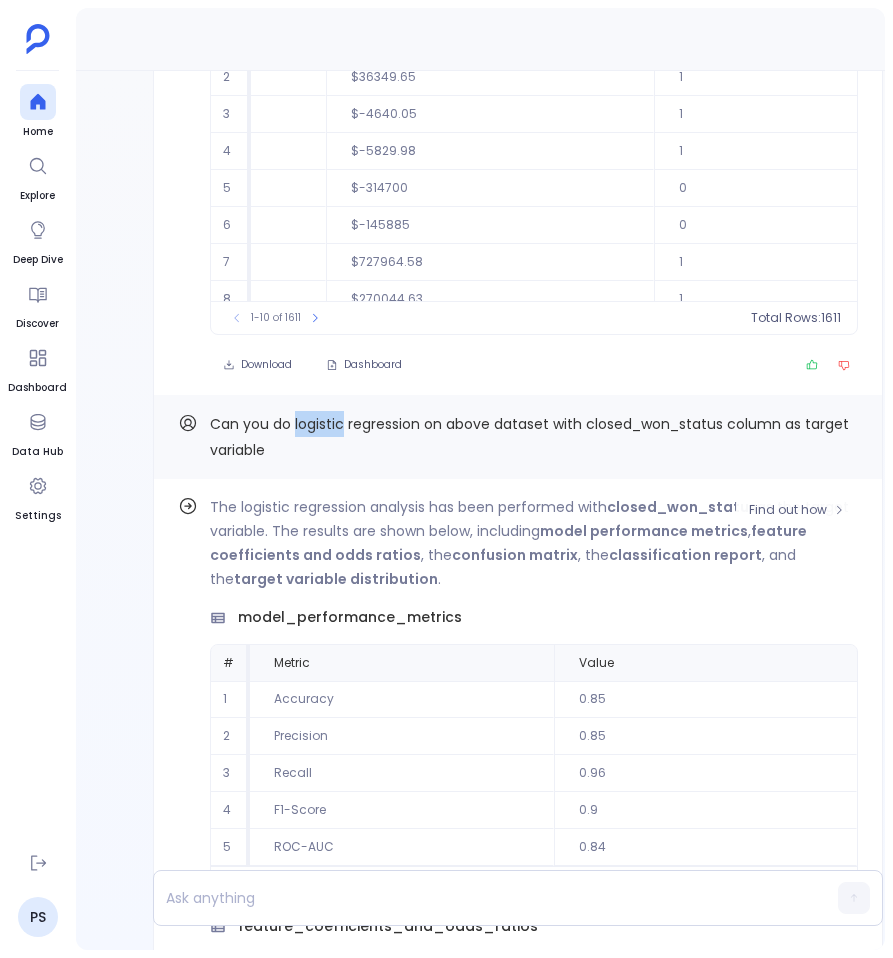 click on "Can you do logistic regression on above dataset with closed_won_status column as target variable" at bounding box center (529, 437) 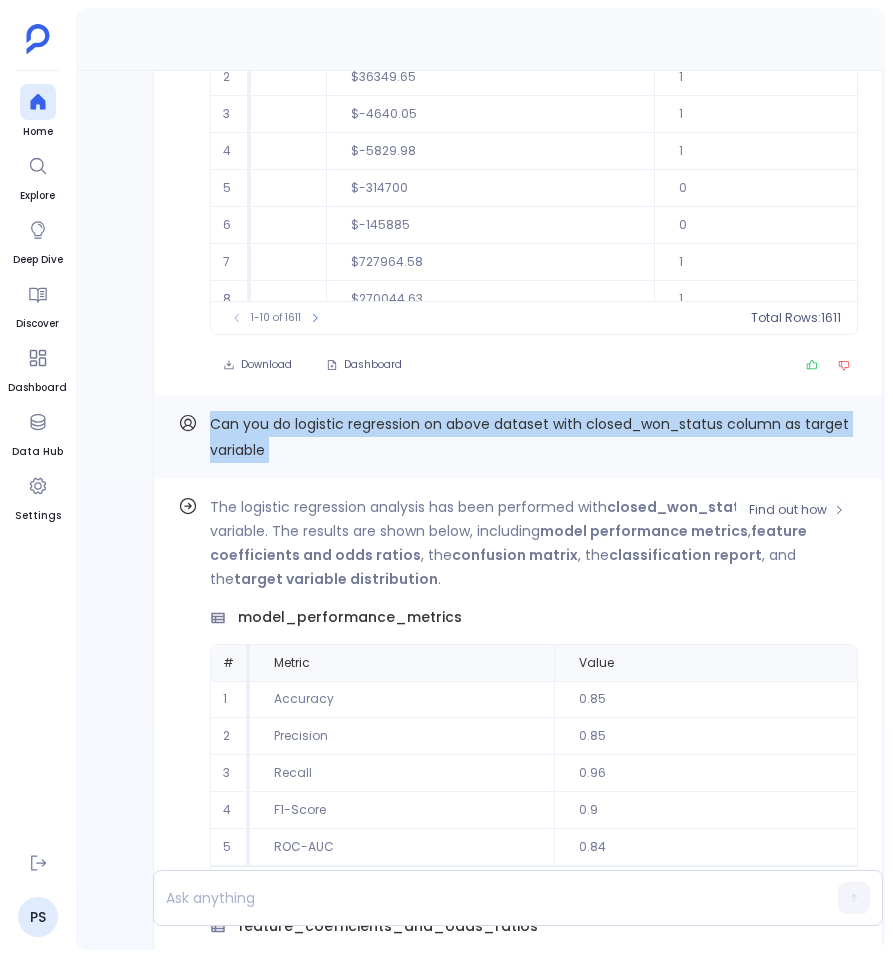 click on "Can you do logistic regression on above dataset with closed_won_status column as target variable" at bounding box center (529, 437) 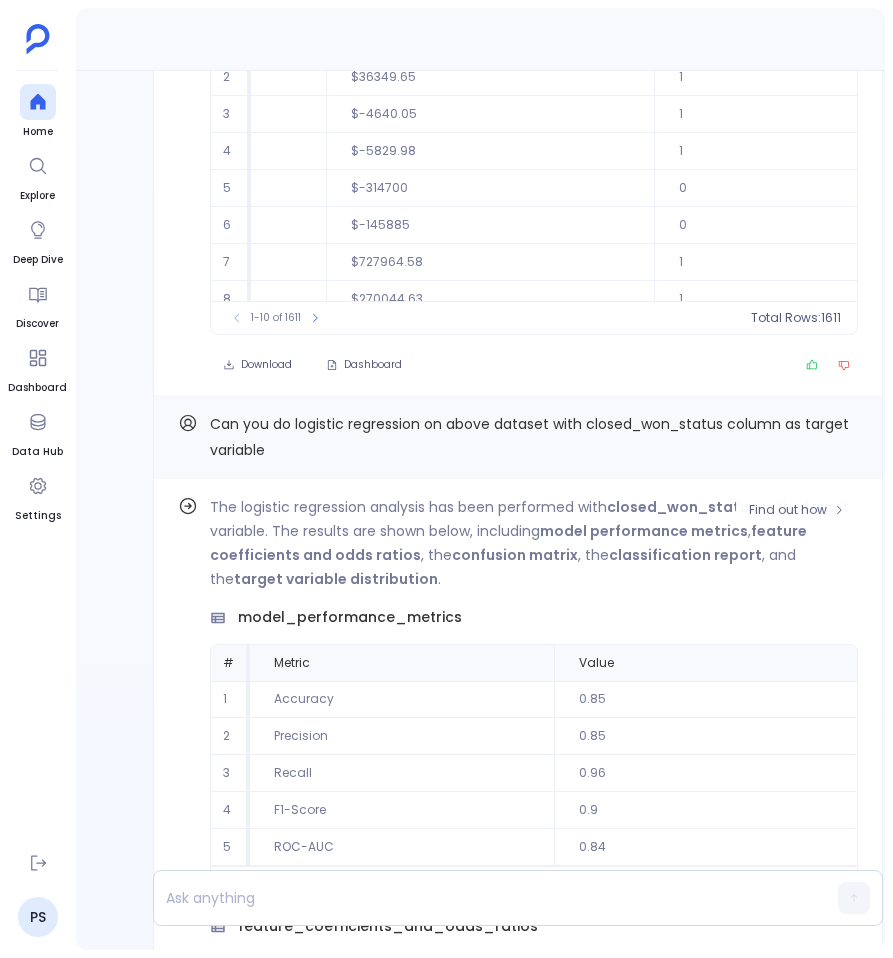 click on "Can you do logistic regression on above dataset with closed_won_status column as target variable" at bounding box center [534, 437] 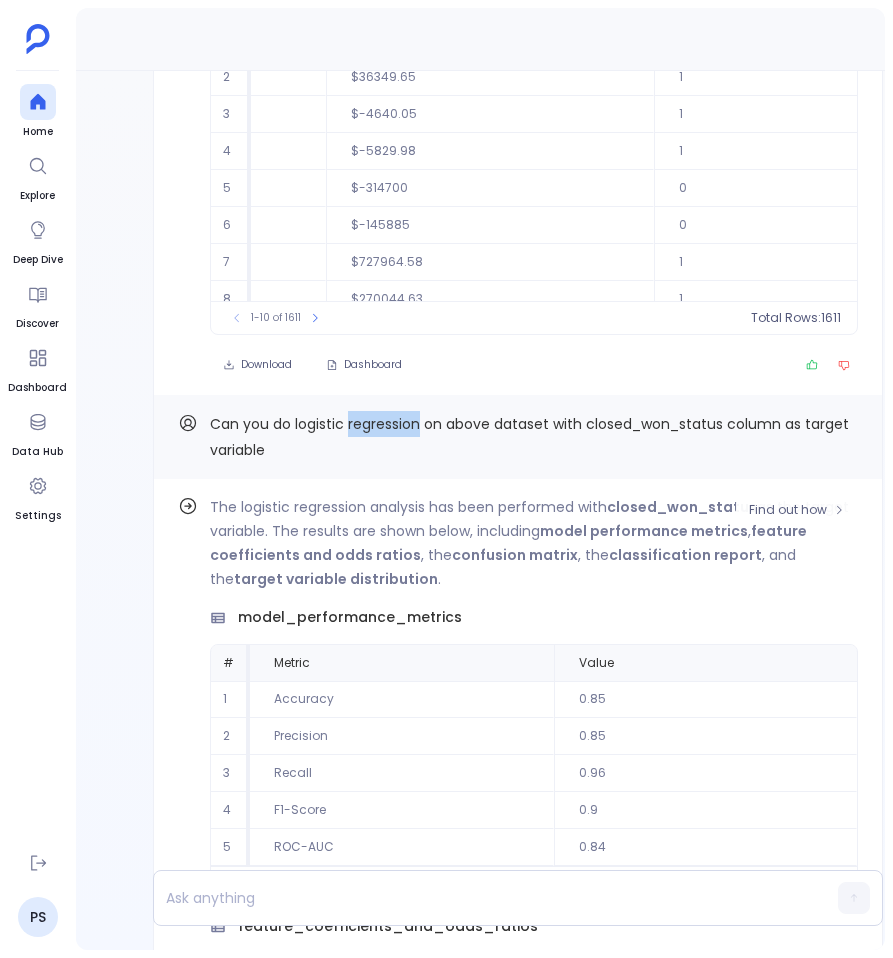 click on "Can you do logistic regression on above dataset with closed_won_status column as target variable" at bounding box center (529, 437) 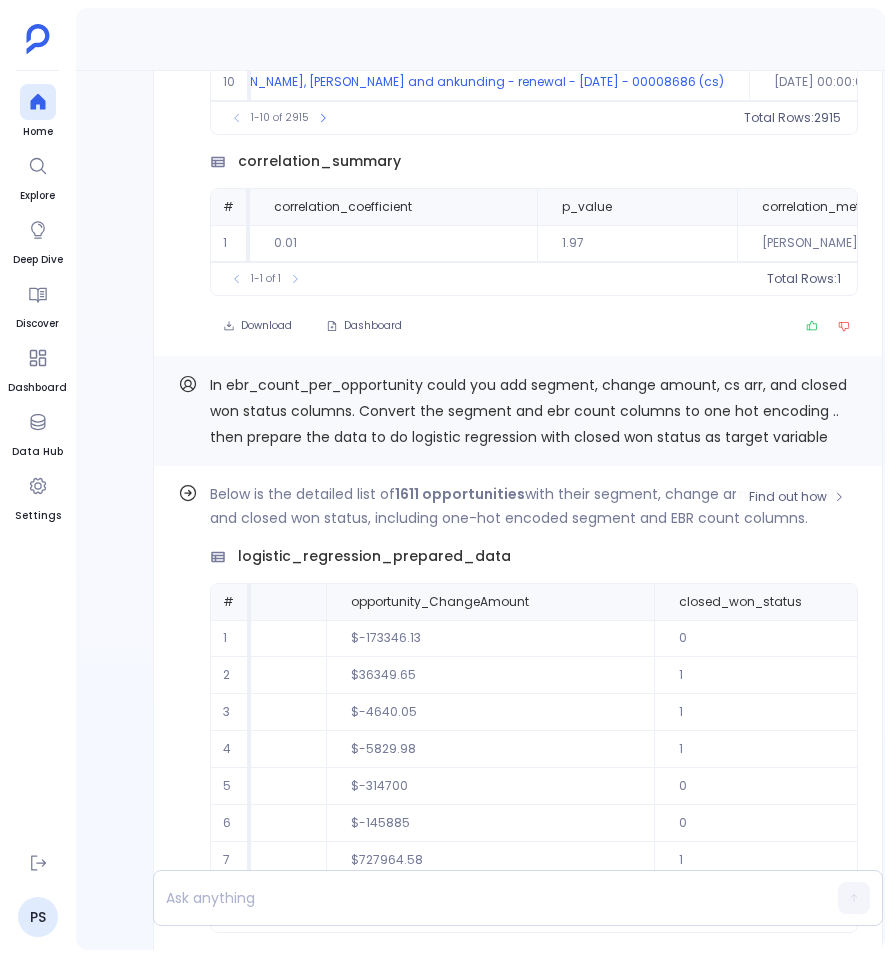 scroll, scrollTop: -1853, scrollLeft: 0, axis: vertical 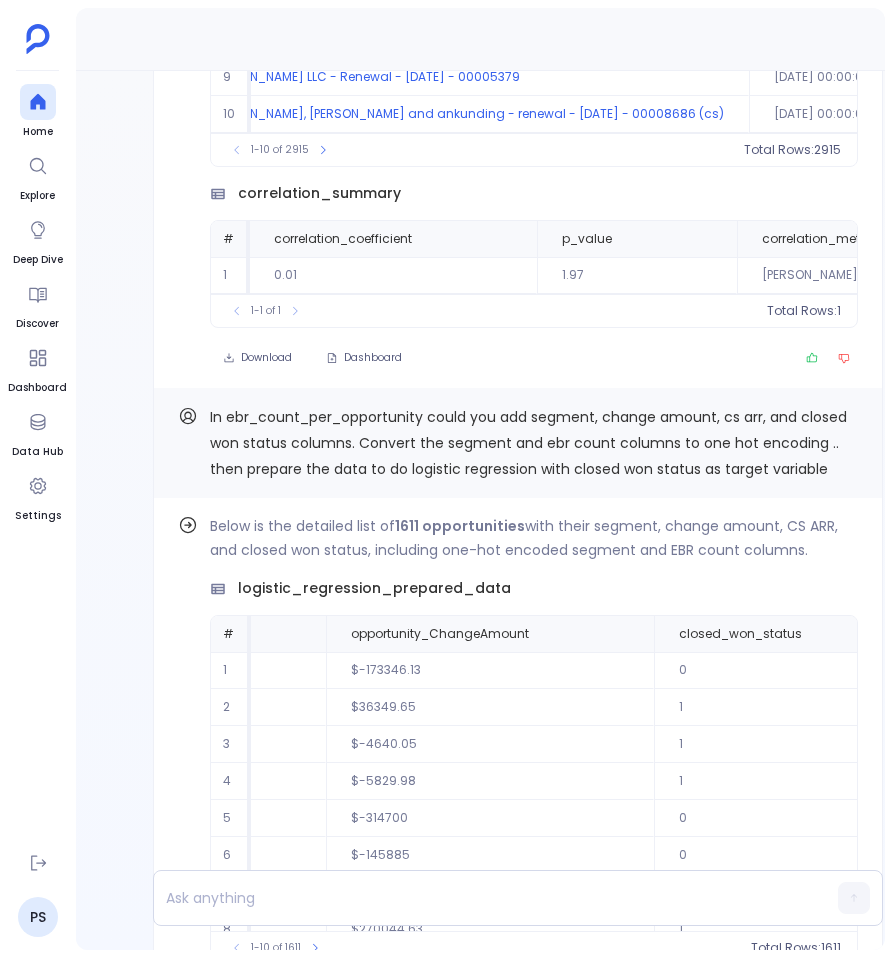 click on "In ebr_count_per_opportunity could you add segment, change amount, cs arr, and closed won status columns. Convert the segment and ebr count columns to one hot encoding .. then prepare the data to do logistic regression with closed won status as target variable" at bounding box center [528, 443] 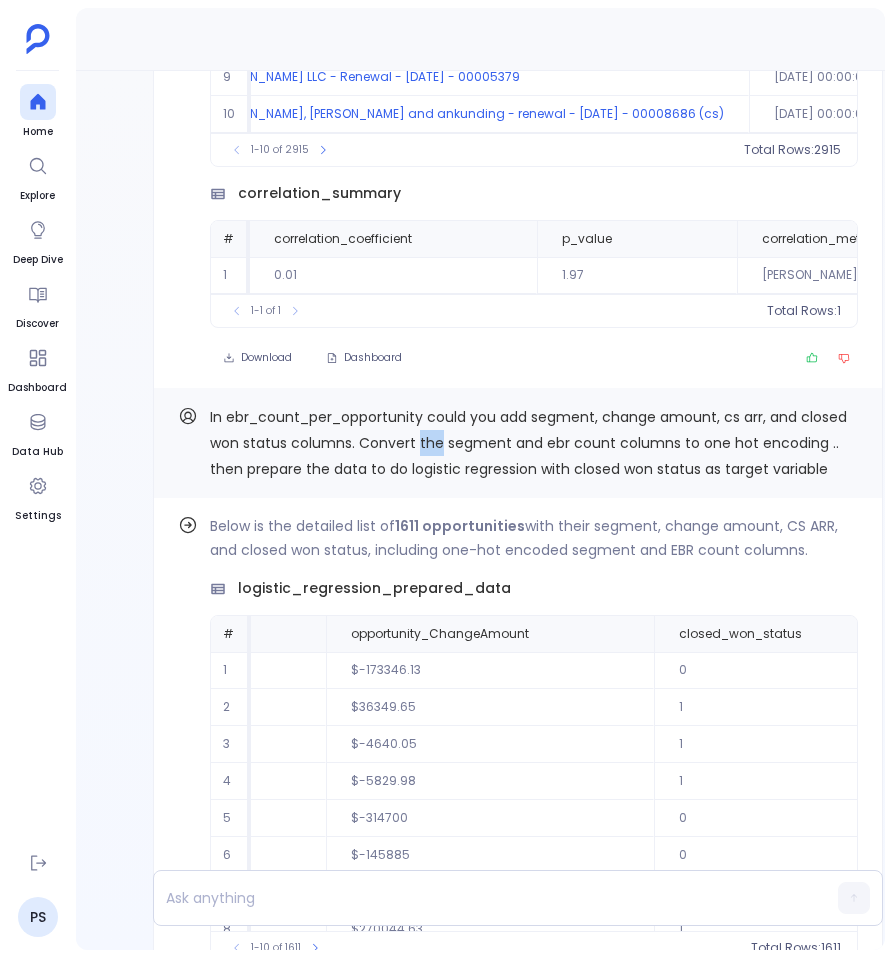 click on "In ebr_count_per_opportunity could you add segment, change amount, cs arr, and closed won status columns. Convert the segment and ebr count columns to one hot encoding .. then prepare the data to do logistic regression with closed won status as target variable" at bounding box center [528, 443] 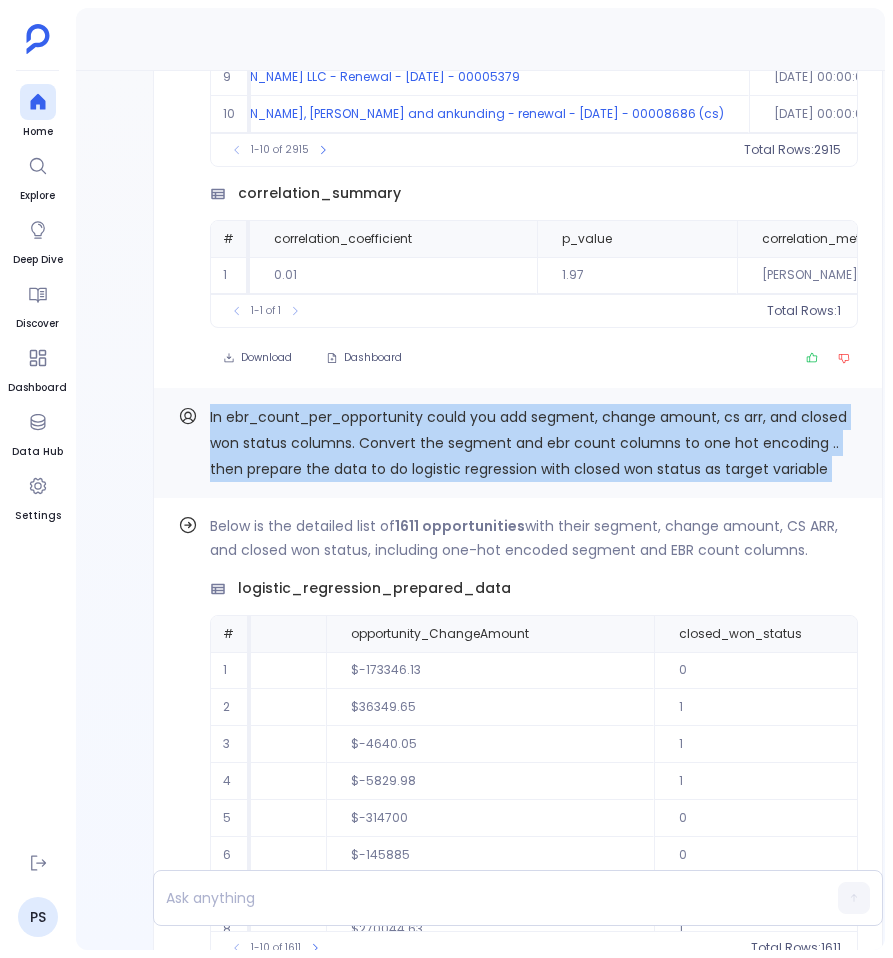 click on "In ebr_count_per_opportunity could you add segment, change amount, cs arr, and closed won status columns. Convert the segment and ebr count columns to one hot encoding .. then prepare the data to do logistic regression with closed won status as target variable" at bounding box center [528, 443] 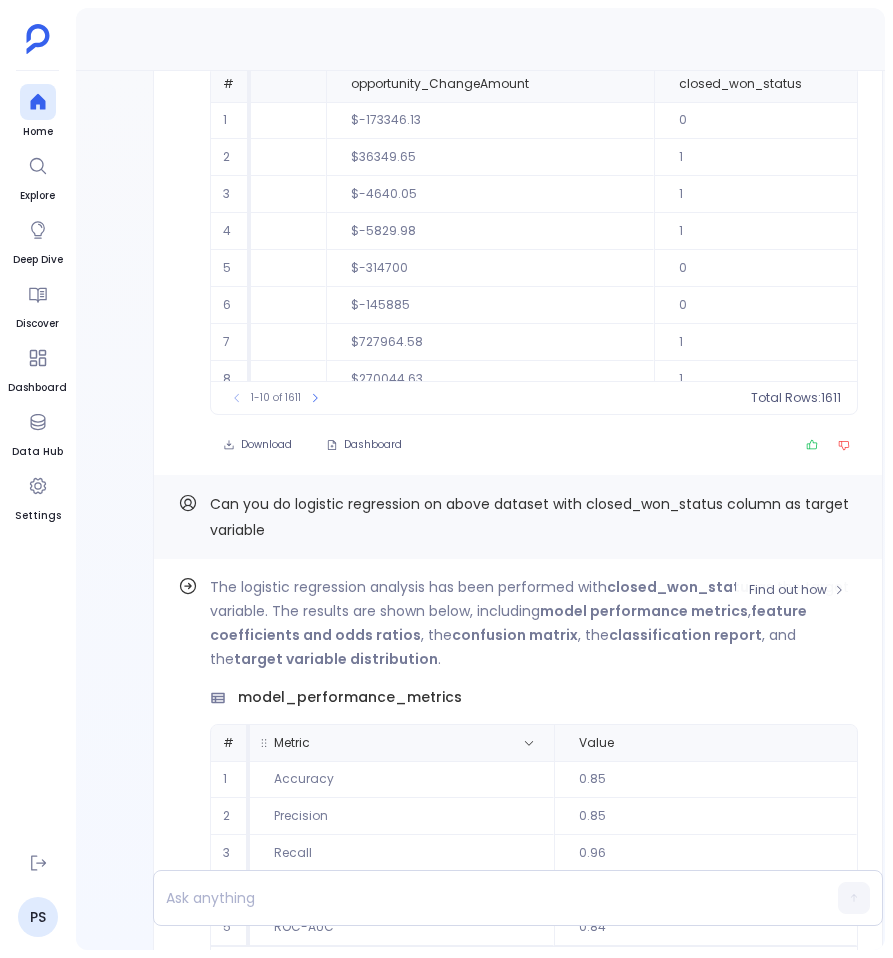 scroll, scrollTop: -1399, scrollLeft: 0, axis: vertical 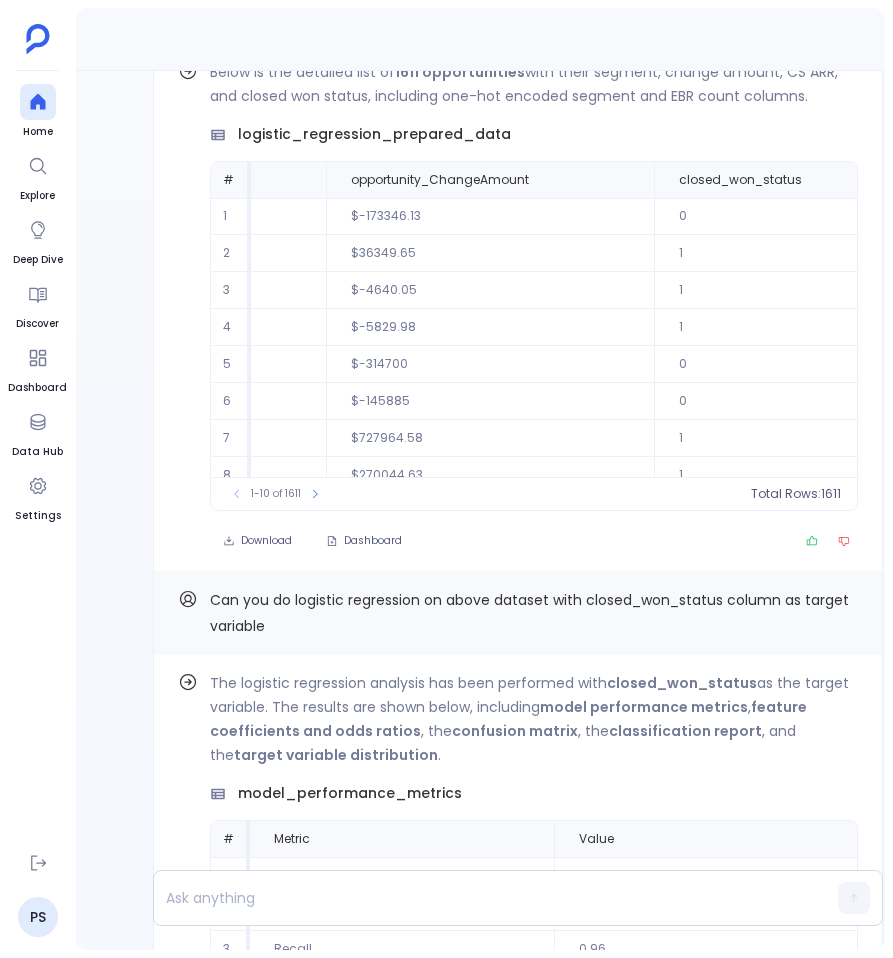 click on "Can you do logistic regression on above dataset with closed_won_status column as target variable" at bounding box center [534, 613] 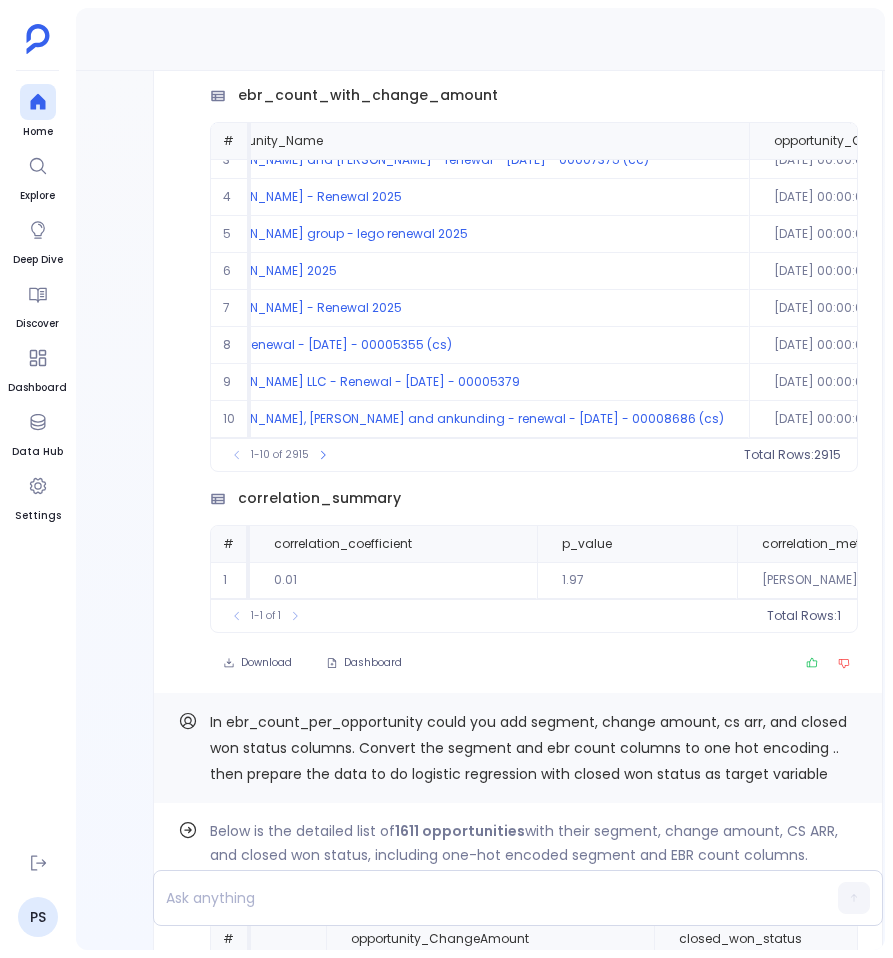 scroll, scrollTop: -2234, scrollLeft: 0, axis: vertical 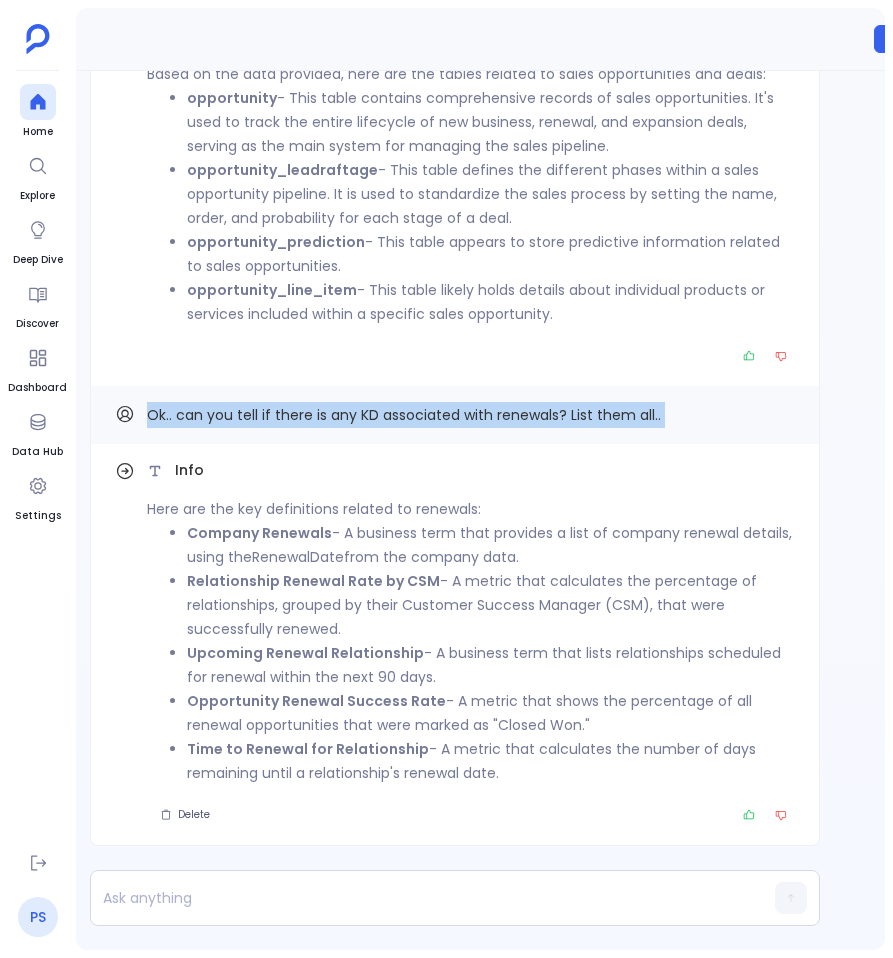 click on "PS" at bounding box center (38, 917) 